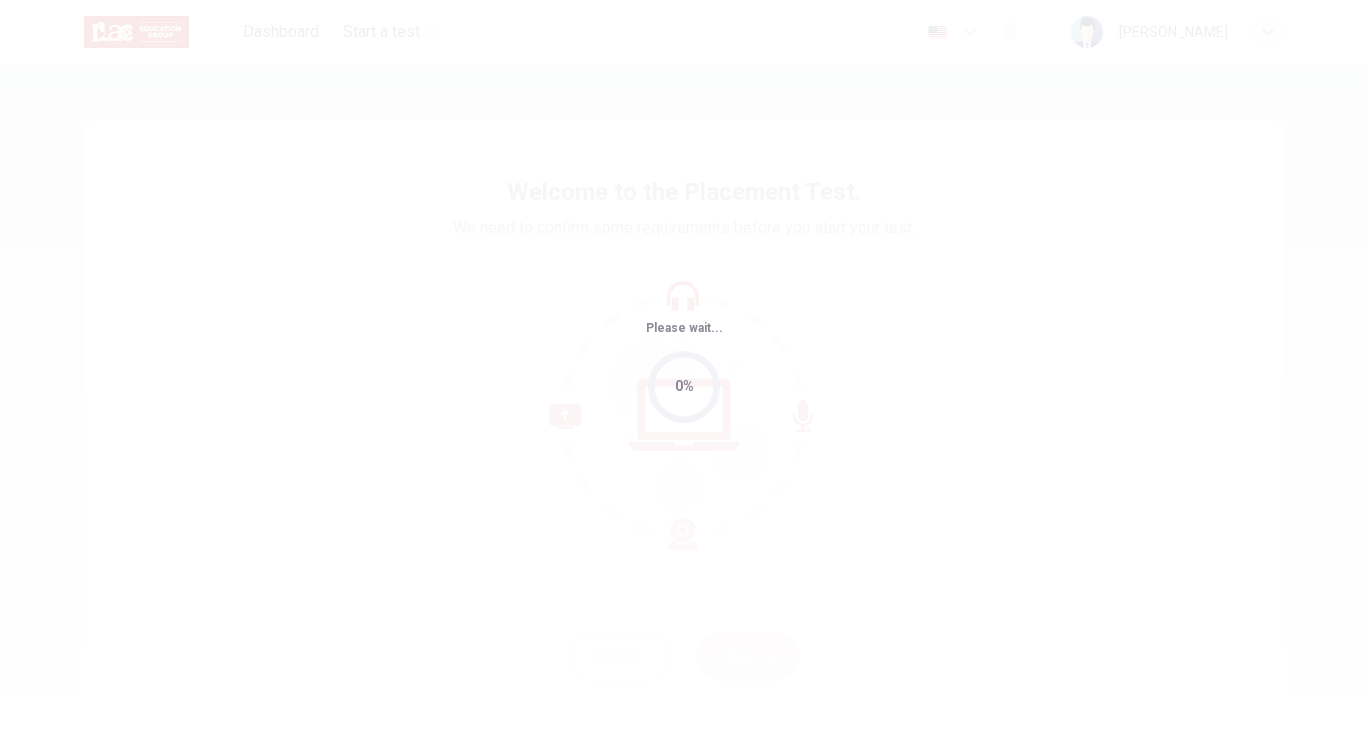 scroll, scrollTop: 0, scrollLeft: 0, axis: both 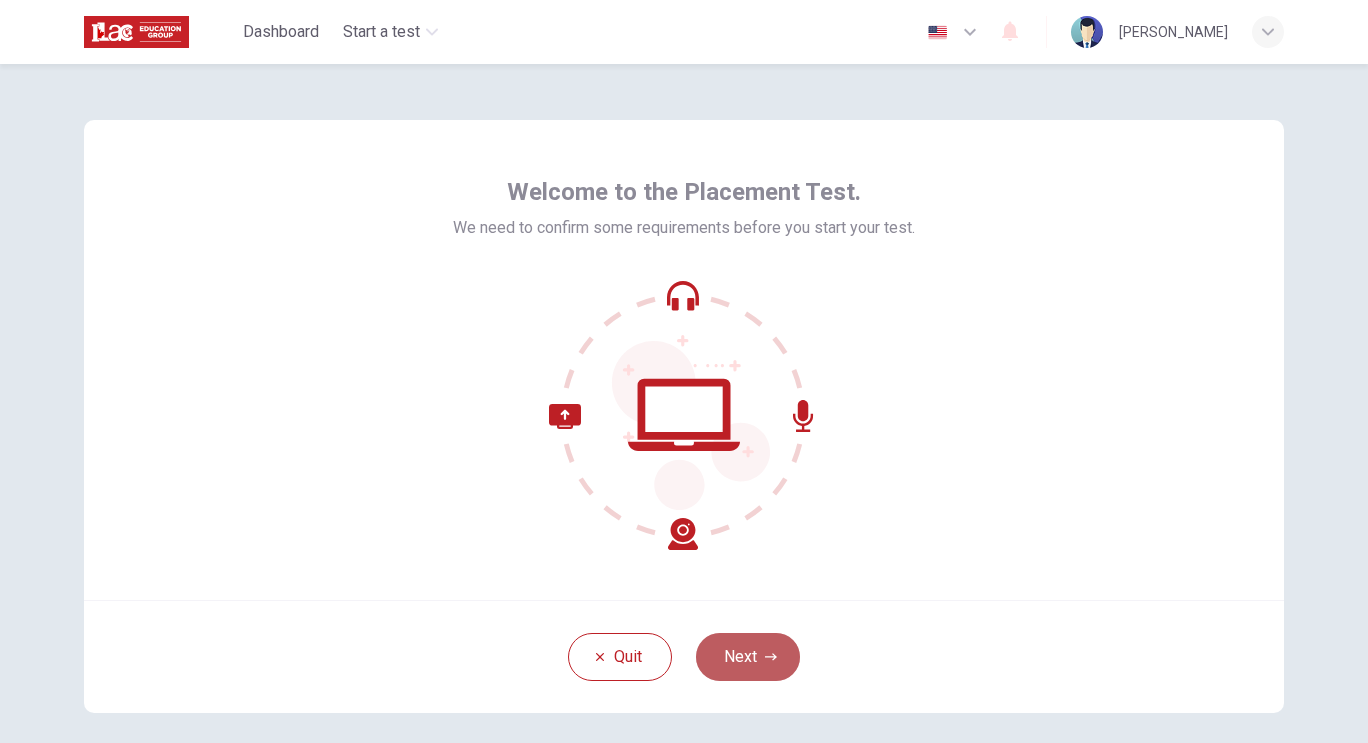 click on "Next" at bounding box center [748, 657] 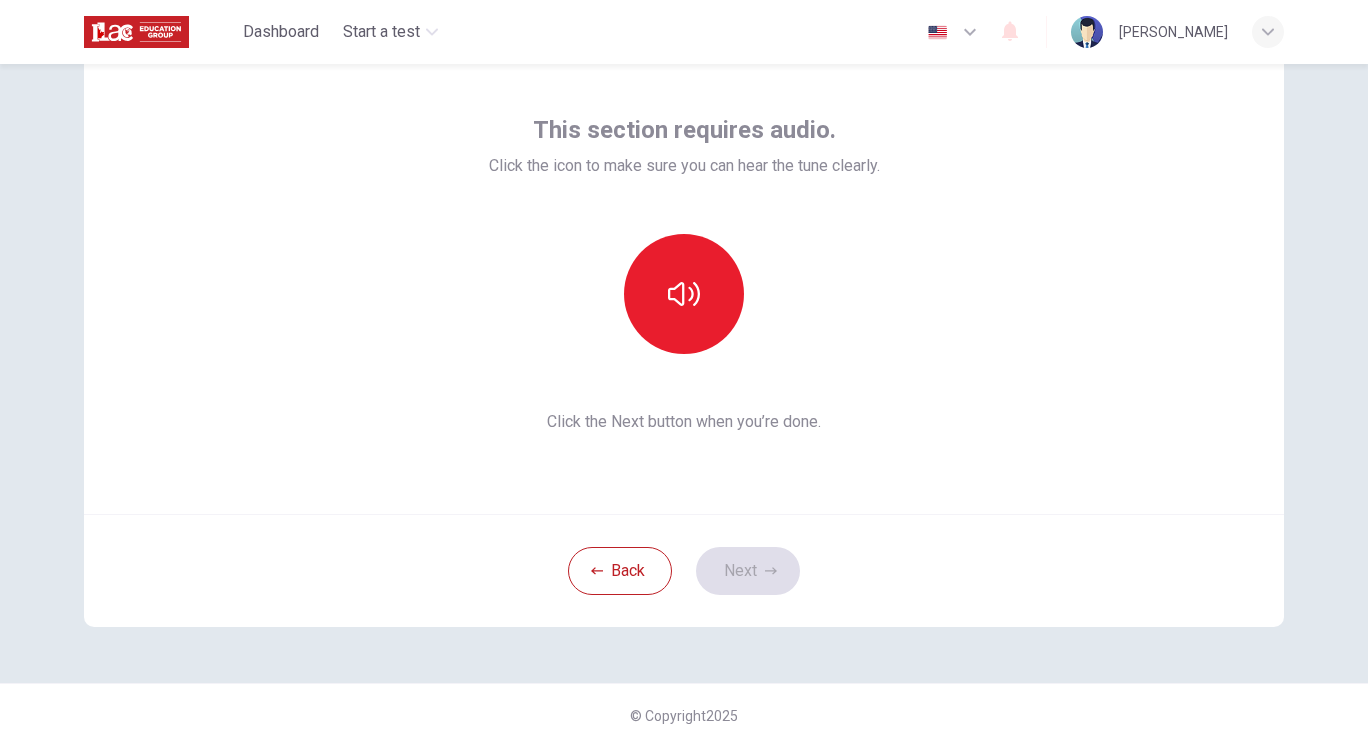 scroll, scrollTop: 90, scrollLeft: 0, axis: vertical 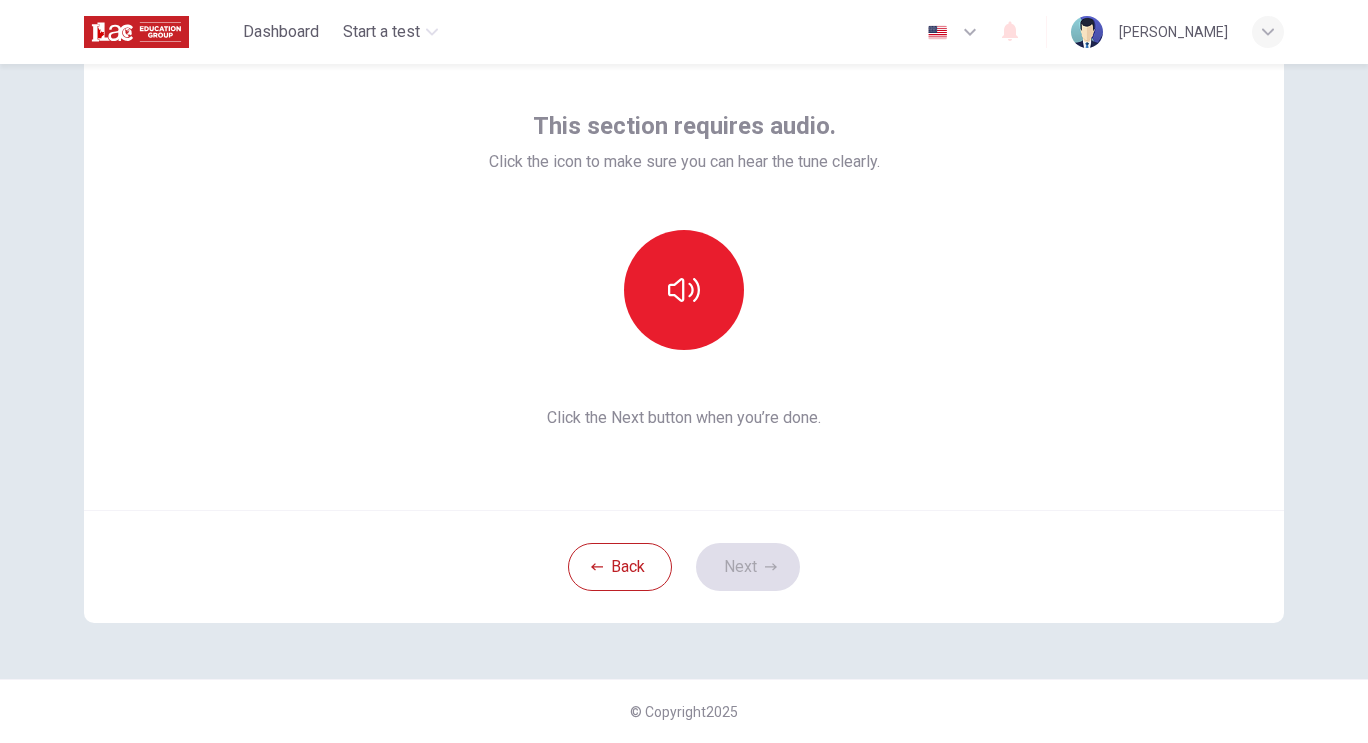 click on "Back Next" at bounding box center (684, 566) 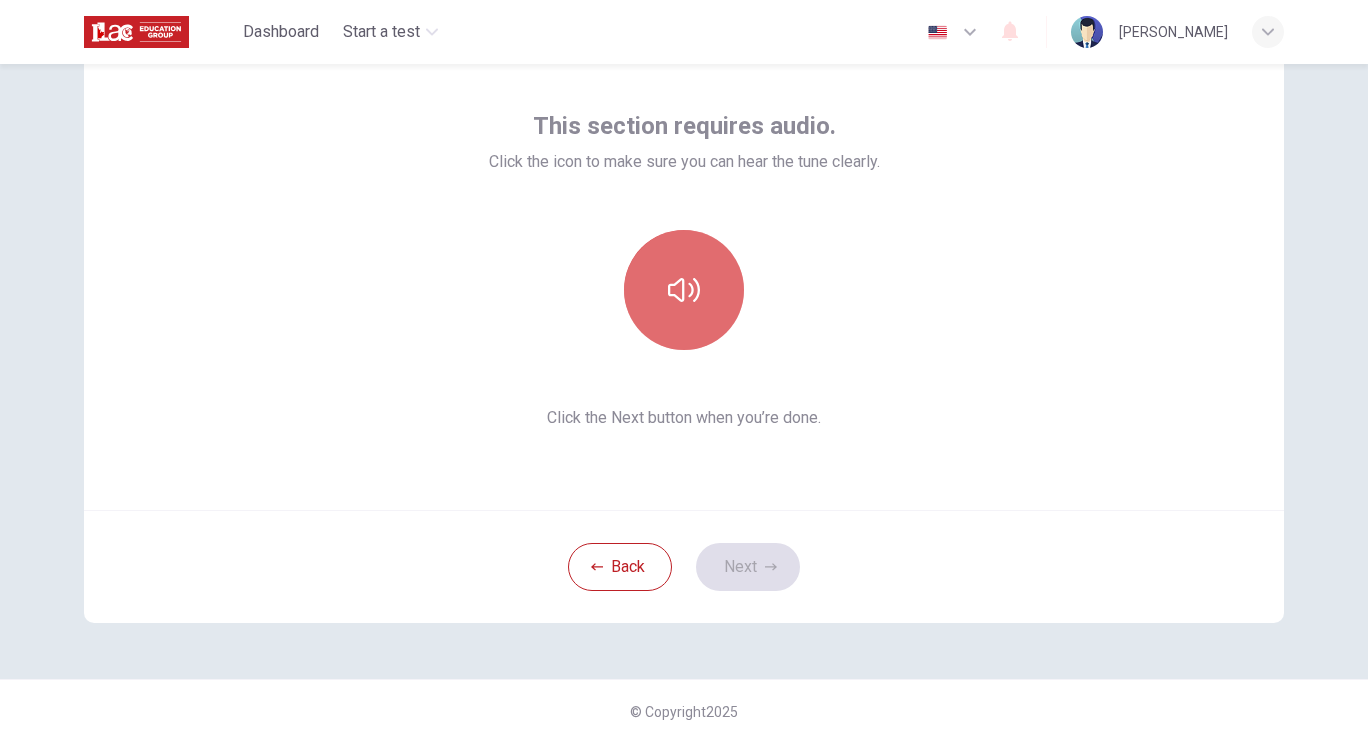 click at bounding box center (684, 290) 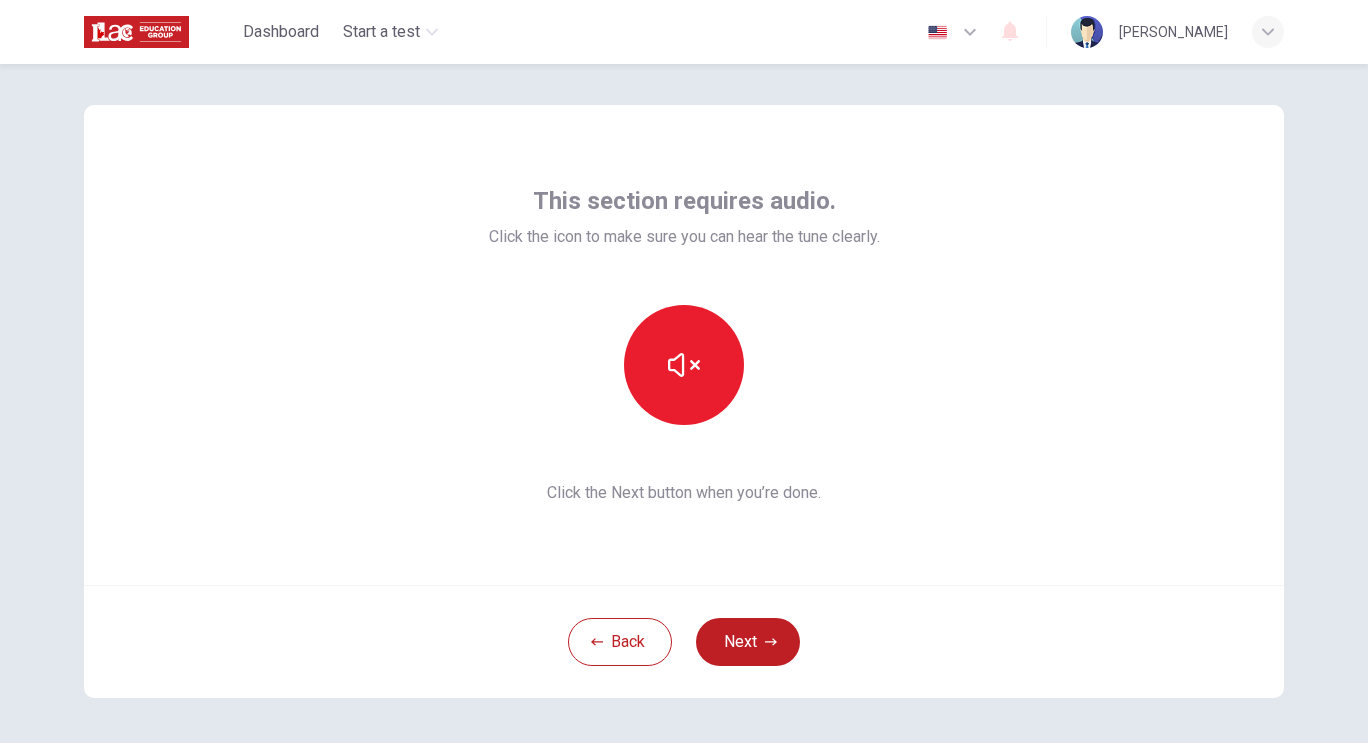 scroll, scrollTop: 11, scrollLeft: 0, axis: vertical 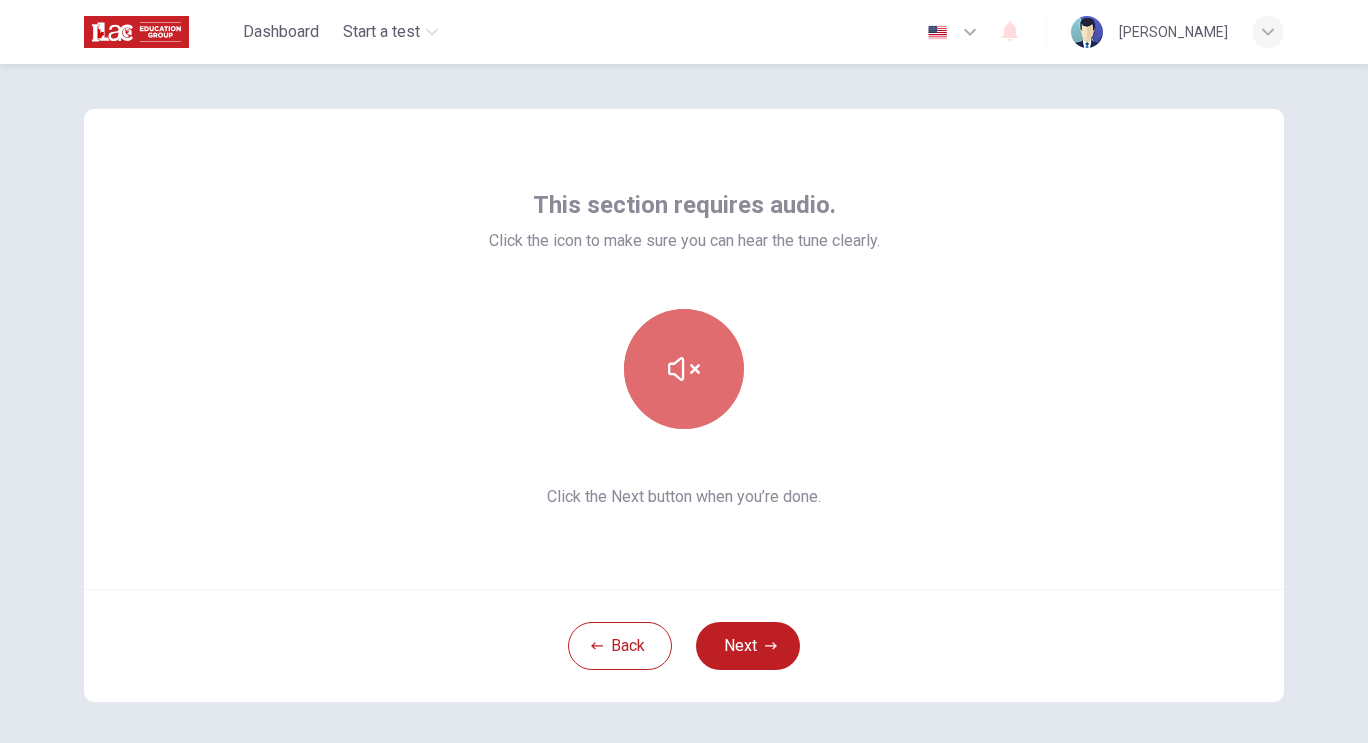 click at bounding box center (684, 369) 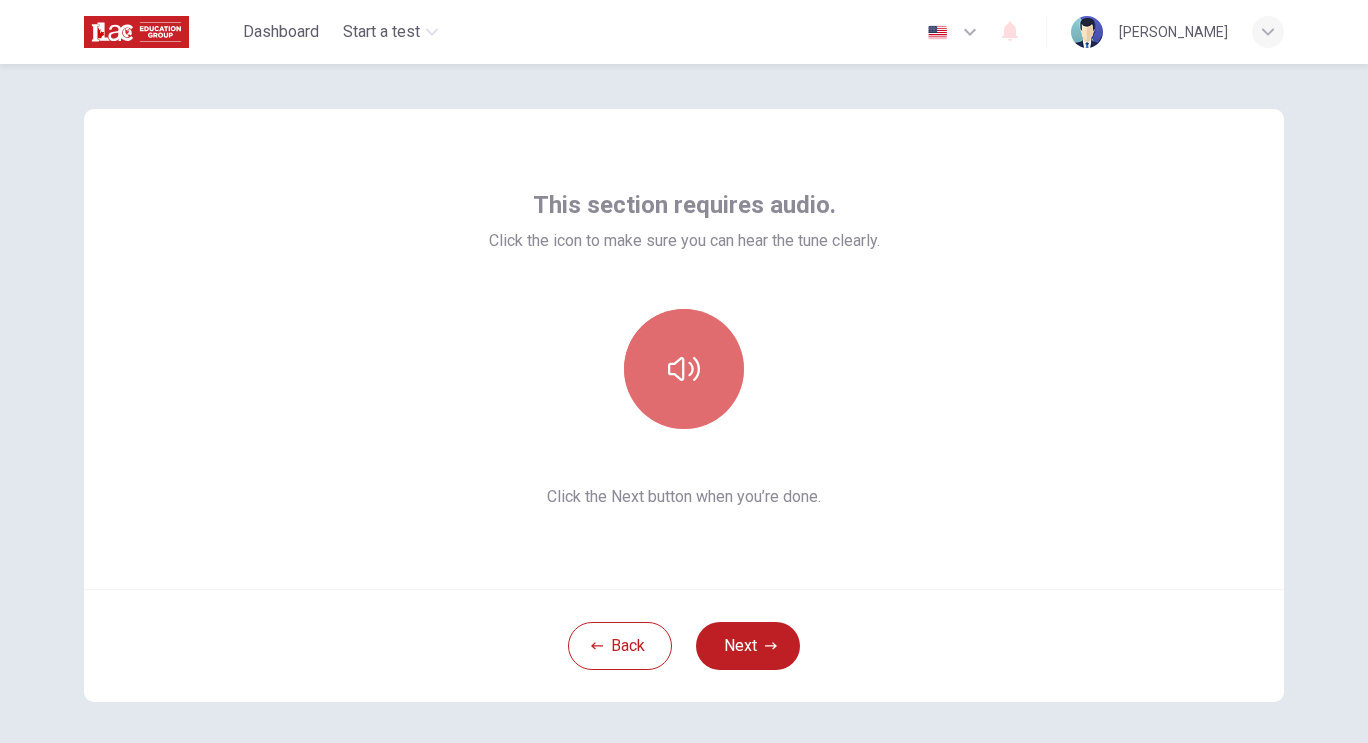 click at bounding box center (684, 369) 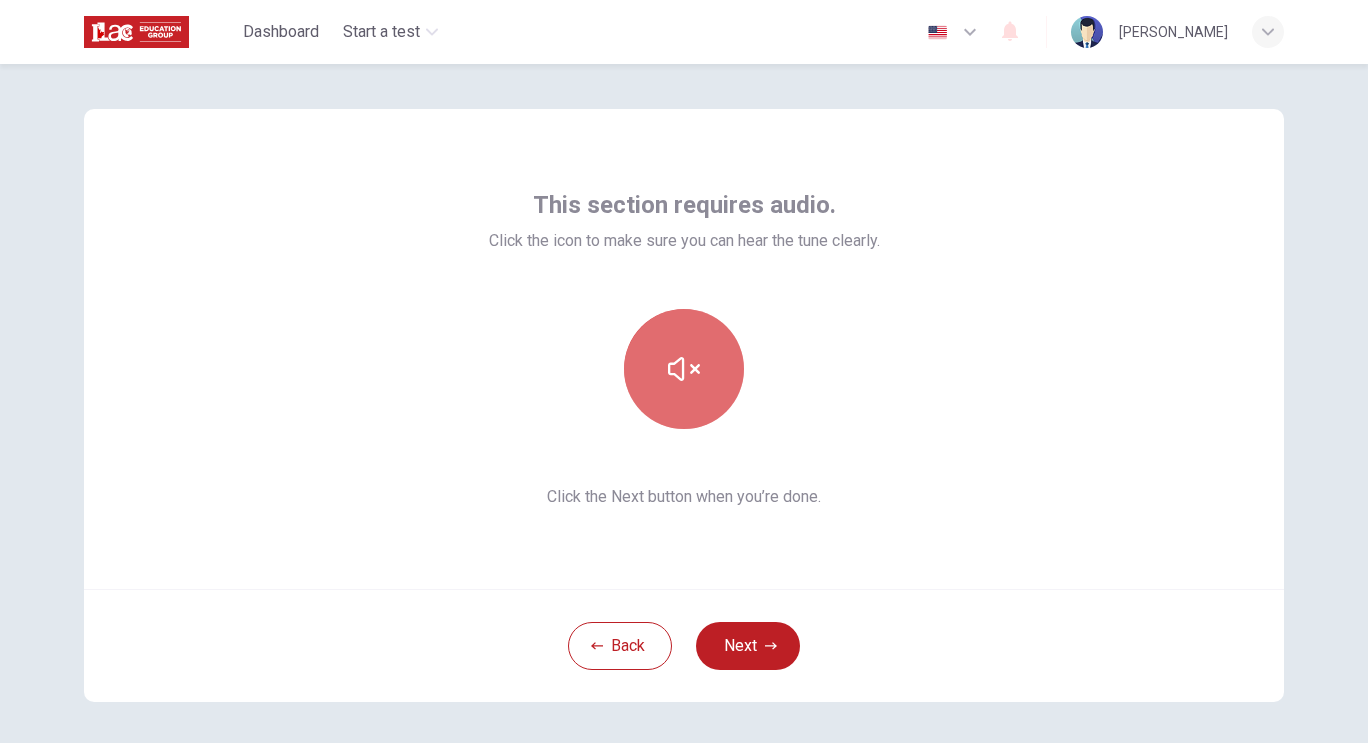 click at bounding box center [684, 369] 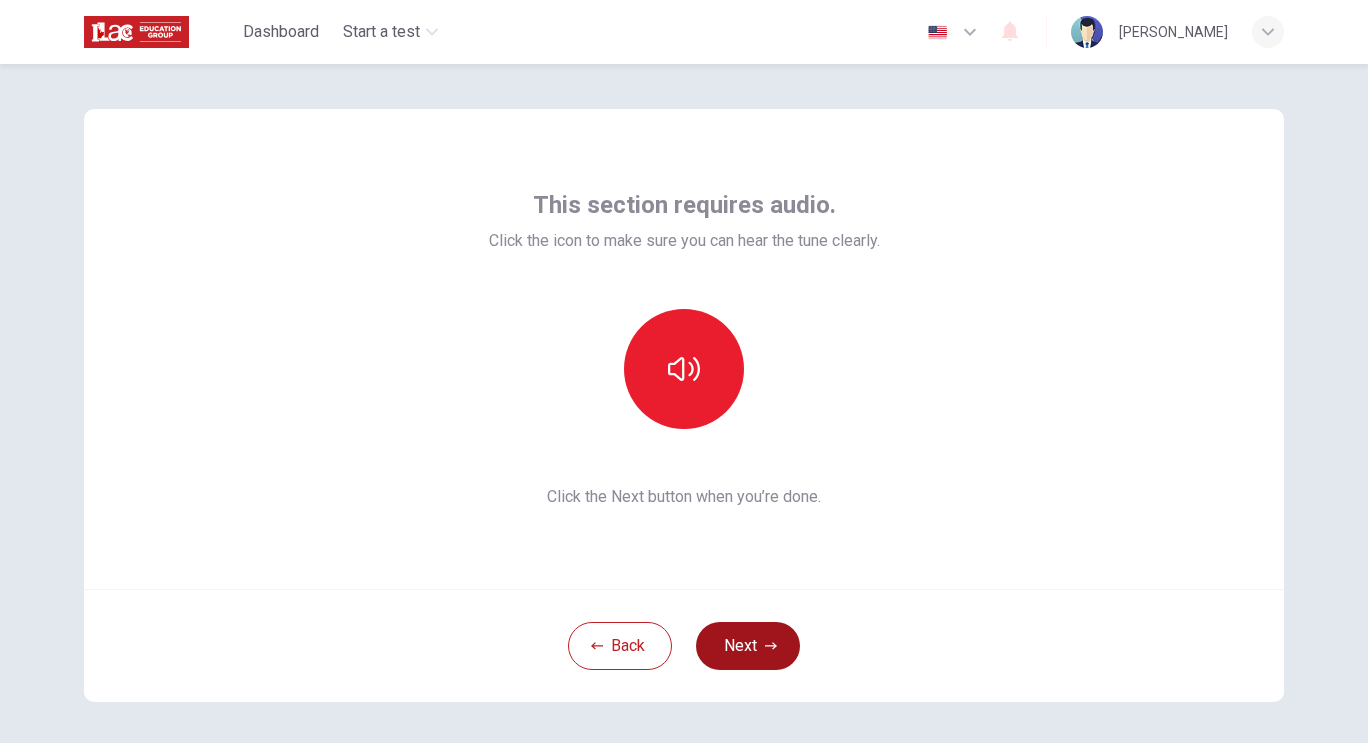 click 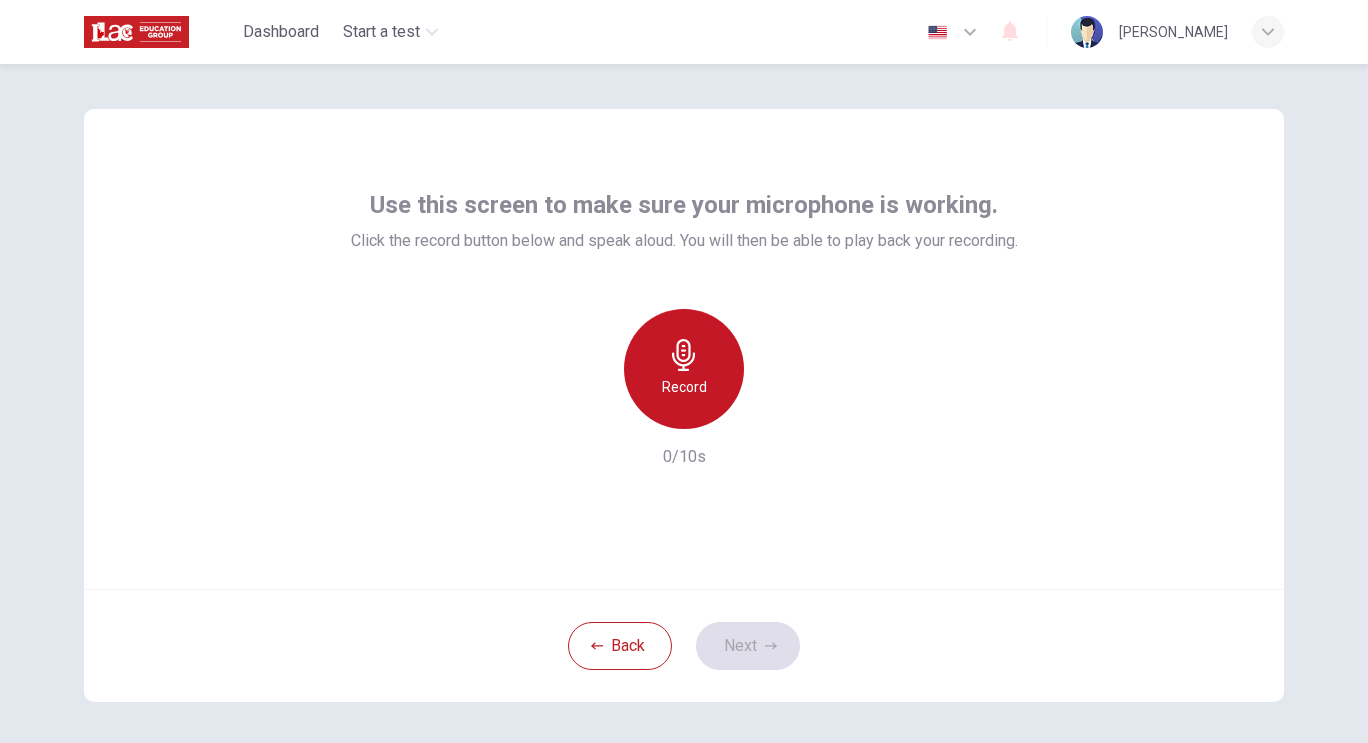 click 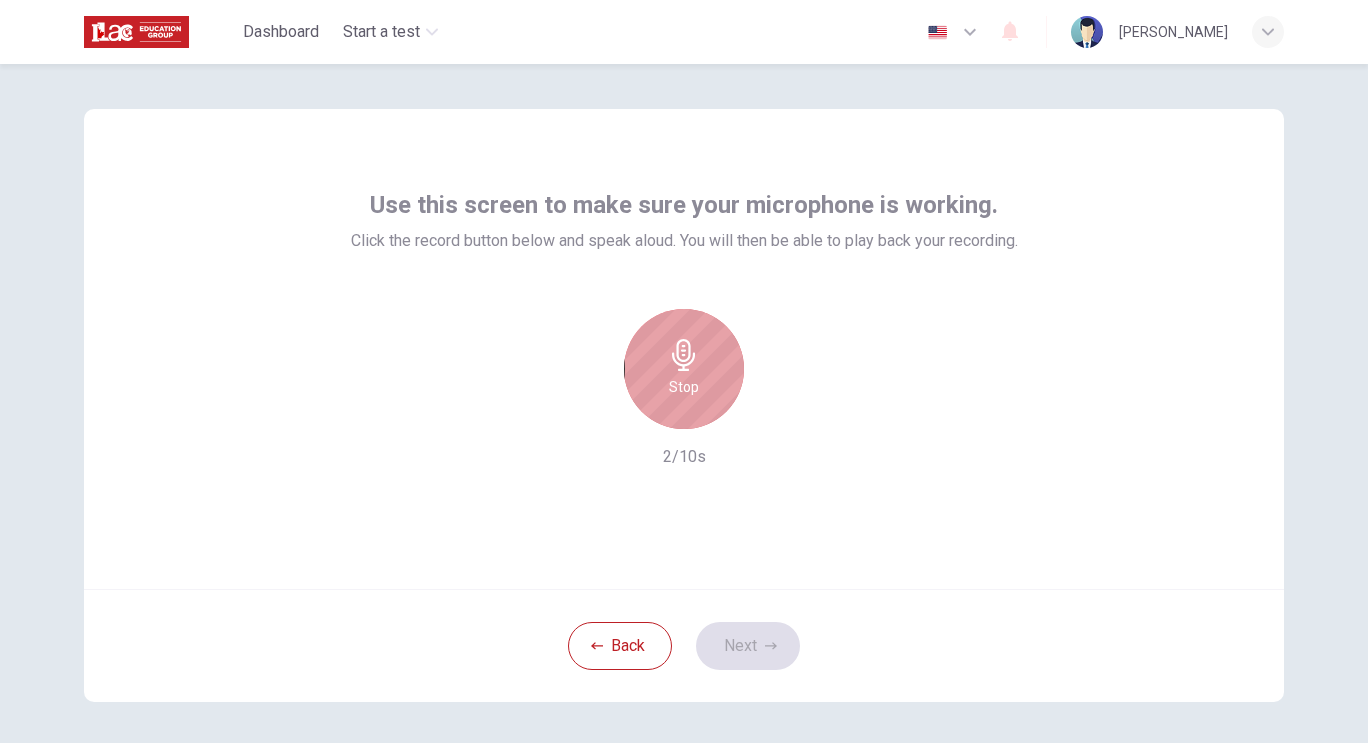 click 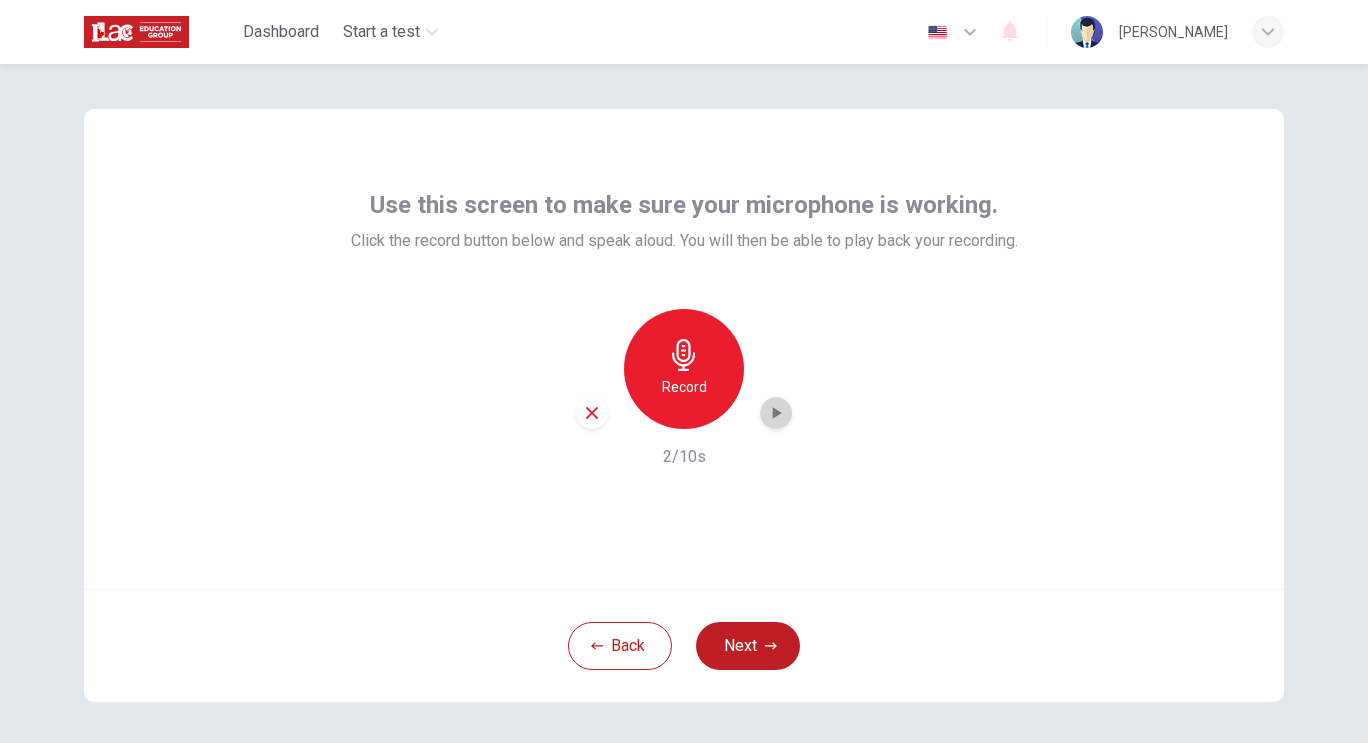 click at bounding box center [776, 413] 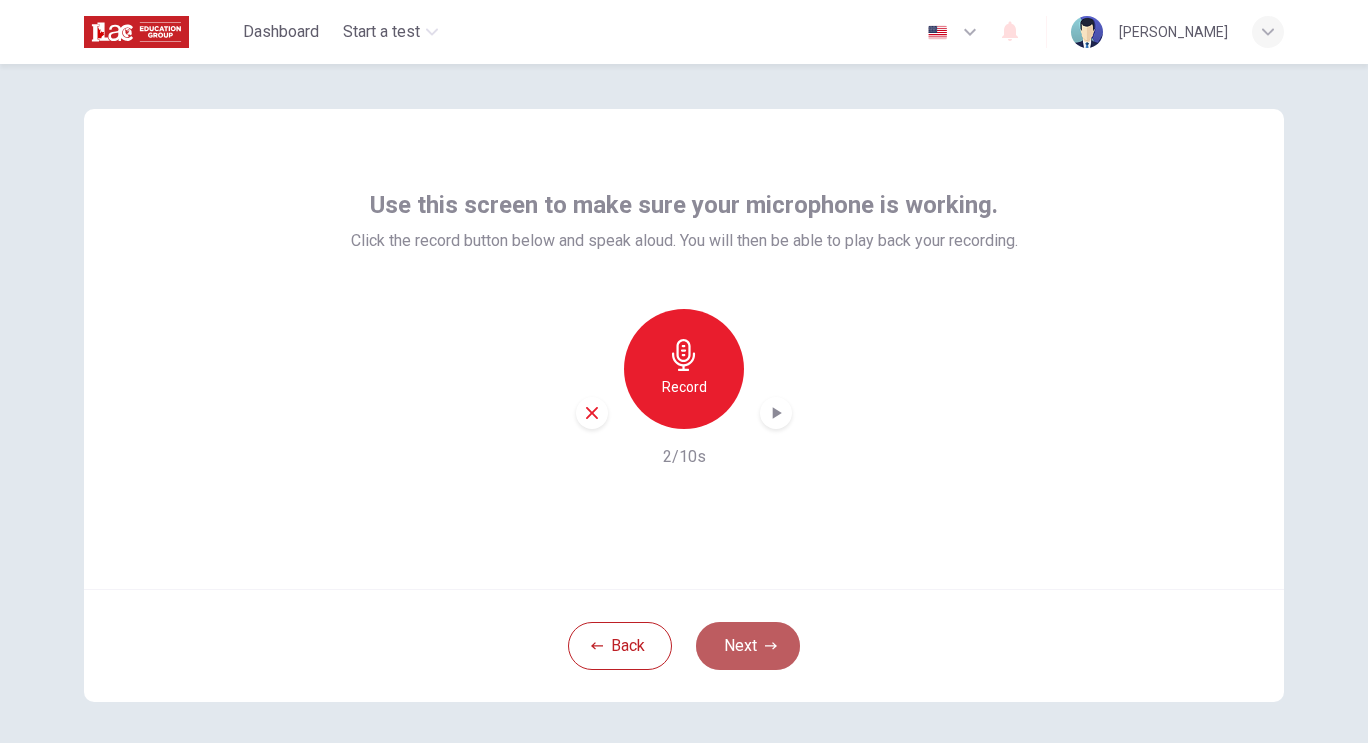click on "Next" at bounding box center (748, 646) 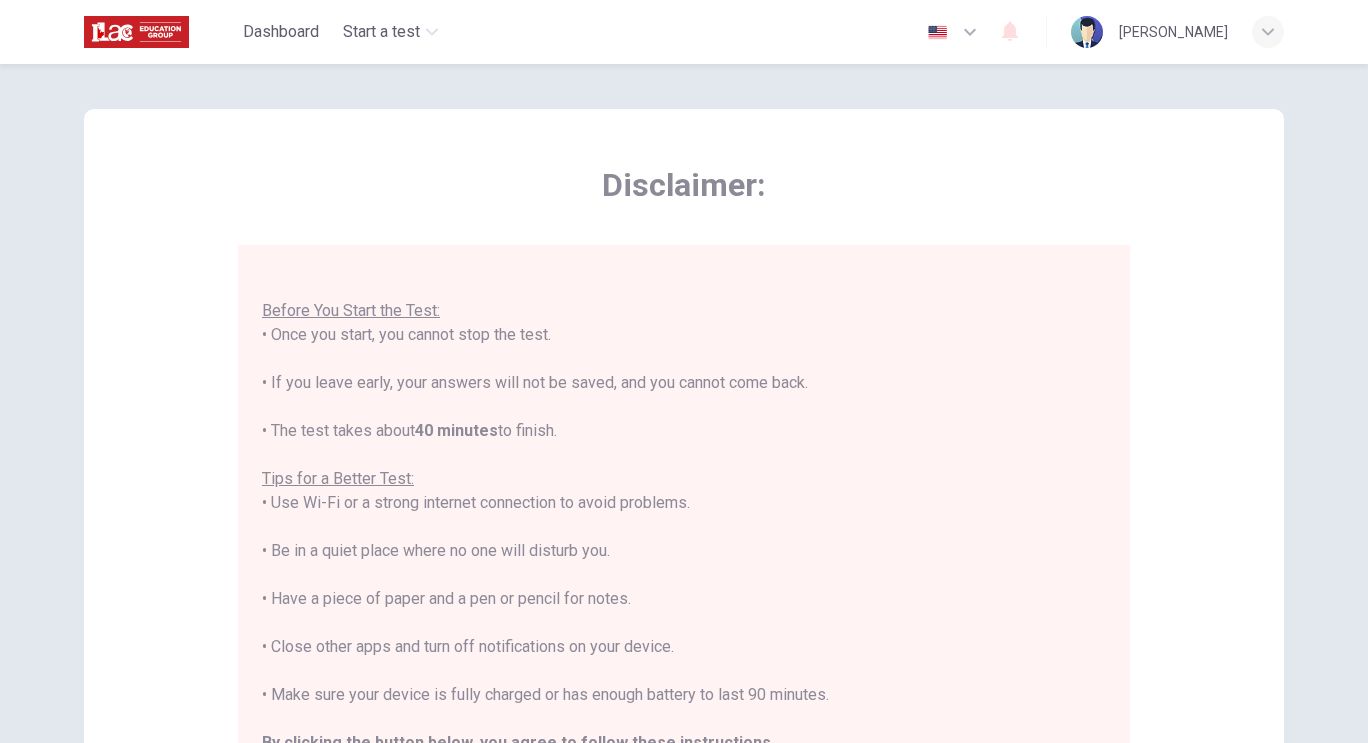 scroll, scrollTop: 23, scrollLeft: 0, axis: vertical 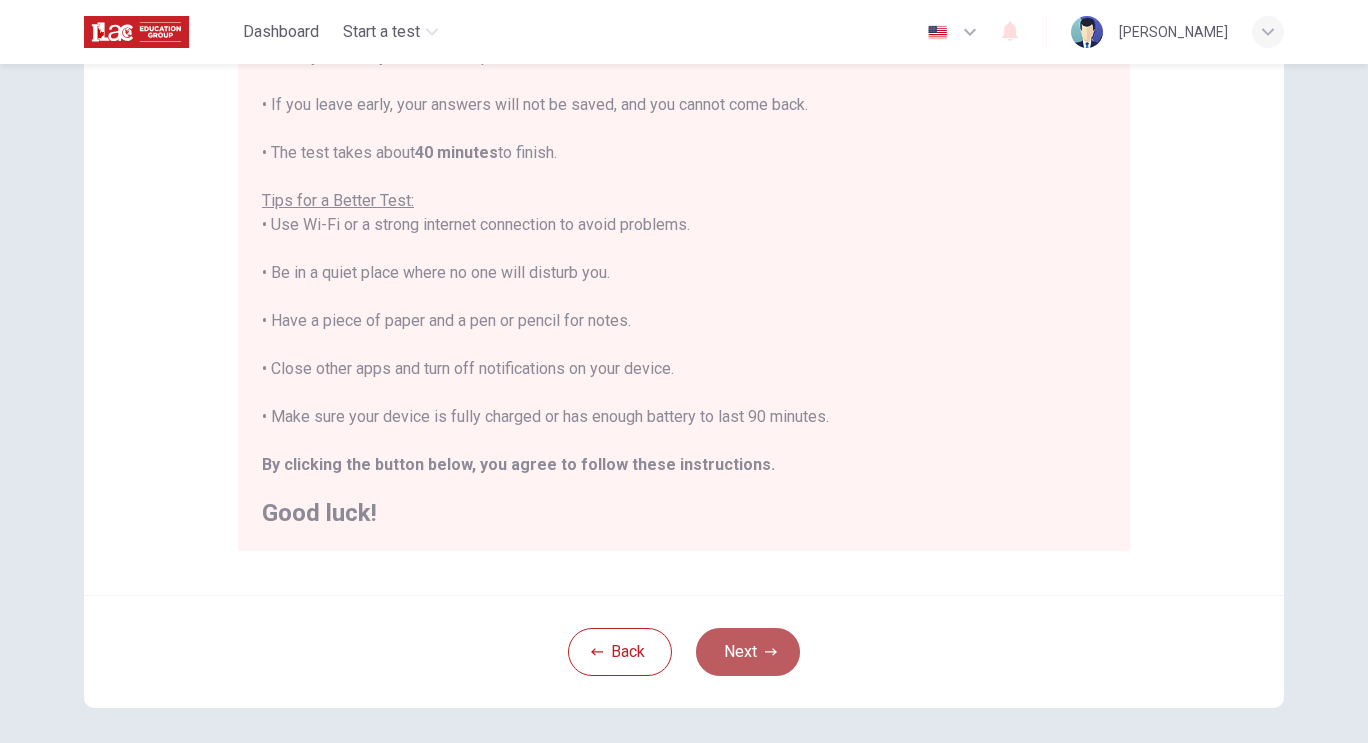 click on "Next" at bounding box center (748, 652) 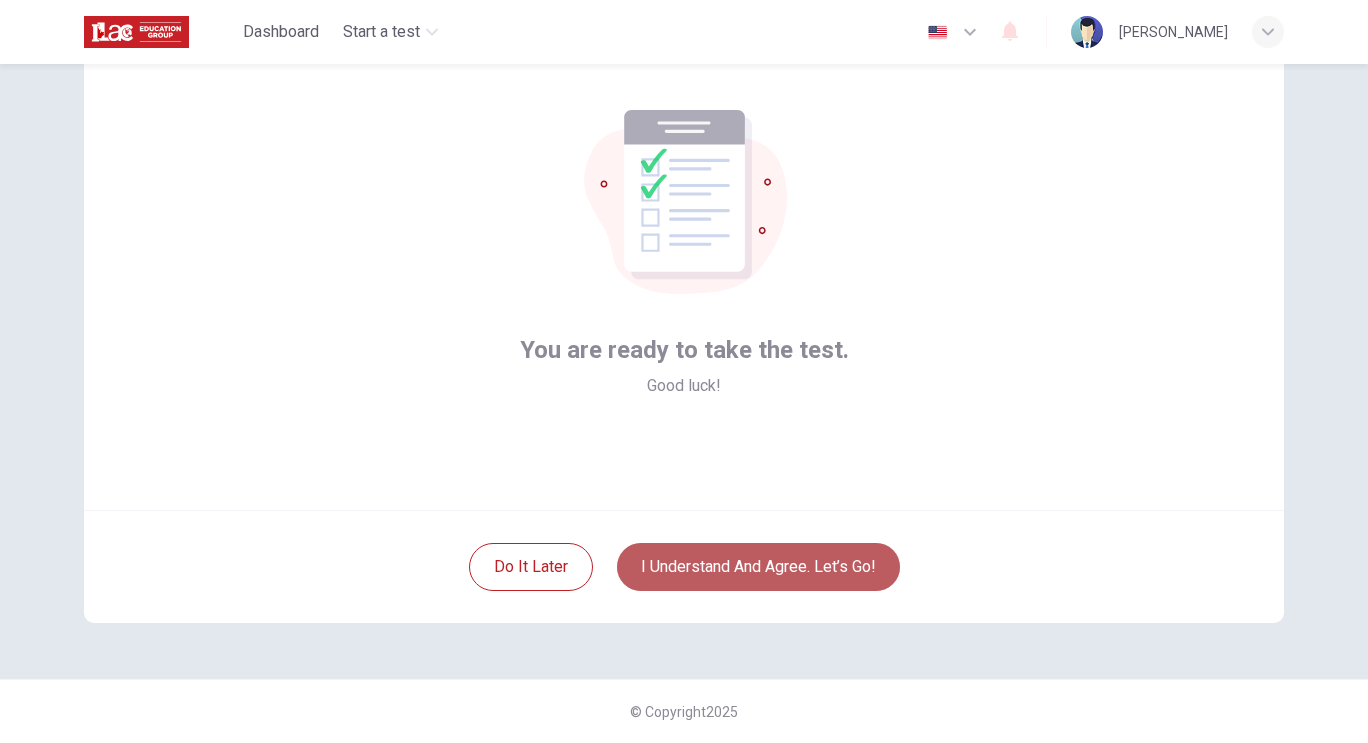 click on "I understand and agree. Let’s go!" at bounding box center (758, 567) 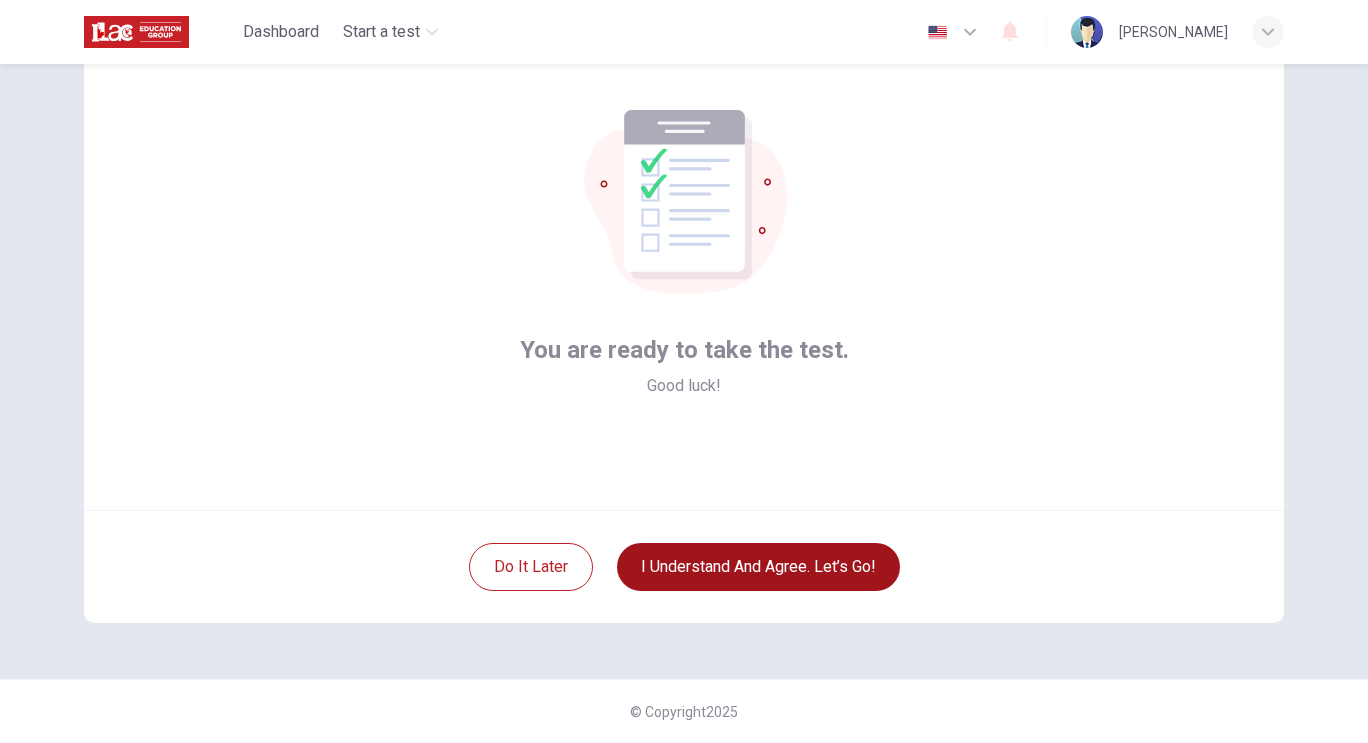 type 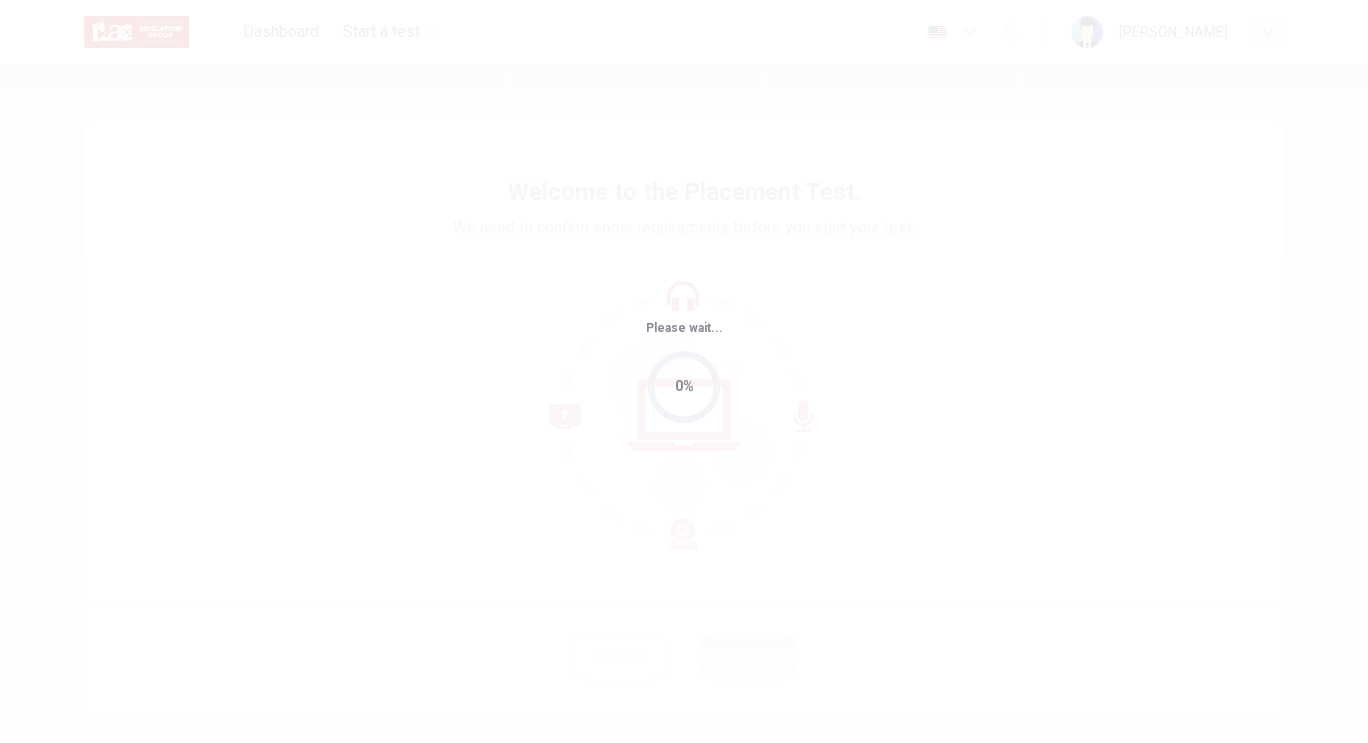 scroll, scrollTop: 0, scrollLeft: 0, axis: both 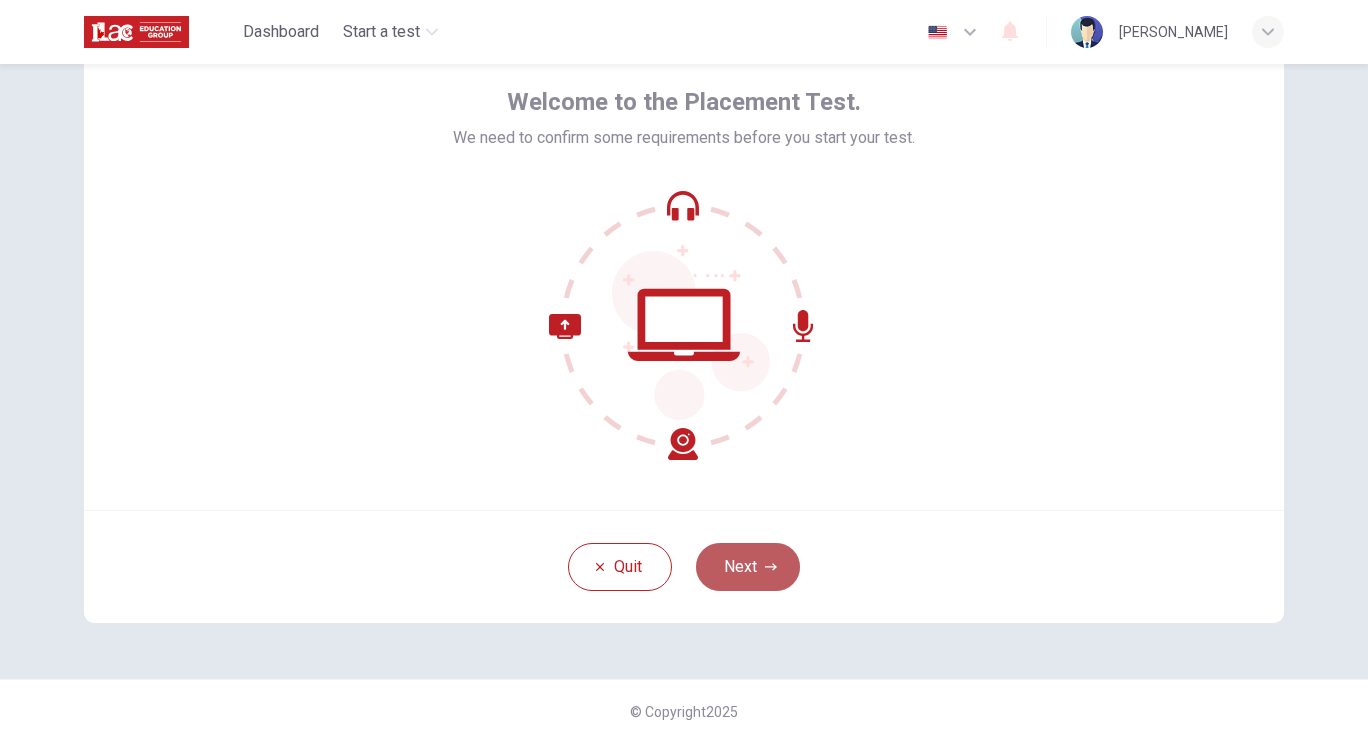 click on "Next" at bounding box center [748, 567] 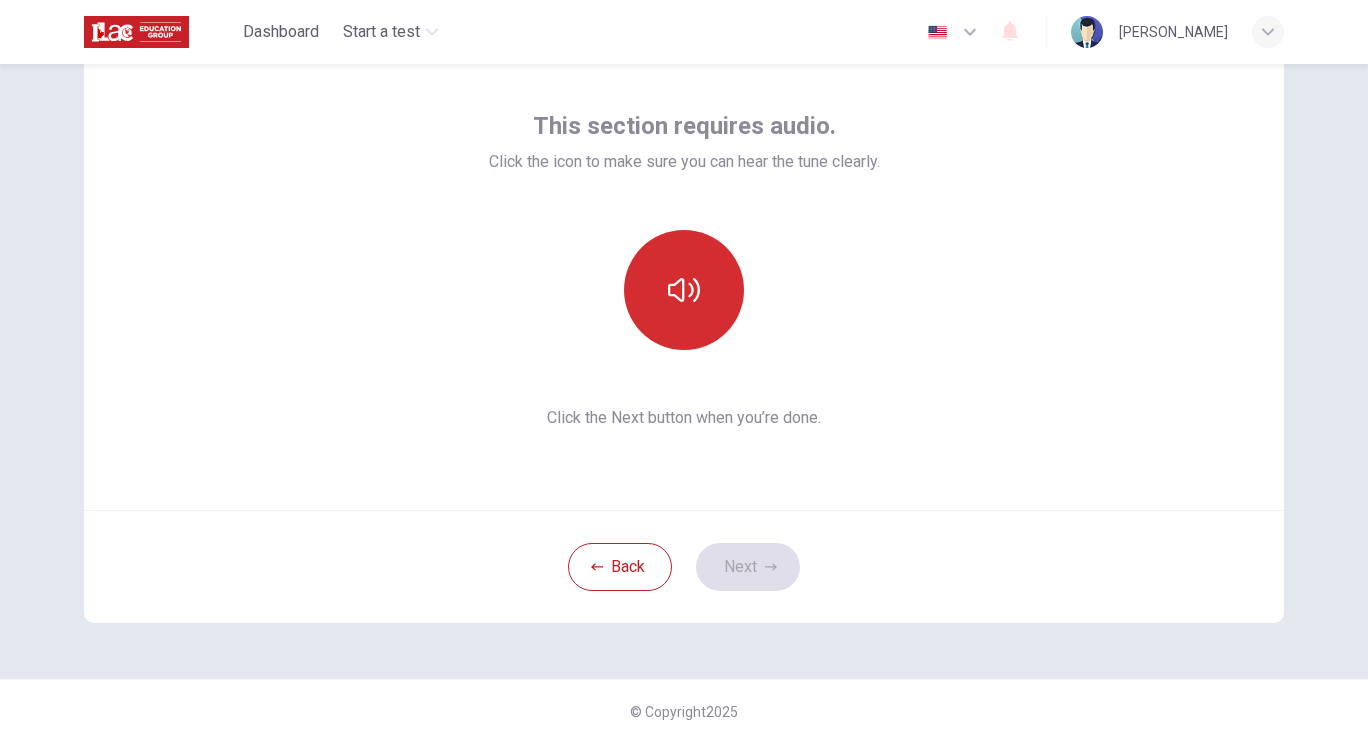 click 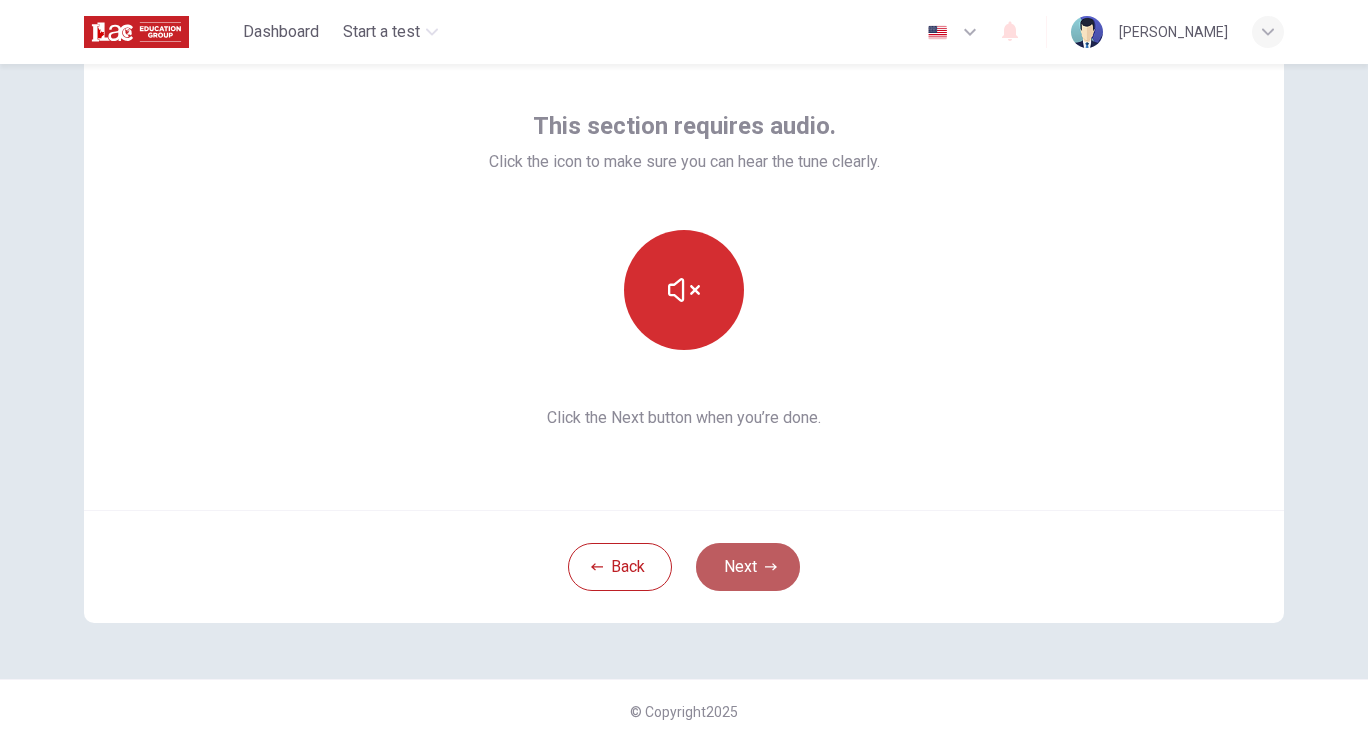 click on "Next" at bounding box center (748, 567) 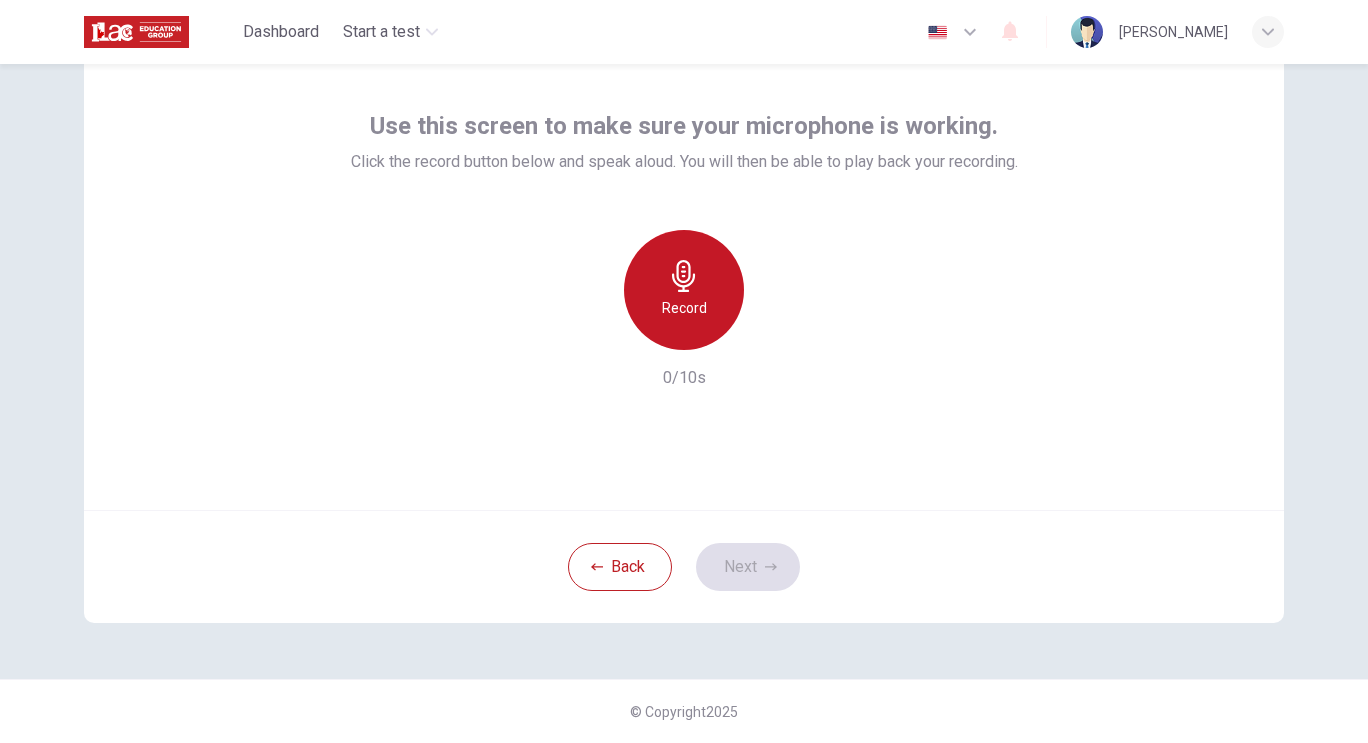 click on "Record" at bounding box center (684, 290) 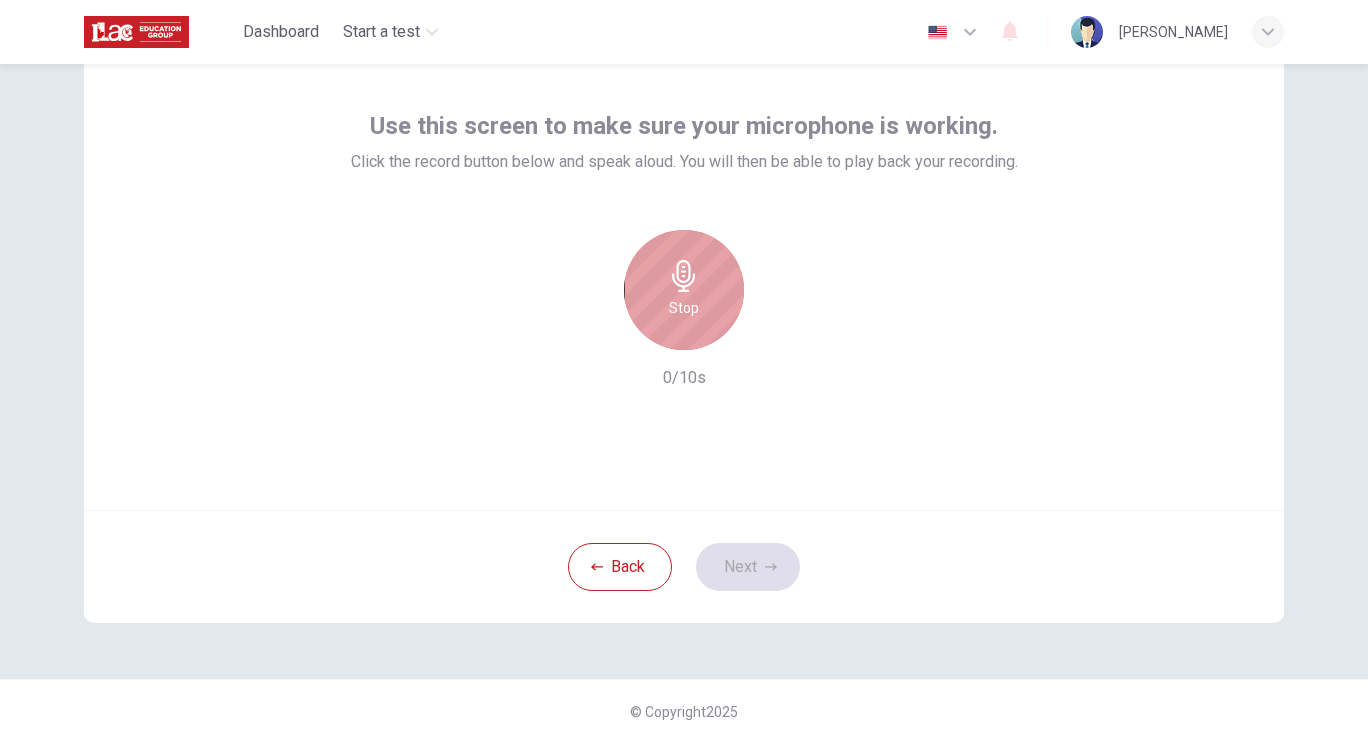 click on "Stop" at bounding box center [684, 290] 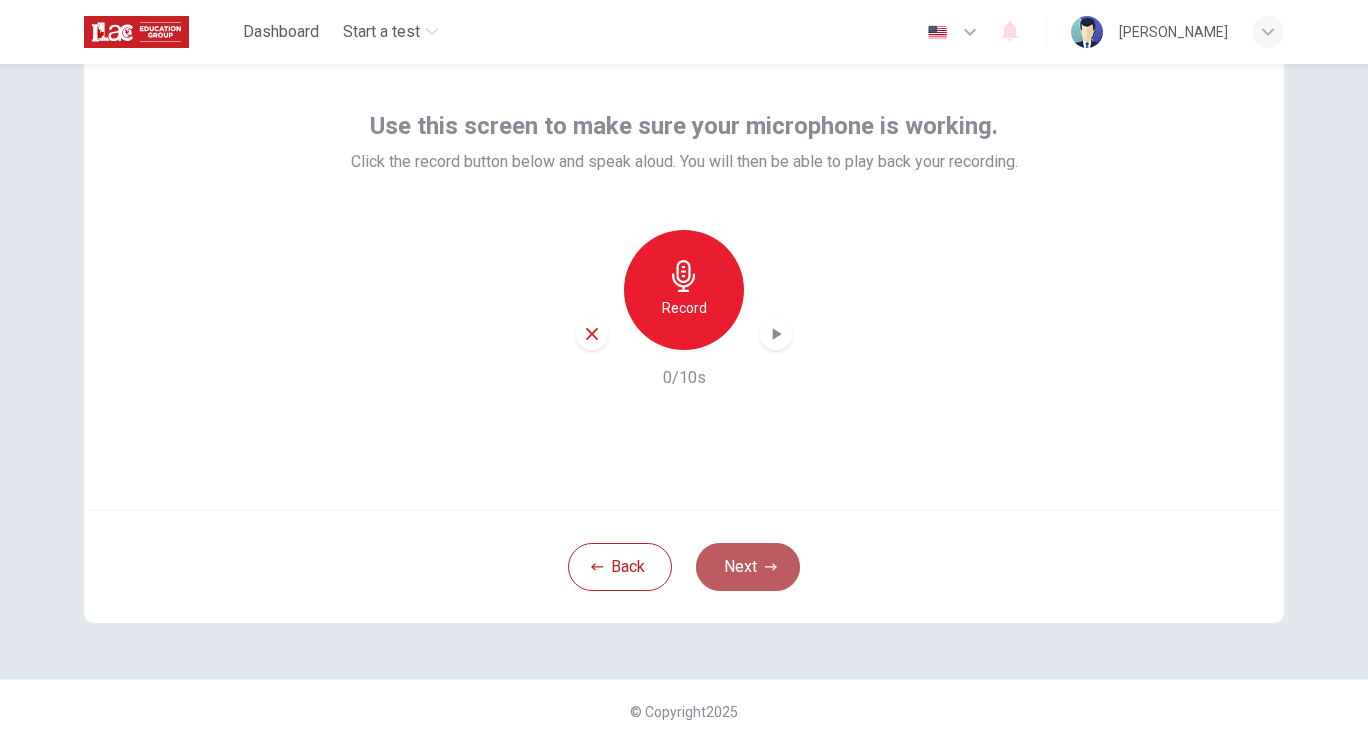 click on "Next" at bounding box center [748, 567] 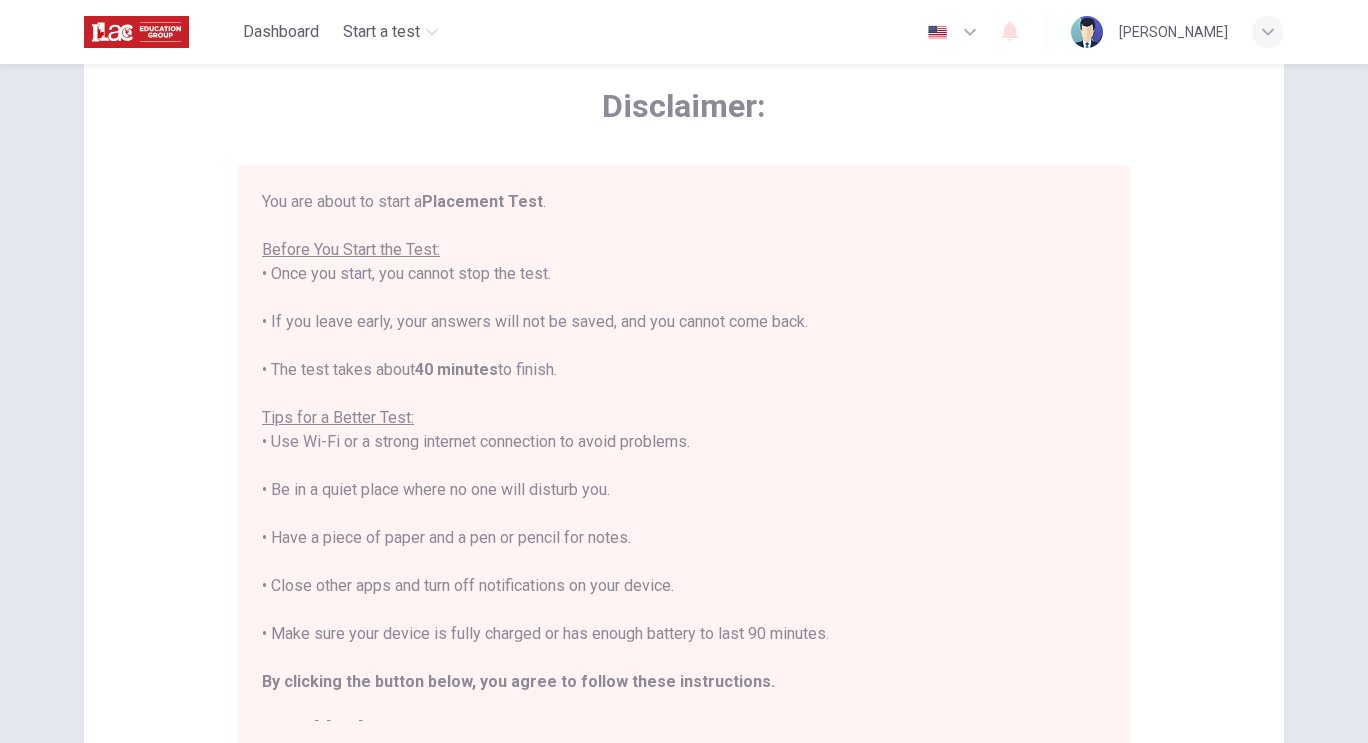 scroll, scrollTop: 23, scrollLeft: 0, axis: vertical 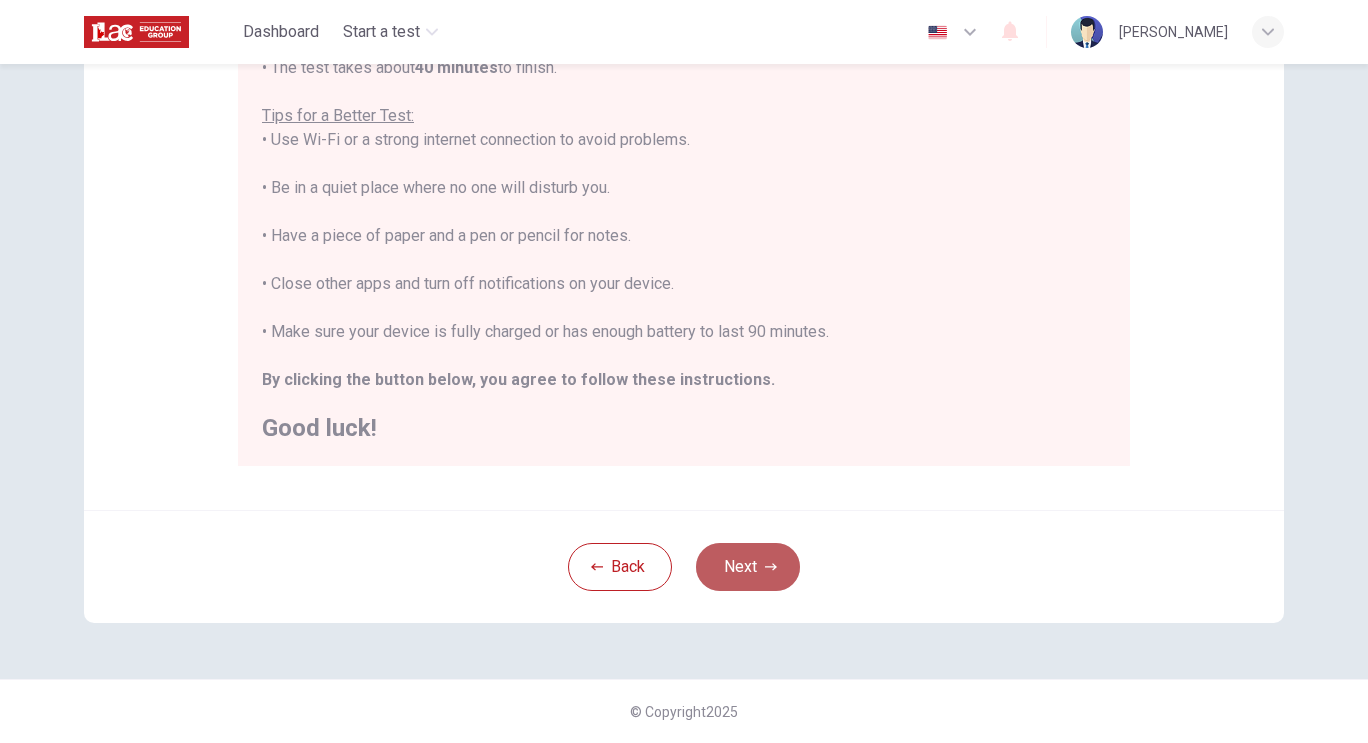 click on "Next" at bounding box center (748, 567) 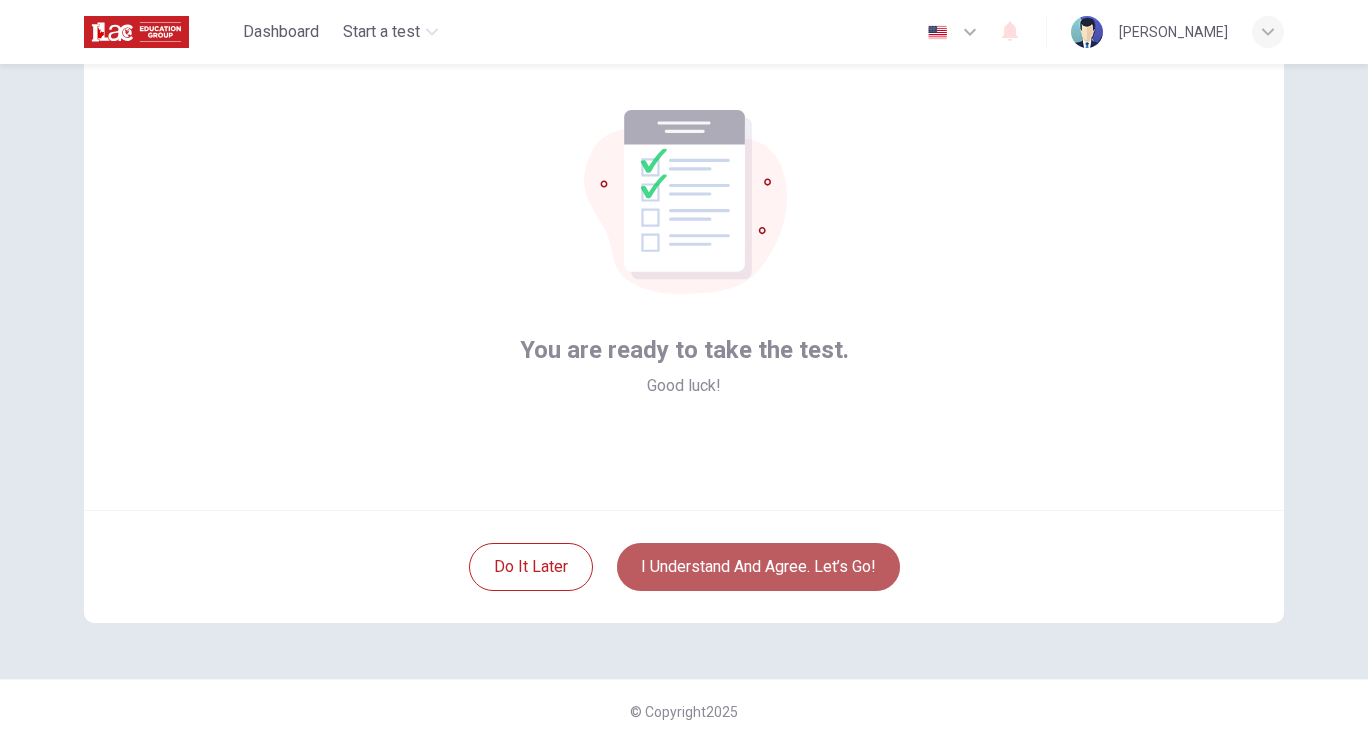 click on "I understand and agree. Let’s go!" at bounding box center [758, 567] 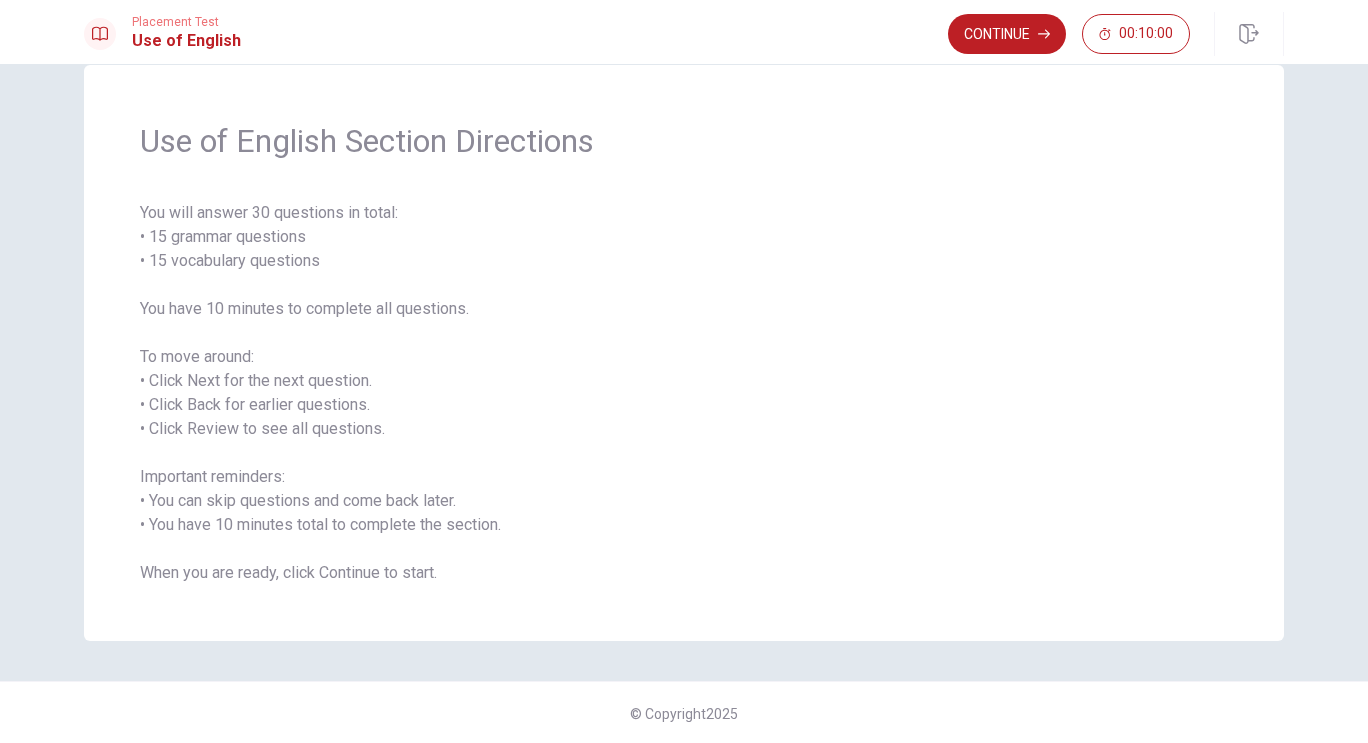 scroll, scrollTop: 41, scrollLeft: 0, axis: vertical 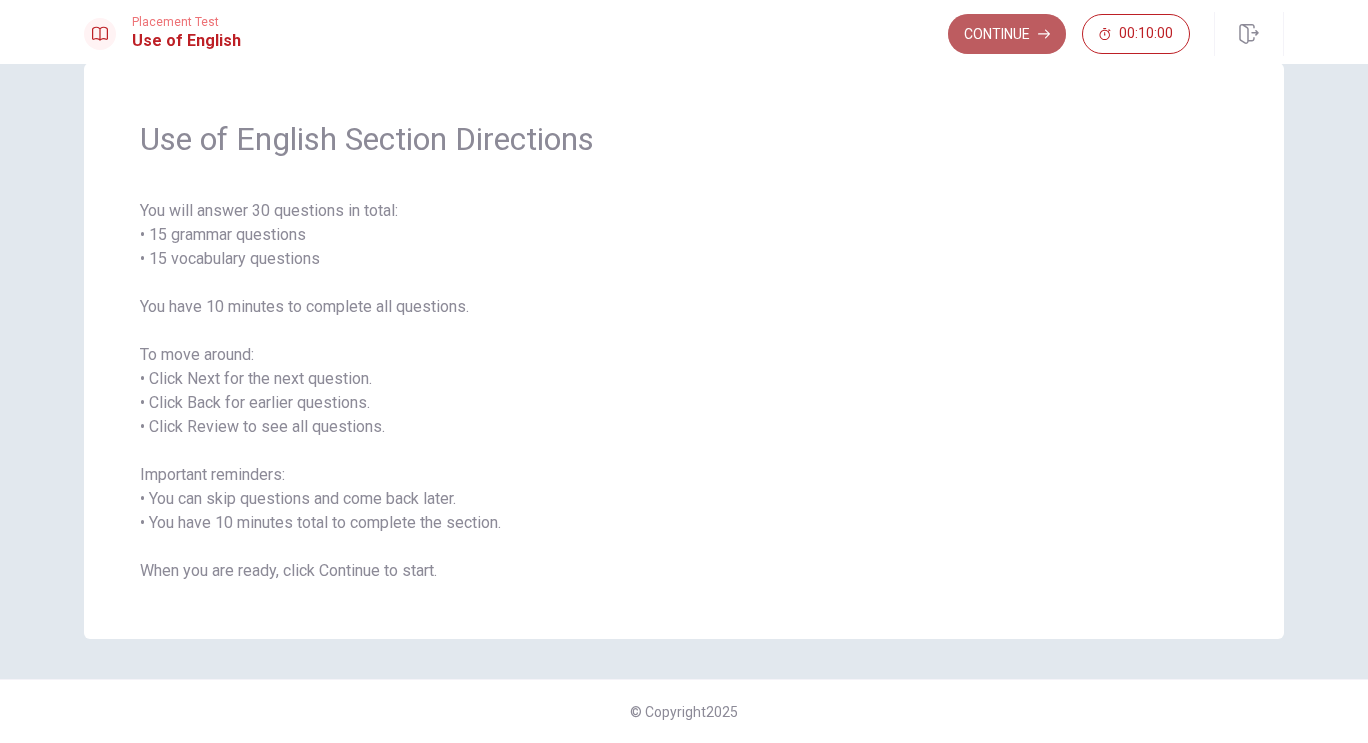 click on "Continue" at bounding box center (1007, 34) 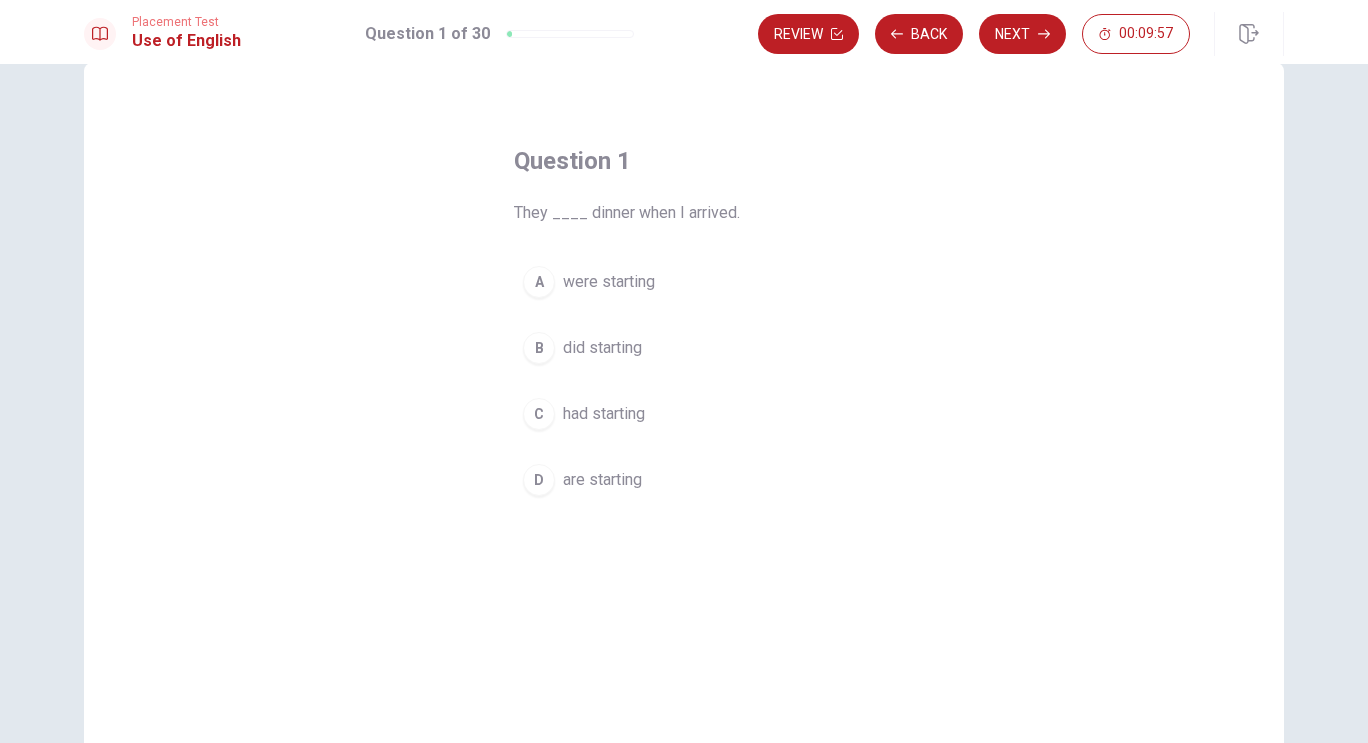 scroll, scrollTop: 91, scrollLeft: 0, axis: vertical 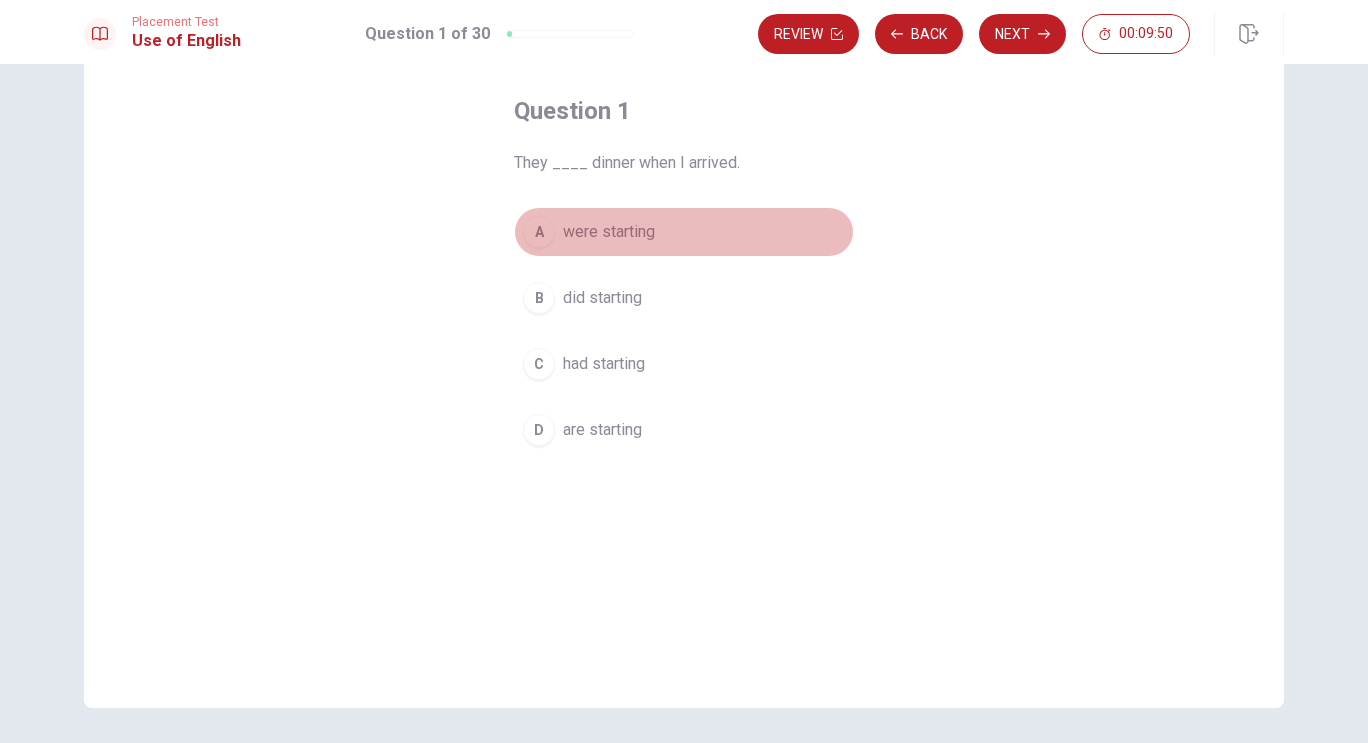 click on "A" at bounding box center (539, 232) 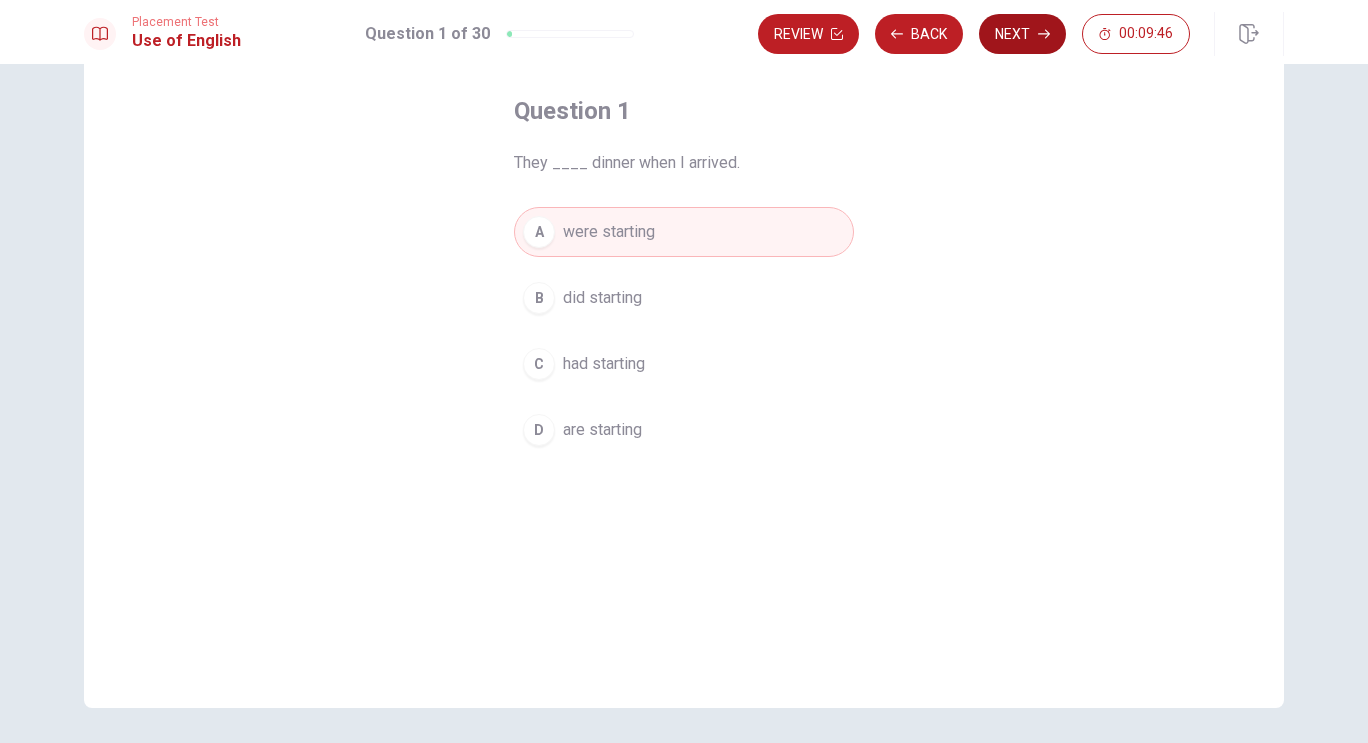 click on "Next" at bounding box center (1022, 34) 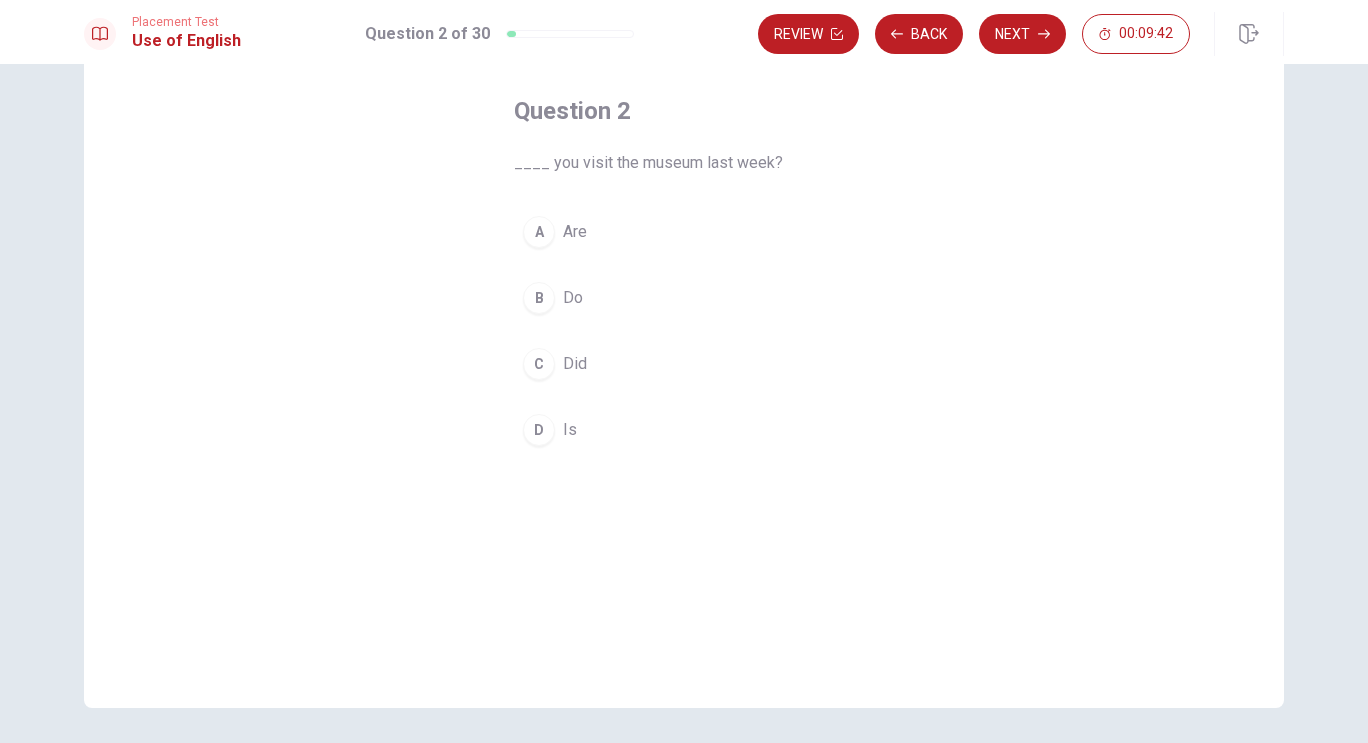 click on "C" at bounding box center [539, 364] 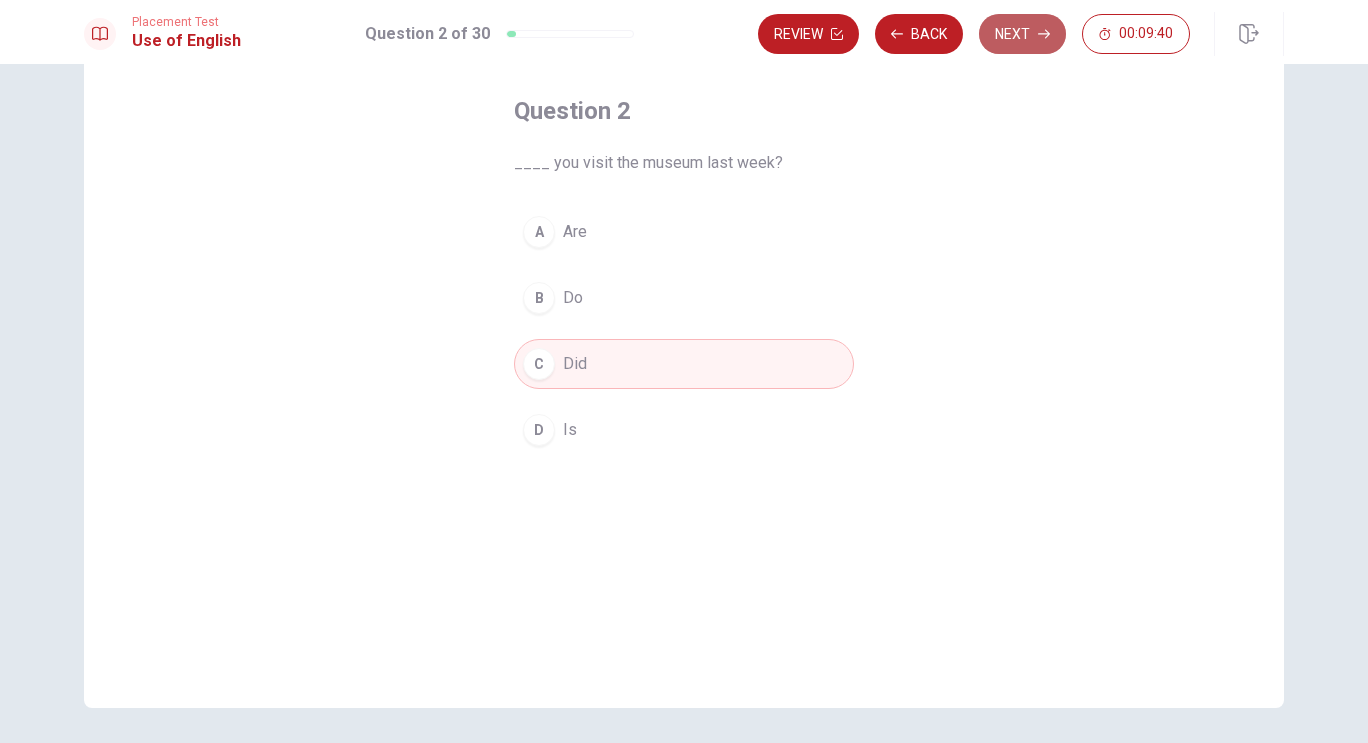 click on "Next" at bounding box center [1022, 34] 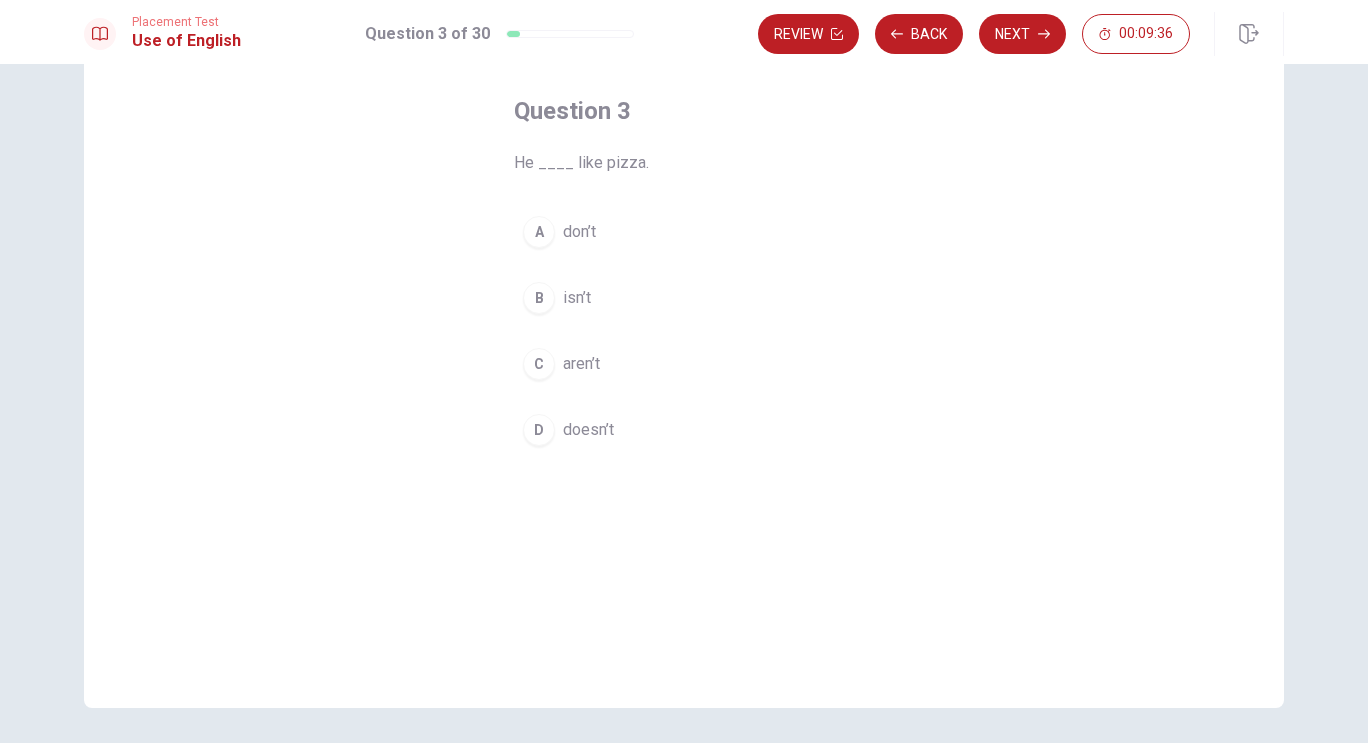click on "D" at bounding box center (539, 430) 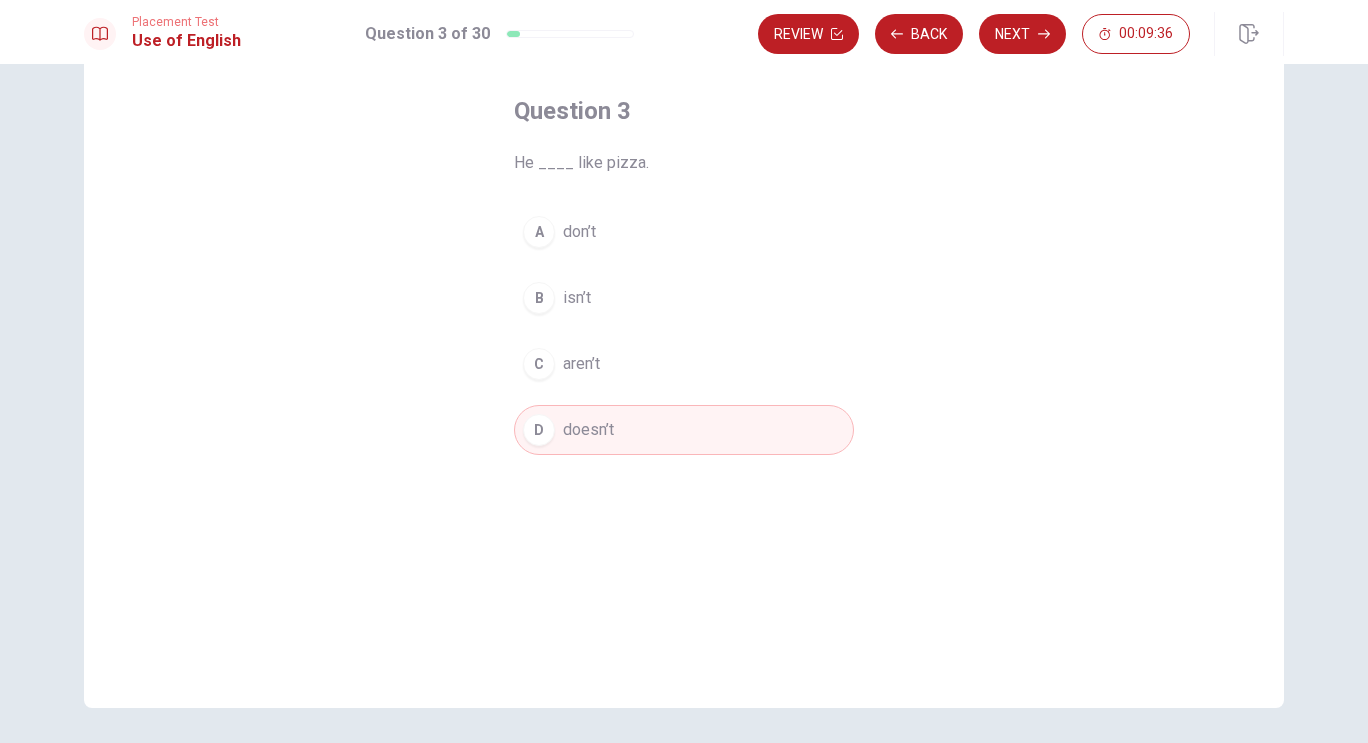 click 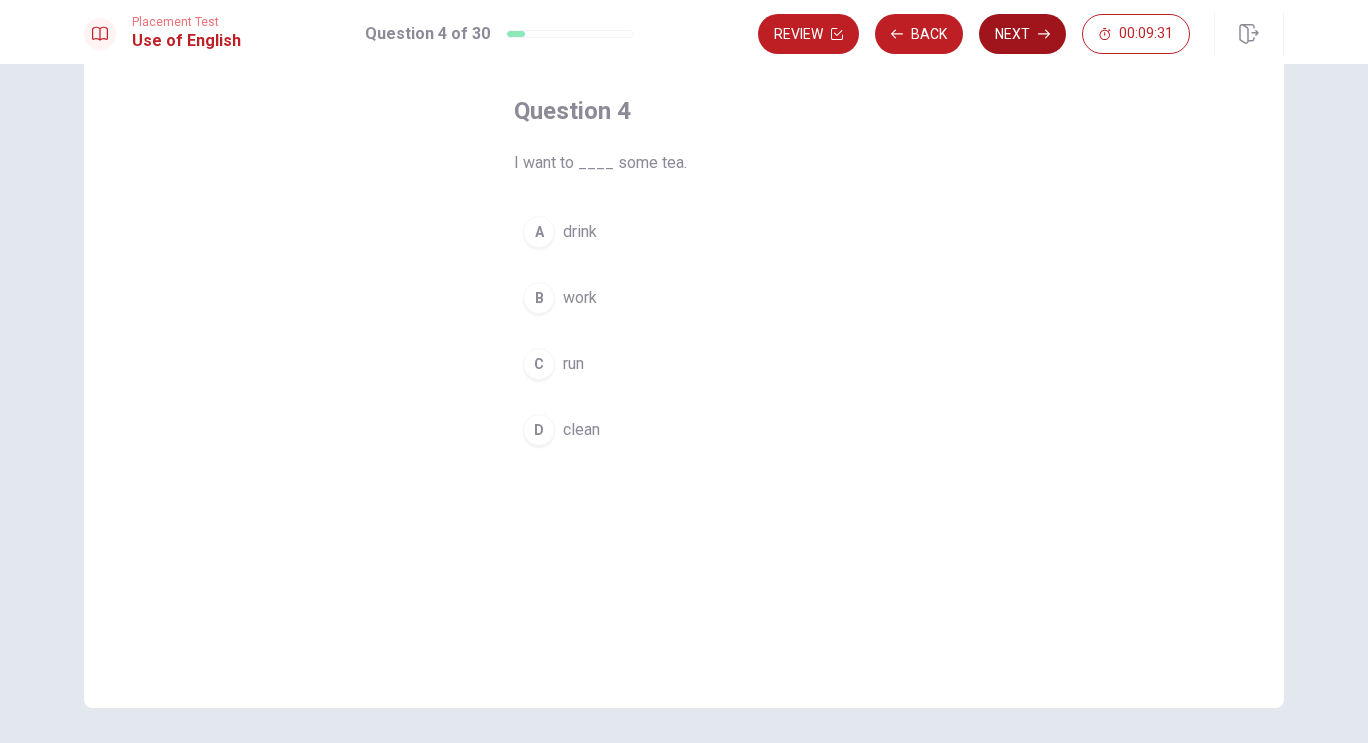click on "A" at bounding box center (539, 232) 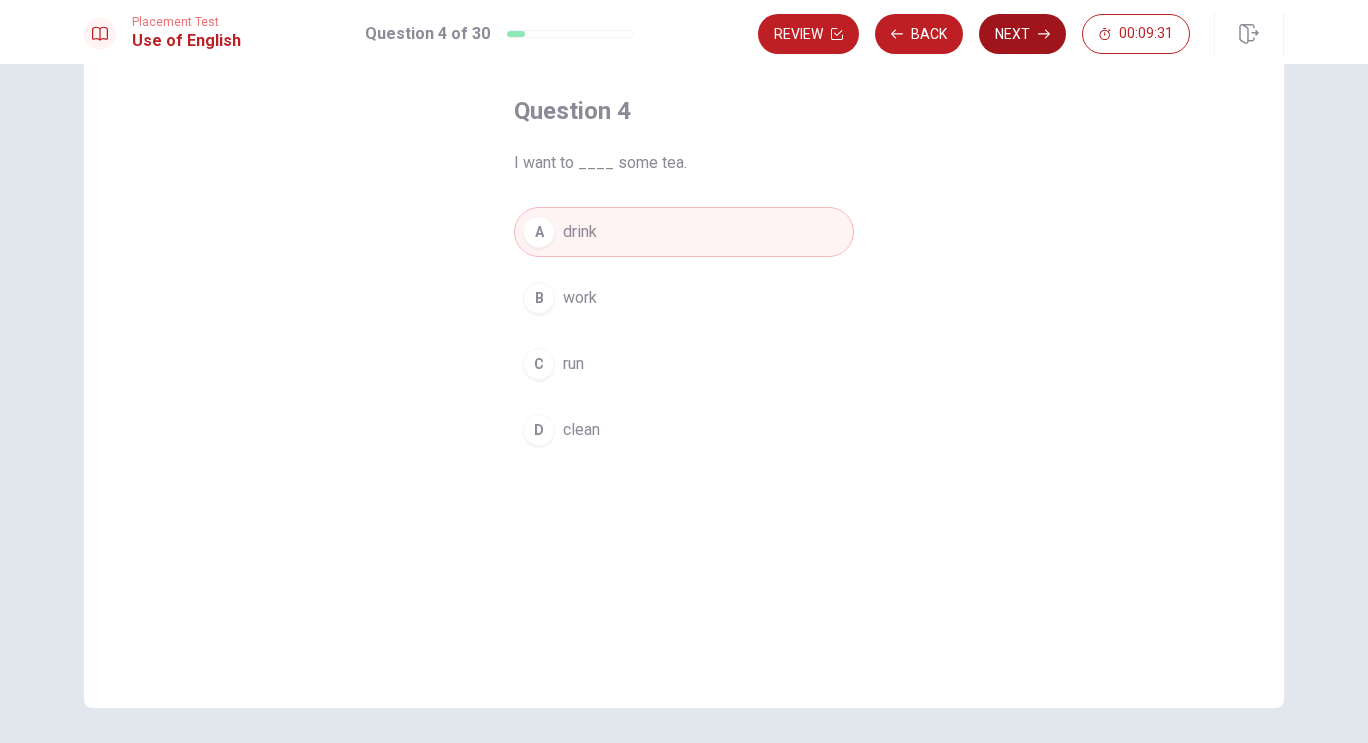 click 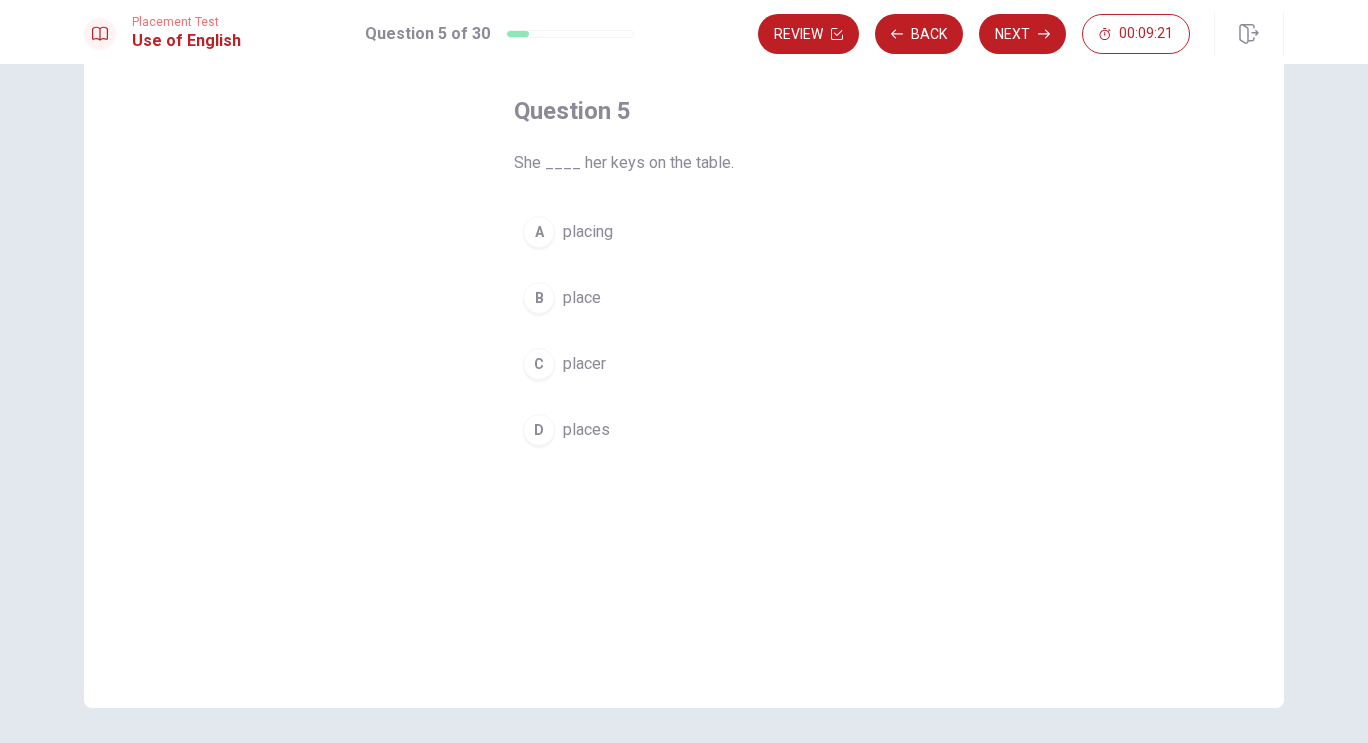 click on "D" at bounding box center [539, 430] 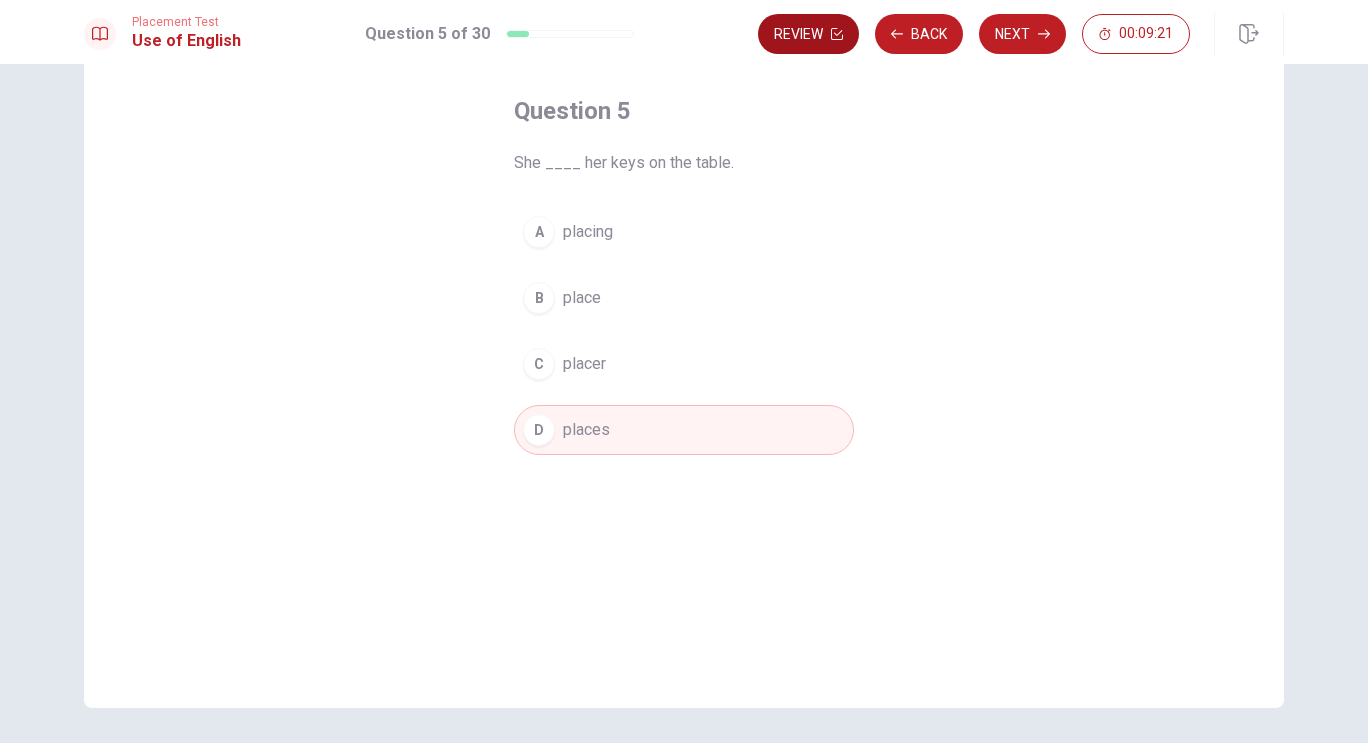 click 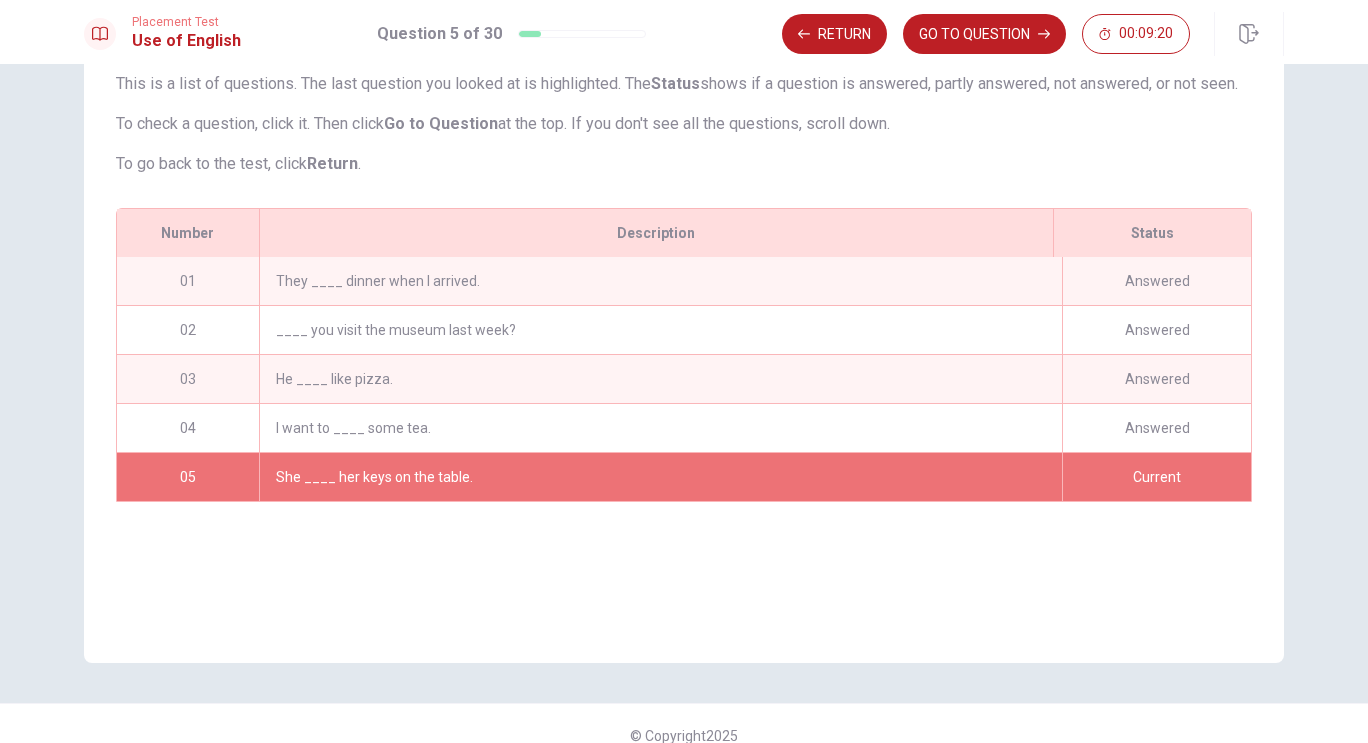 scroll, scrollTop: 160, scrollLeft: 0, axis: vertical 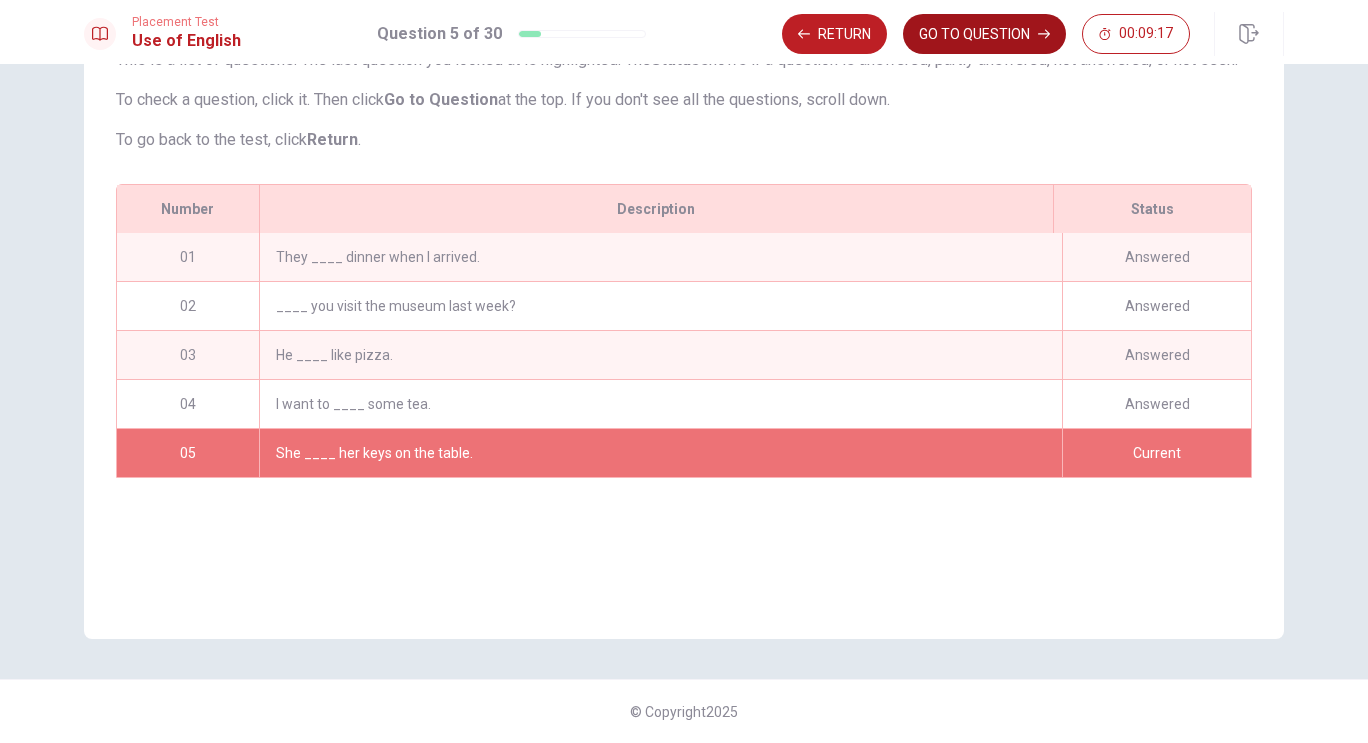 click 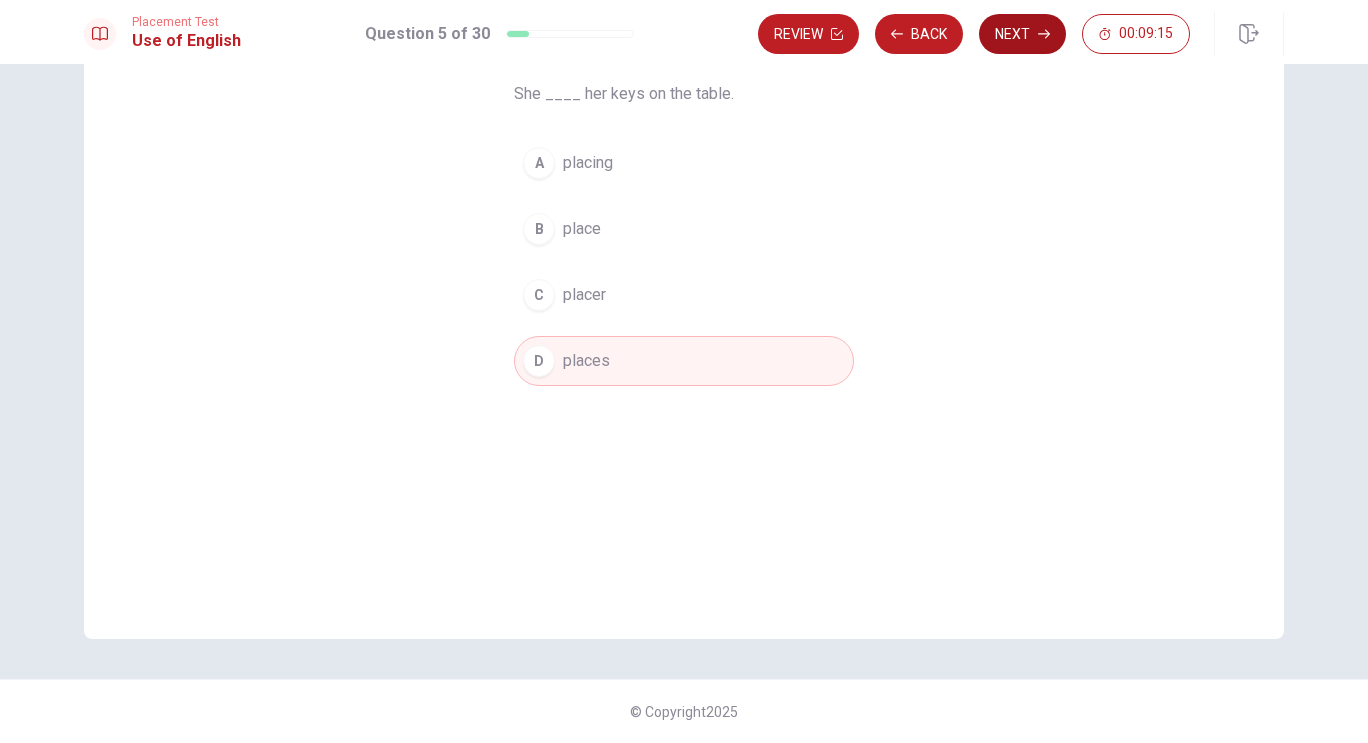 click 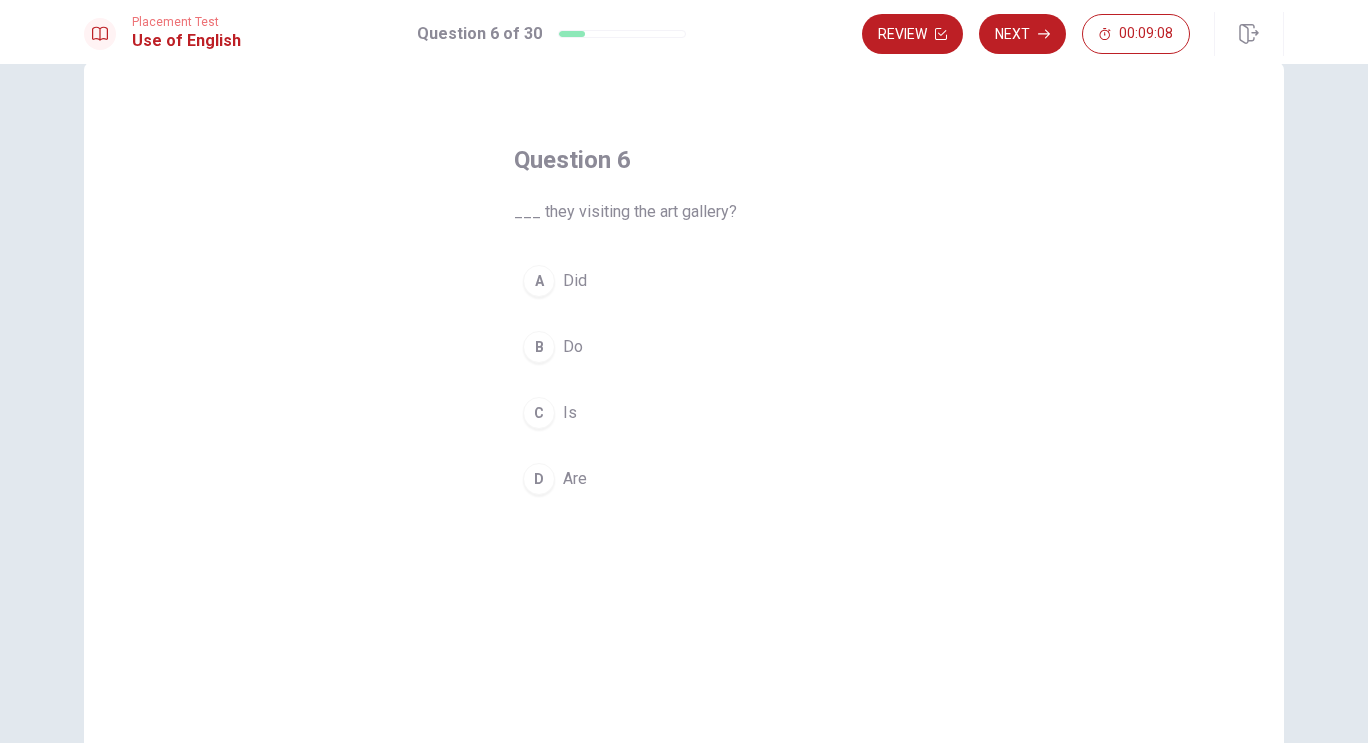 scroll, scrollTop: 40, scrollLeft: 0, axis: vertical 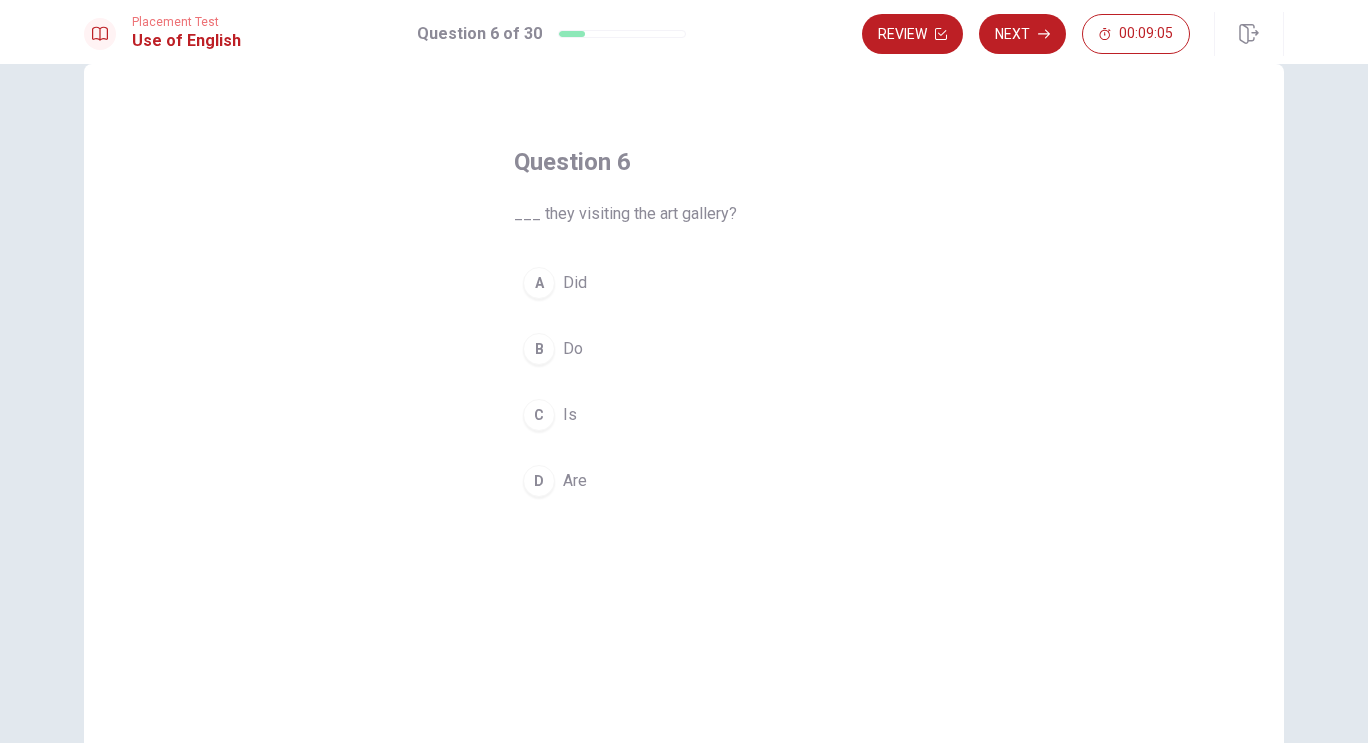 click on "D" at bounding box center (539, 481) 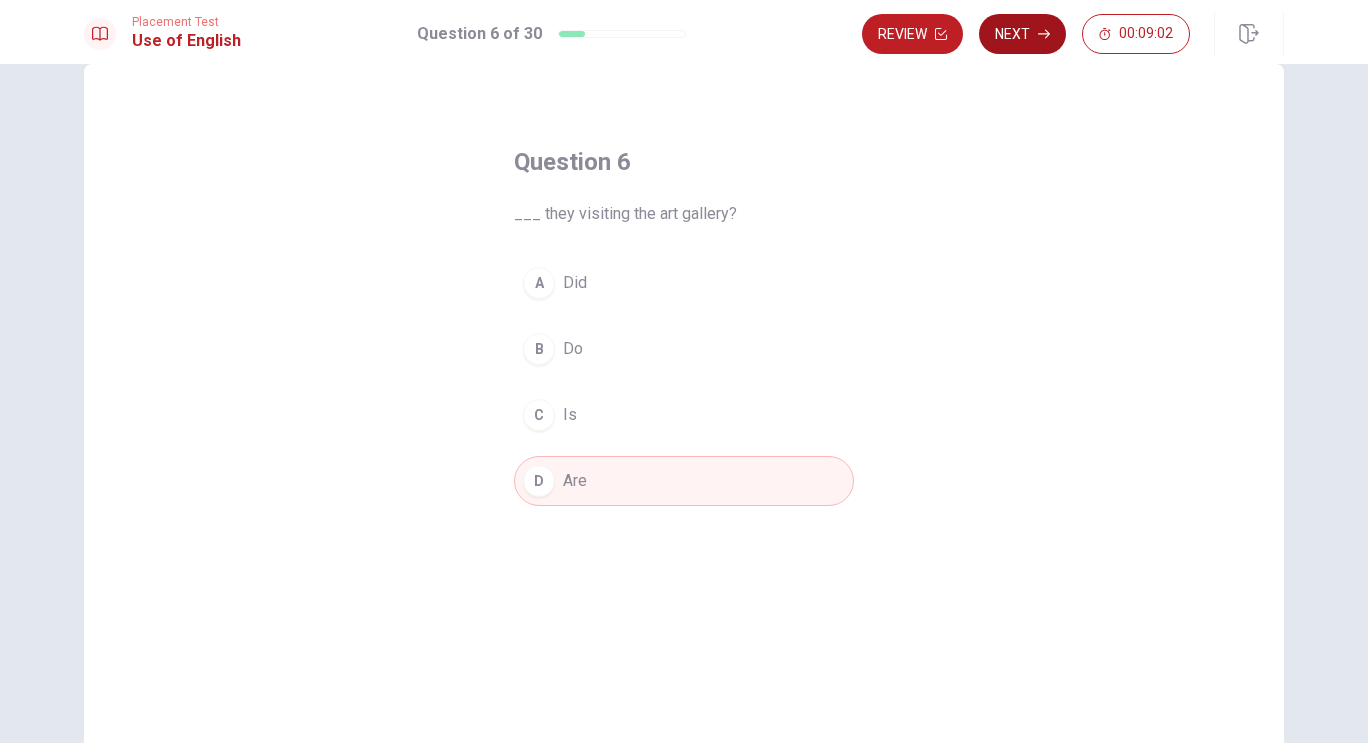 click 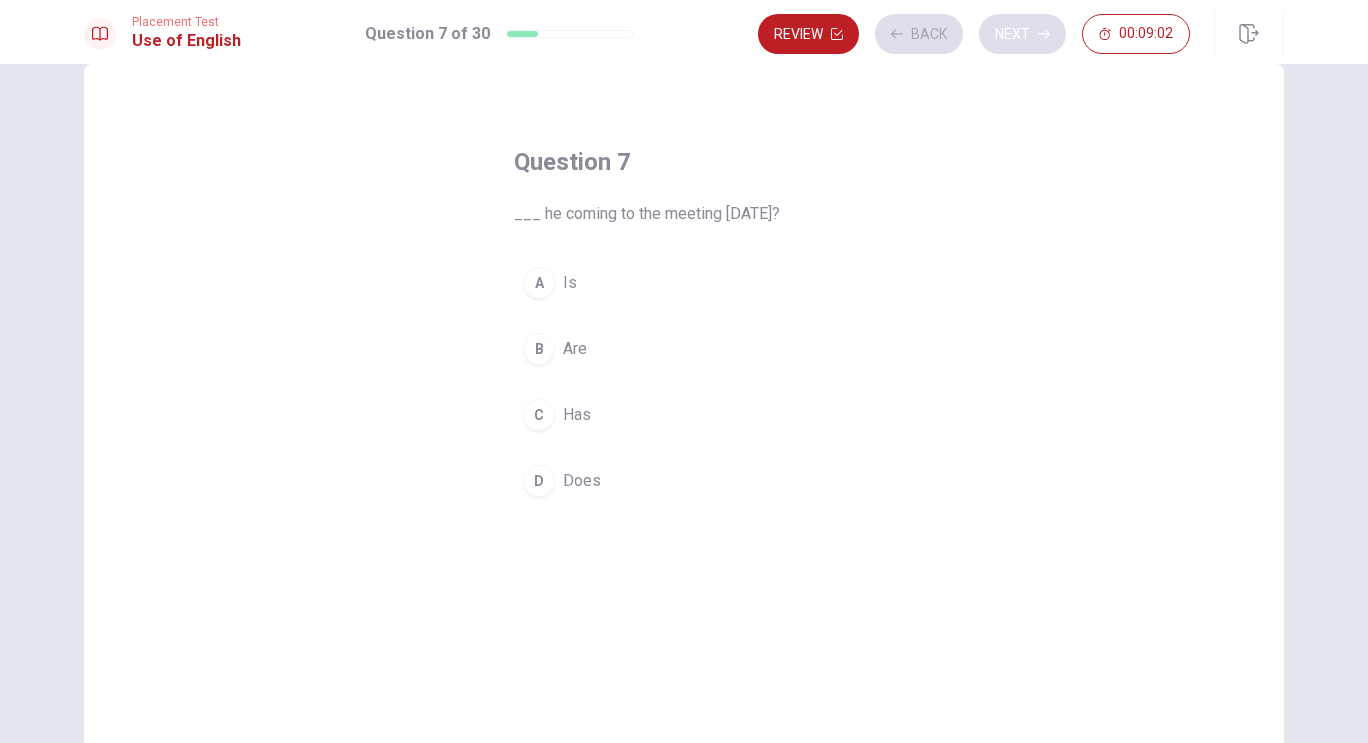 click on "Review Back Next 00:09:02" at bounding box center [974, 34] 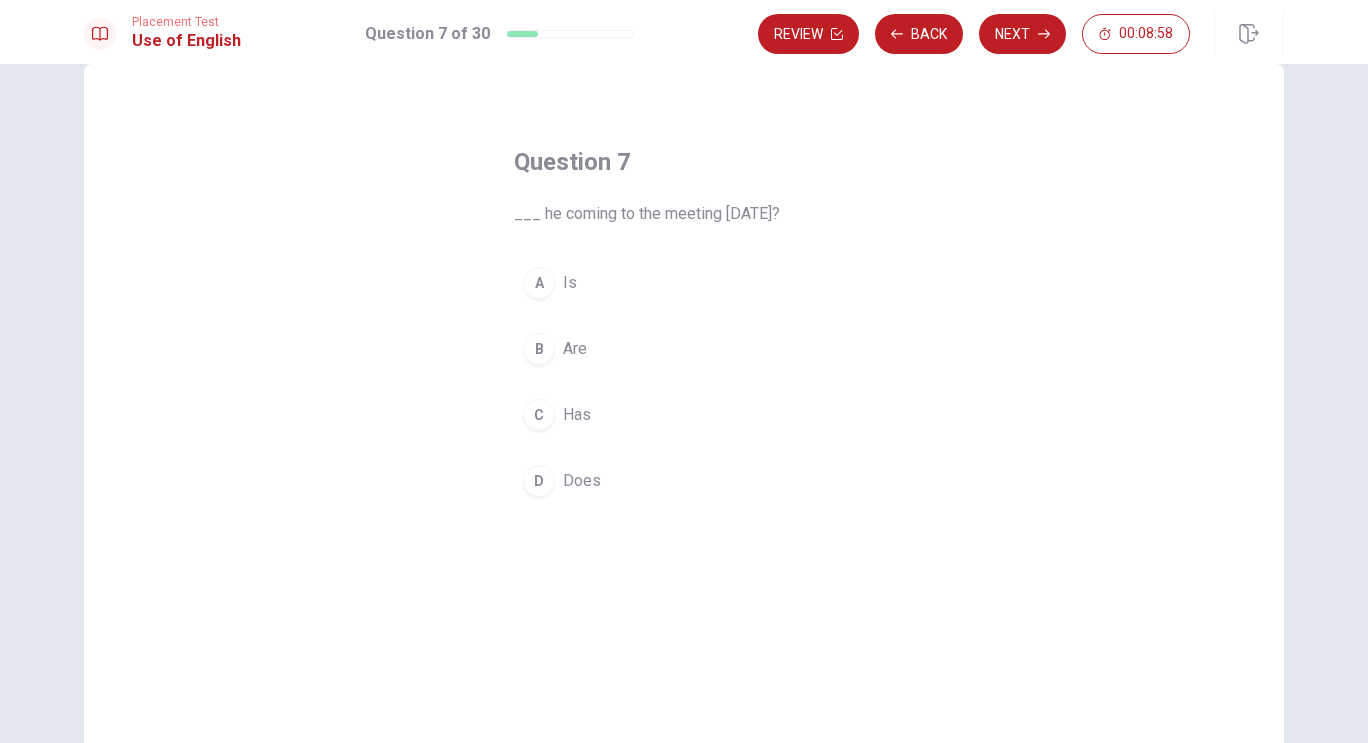 click on "D" at bounding box center (539, 481) 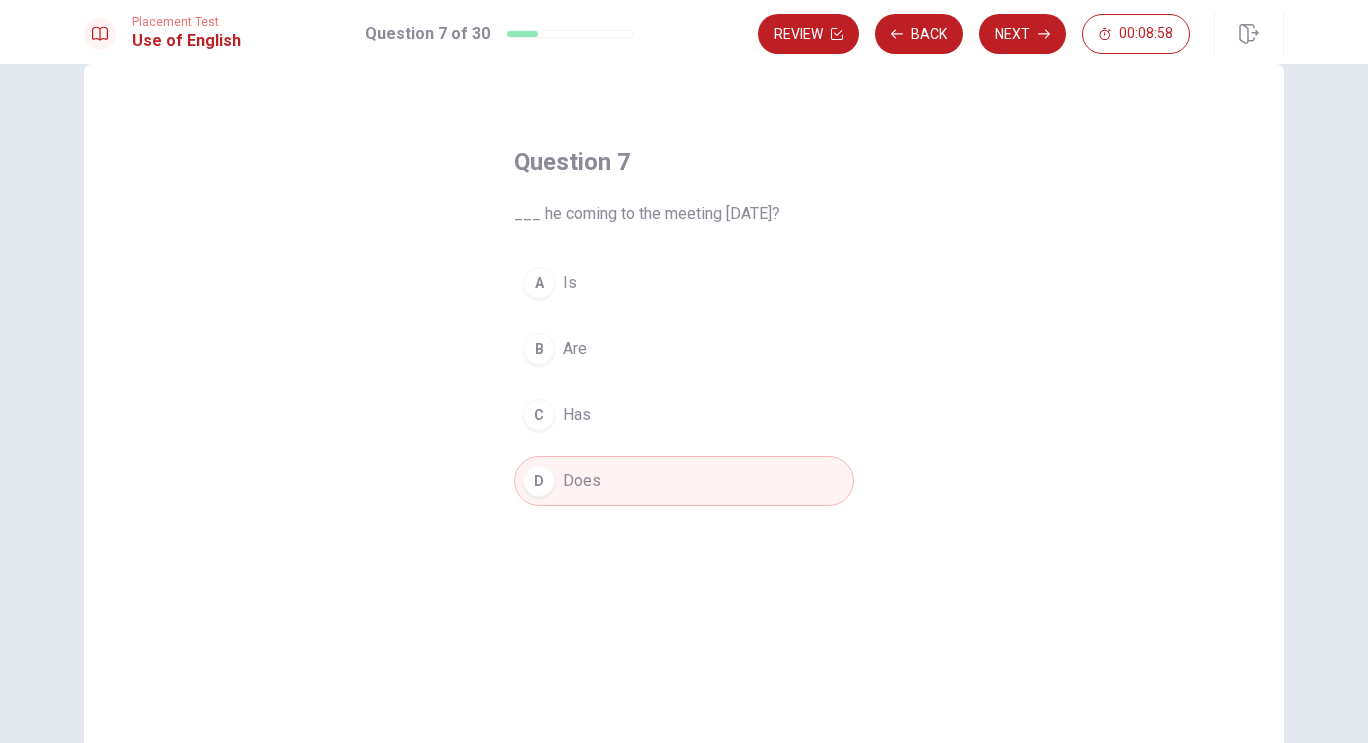 click on "A" at bounding box center [539, 283] 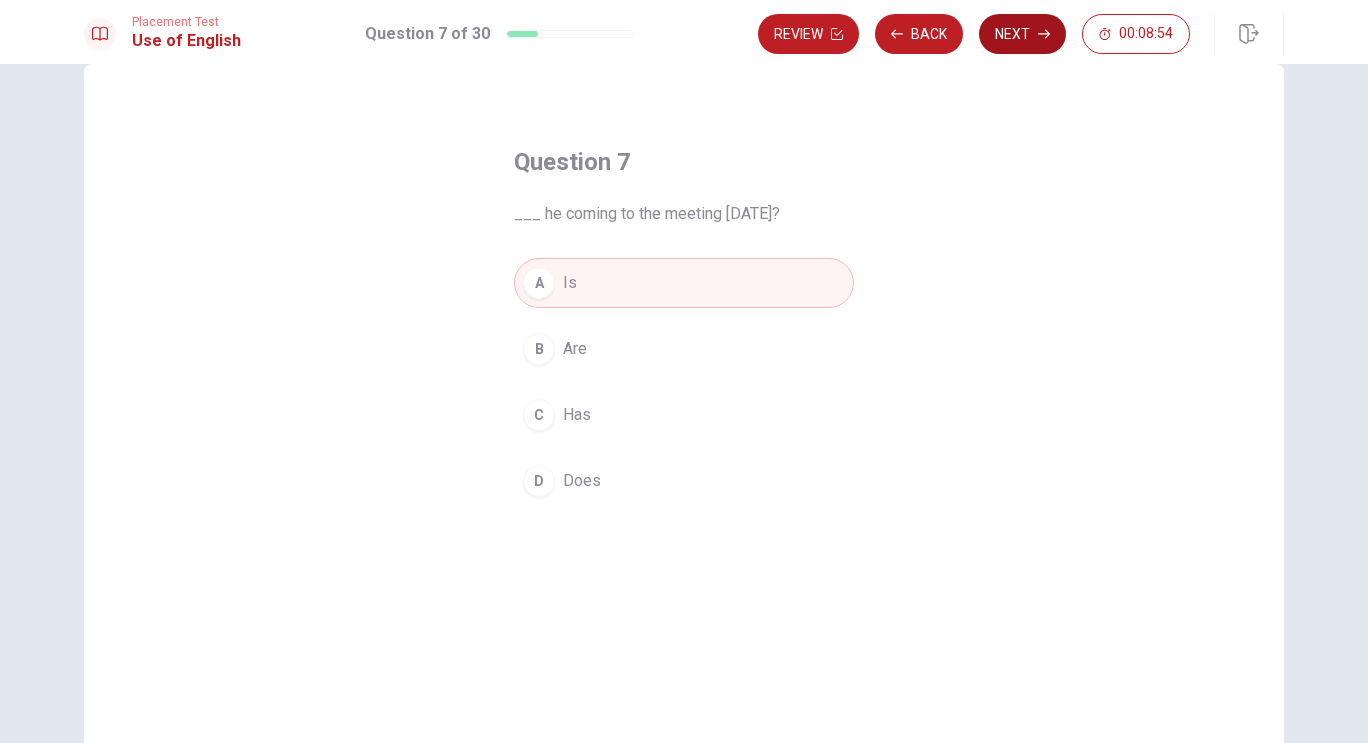 click 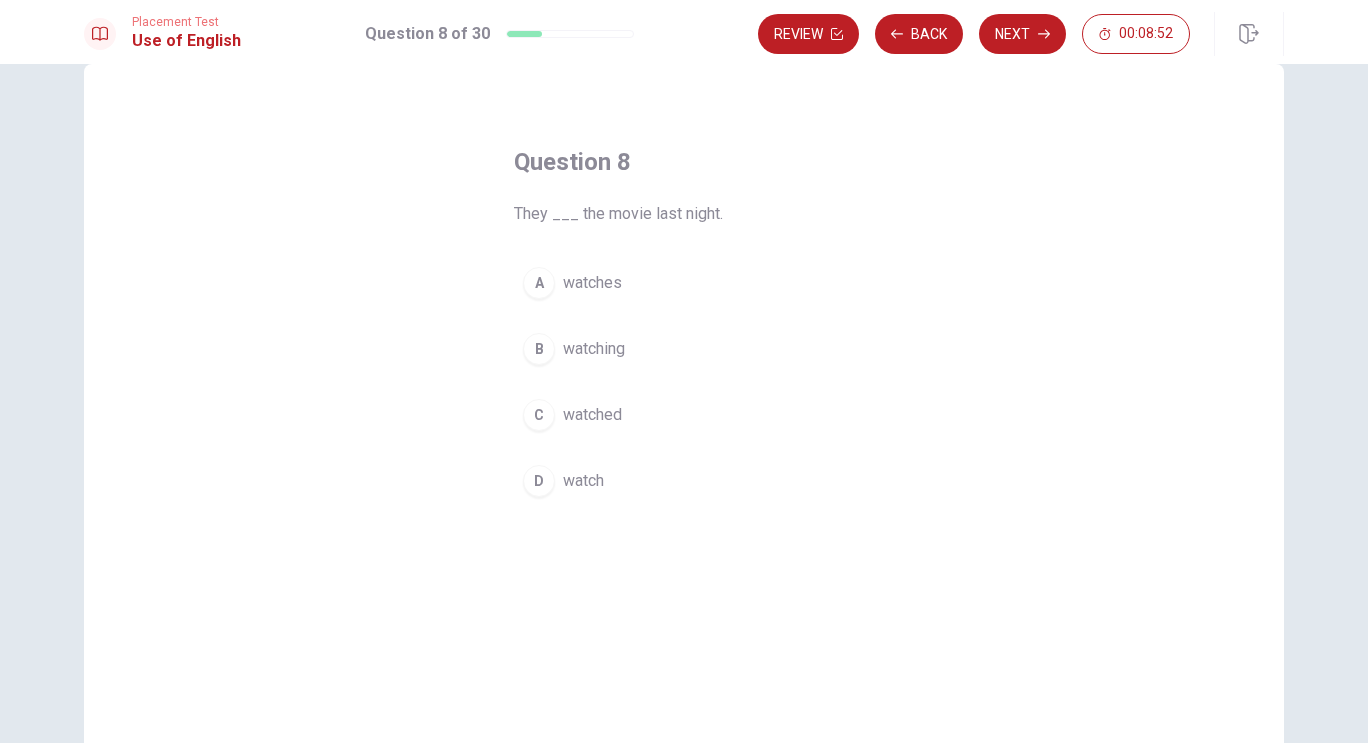 click on "C watched" at bounding box center [684, 415] 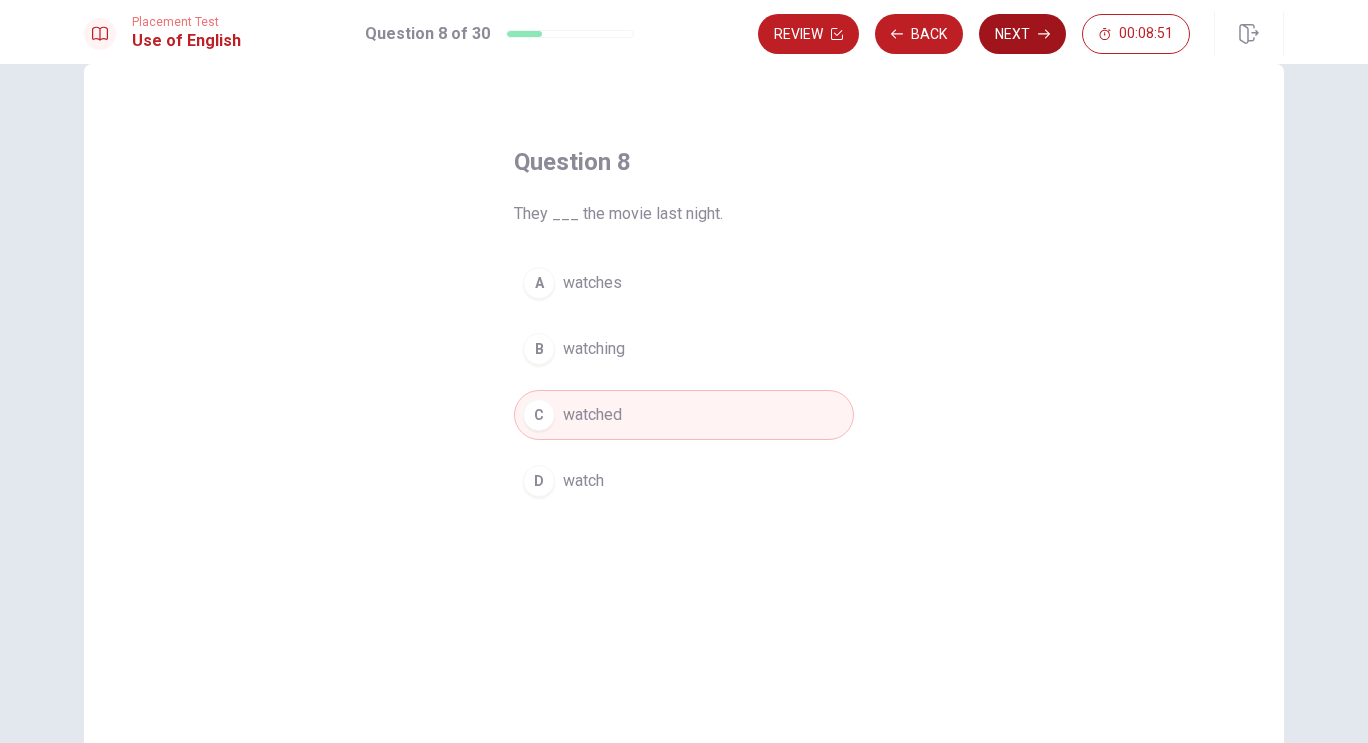 click on "Next" at bounding box center (1022, 34) 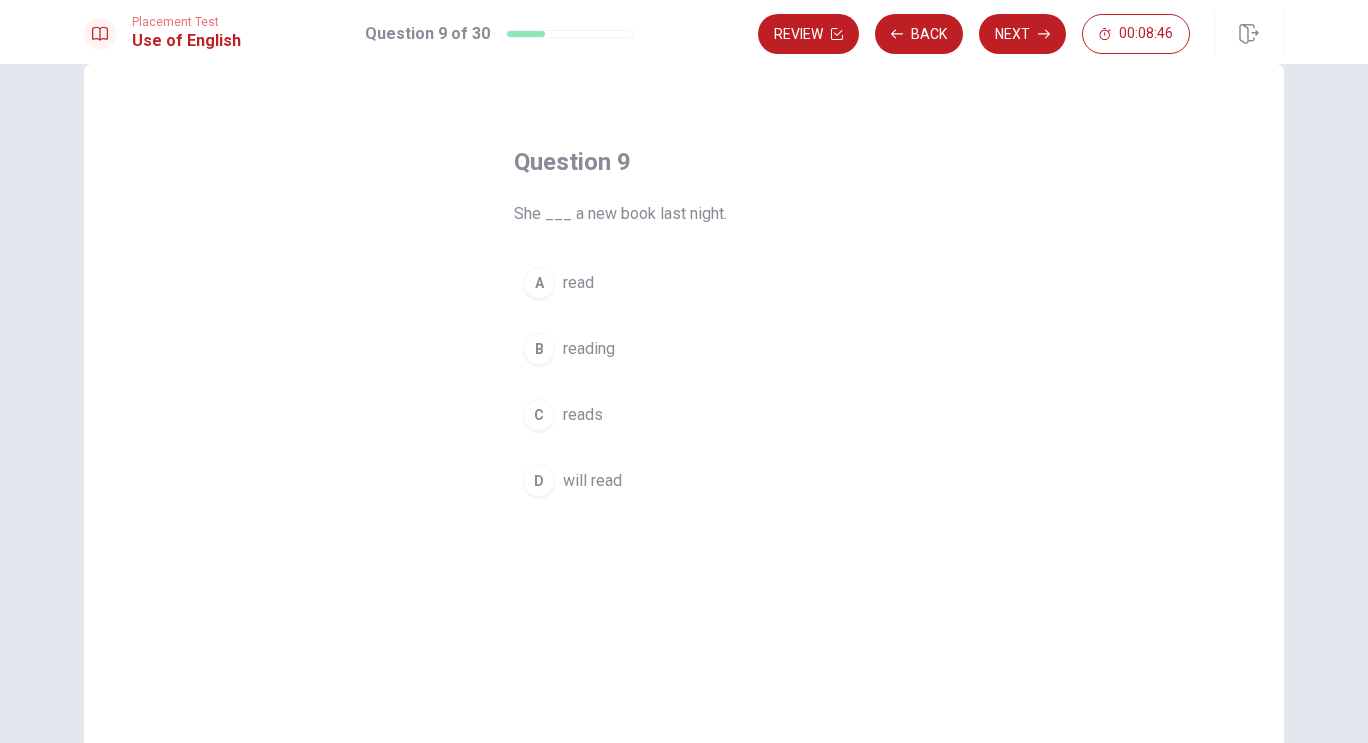 click on "A" at bounding box center (539, 283) 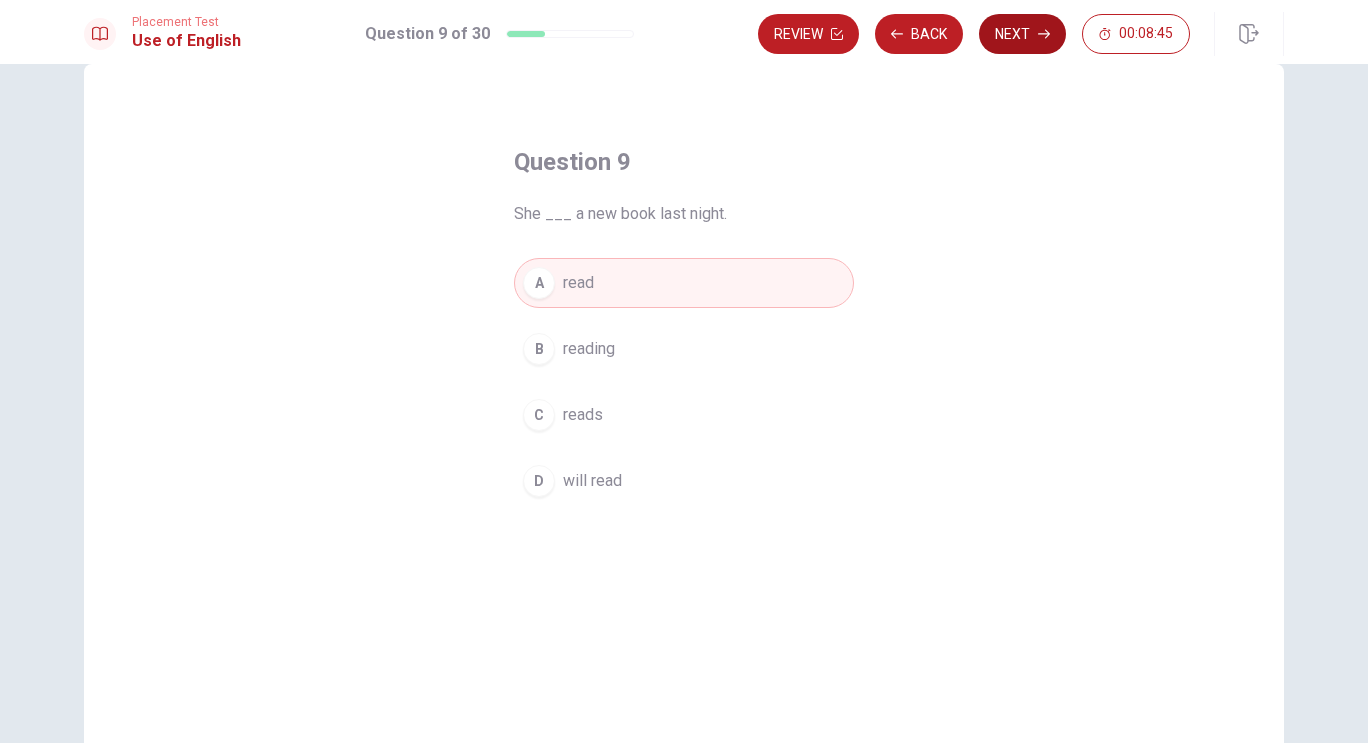 click 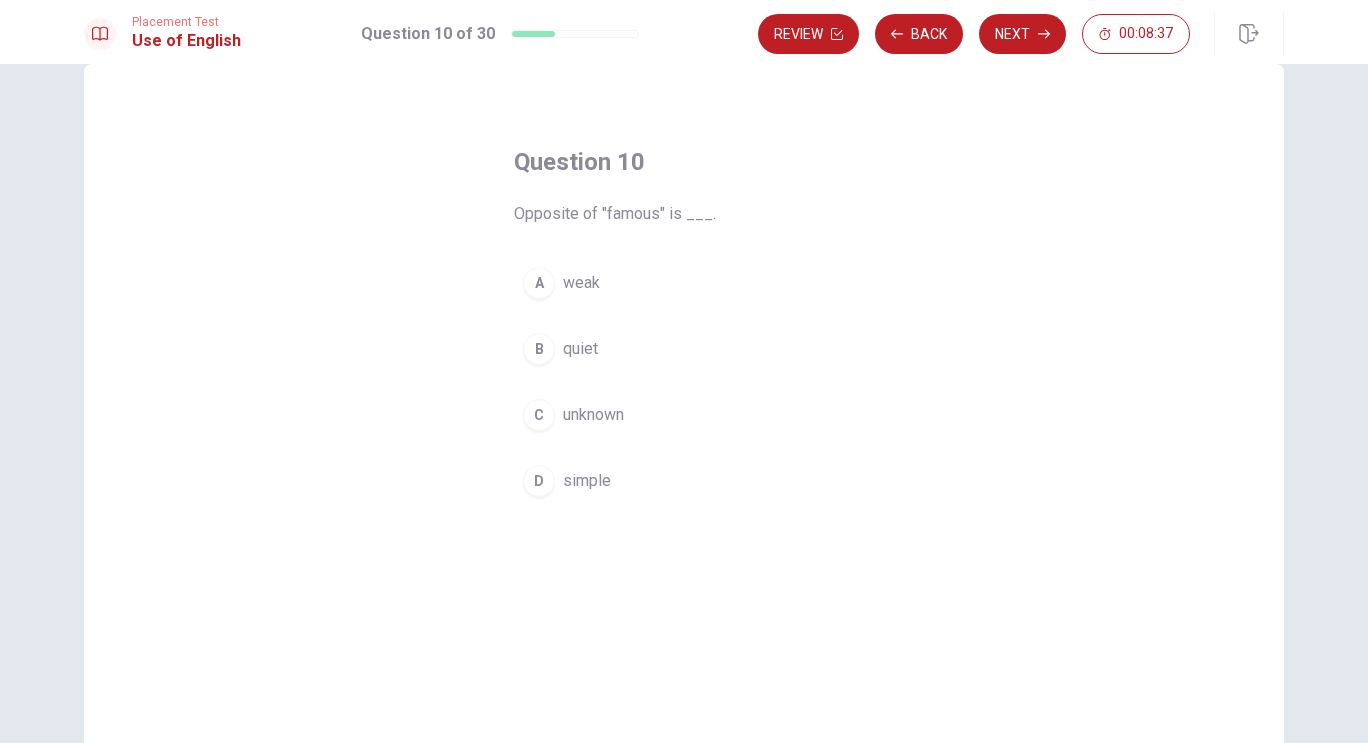 click on "C" at bounding box center (539, 415) 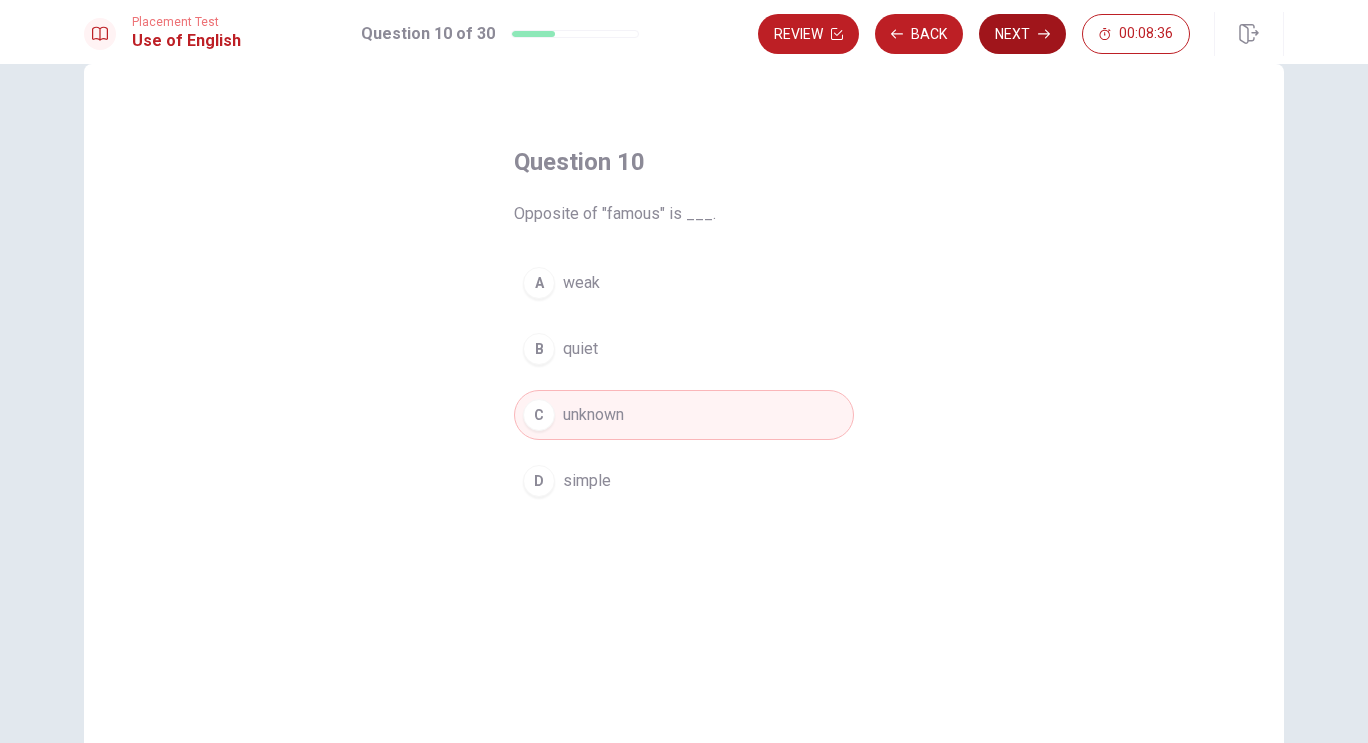 click 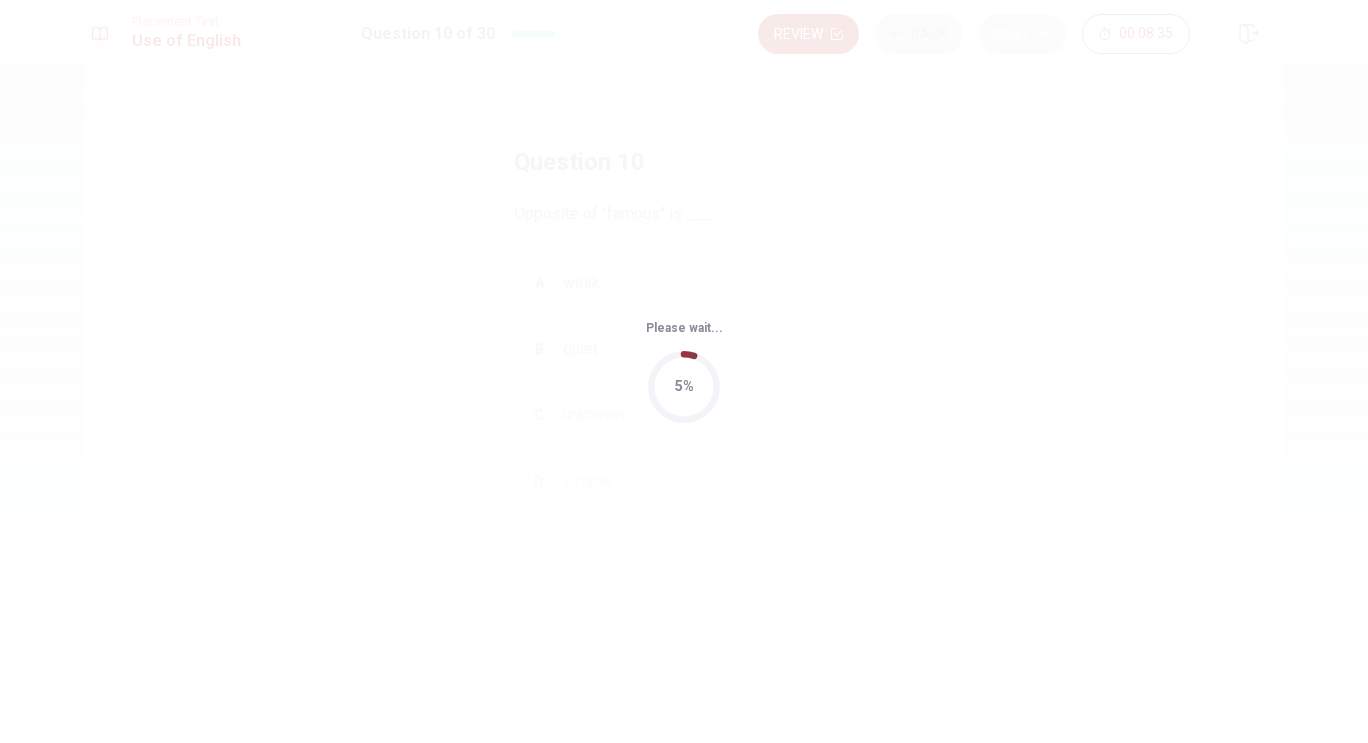 scroll, scrollTop: 0, scrollLeft: 0, axis: both 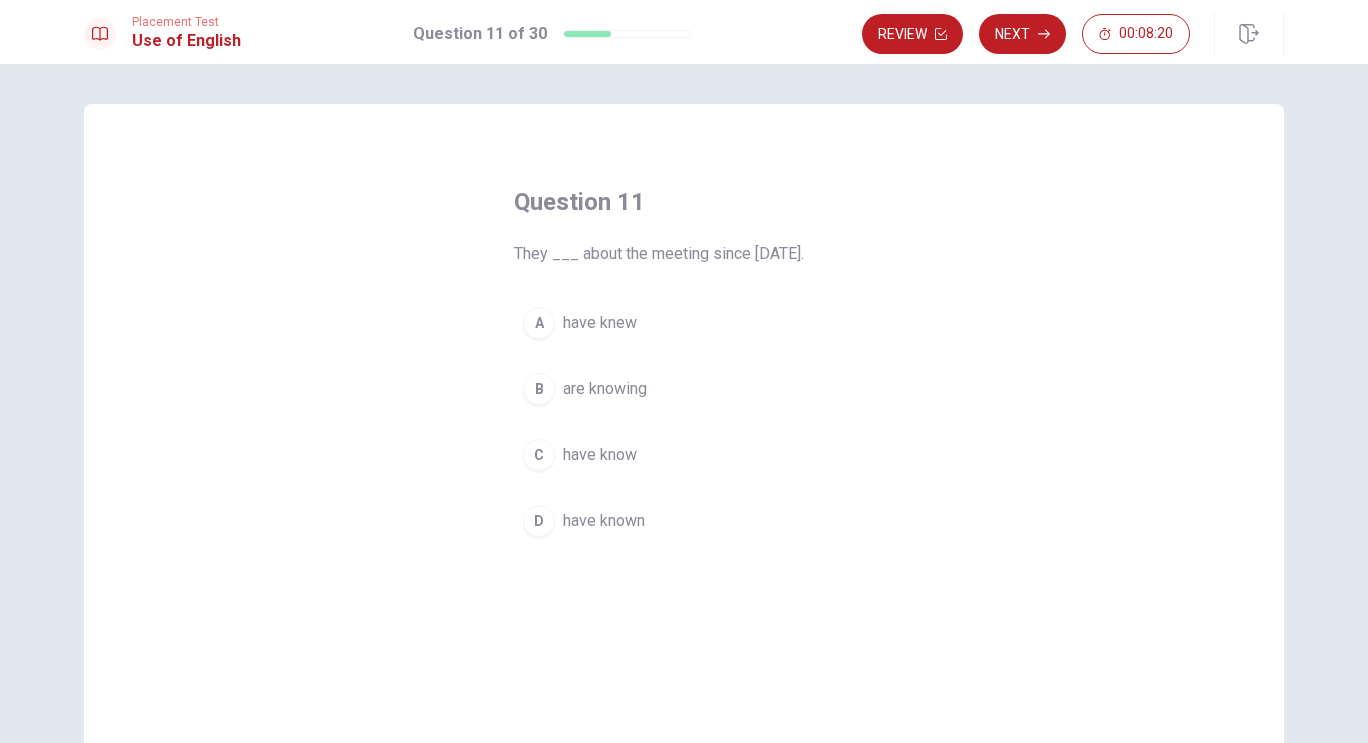 click on "D" at bounding box center [539, 521] 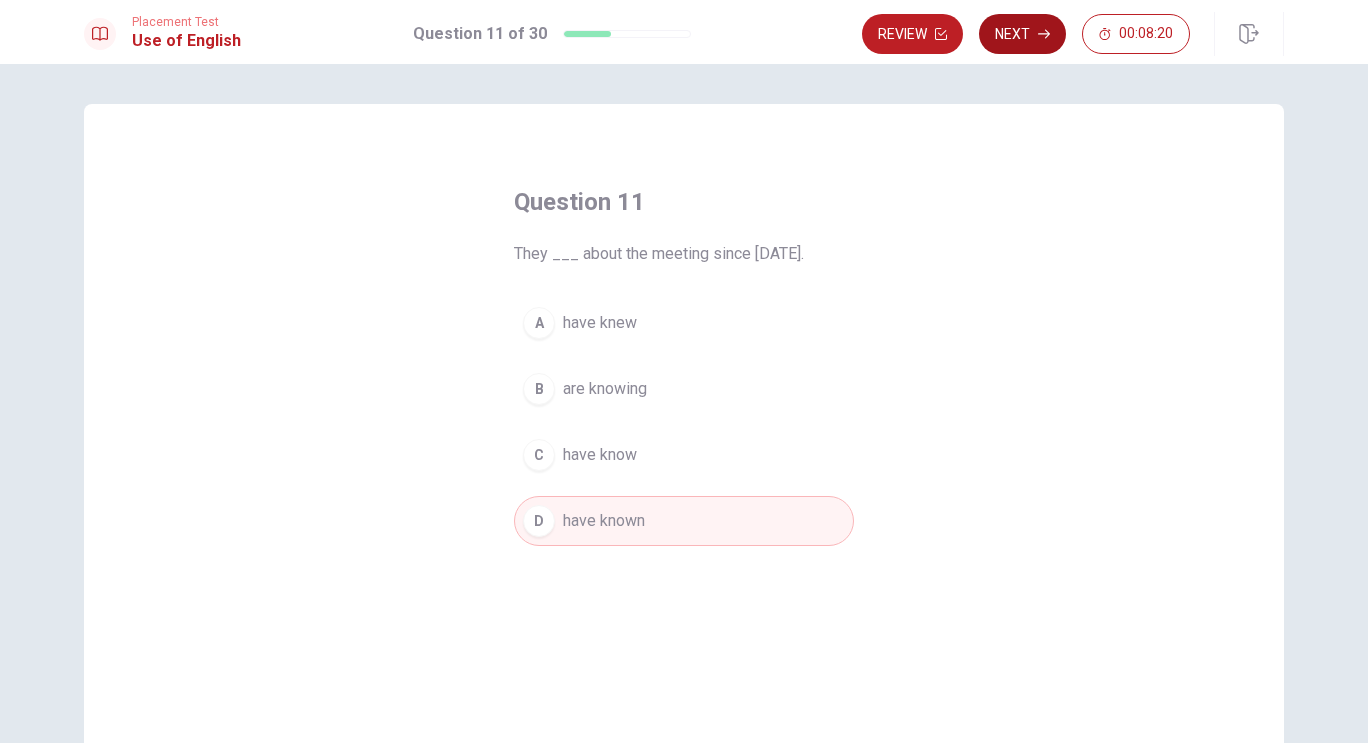 click 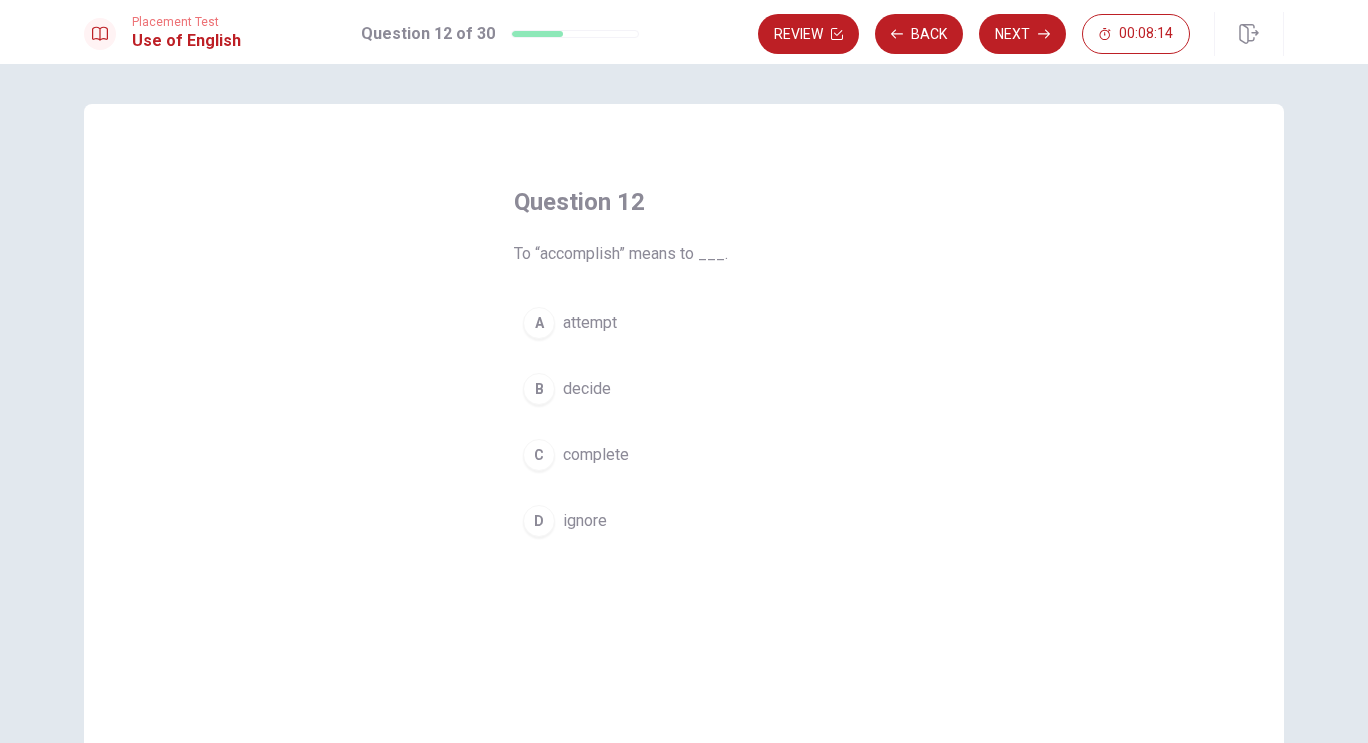 click on "C" at bounding box center (539, 455) 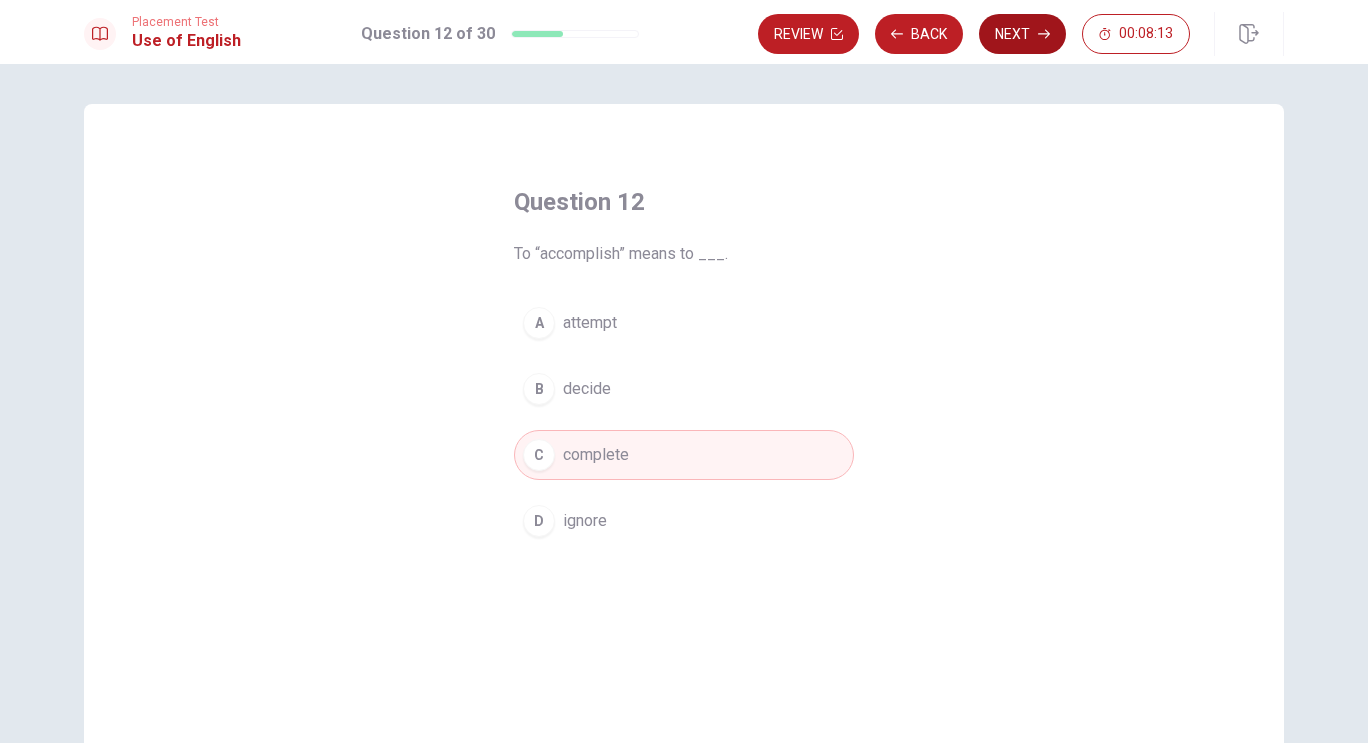 click 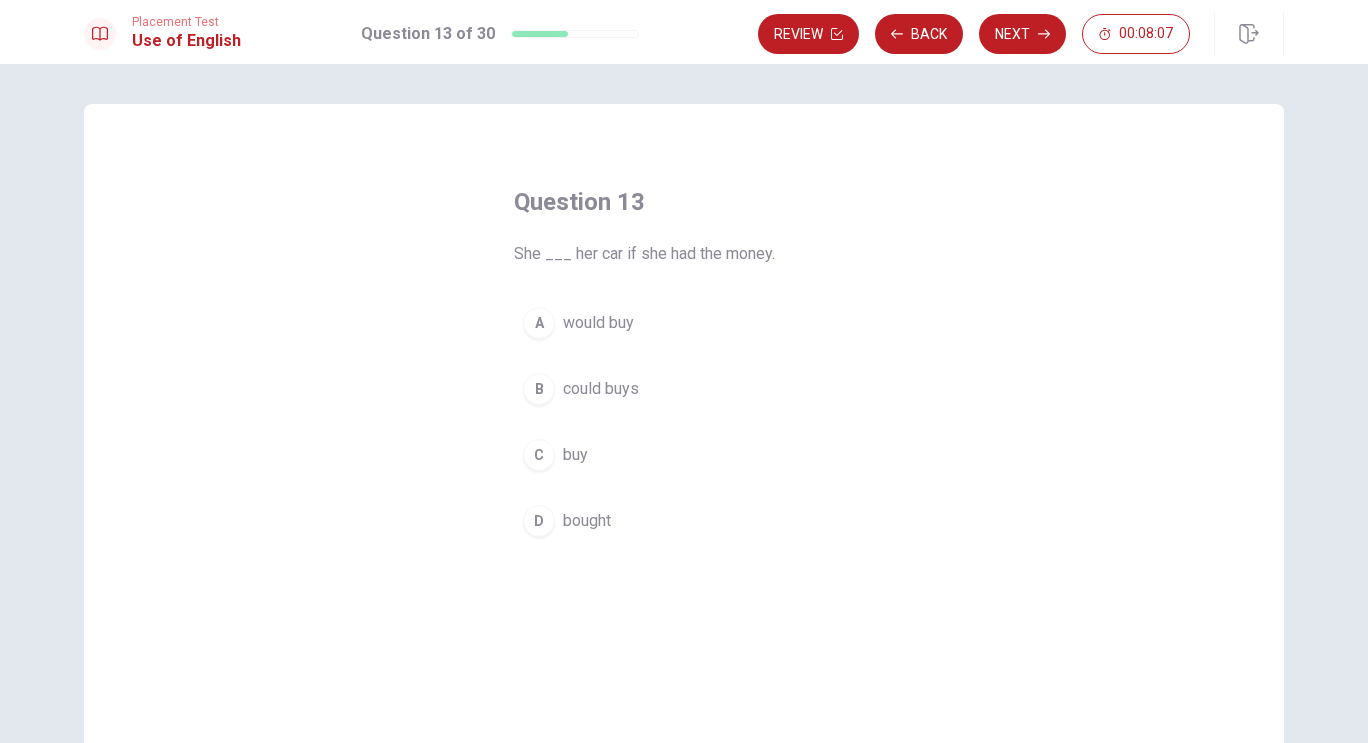 click on "A" at bounding box center [539, 323] 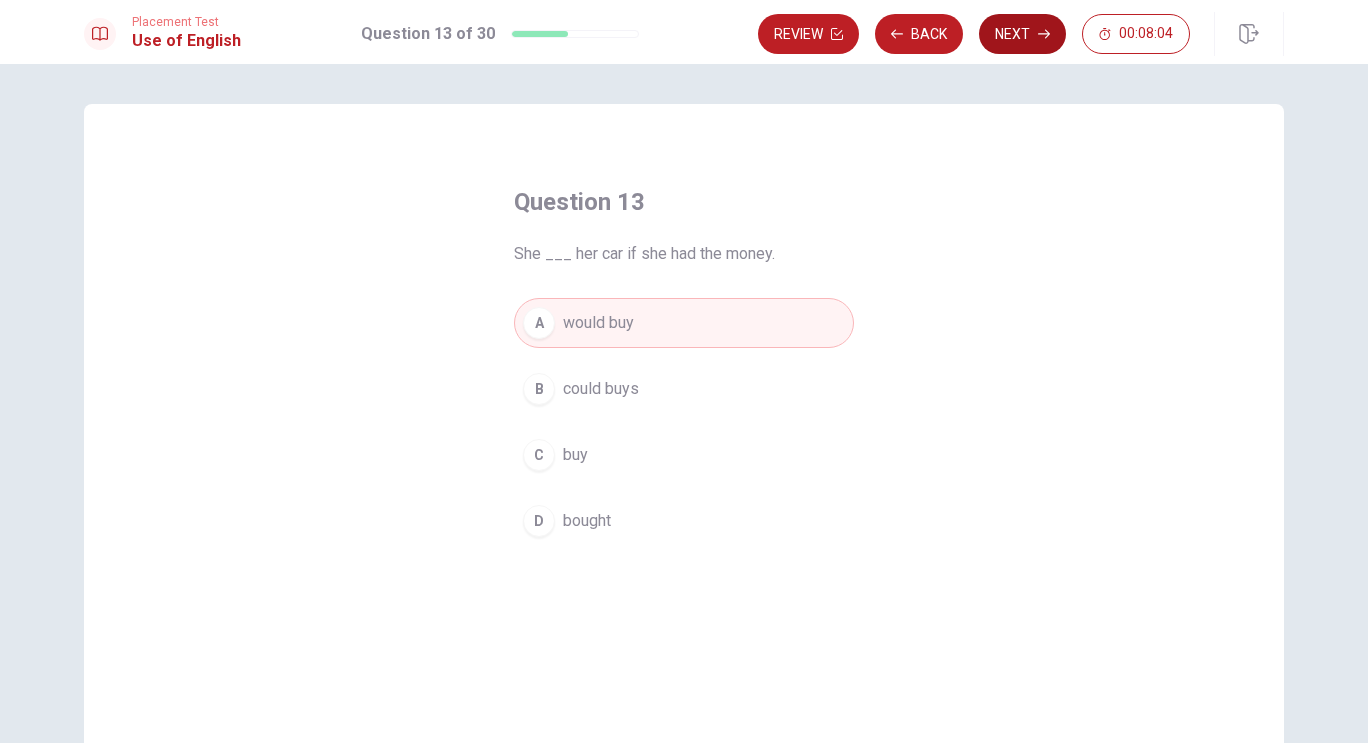 click 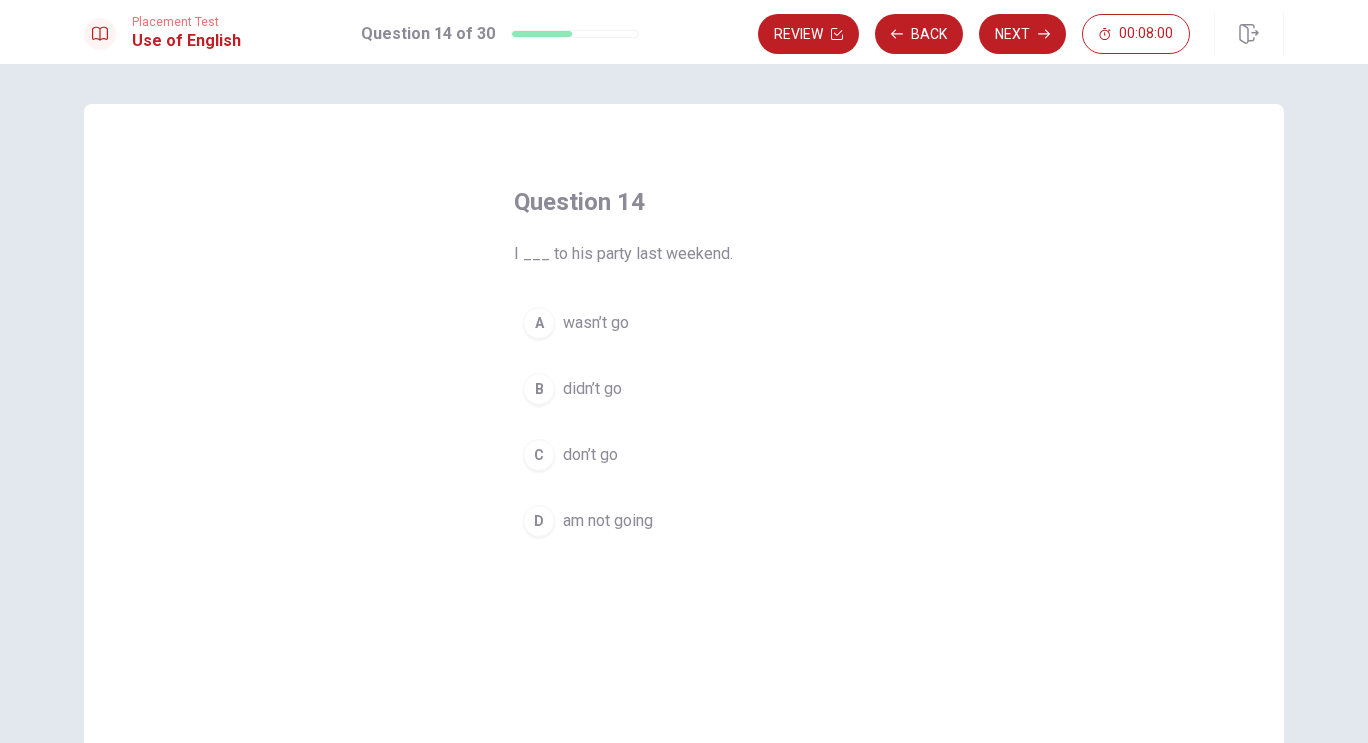click on "B didn’t go" at bounding box center (684, 389) 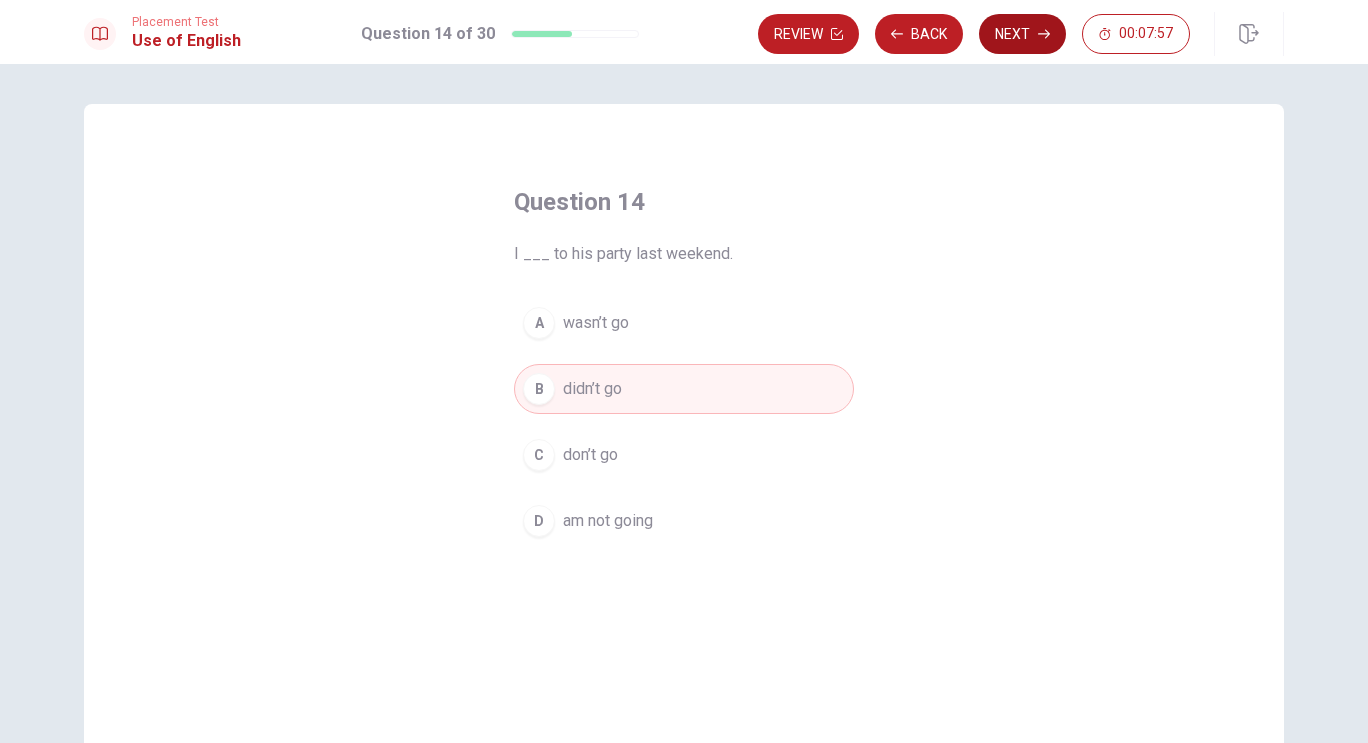 click 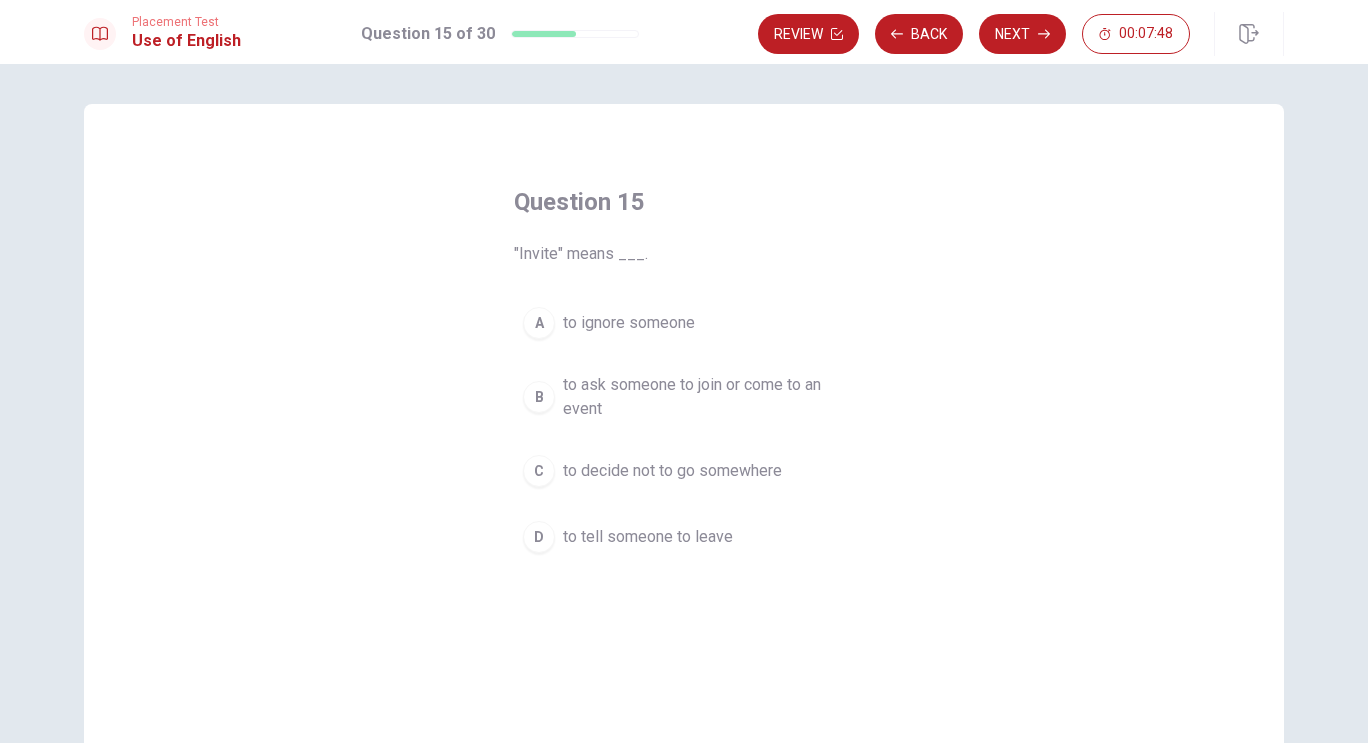 click on "B" at bounding box center [539, 397] 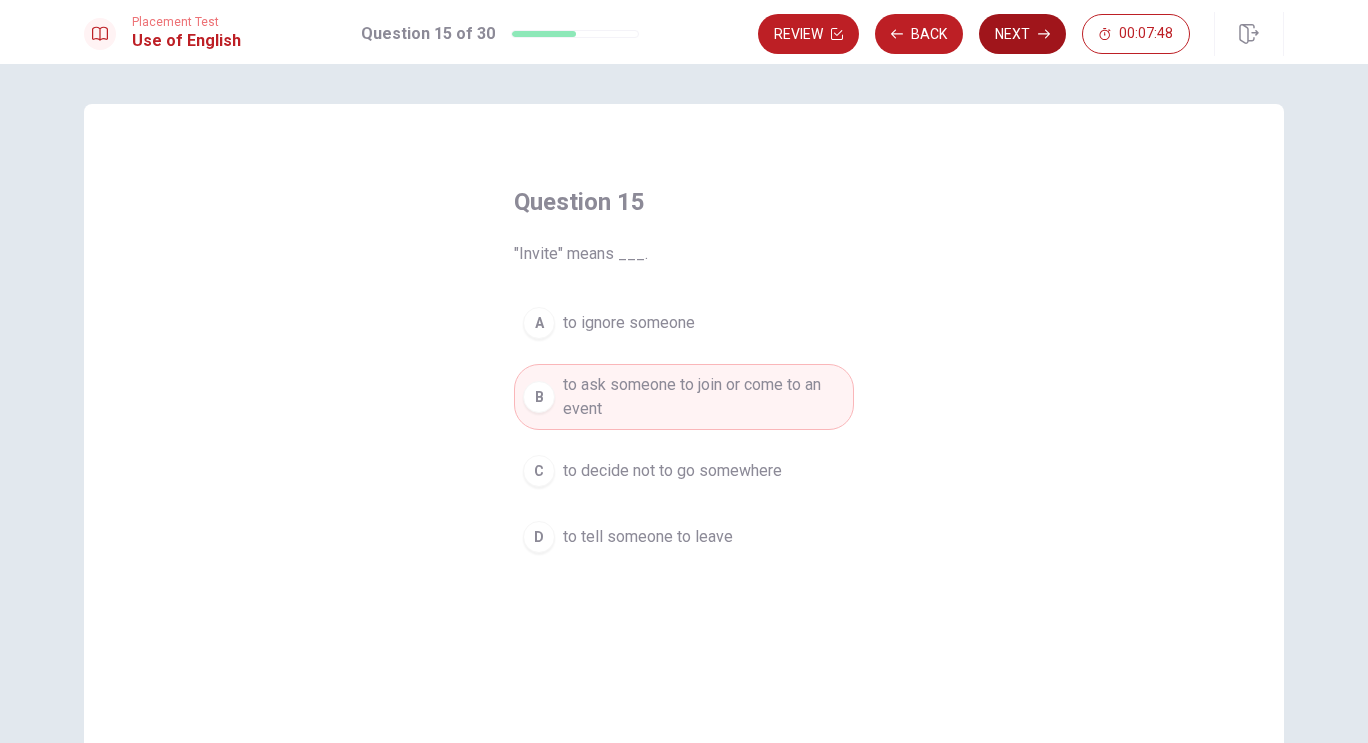 click 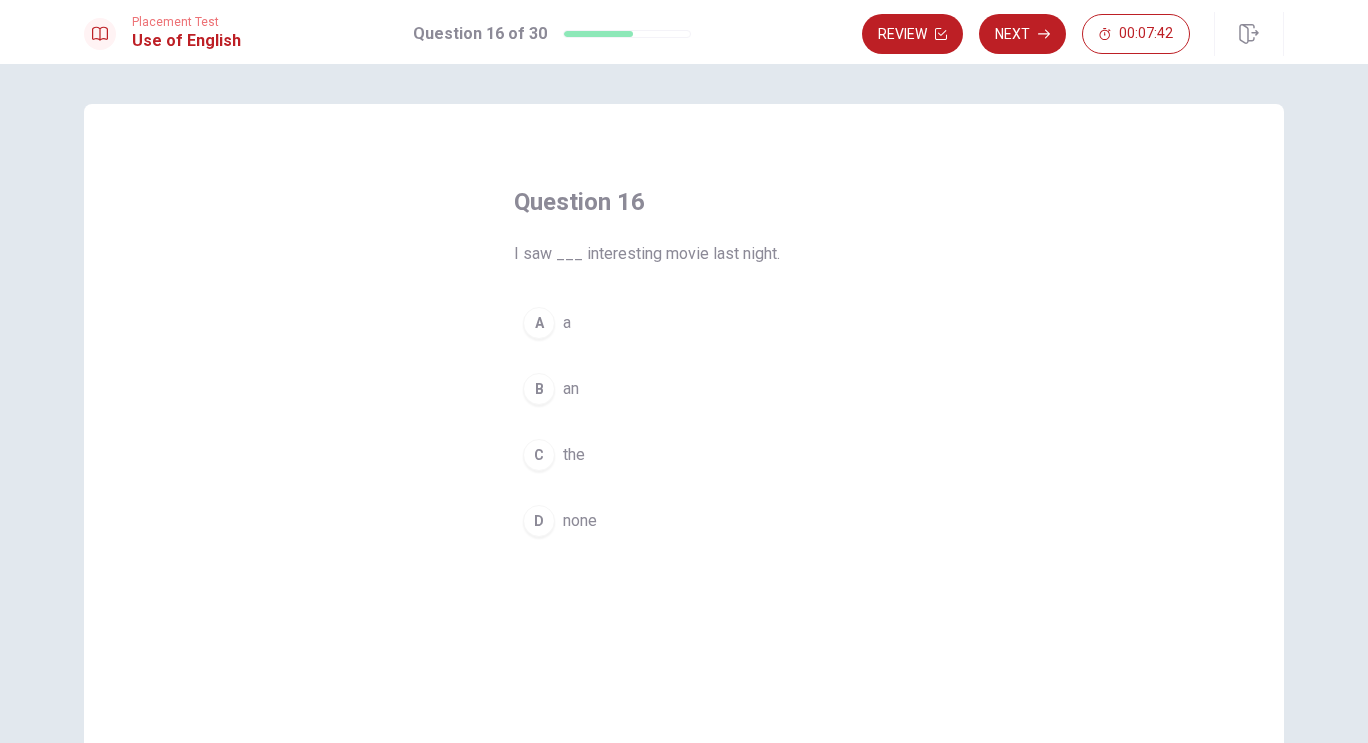 click on "B" at bounding box center (539, 389) 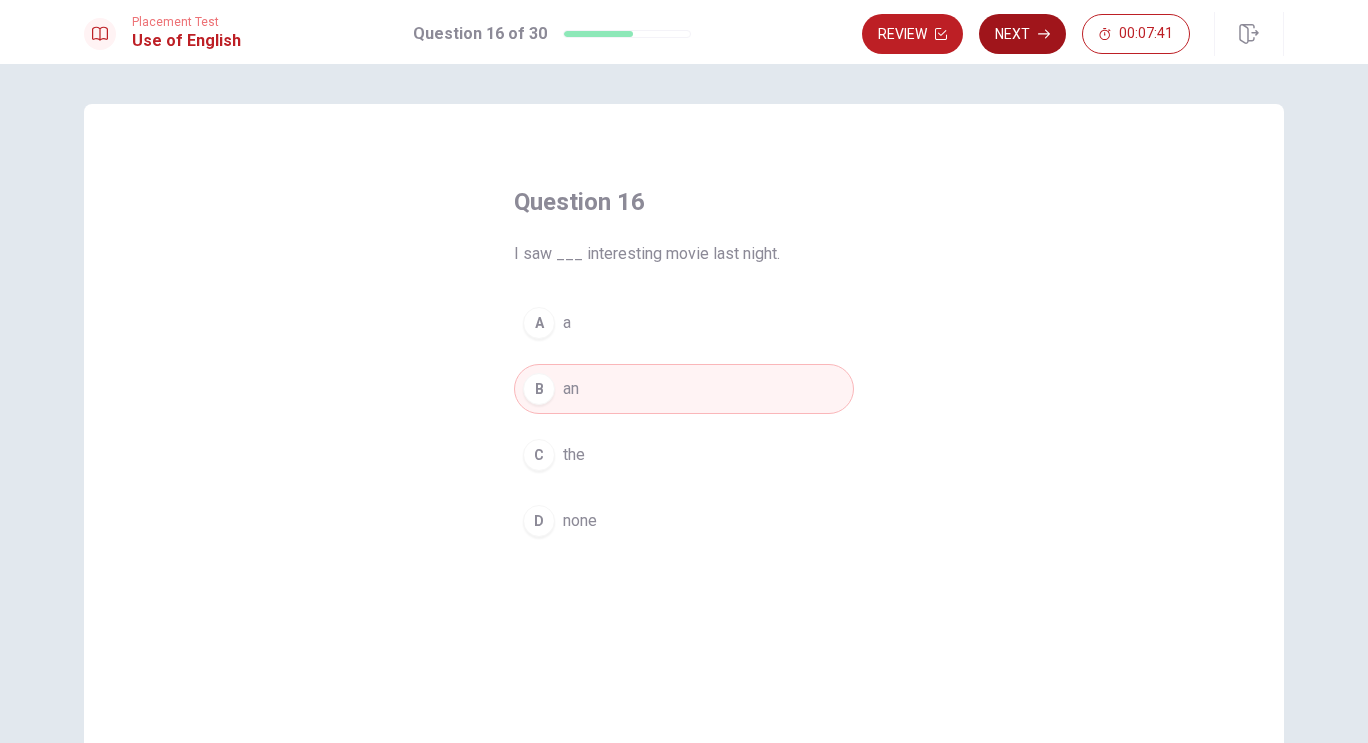 click 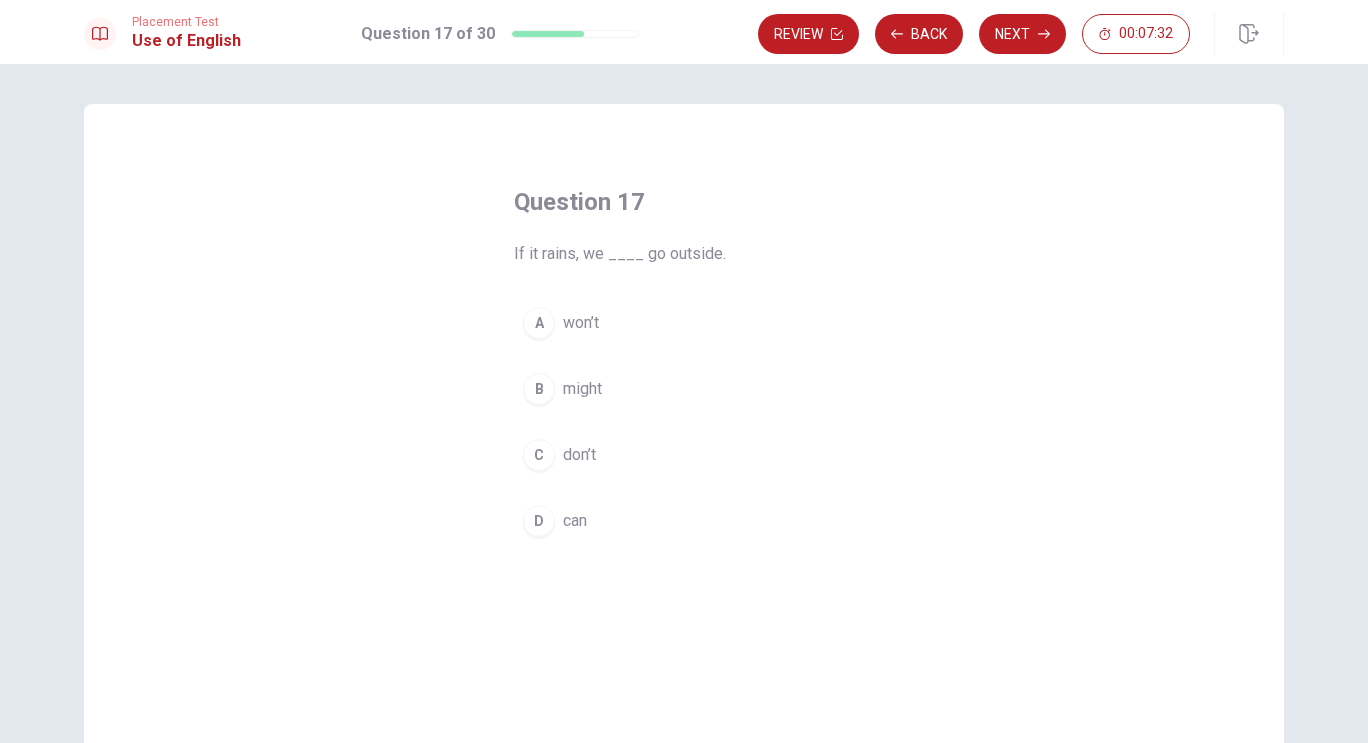 click on "A" at bounding box center [539, 323] 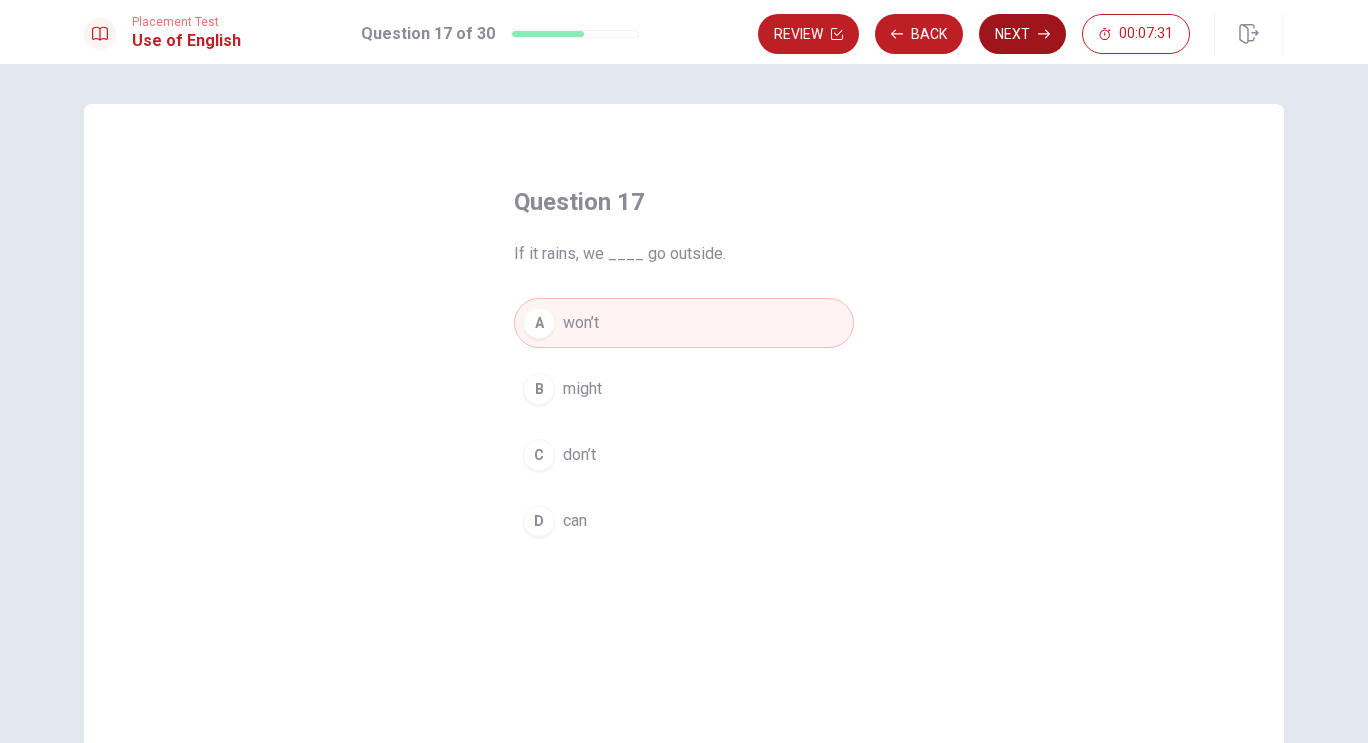 click 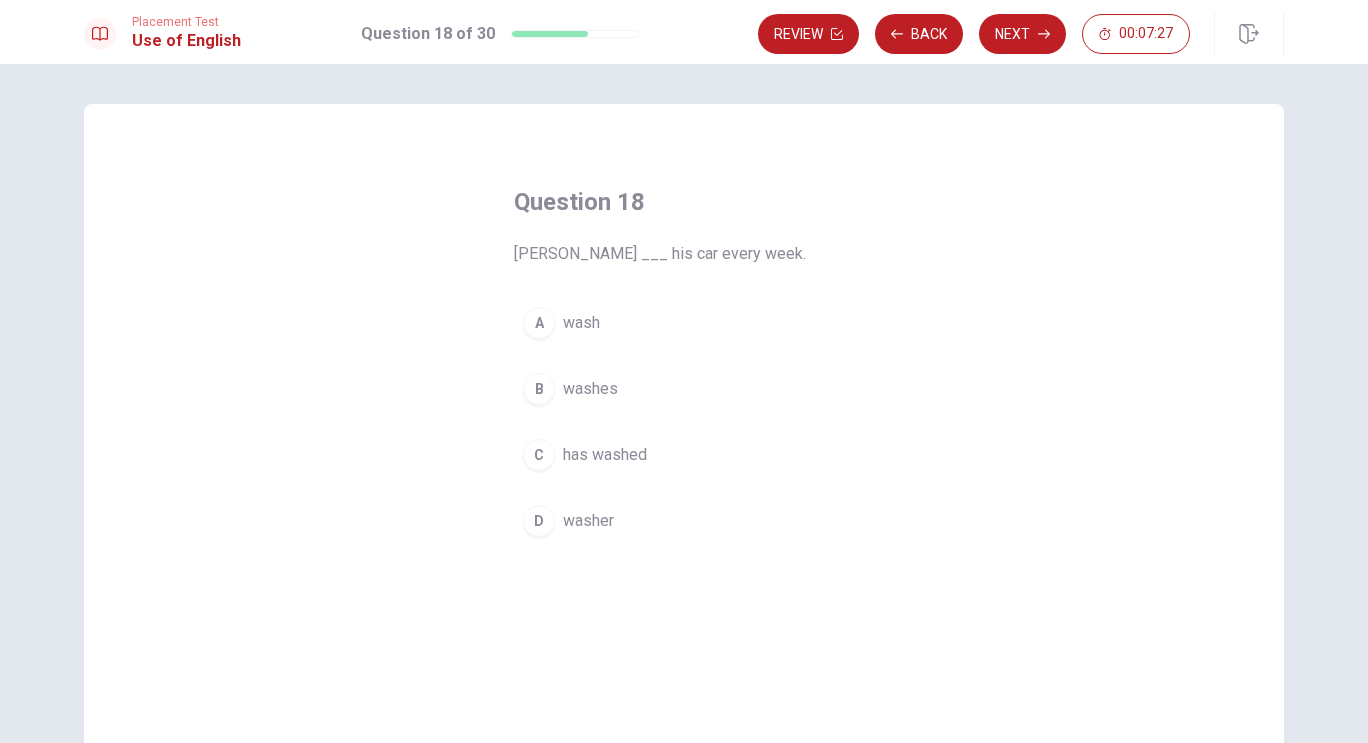 click on "B" at bounding box center [539, 389] 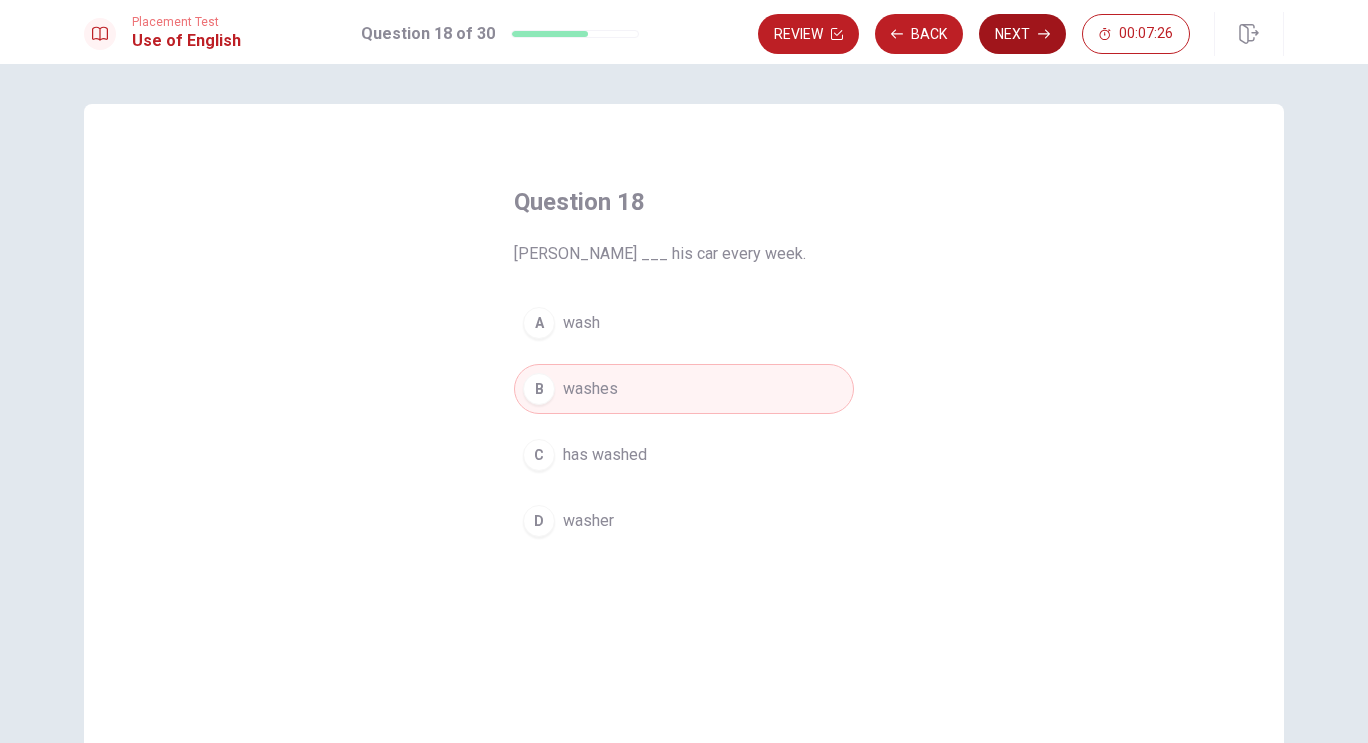 click 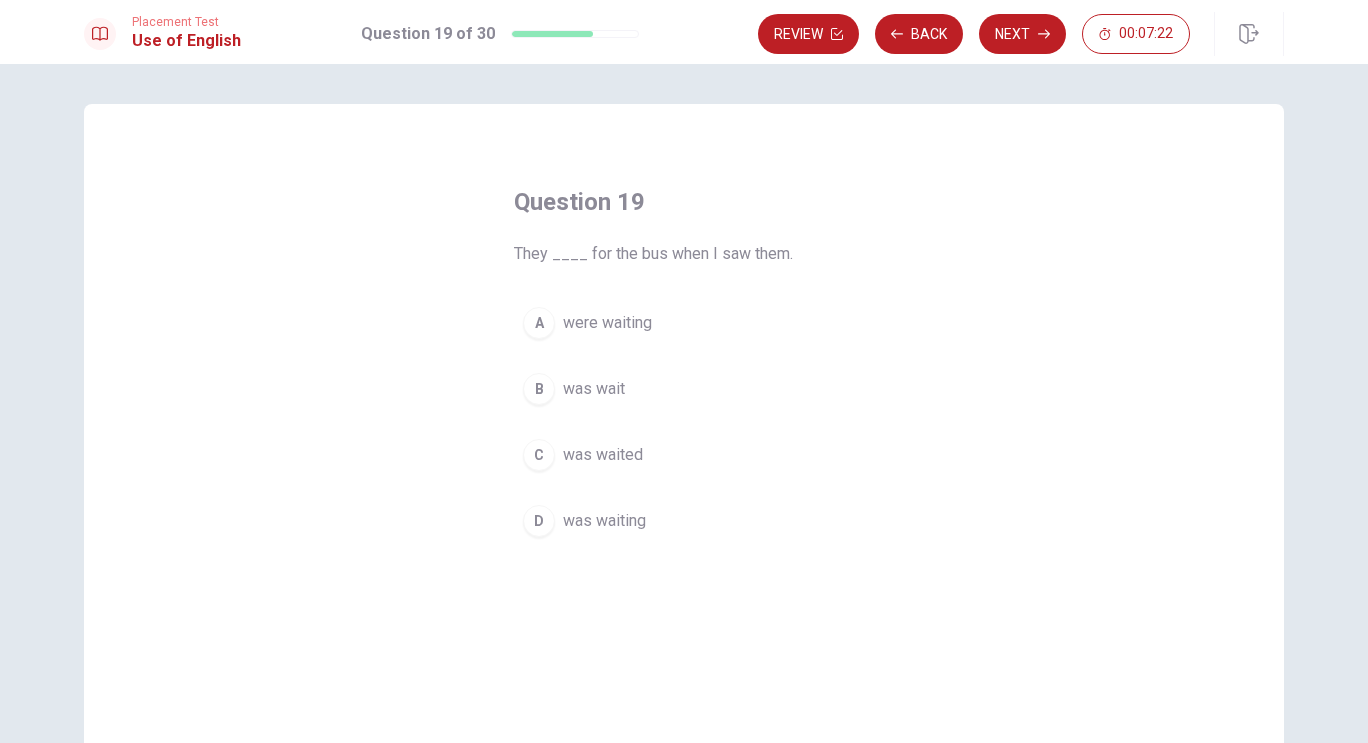 click on "A" at bounding box center [539, 323] 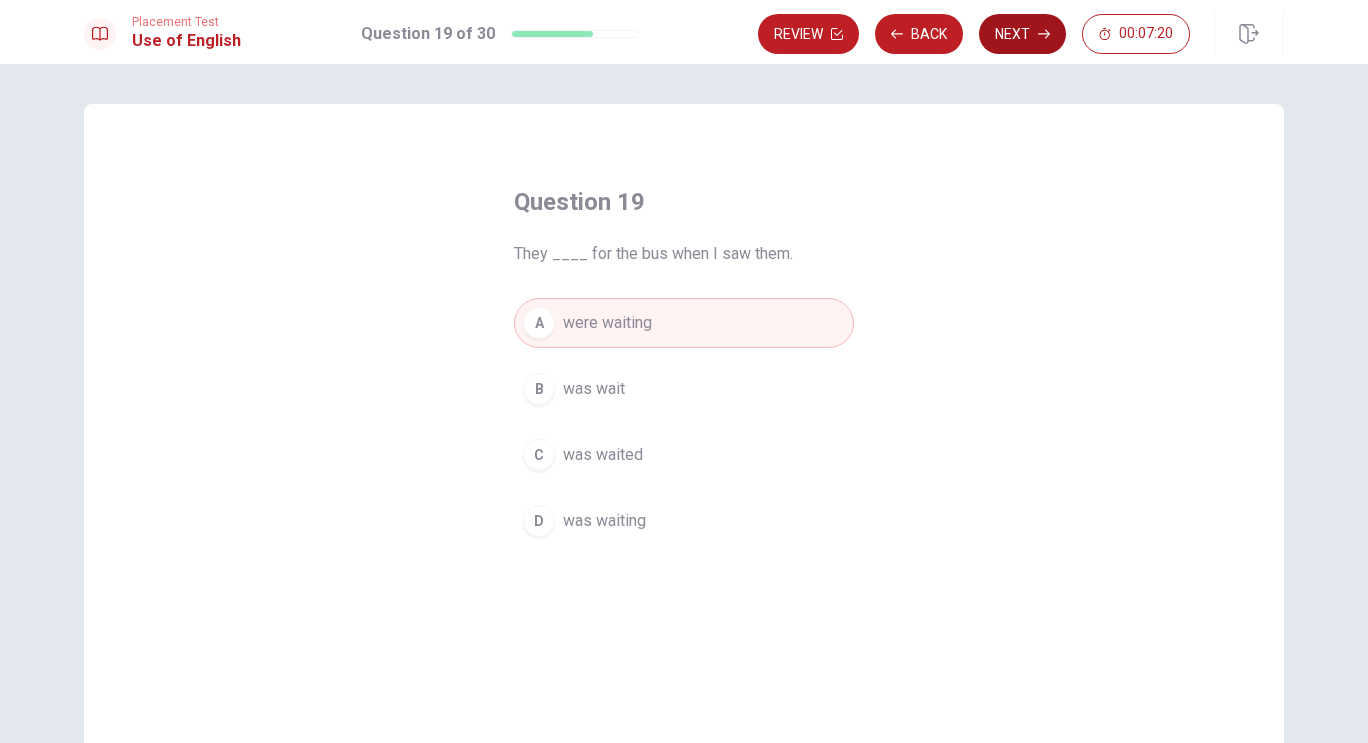 click 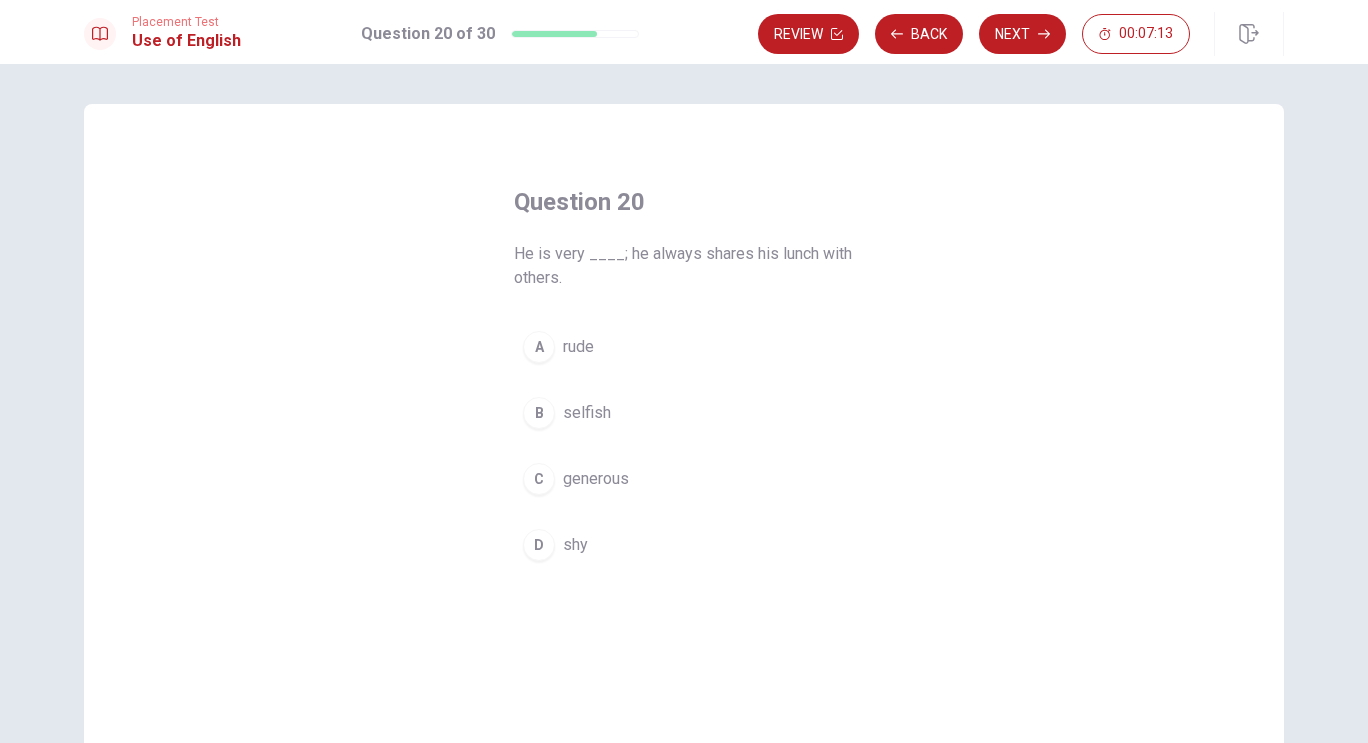 click on "B" at bounding box center (539, 413) 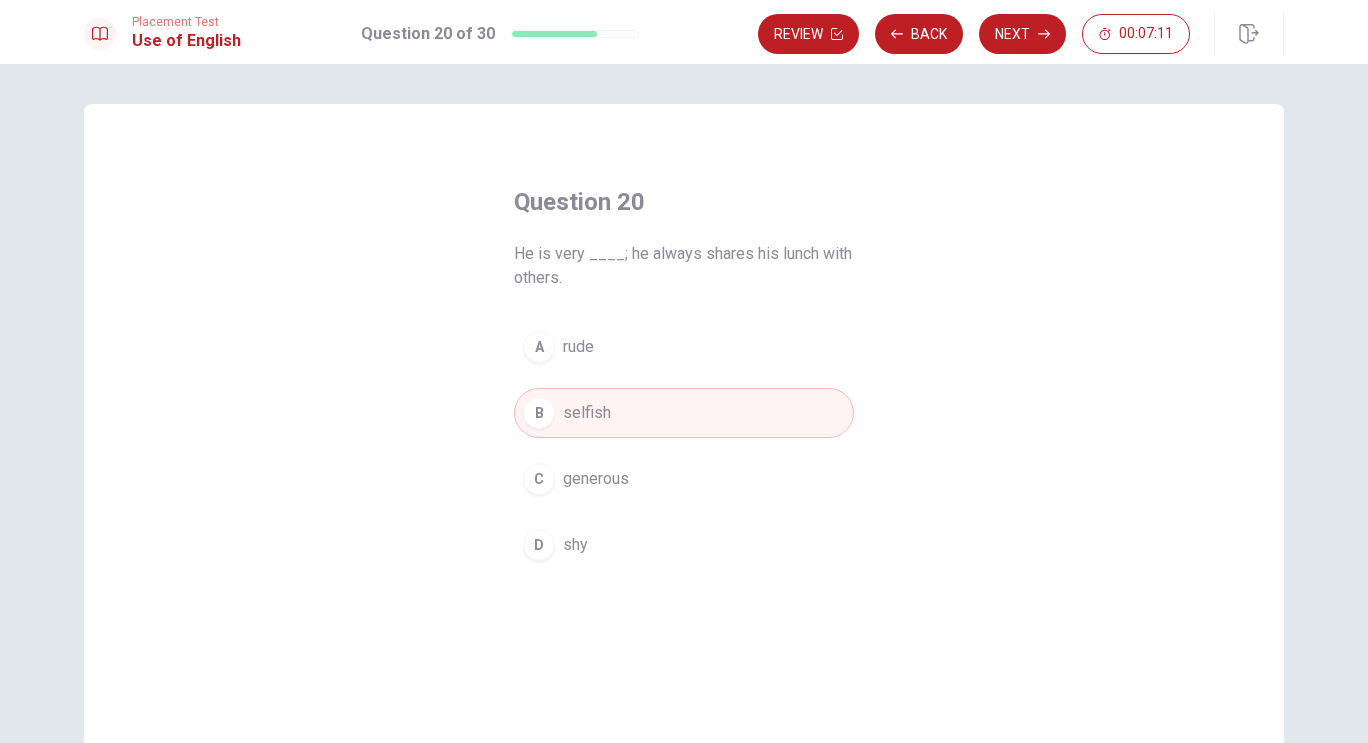 click on "C" at bounding box center (539, 479) 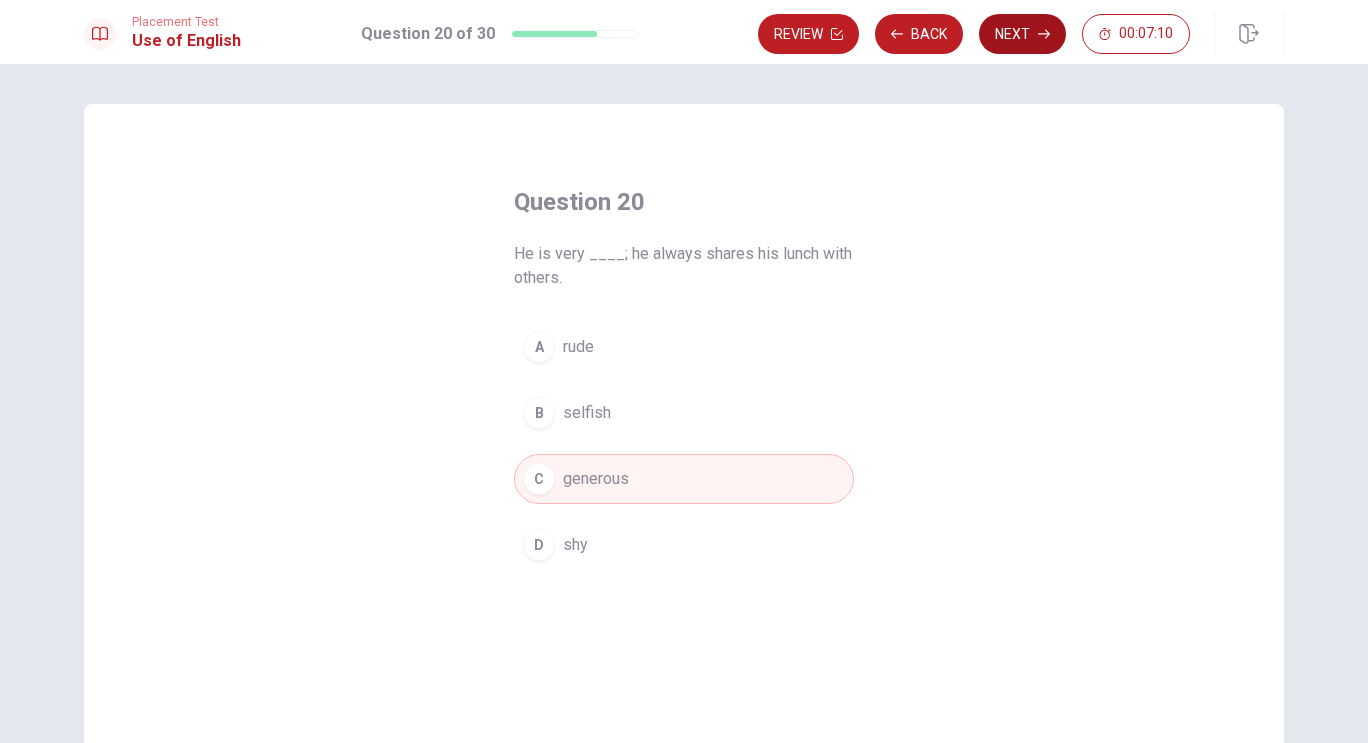 click 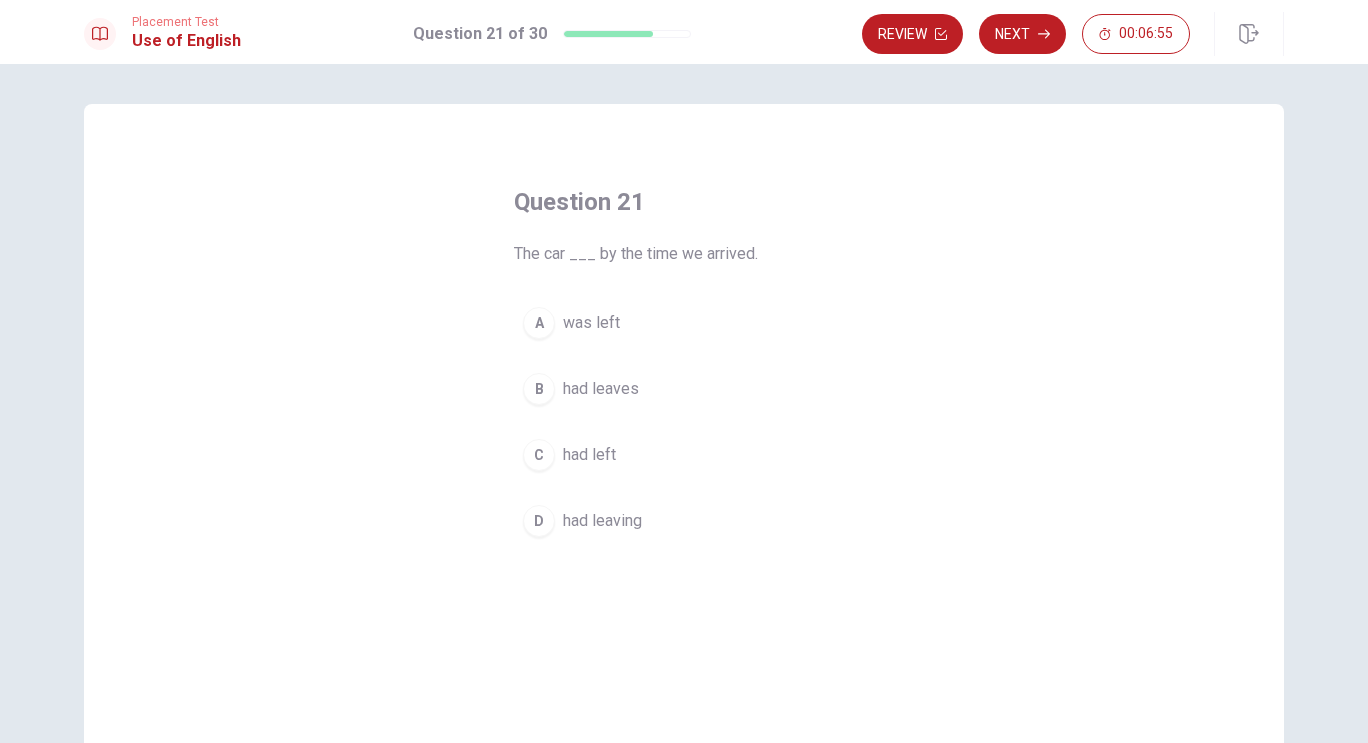 click on "C" at bounding box center (539, 455) 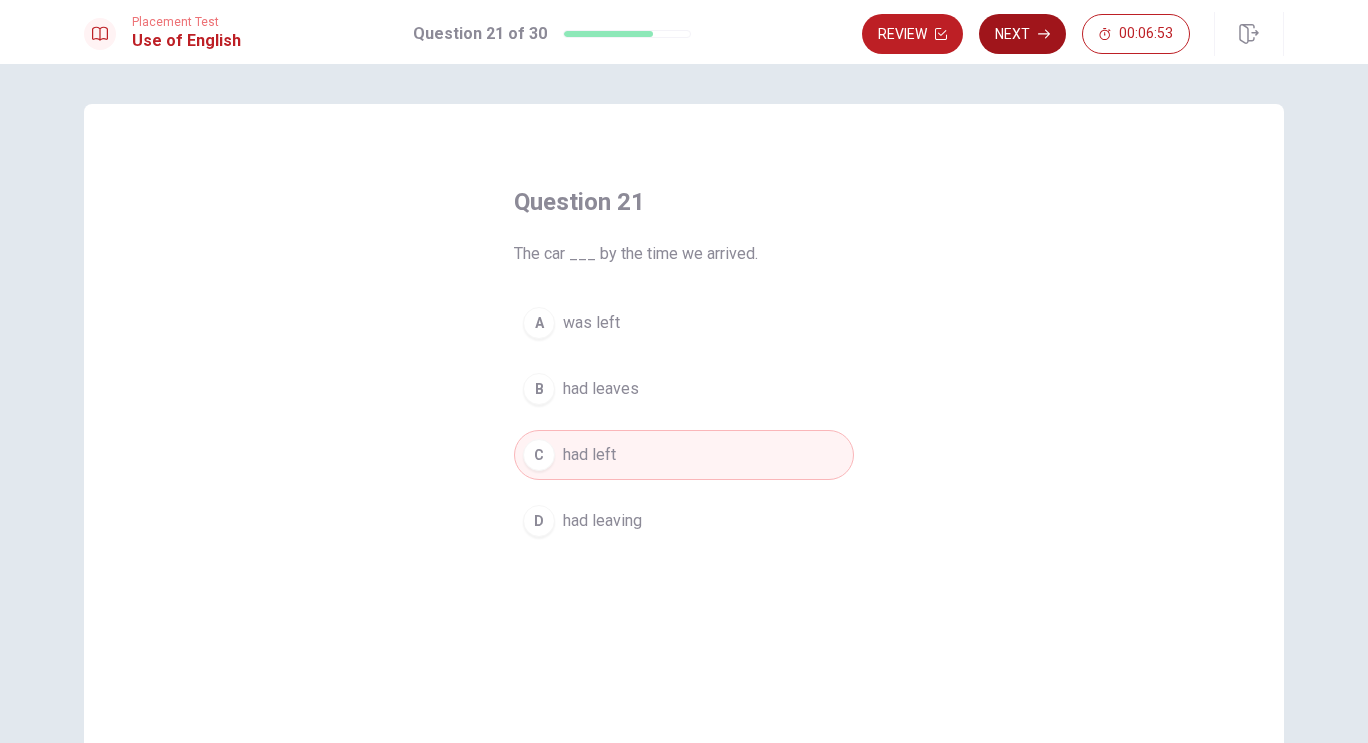 click 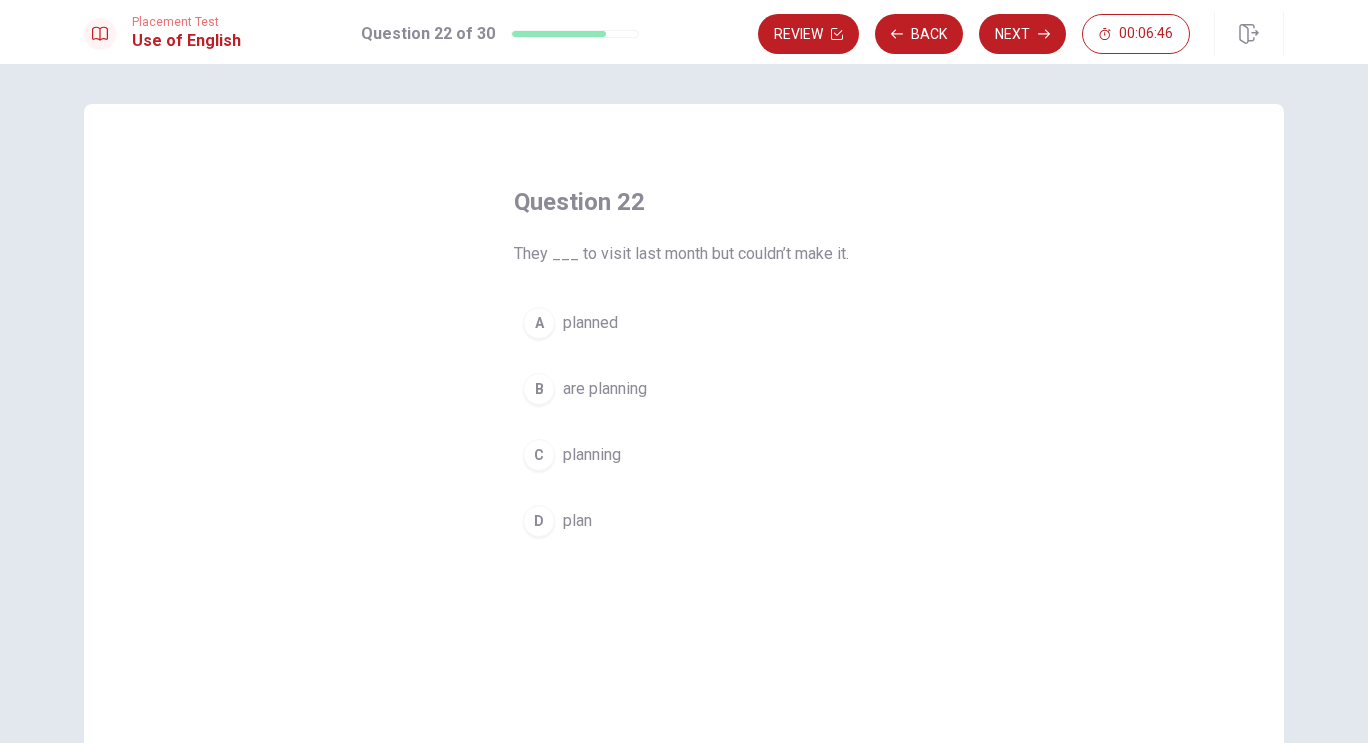 click on "A" at bounding box center [539, 323] 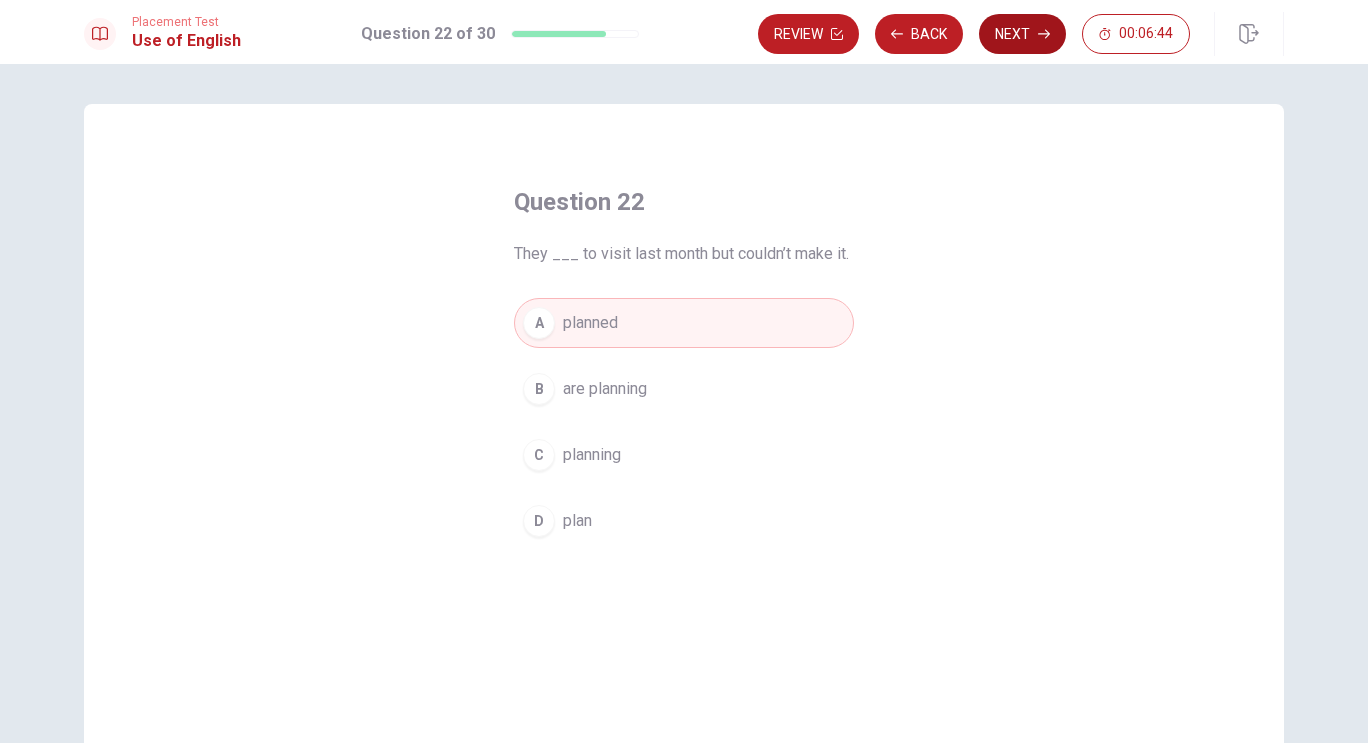 click 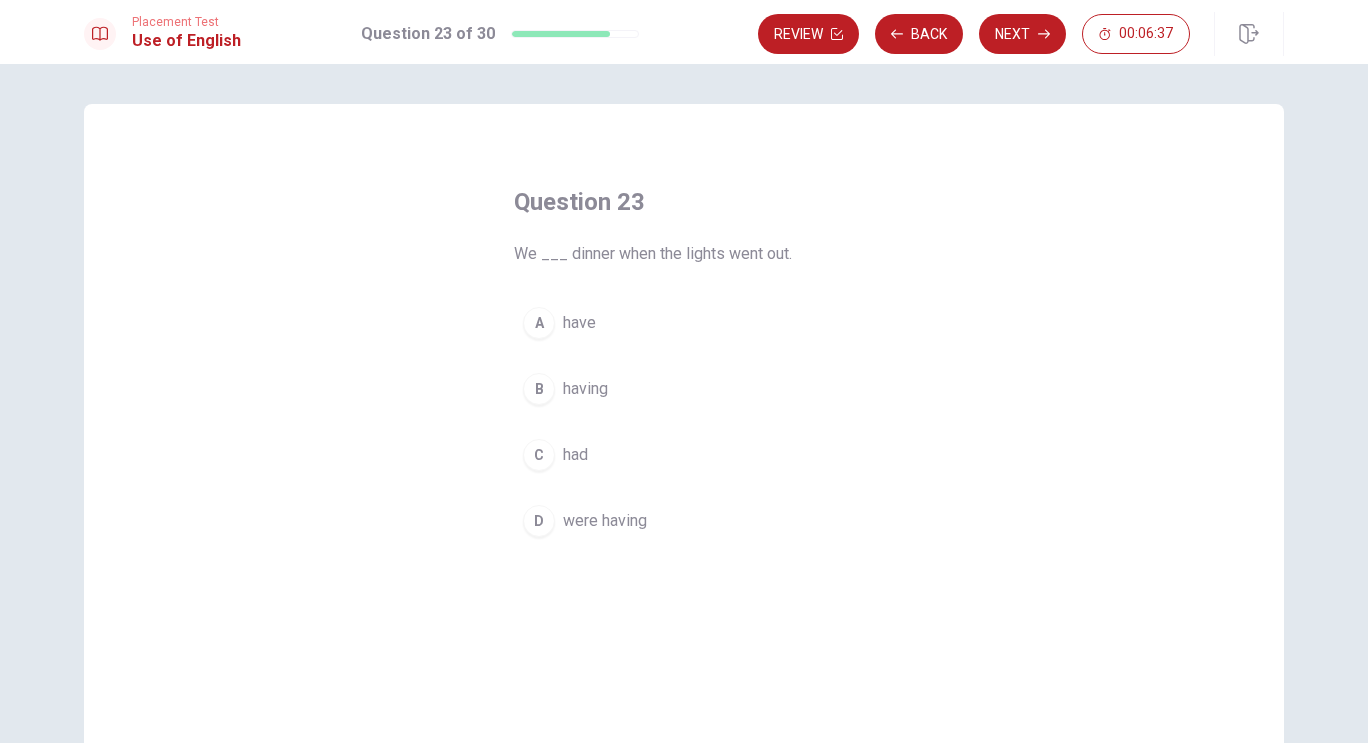 click on "C" at bounding box center (539, 455) 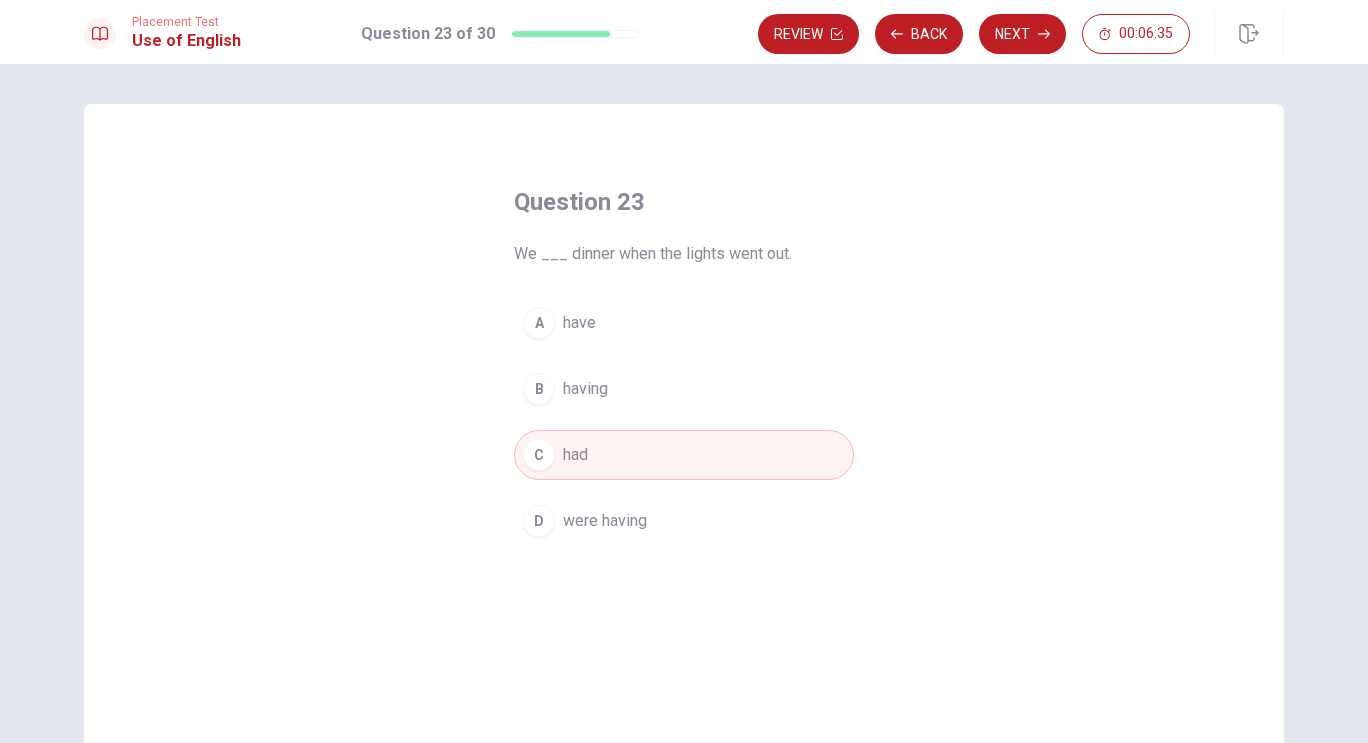 click on "D" at bounding box center (539, 521) 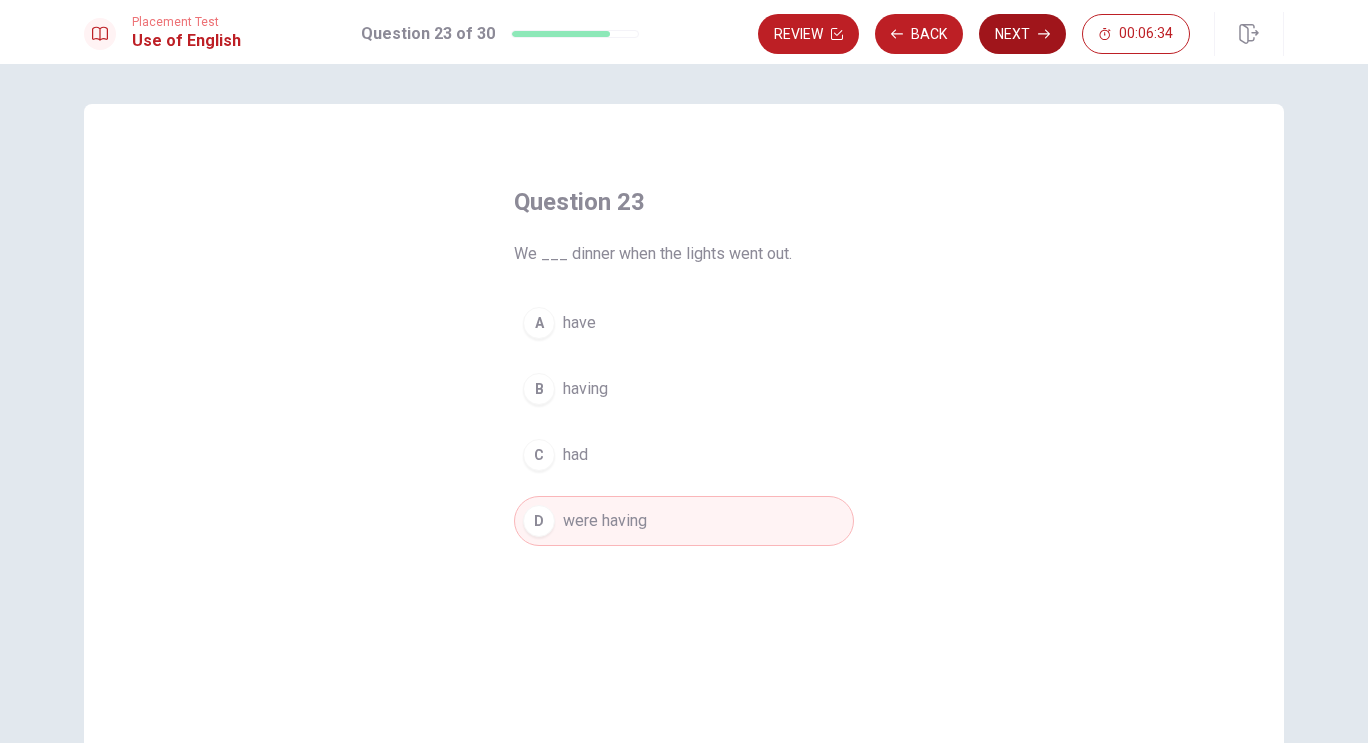 click 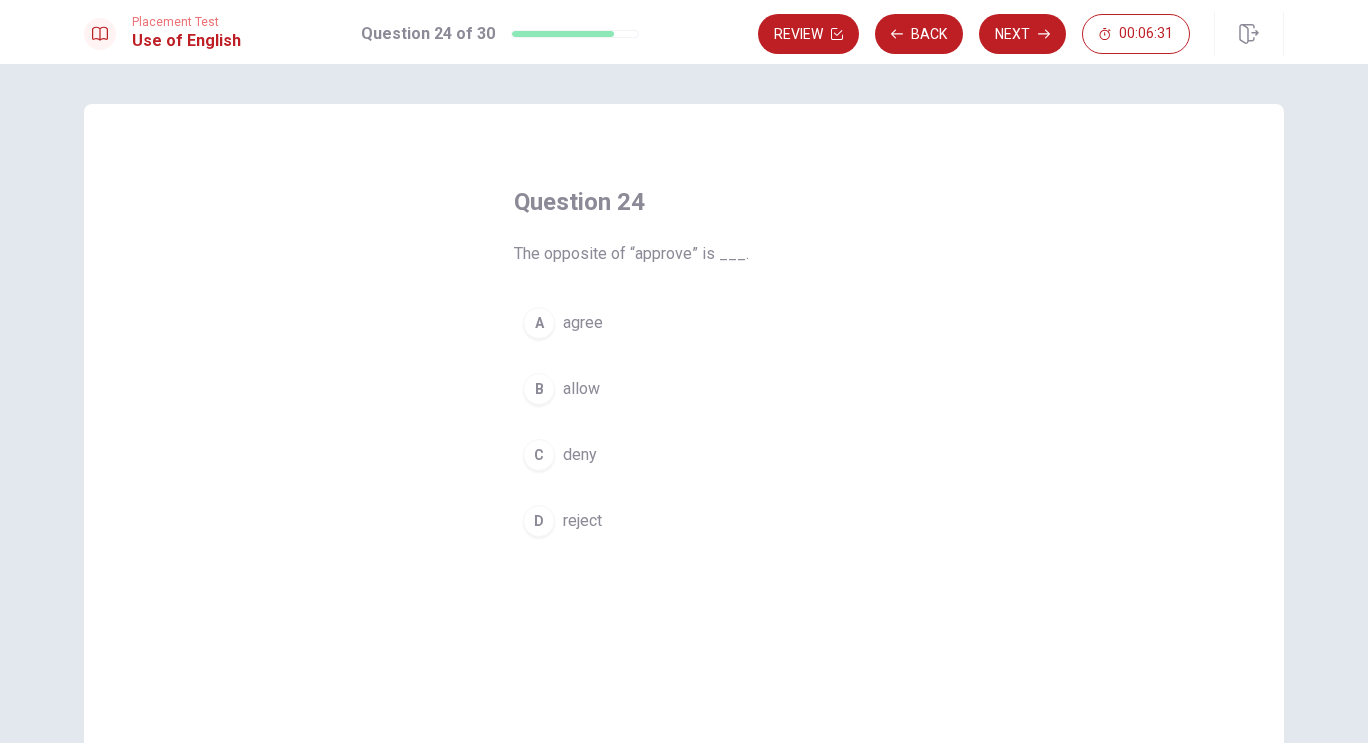 click on "C" at bounding box center [539, 455] 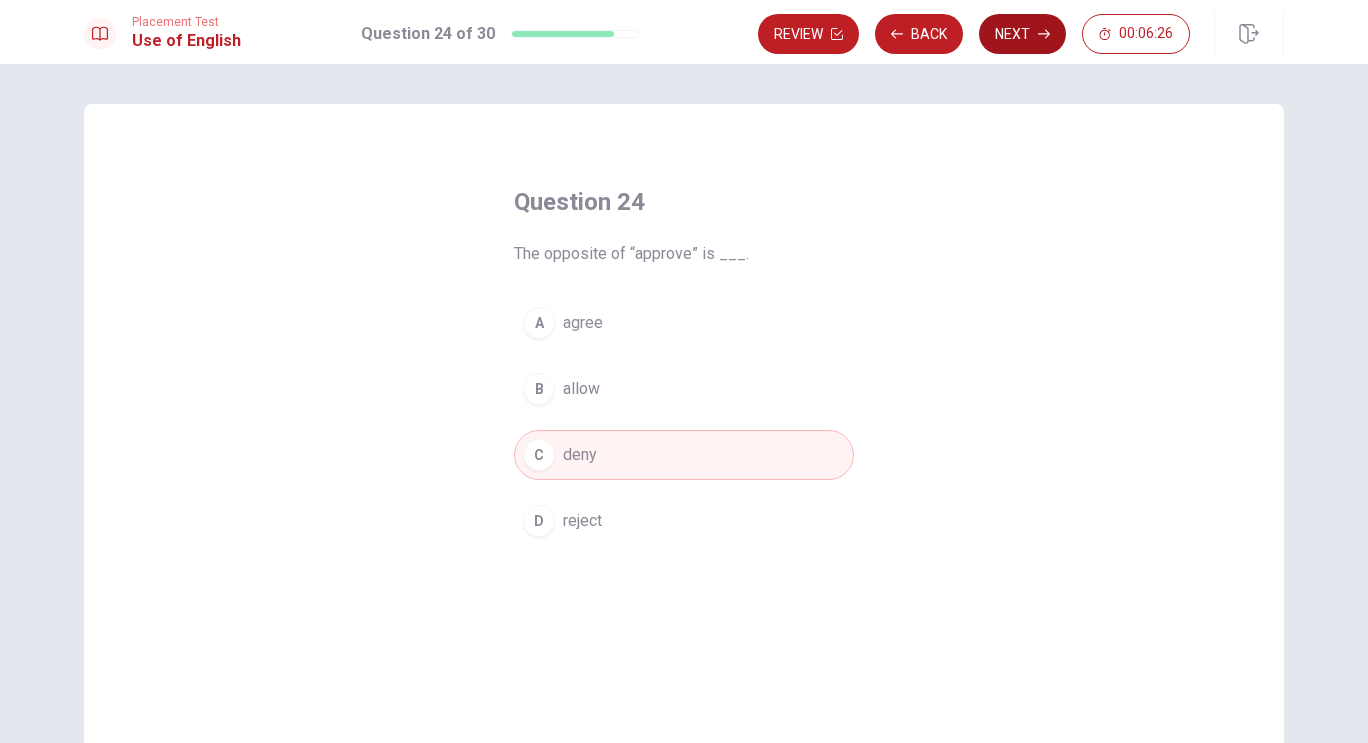 click 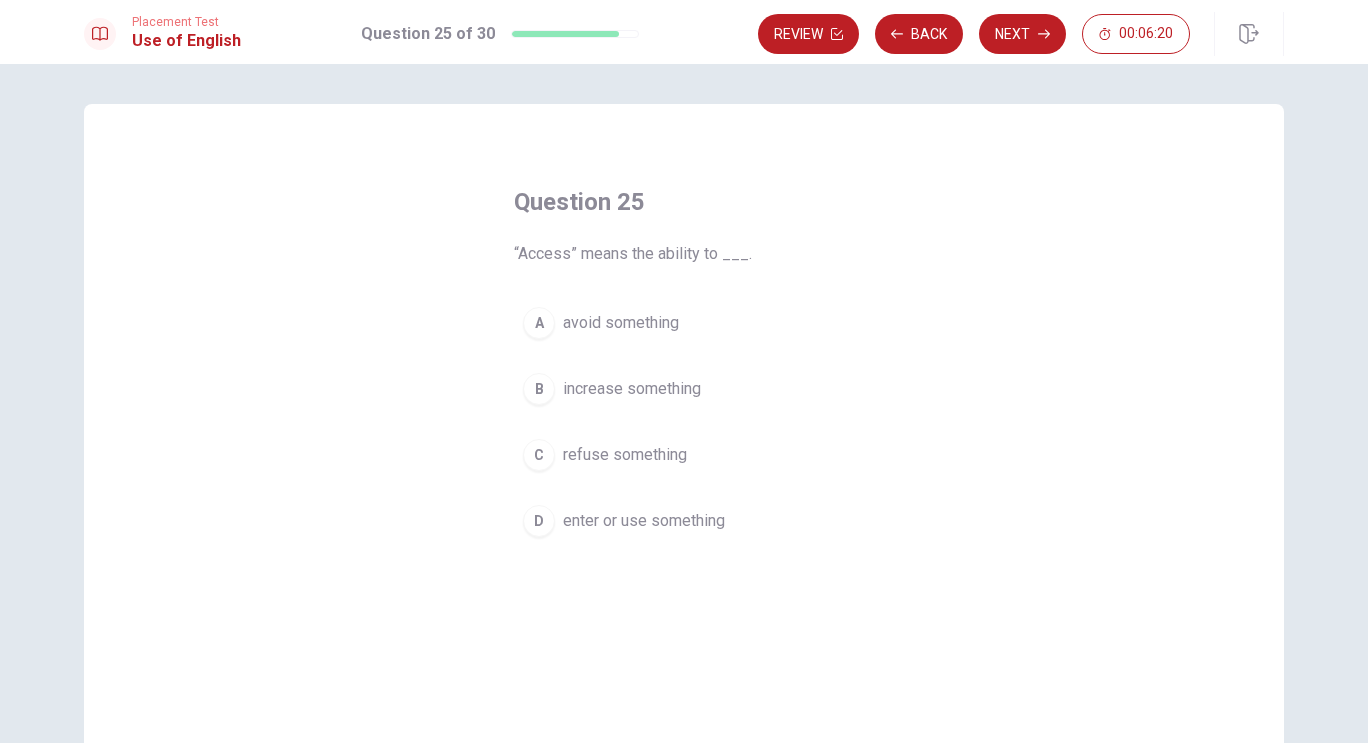 click on "D" at bounding box center [539, 521] 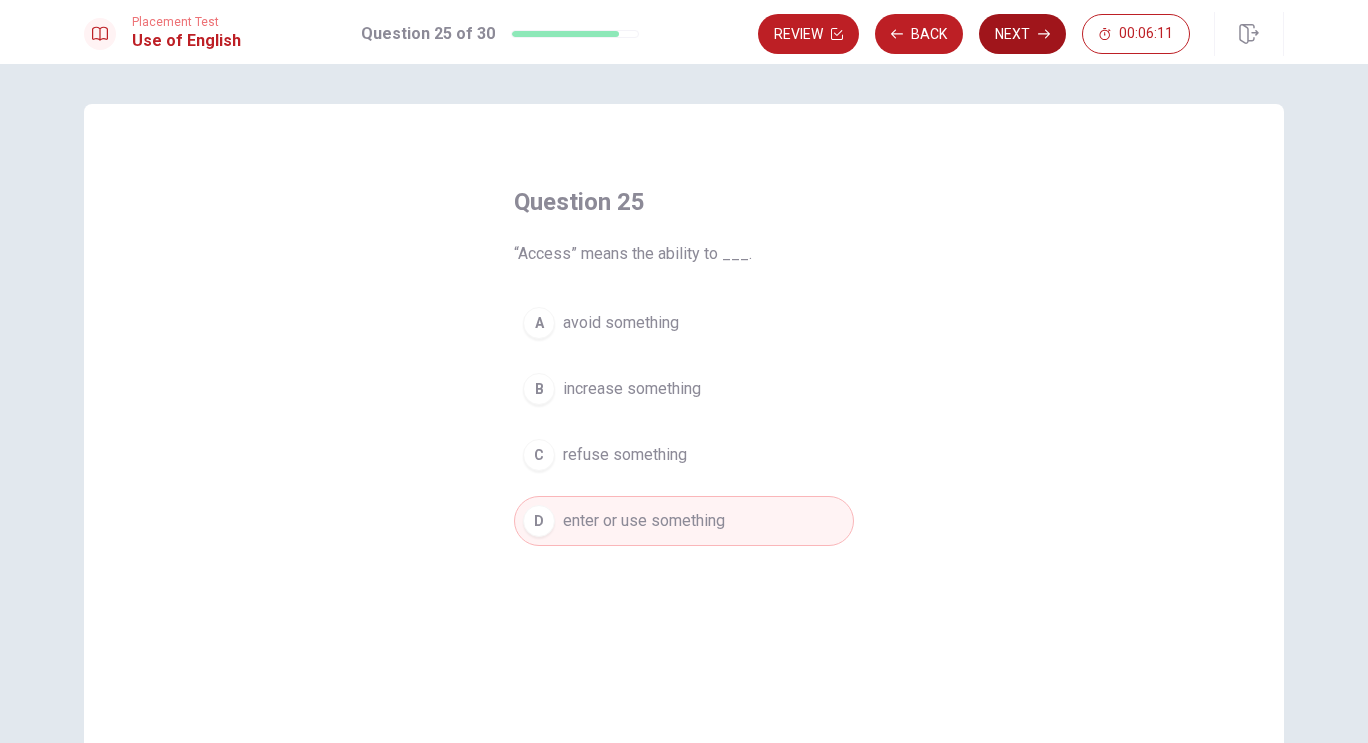 click 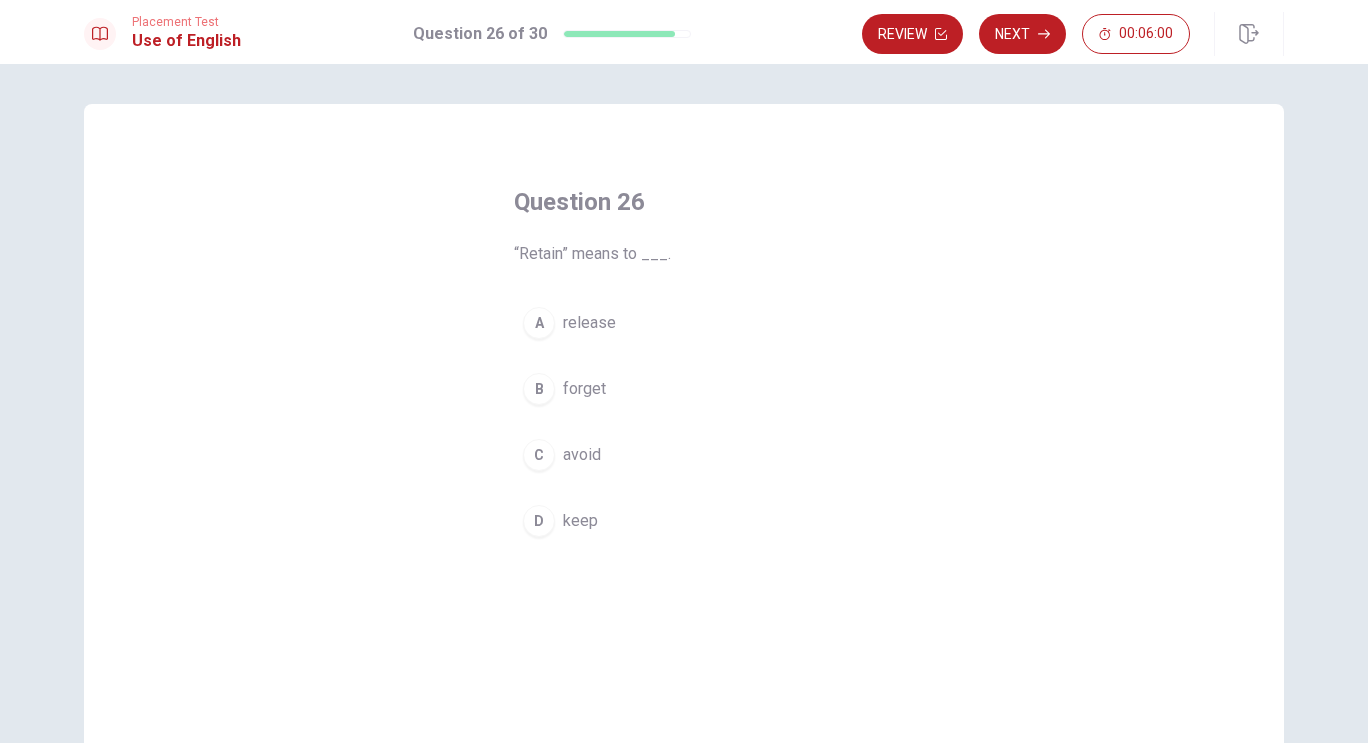 click on "D" at bounding box center (539, 521) 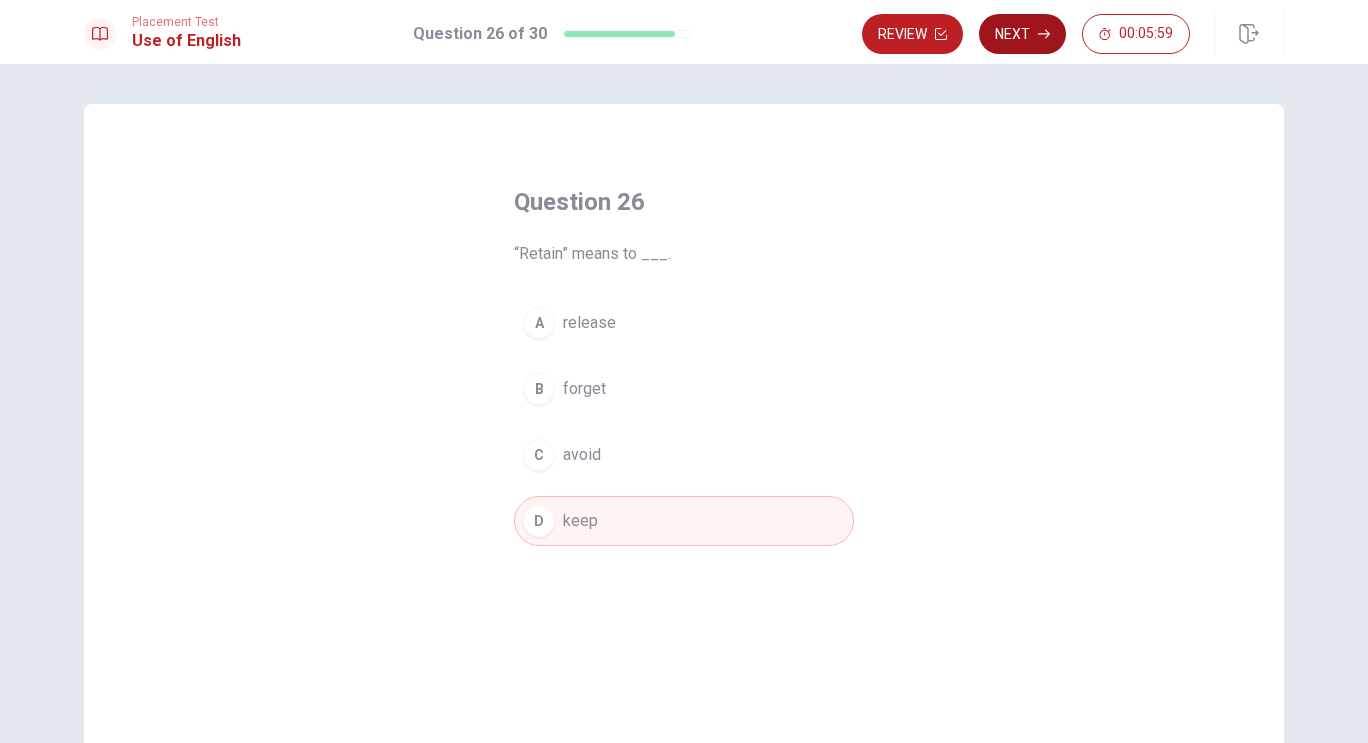 click 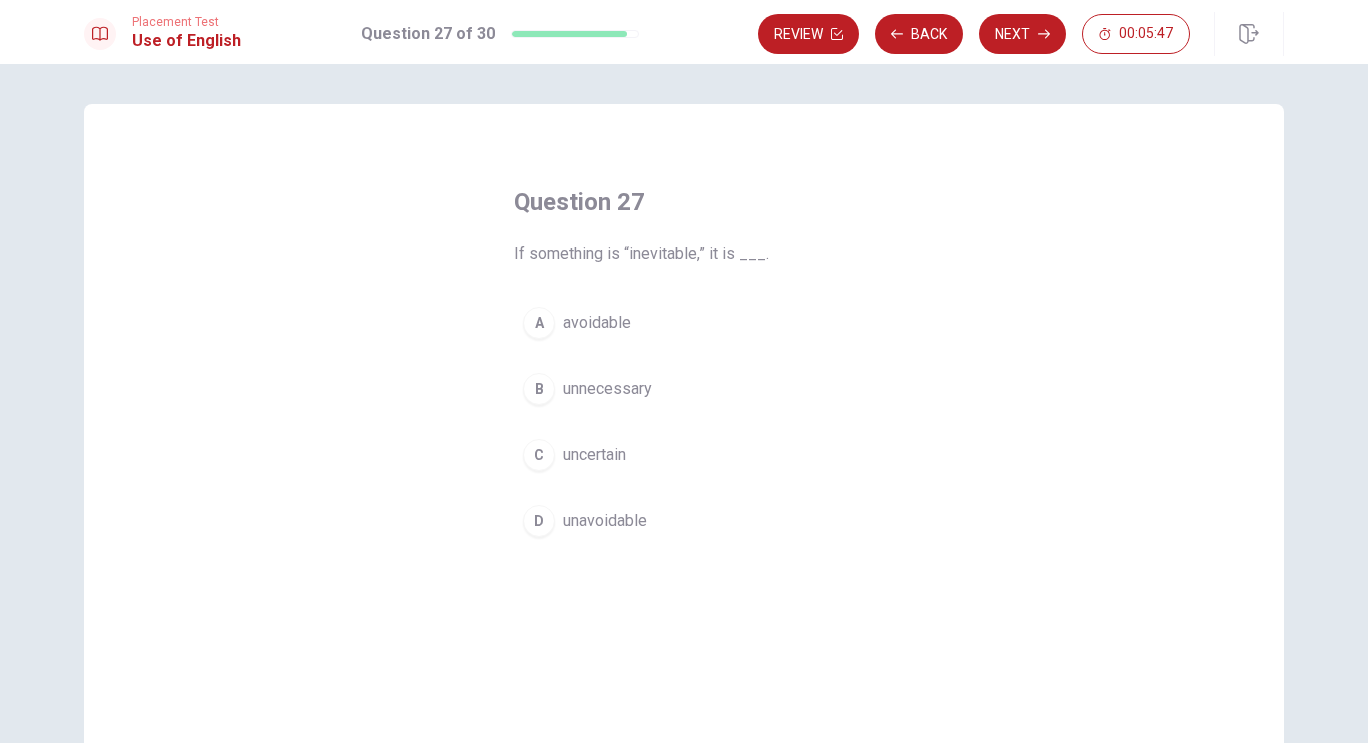 click on "A avoidable" at bounding box center [684, 323] 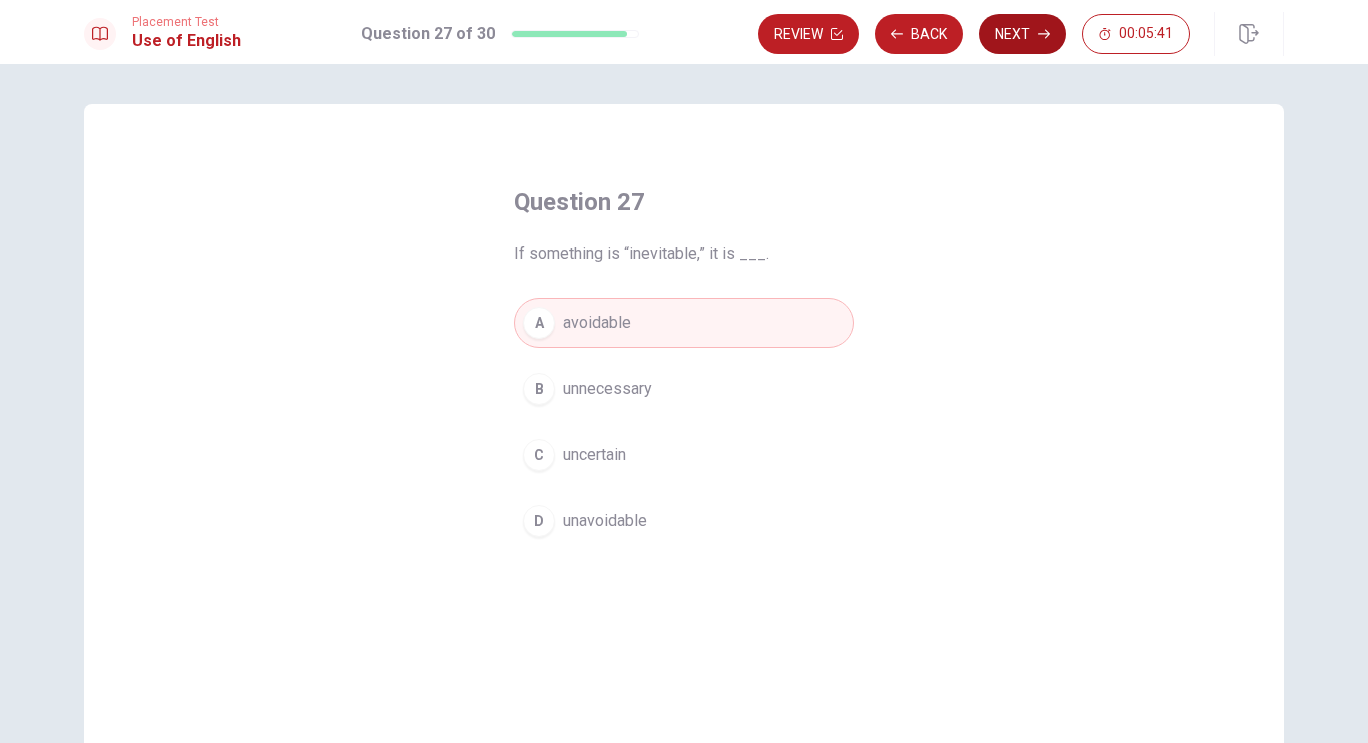 click 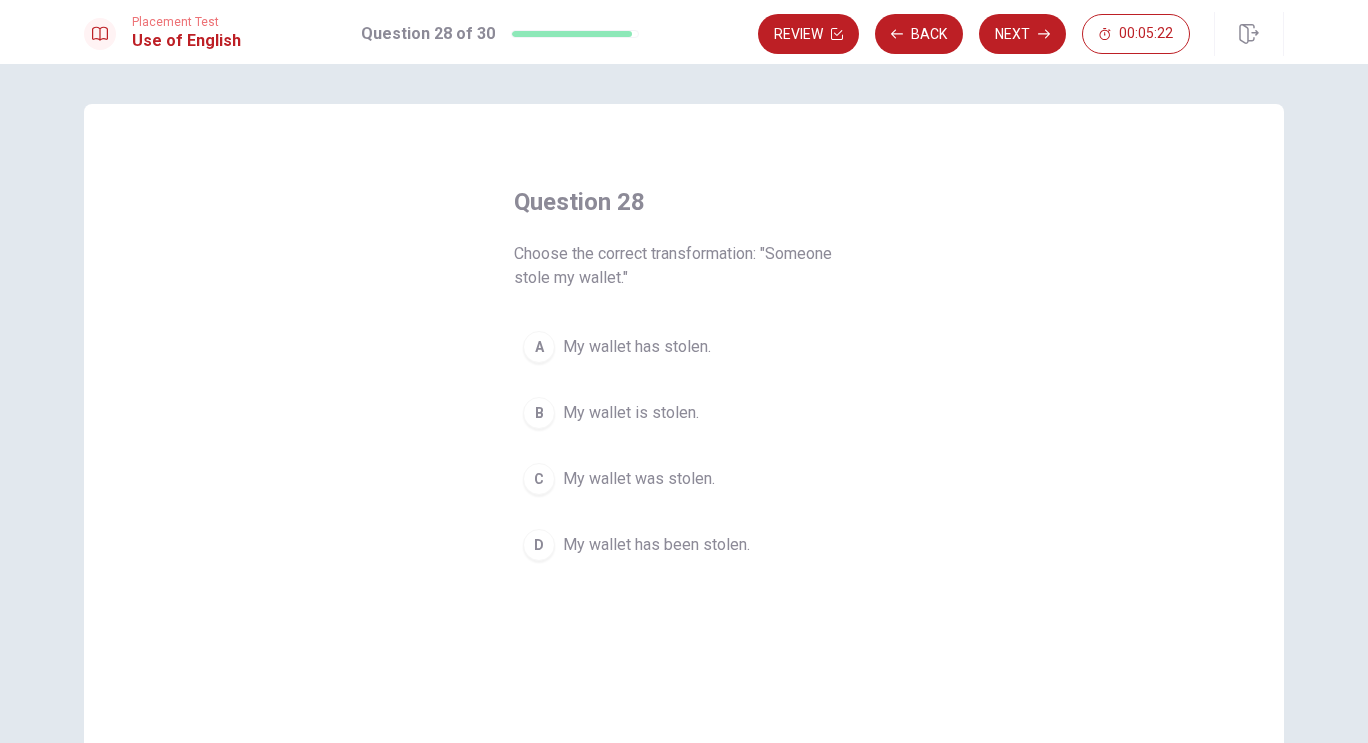 click on "C" at bounding box center [539, 479] 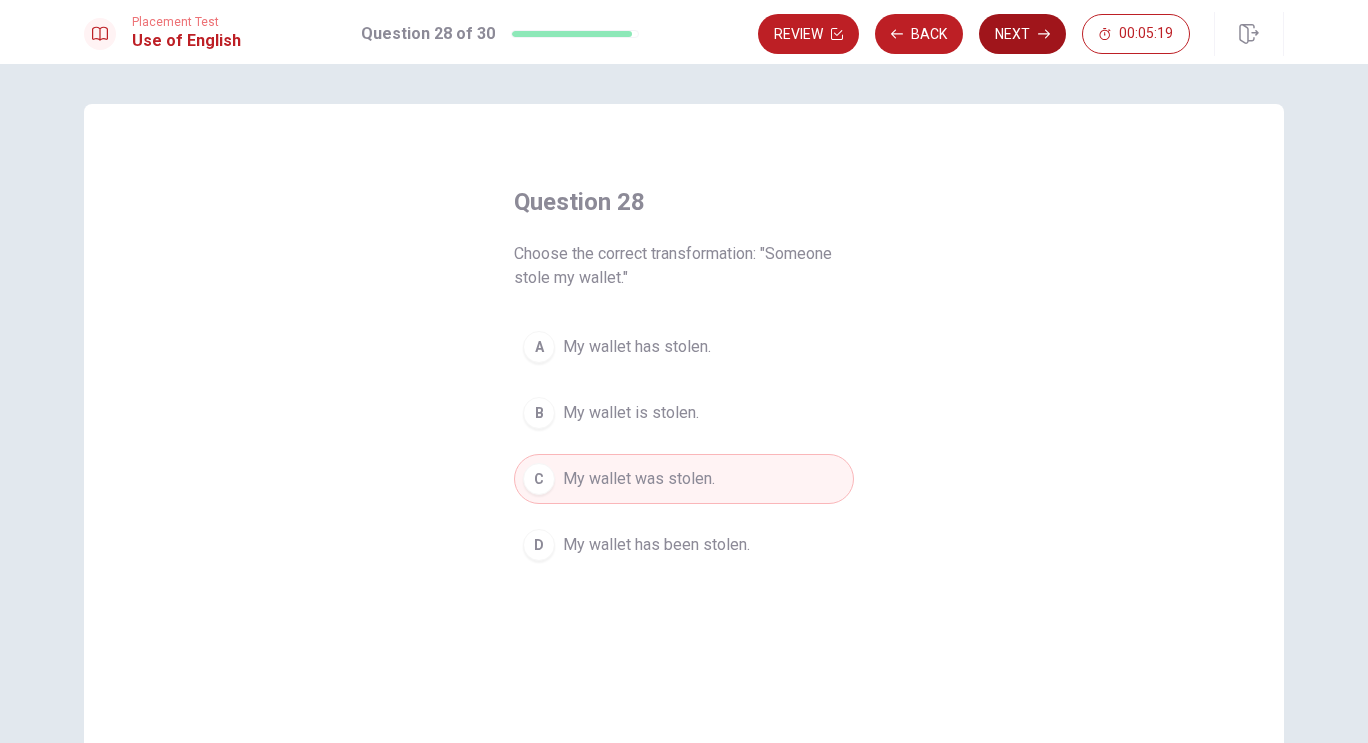 click 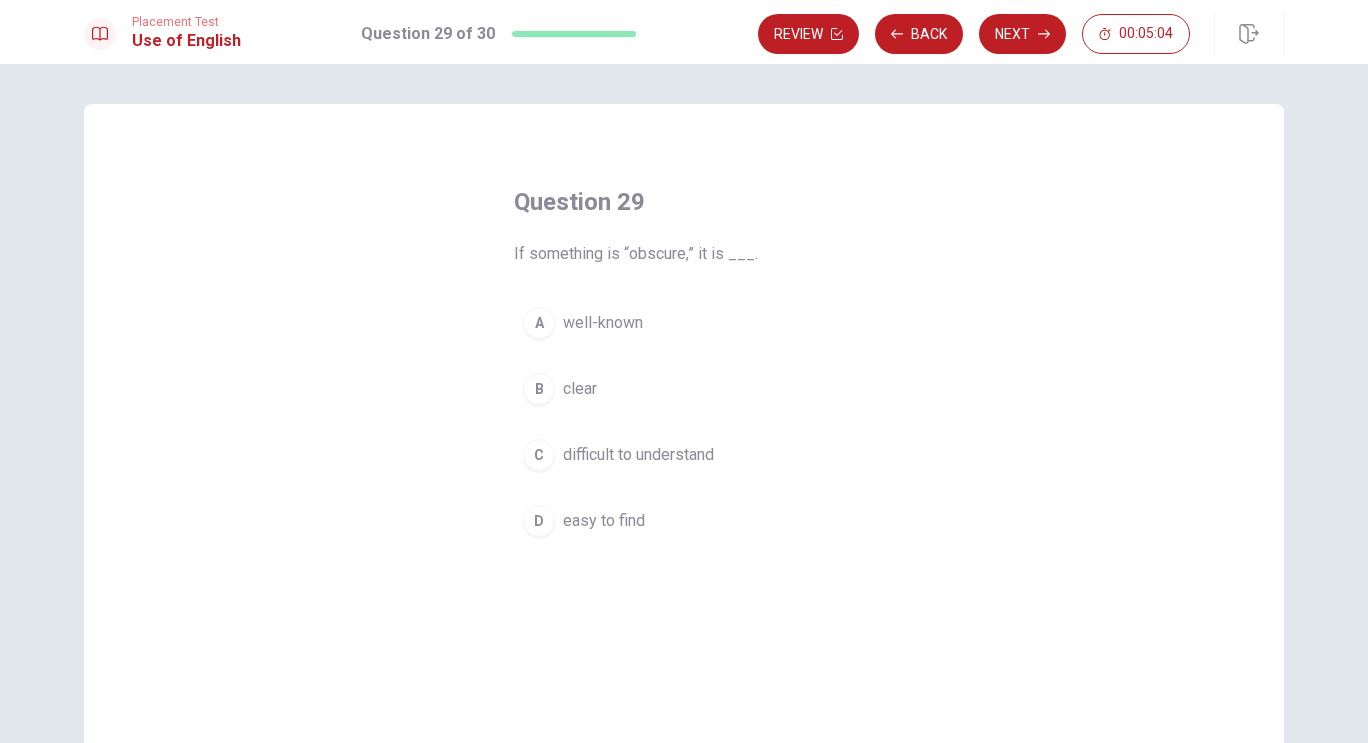 click on "C" at bounding box center [539, 455] 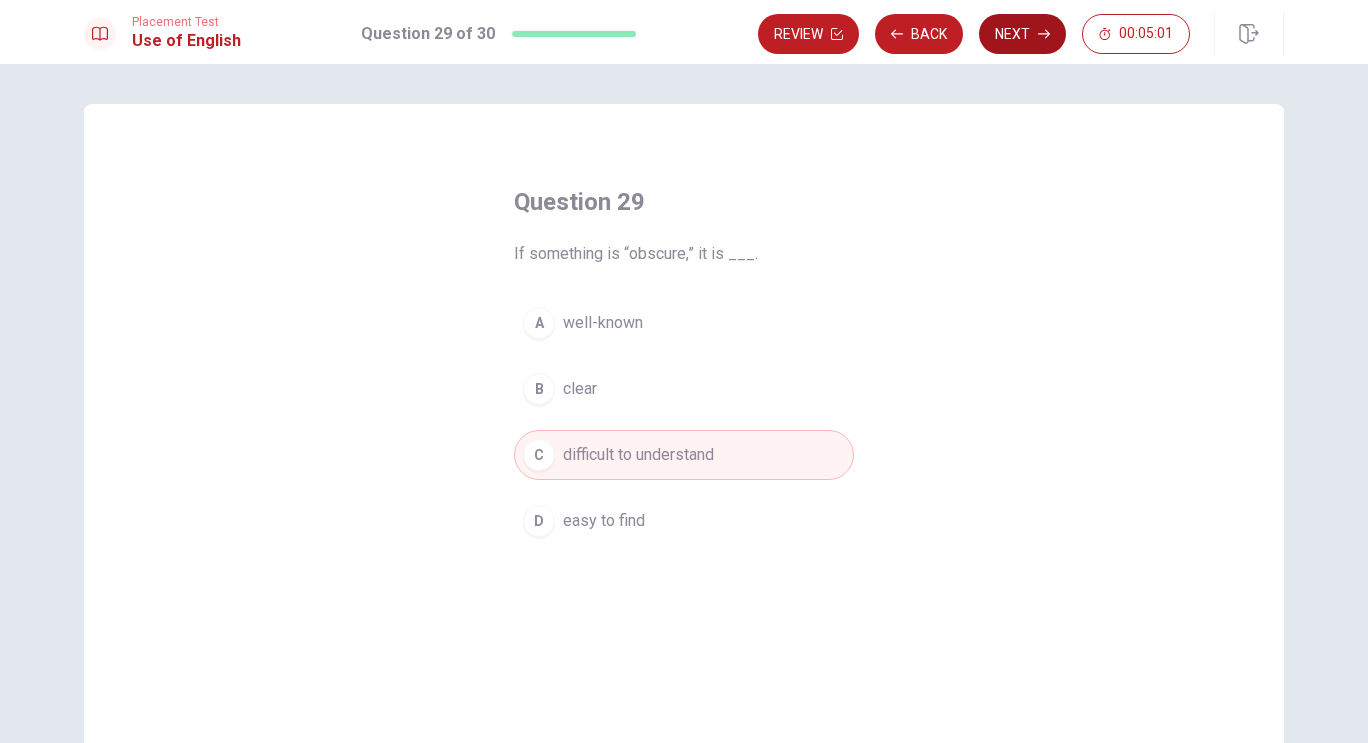 click 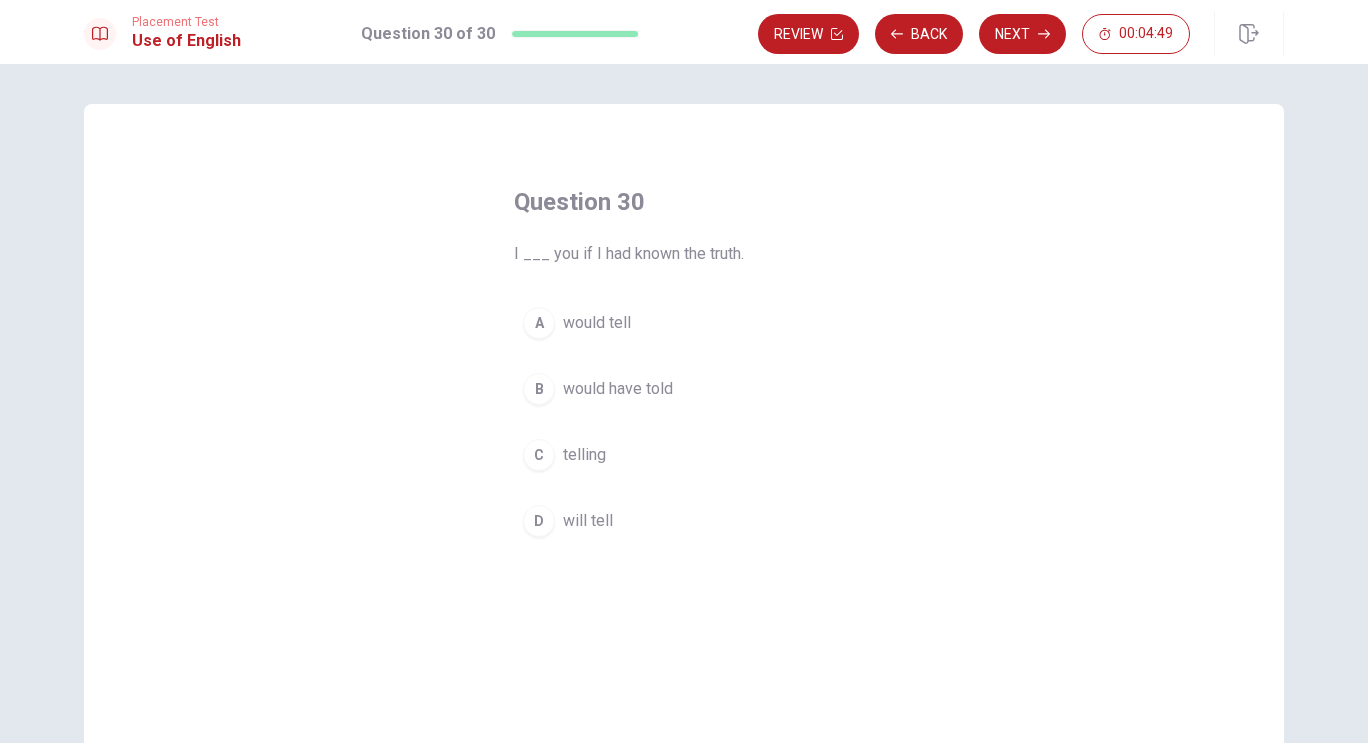 click on "B" at bounding box center (539, 389) 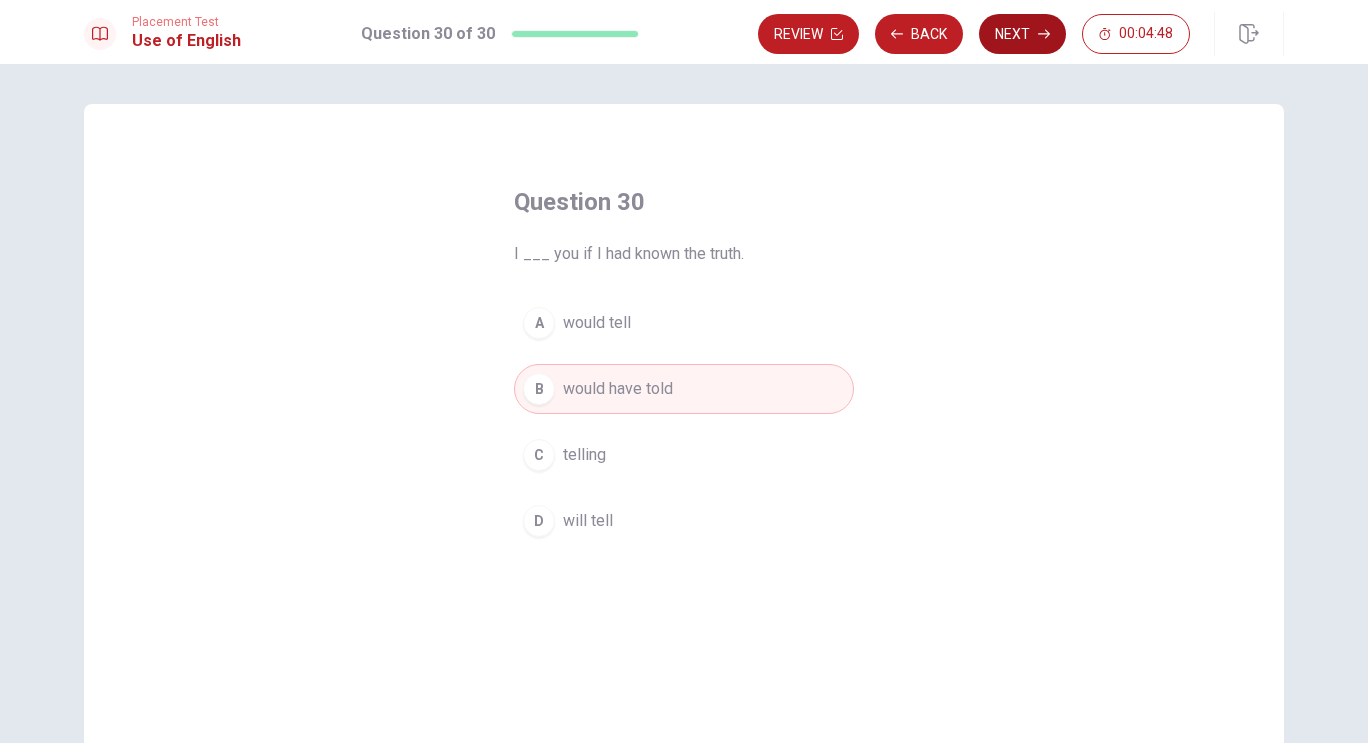 click 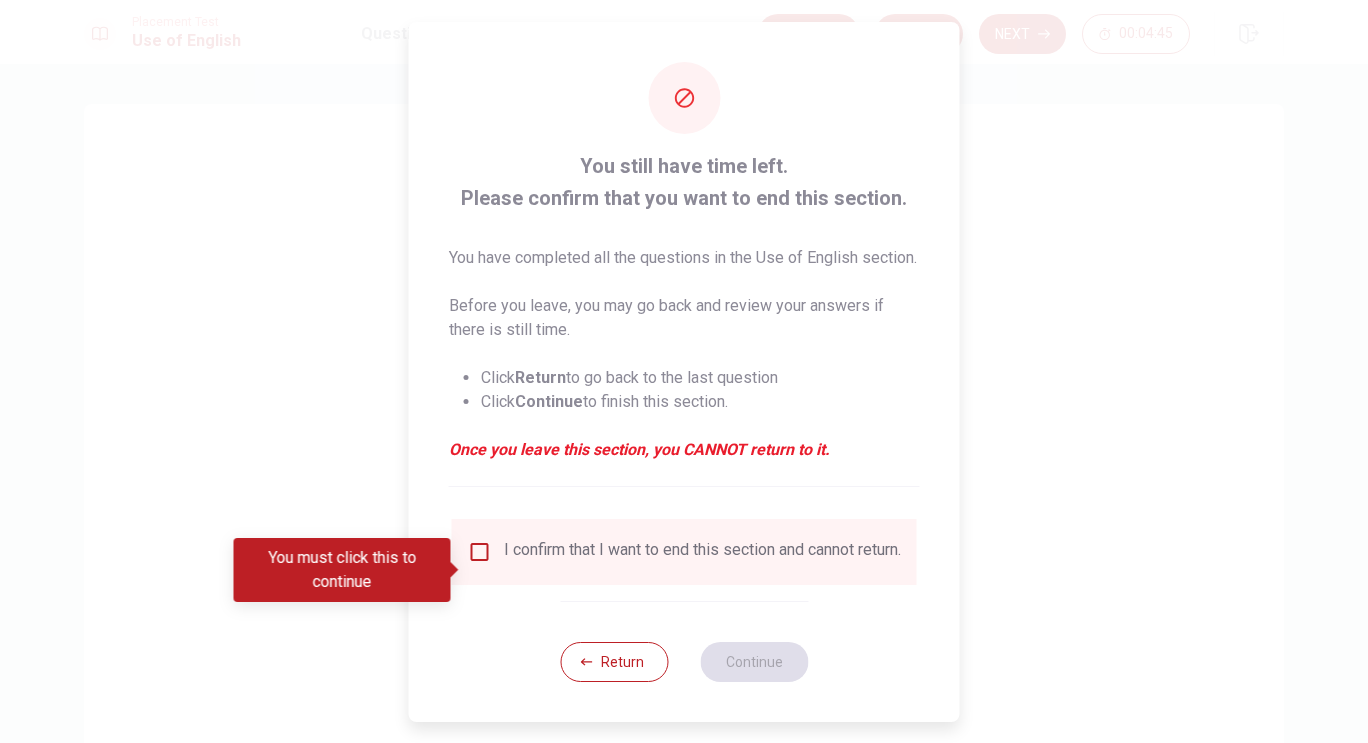 click at bounding box center [480, 552] 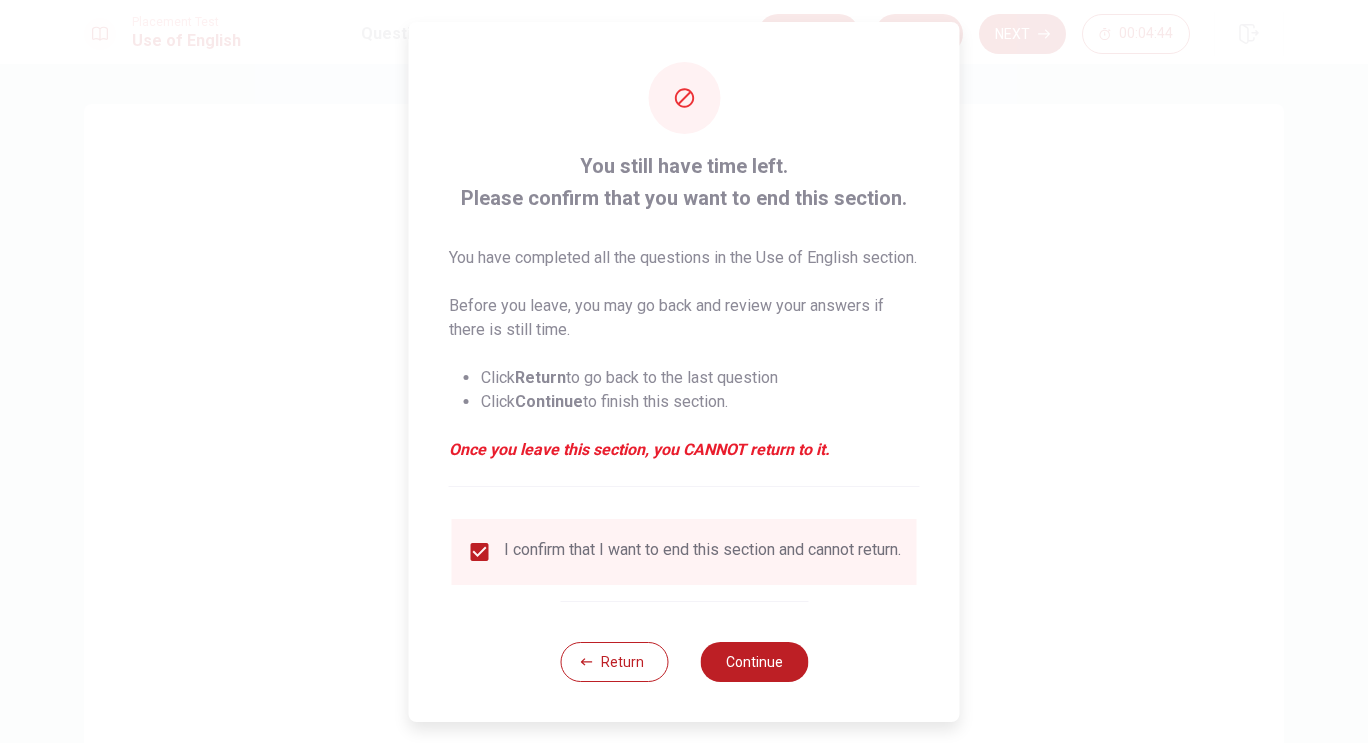 scroll, scrollTop: 27, scrollLeft: 0, axis: vertical 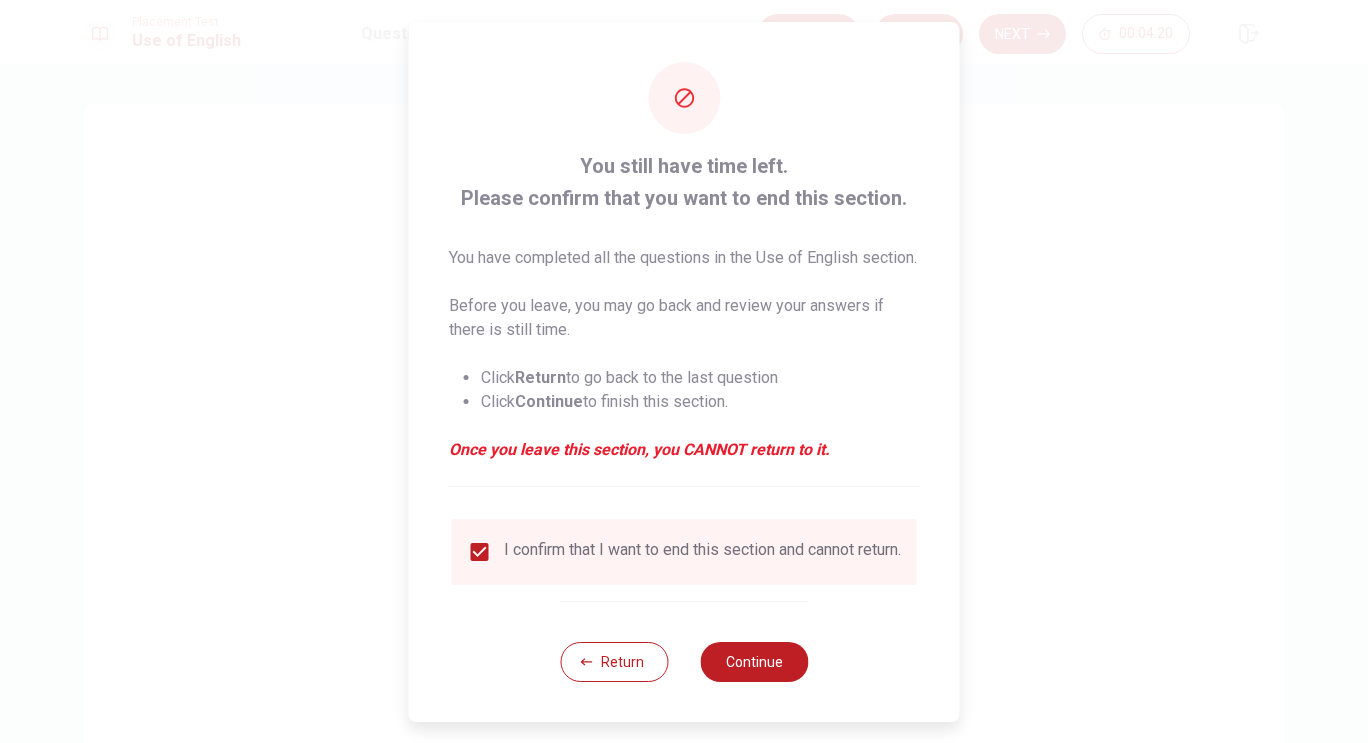 click on "I confirm that I want to end this section and cannot return." at bounding box center (702, 552) 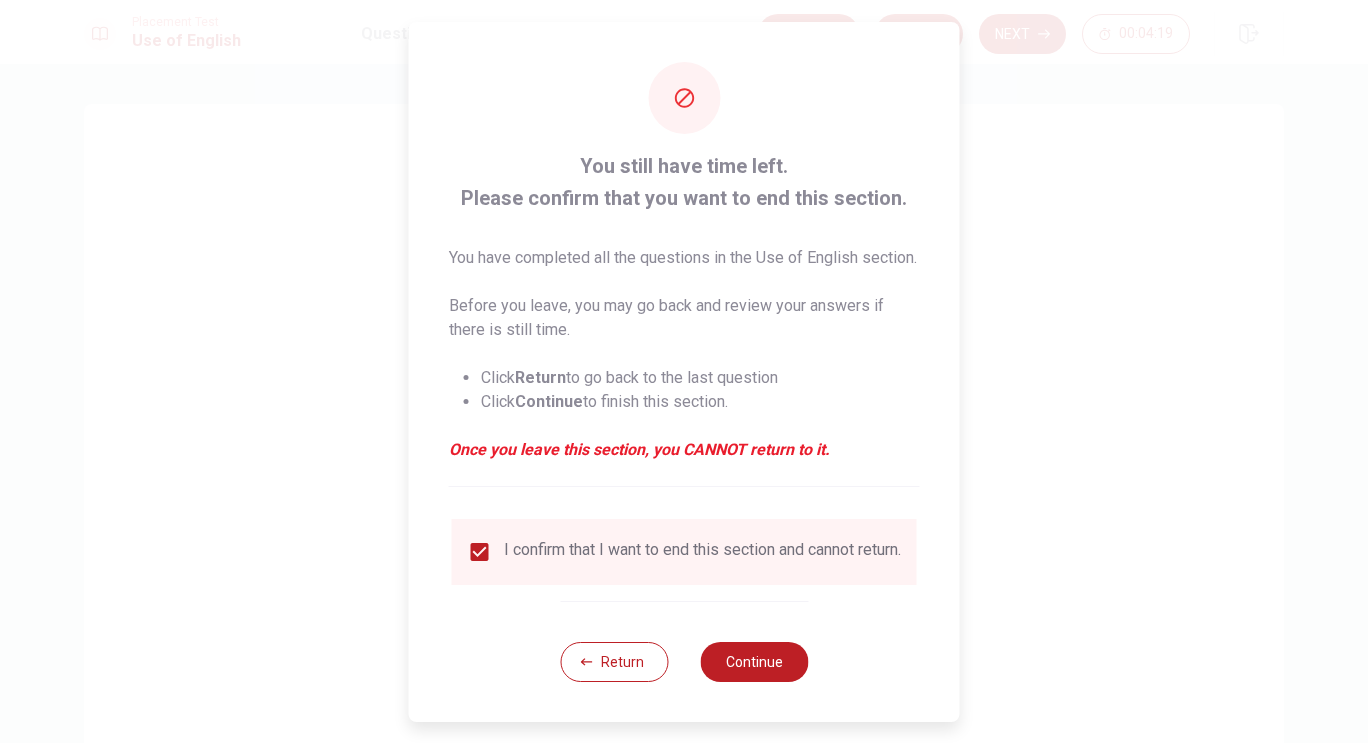 click on "Return" at bounding box center [614, 662] 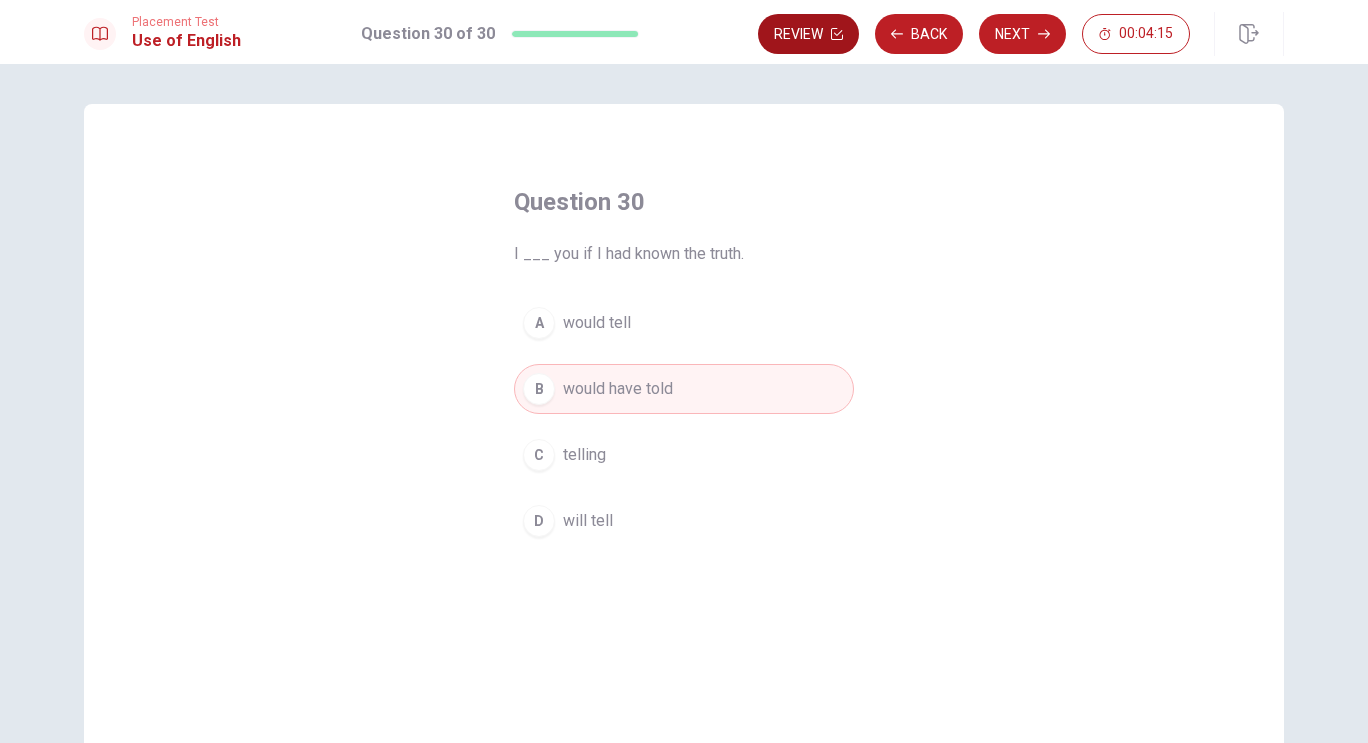 click on "Review" at bounding box center (808, 34) 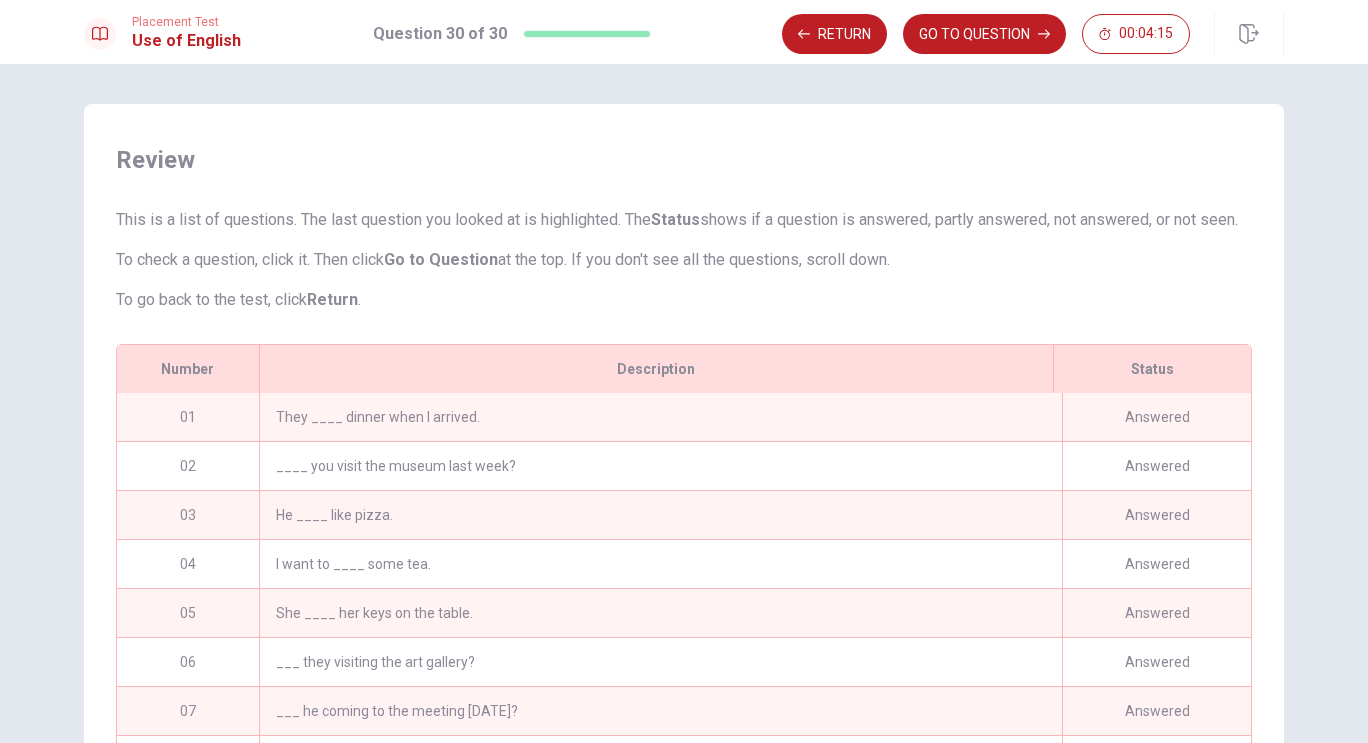 scroll, scrollTop: 162, scrollLeft: 0, axis: vertical 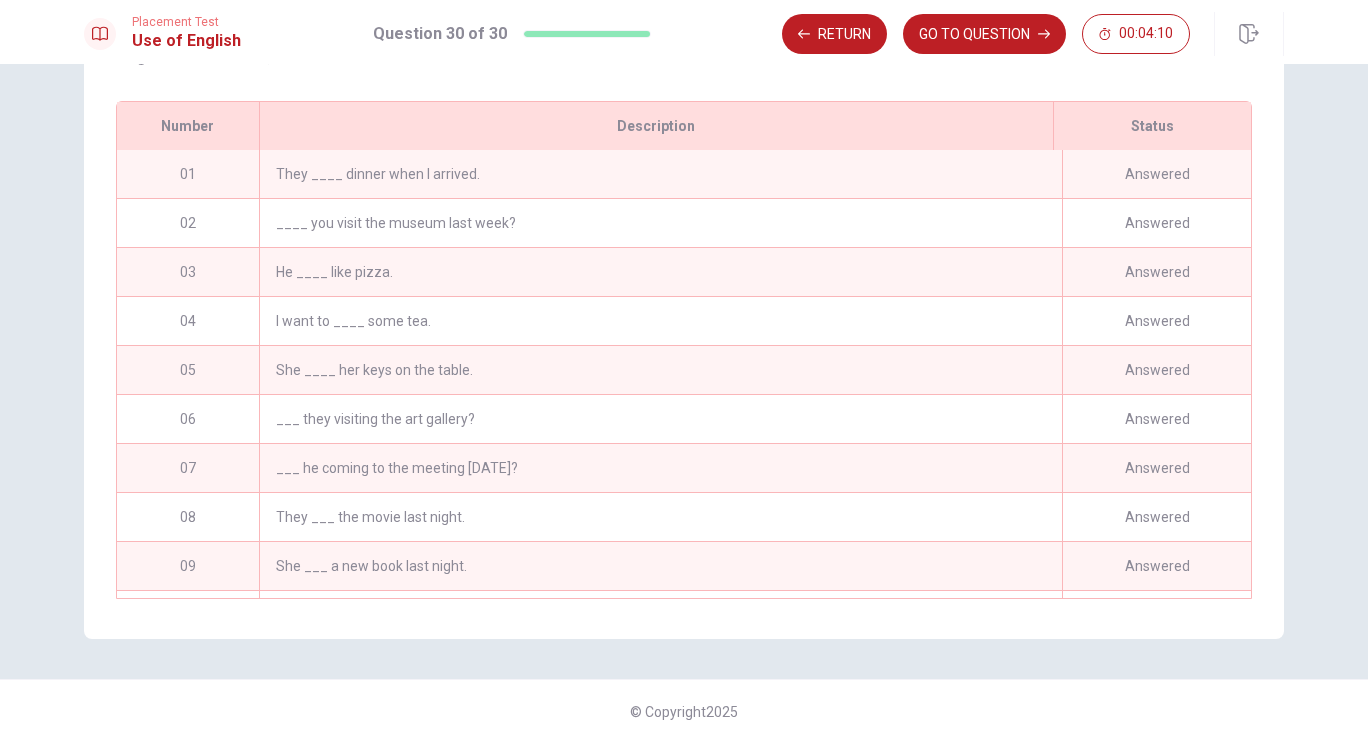 click on "01" at bounding box center [188, 174] 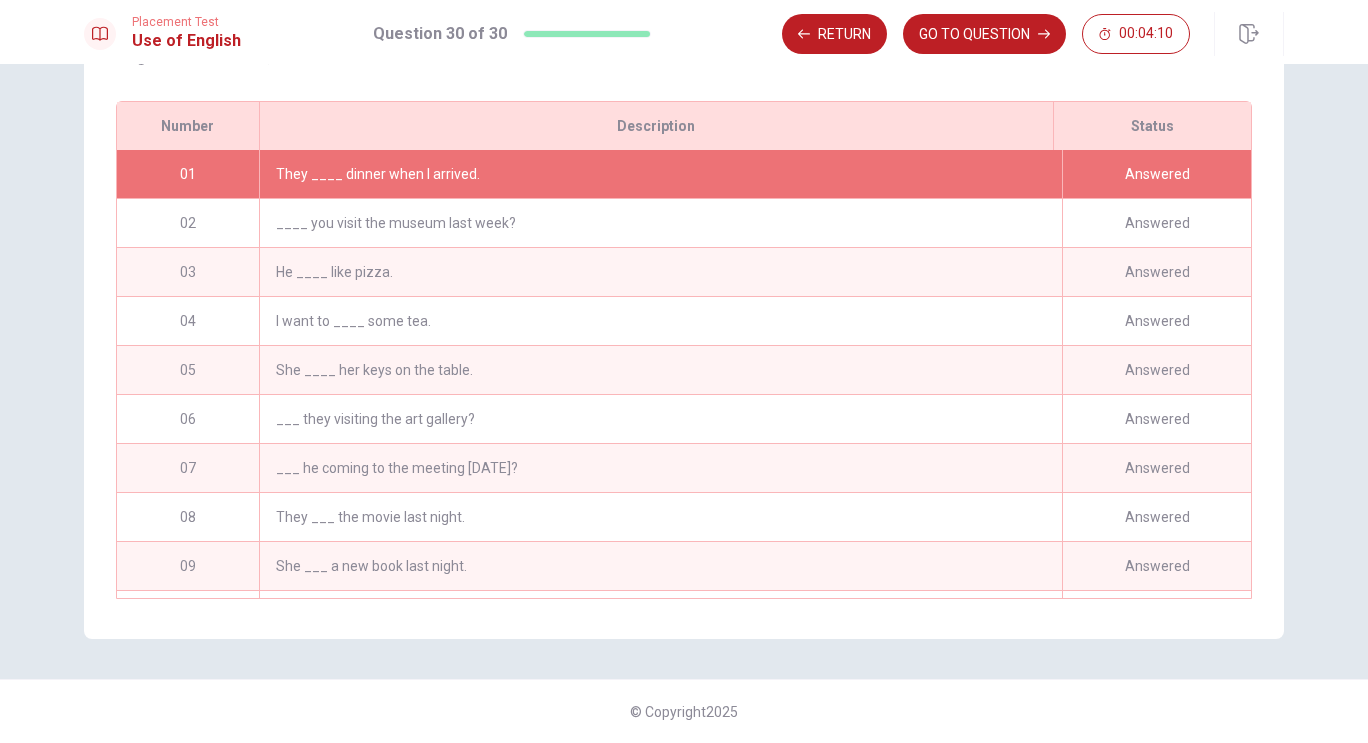 click on "01" at bounding box center (188, 174) 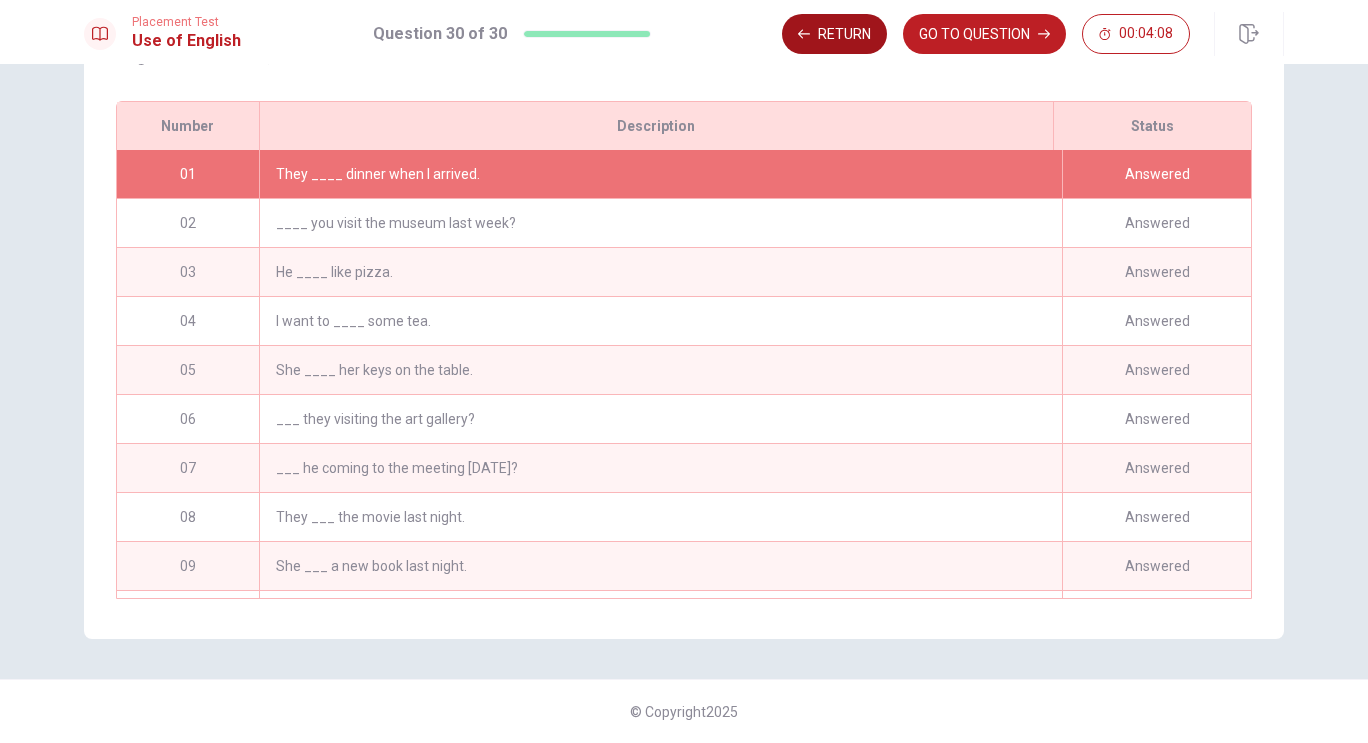 click on "Return" at bounding box center (834, 34) 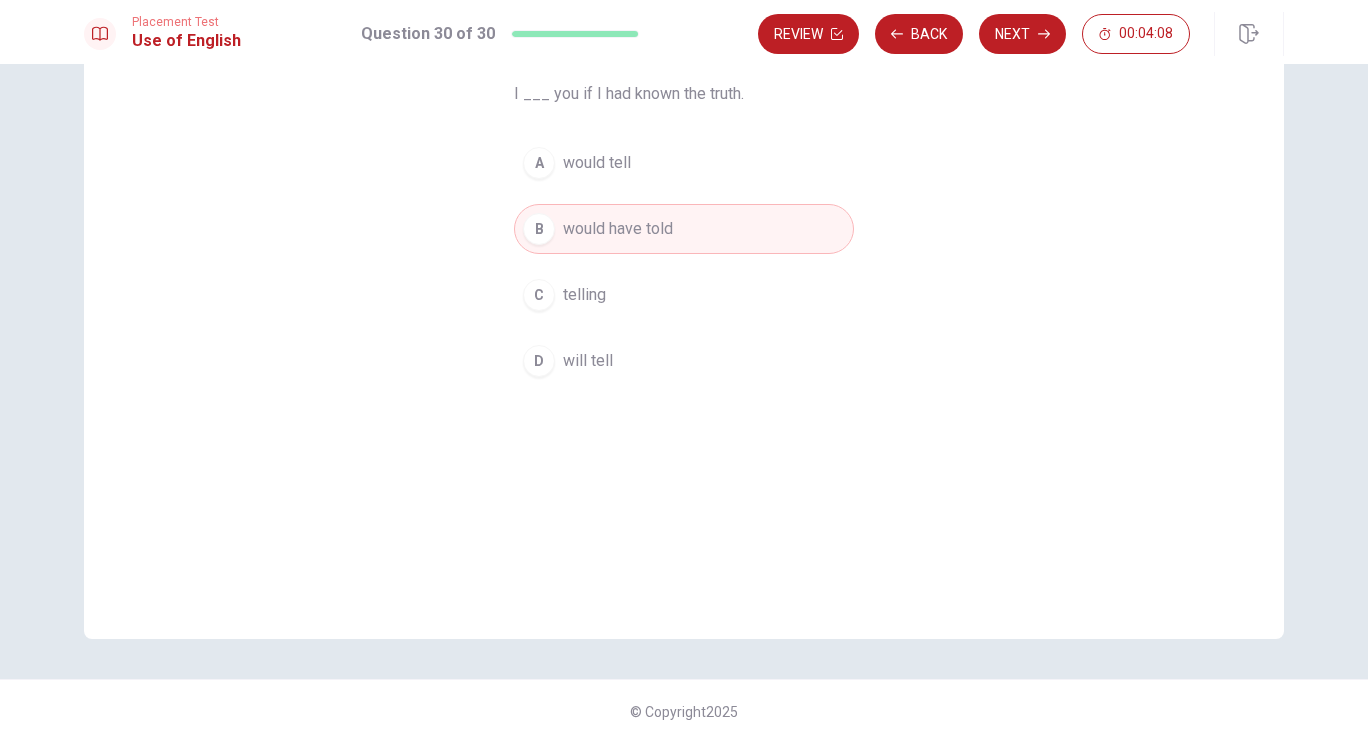 scroll, scrollTop: 160, scrollLeft: 0, axis: vertical 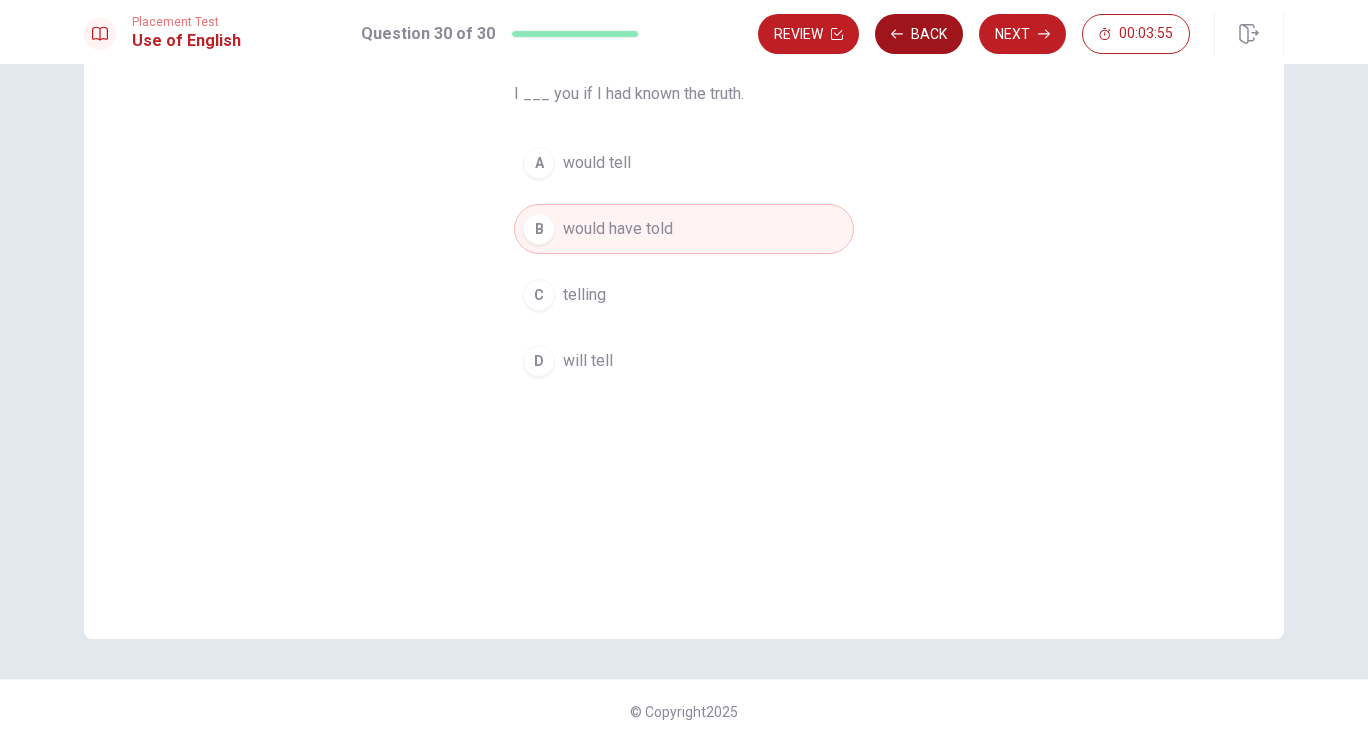 click 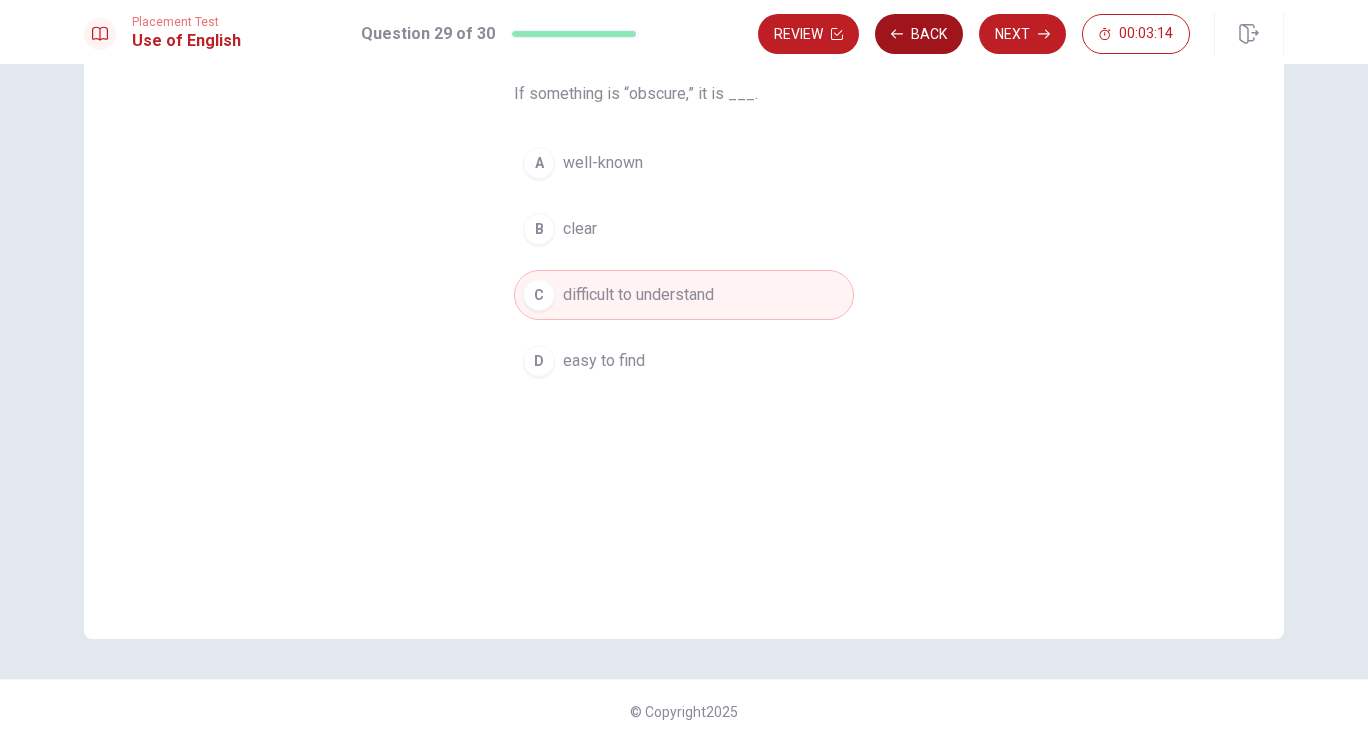 click on "Back" at bounding box center (919, 34) 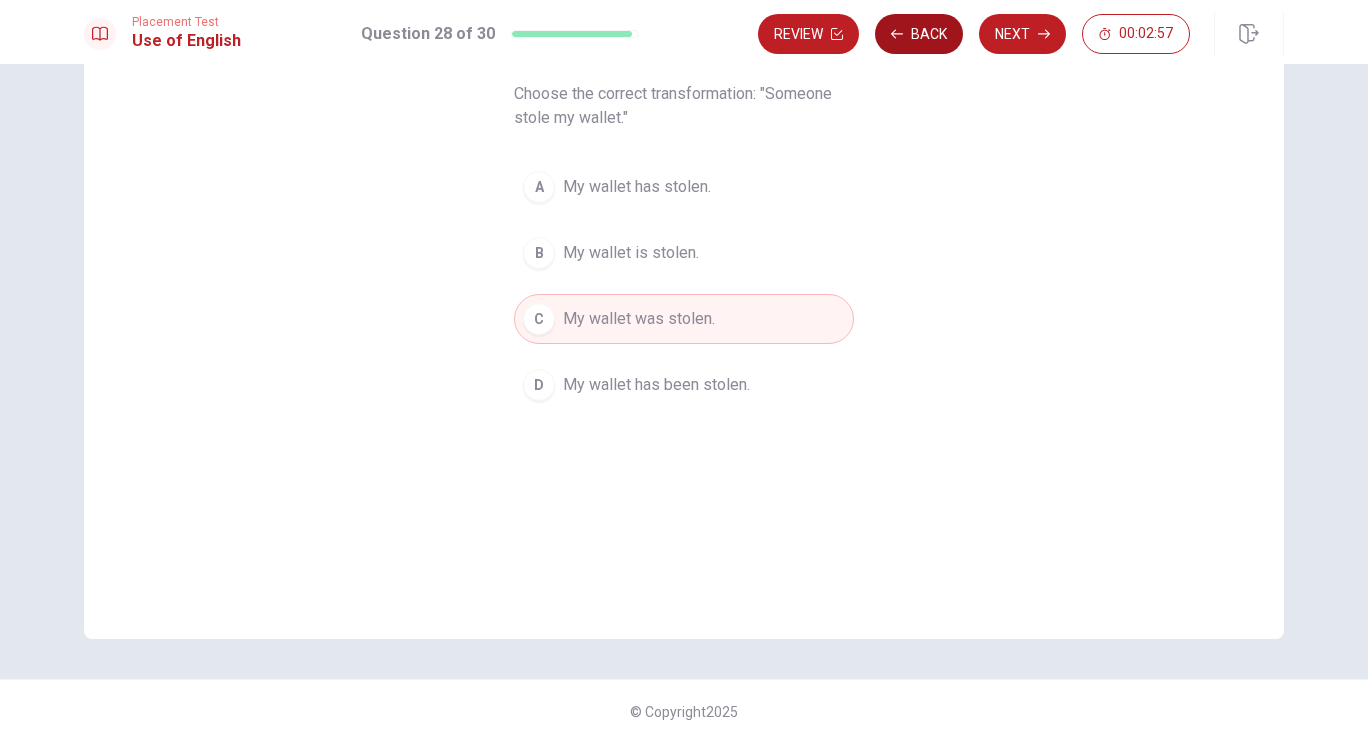 click on "Back" at bounding box center [919, 34] 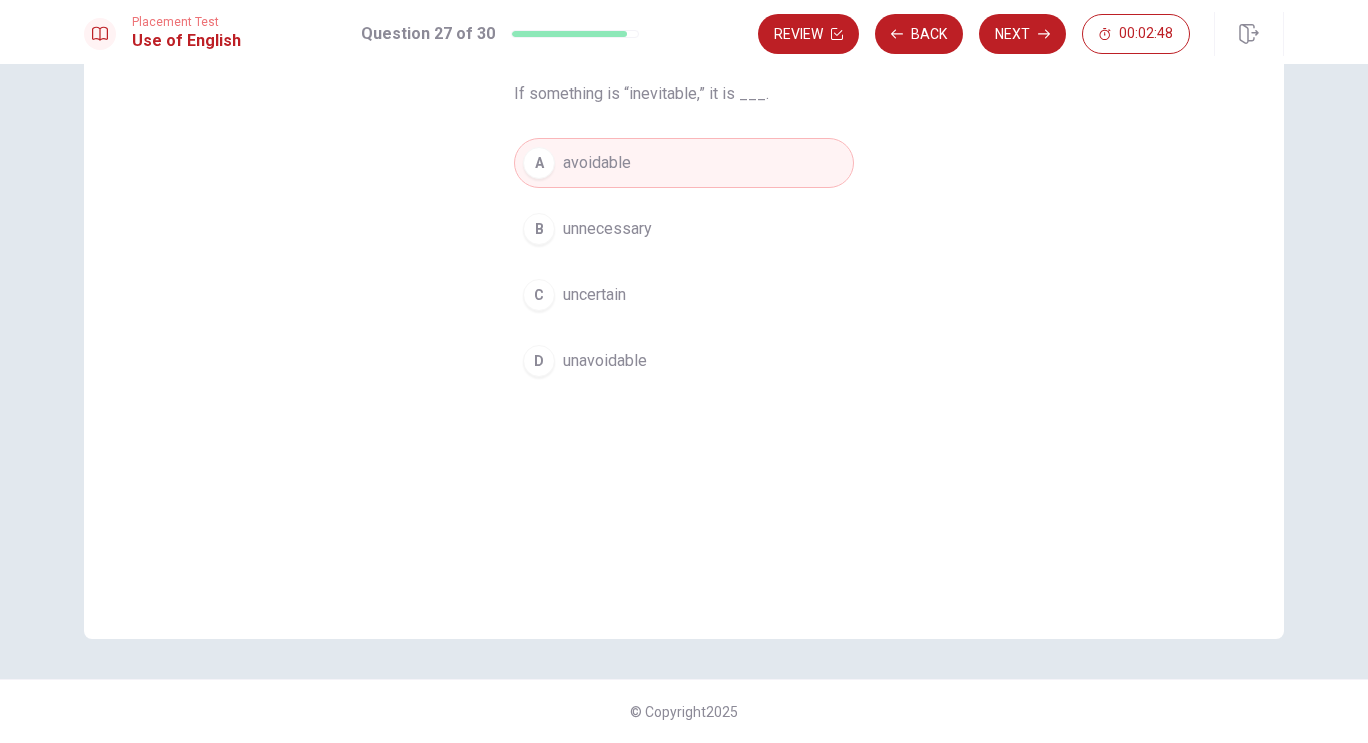 click on "D" at bounding box center [539, 361] 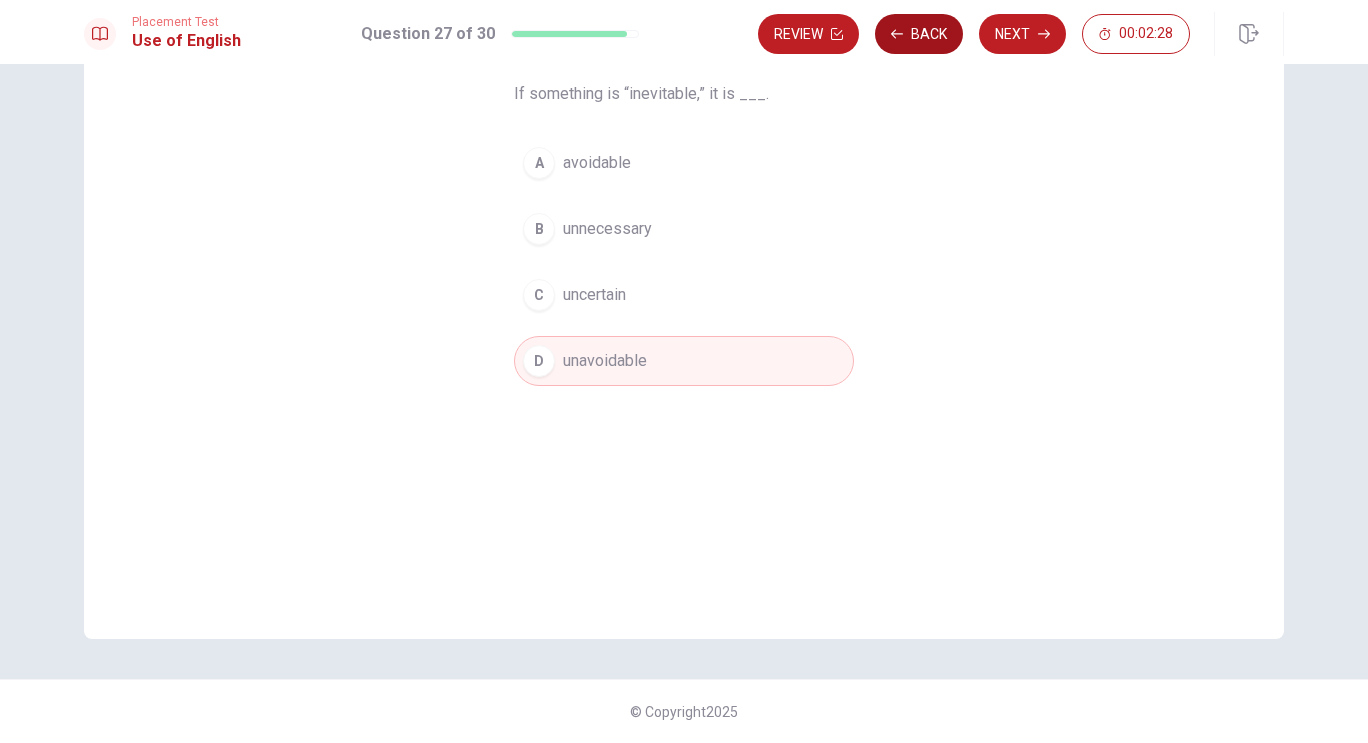 click on "Back" at bounding box center [919, 34] 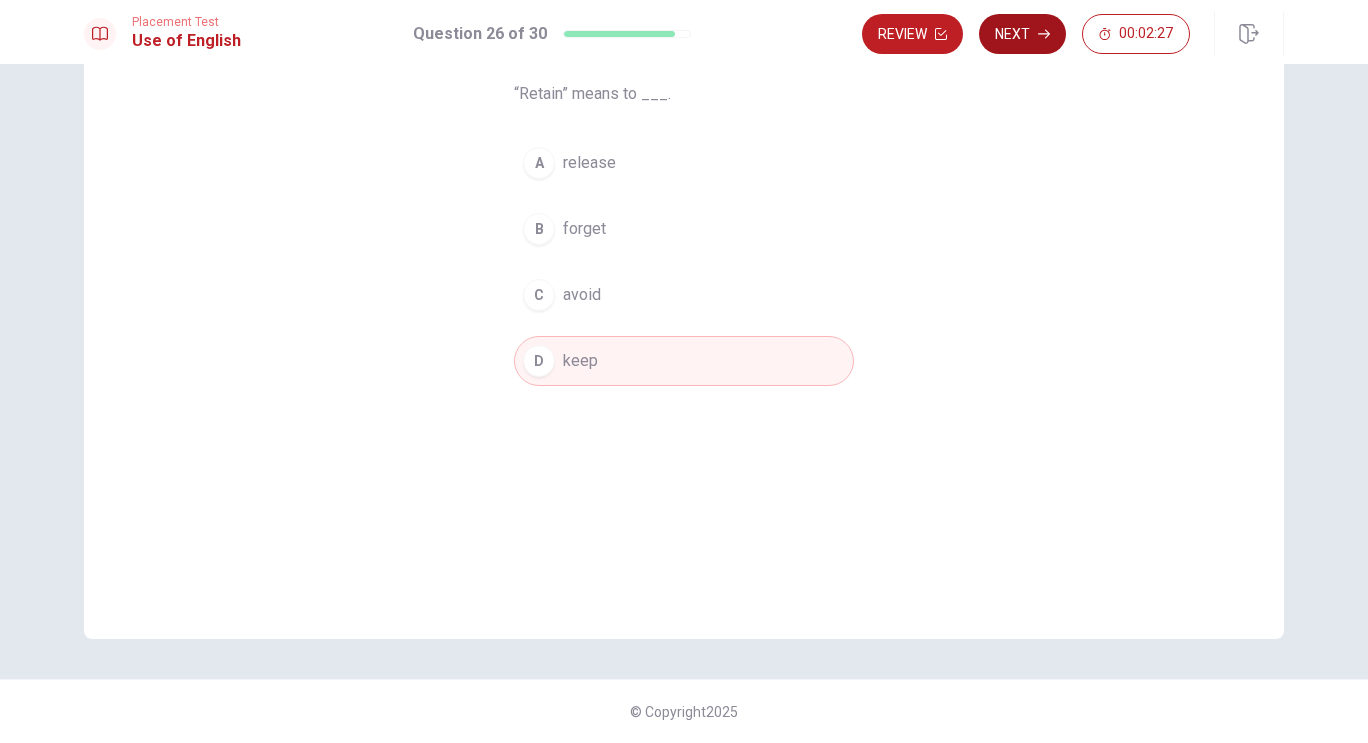 click on "Next" at bounding box center (1022, 34) 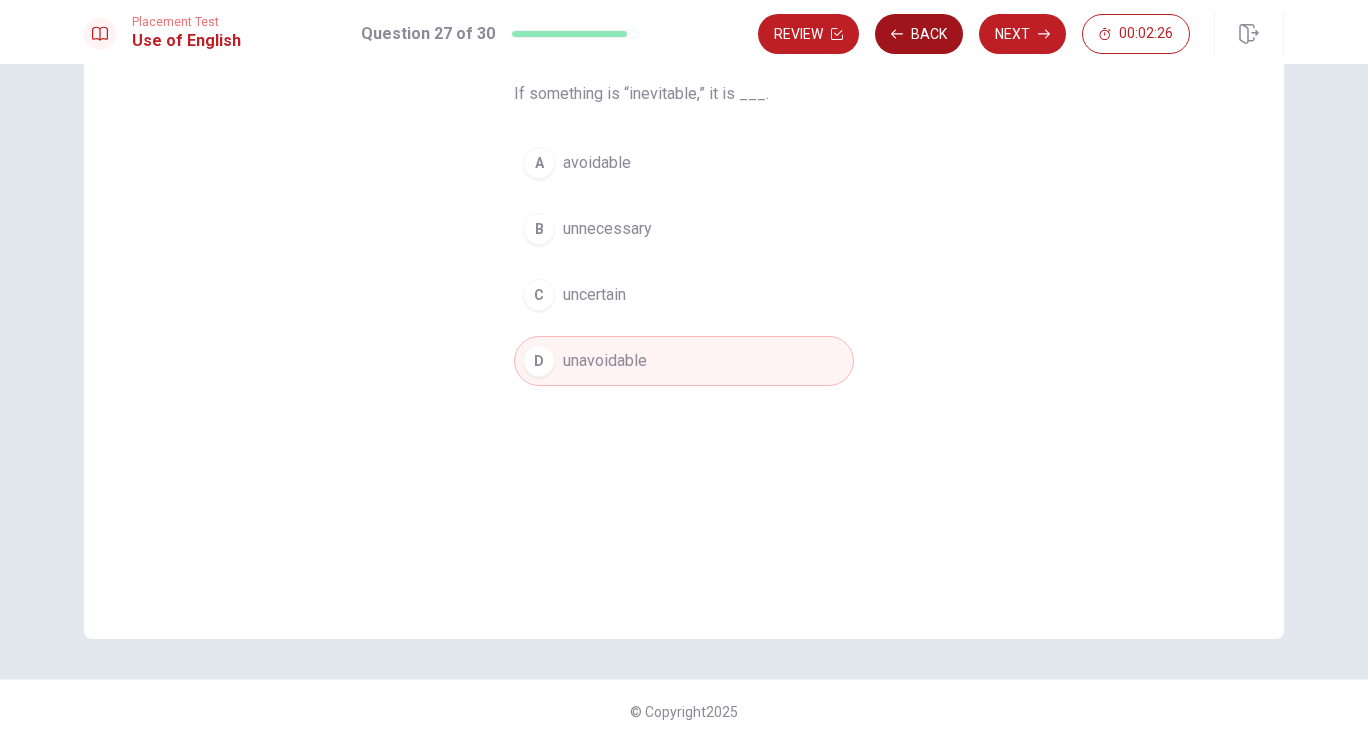 click on "Back" at bounding box center [919, 34] 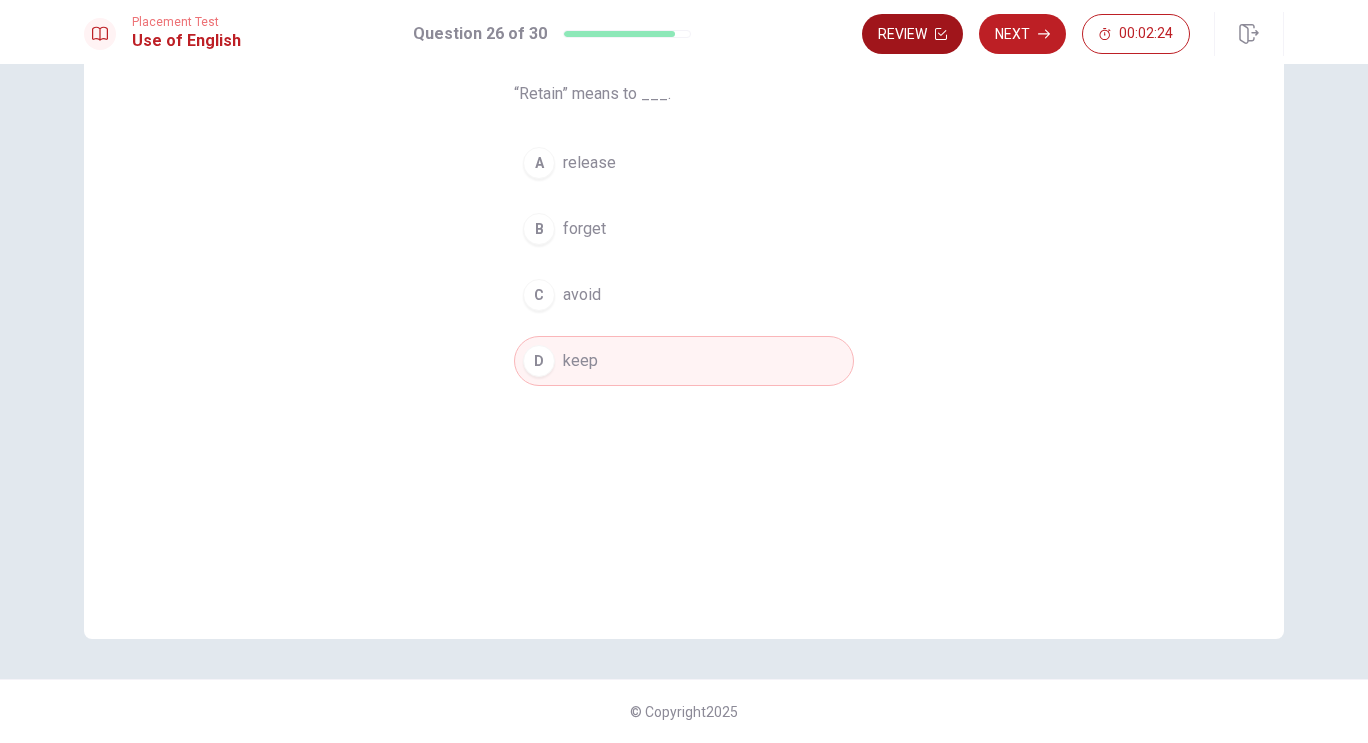 click 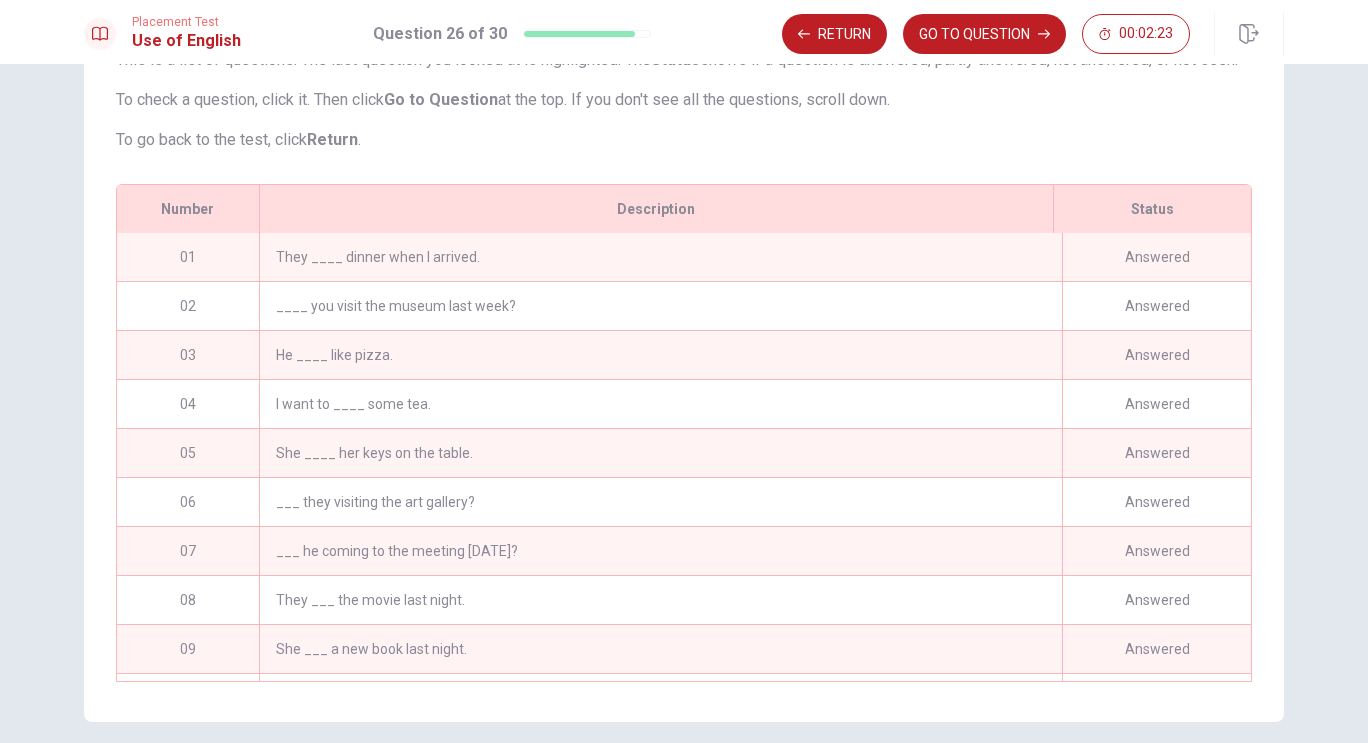 scroll, scrollTop: 222, scrollLeft: 0, axis: vertical 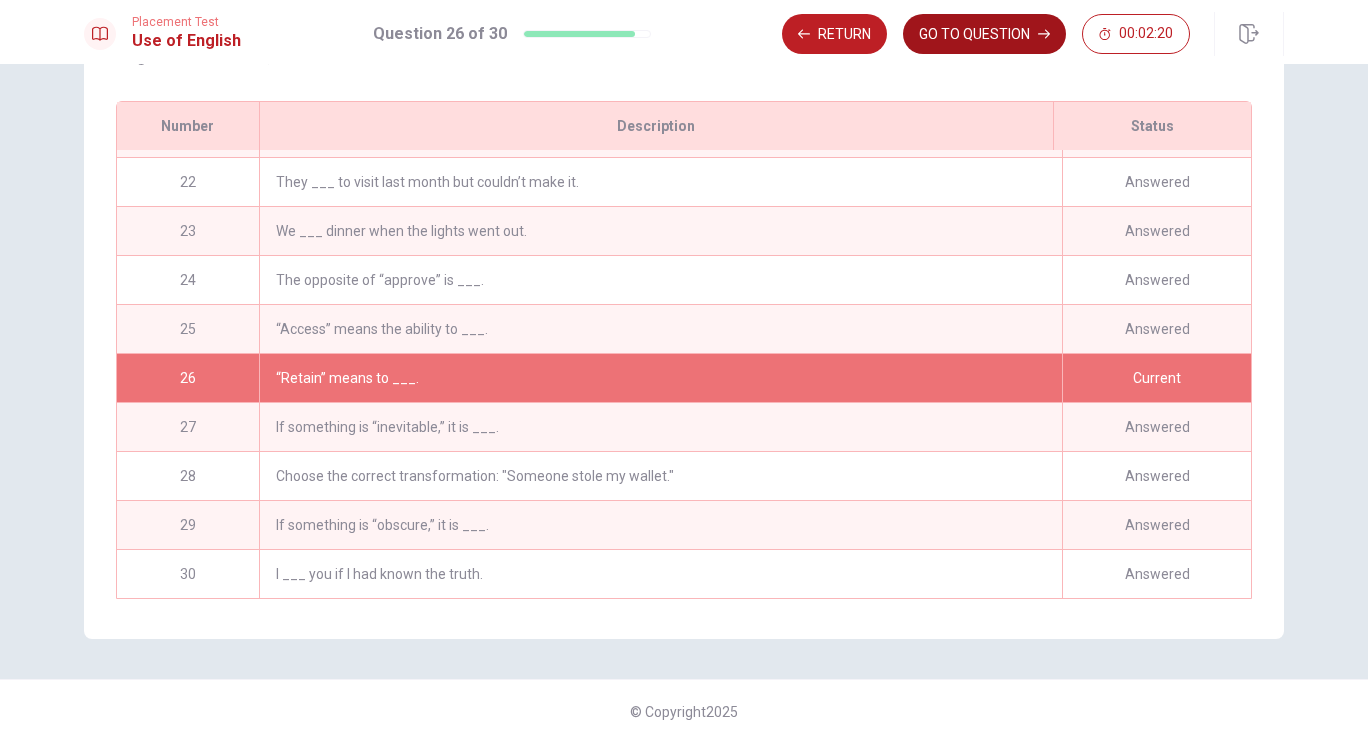 click 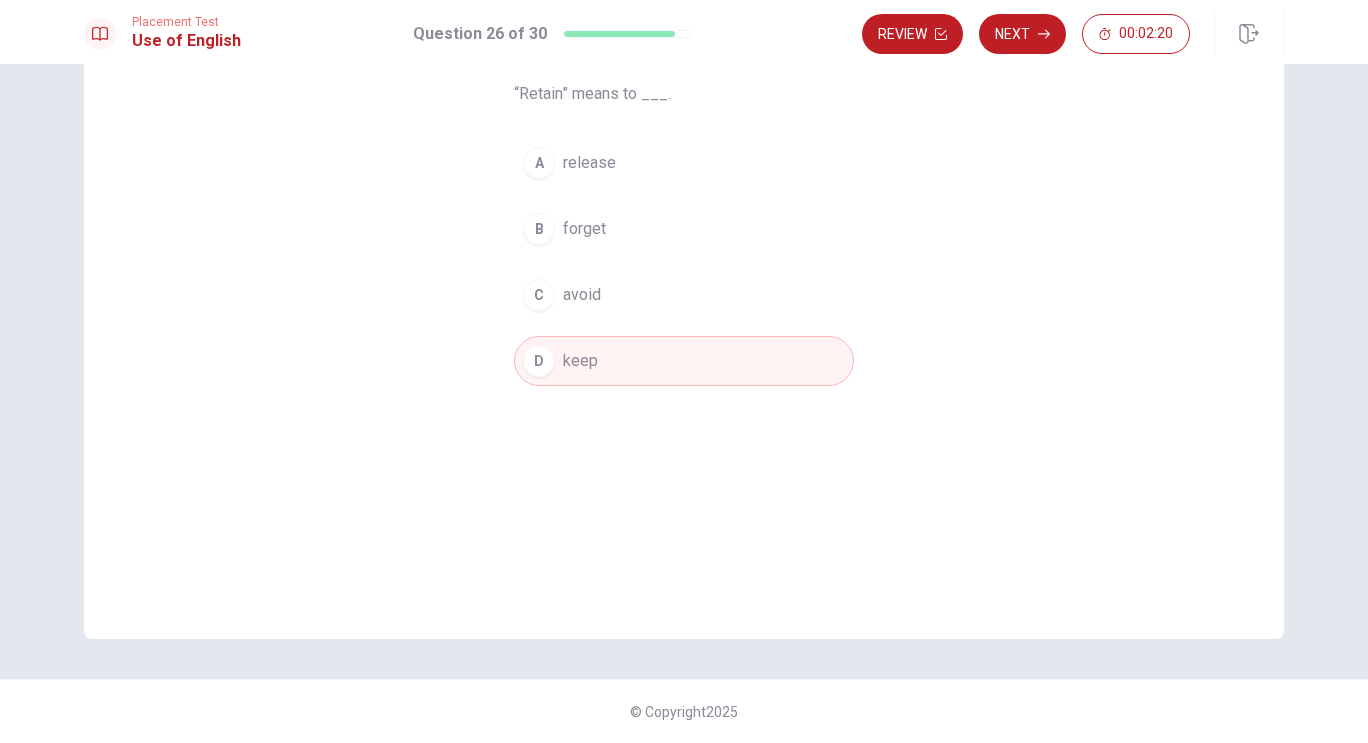 scroll, scrollTop: 160, scrollLeft: 0, axis: vertical 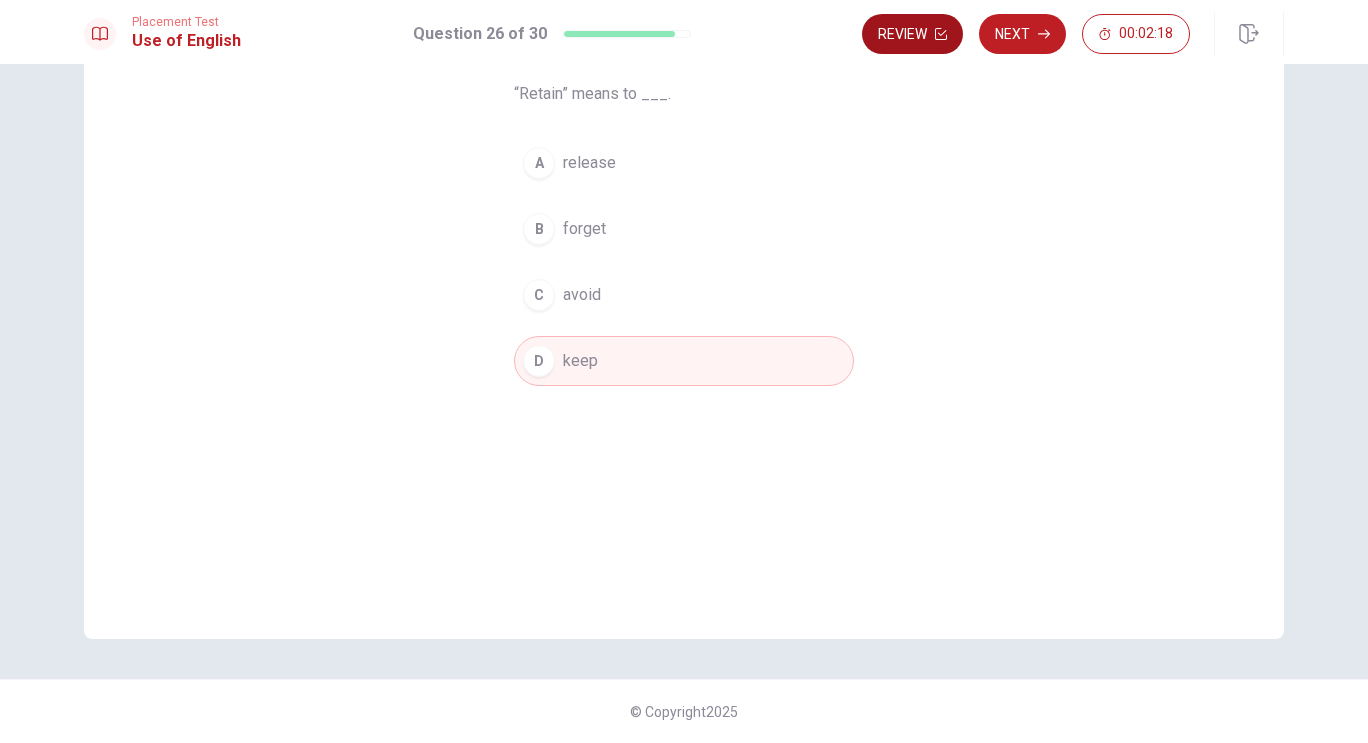 click 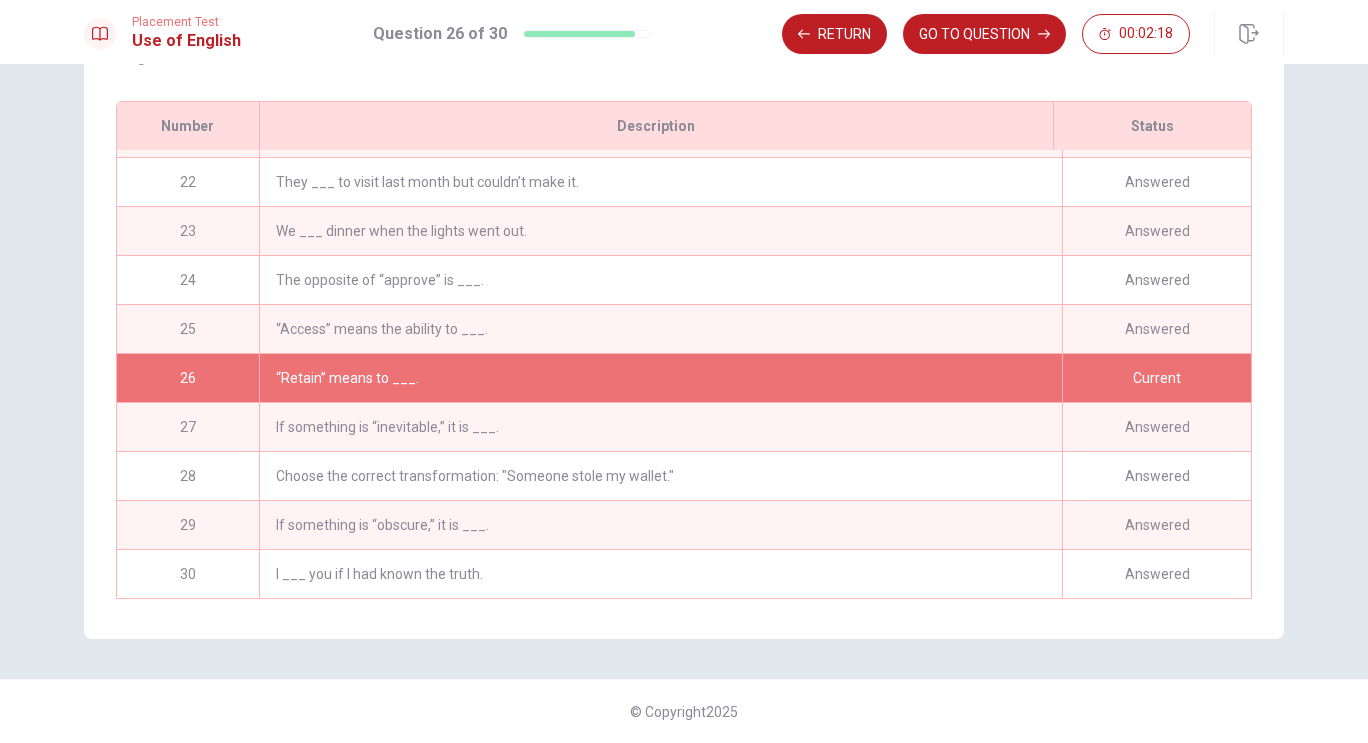 scroll, scrollTop: 1031, scrollLeft: 0, axis: vertical 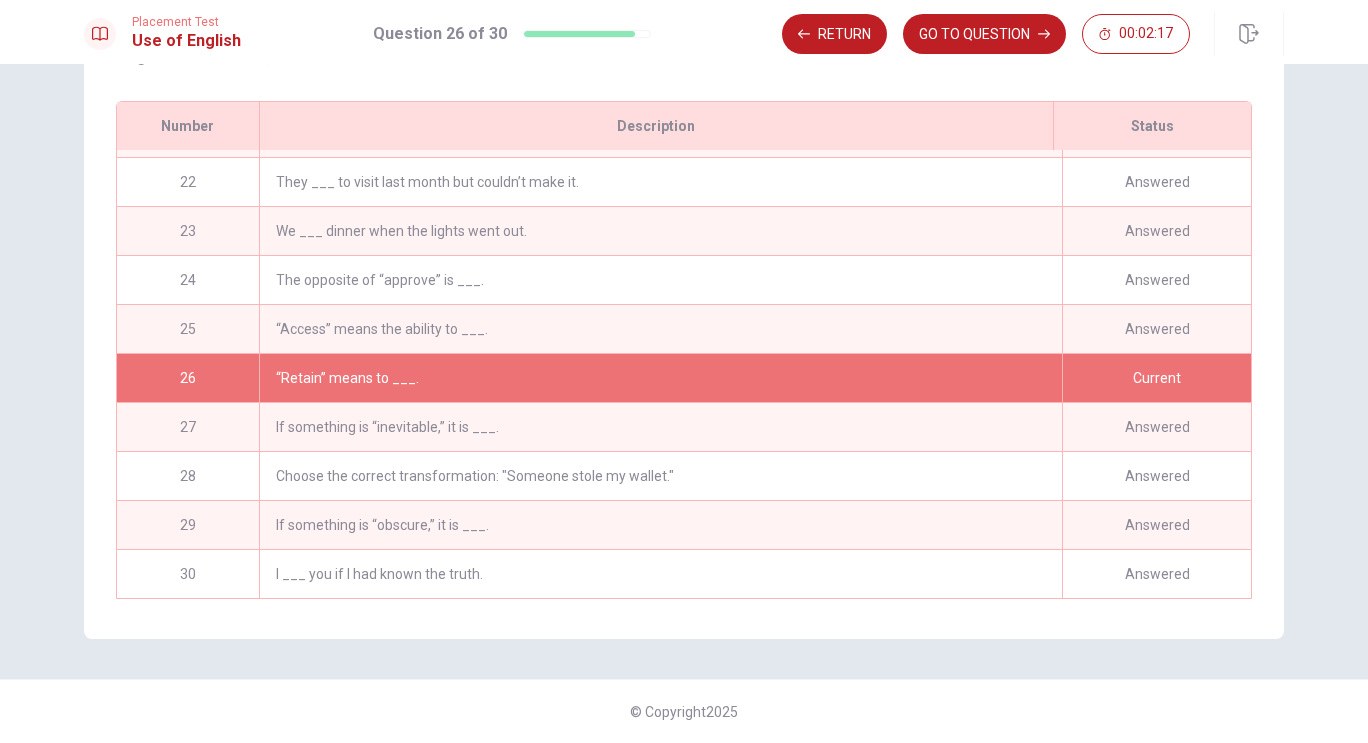 click on "“Access” means the ability to ___." at bounding box center [660, 329] 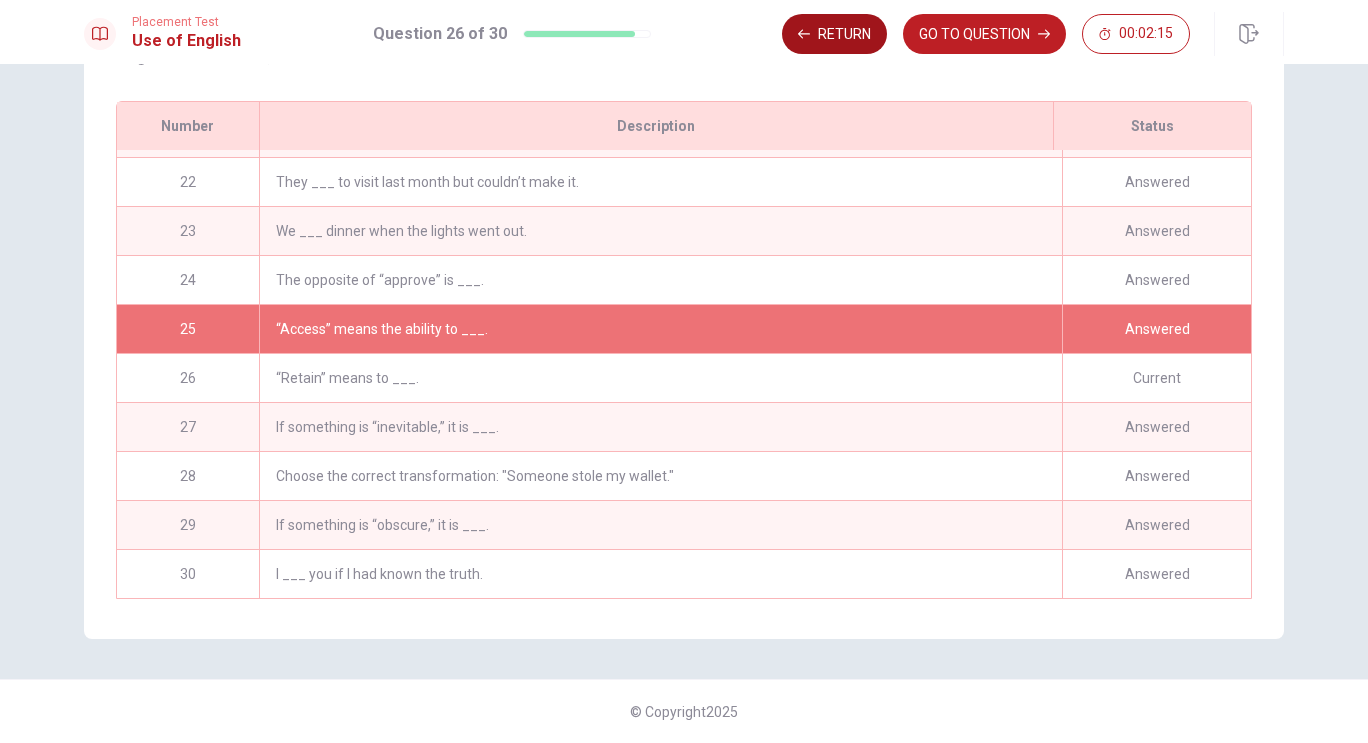 click on "Return" at bounding box center (834, 34) 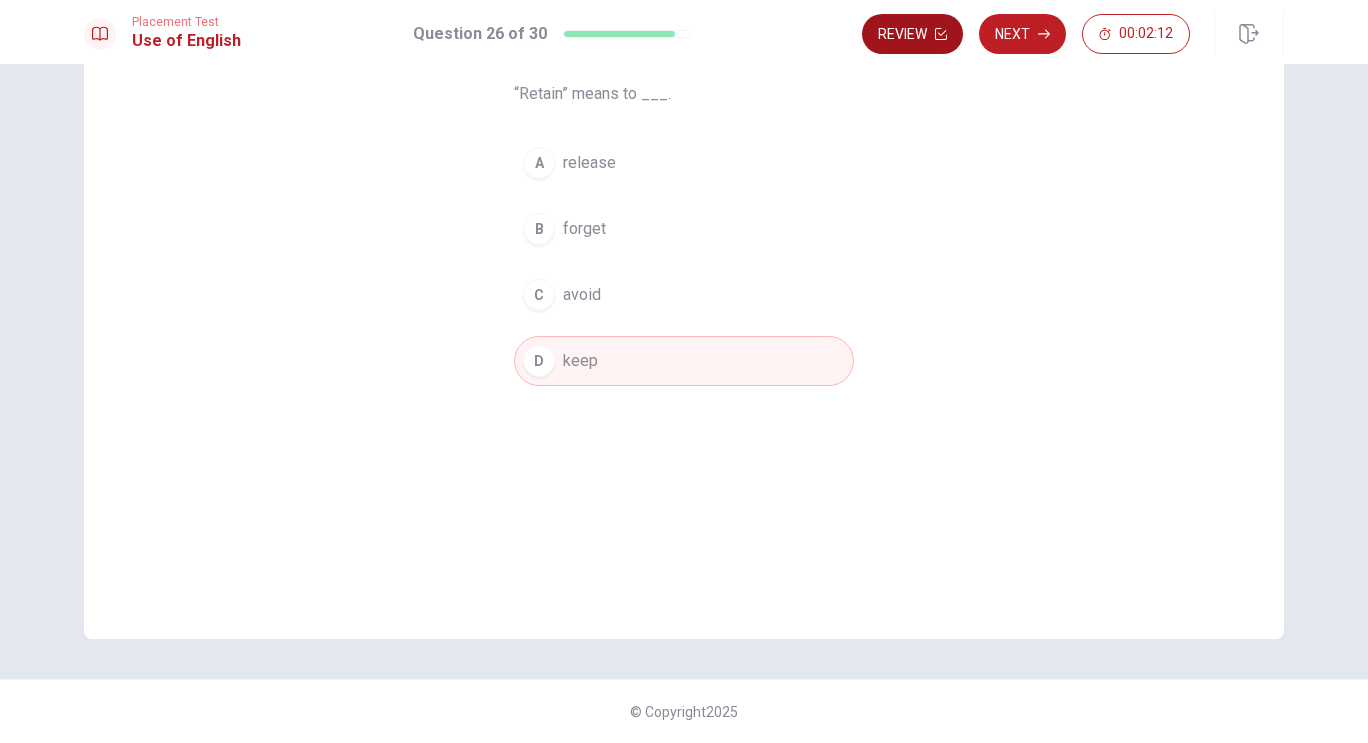 click 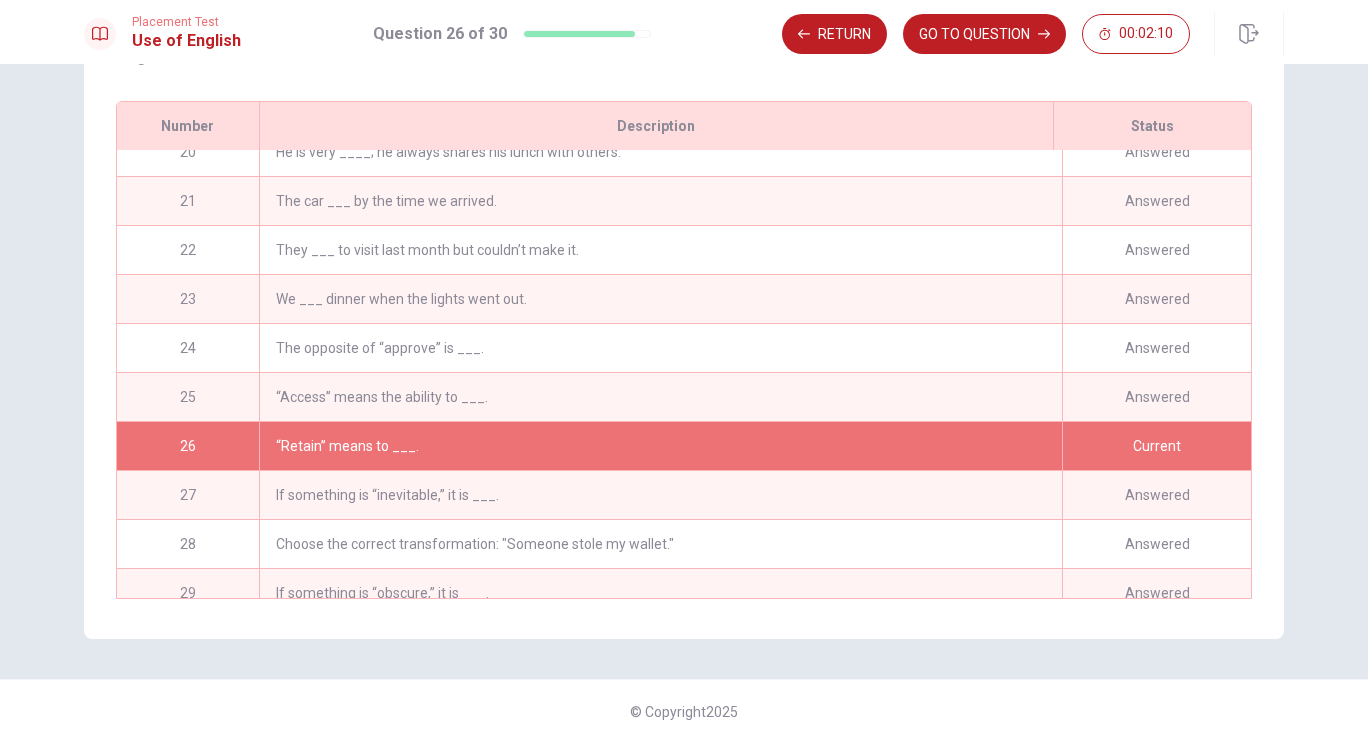 scroll, scrollTop: 946, scrollLeft: 0, axis: vertical 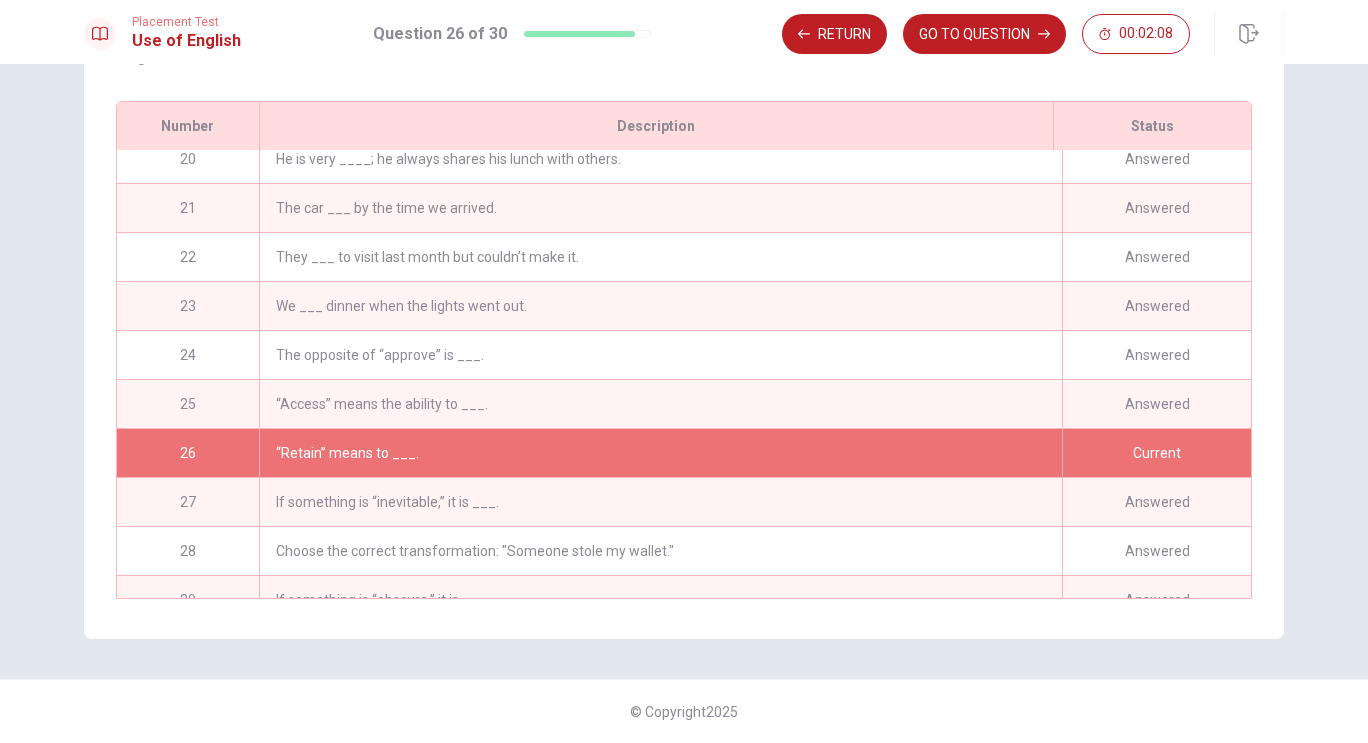 click on "Answered" at bounding box center (1156, 404) 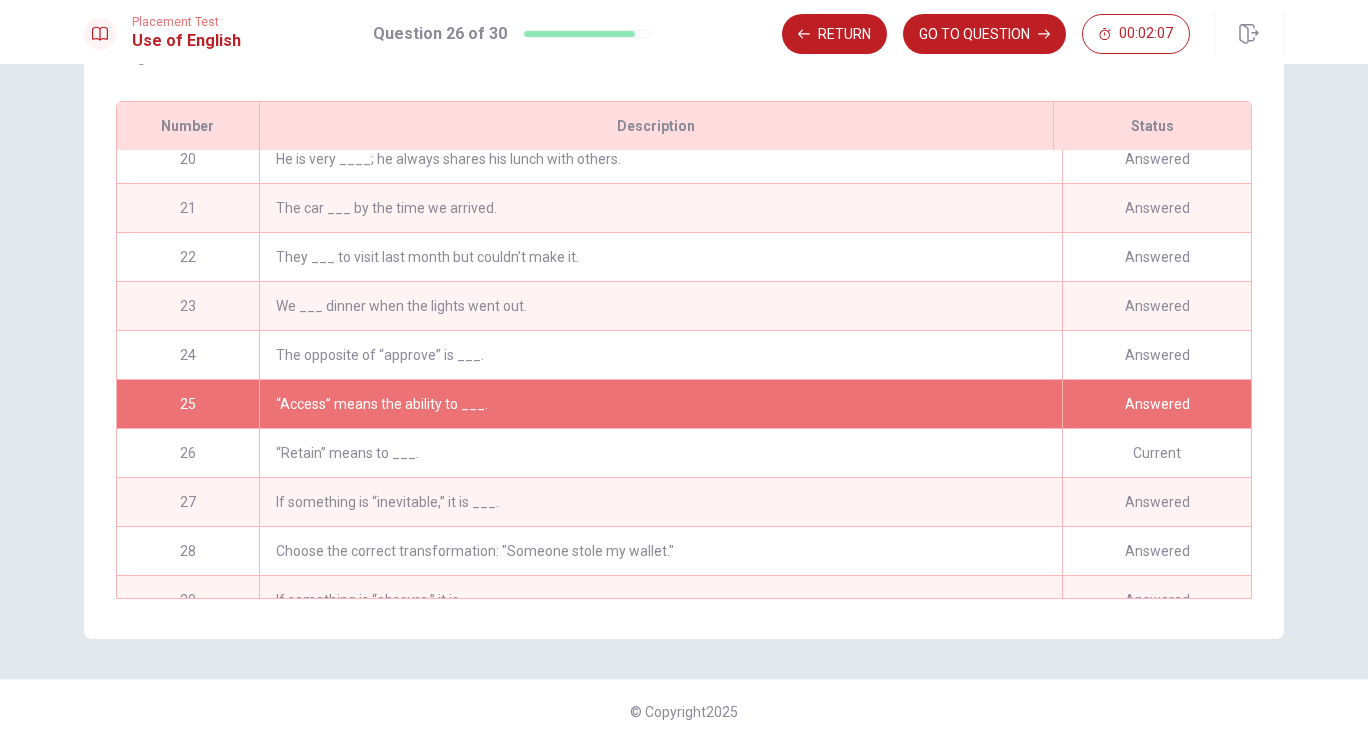 click on "Answered" at bounding box center (1156, 404) 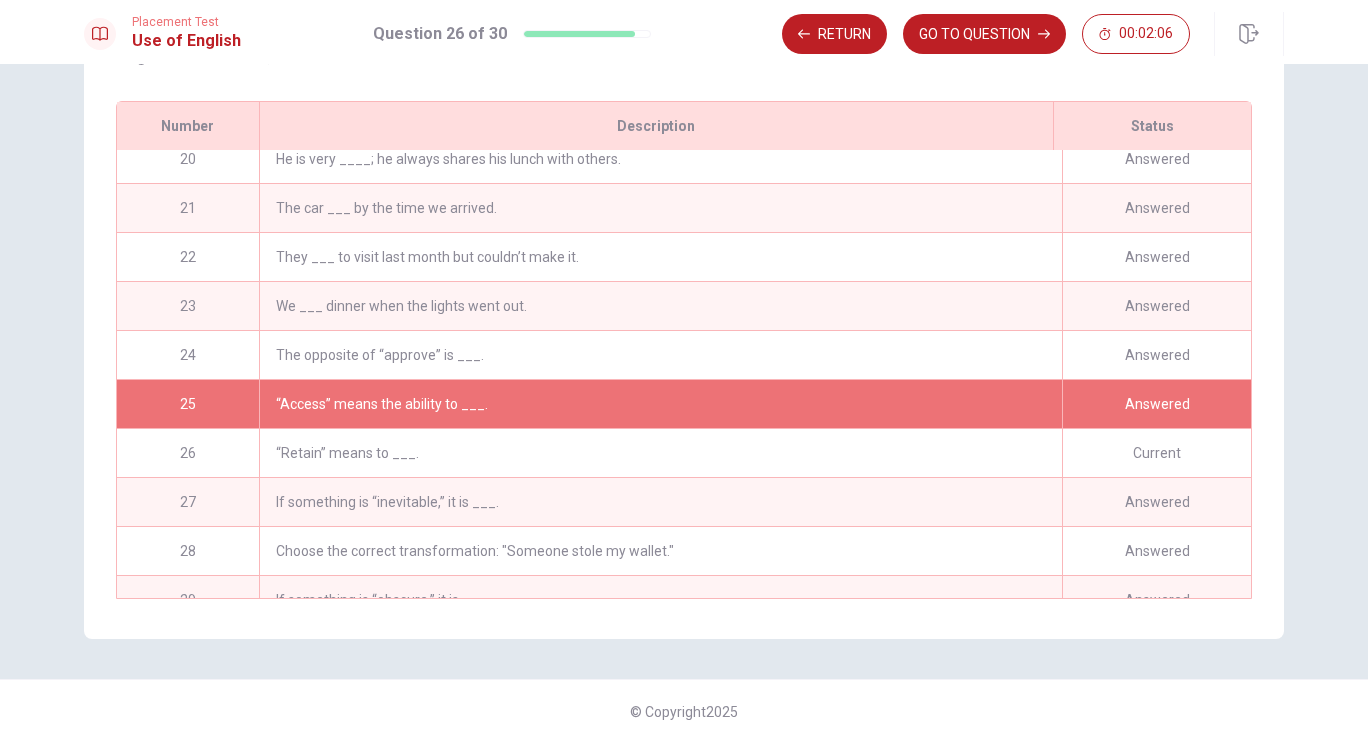 click on "Answered" at bounding box center [1156, 404] 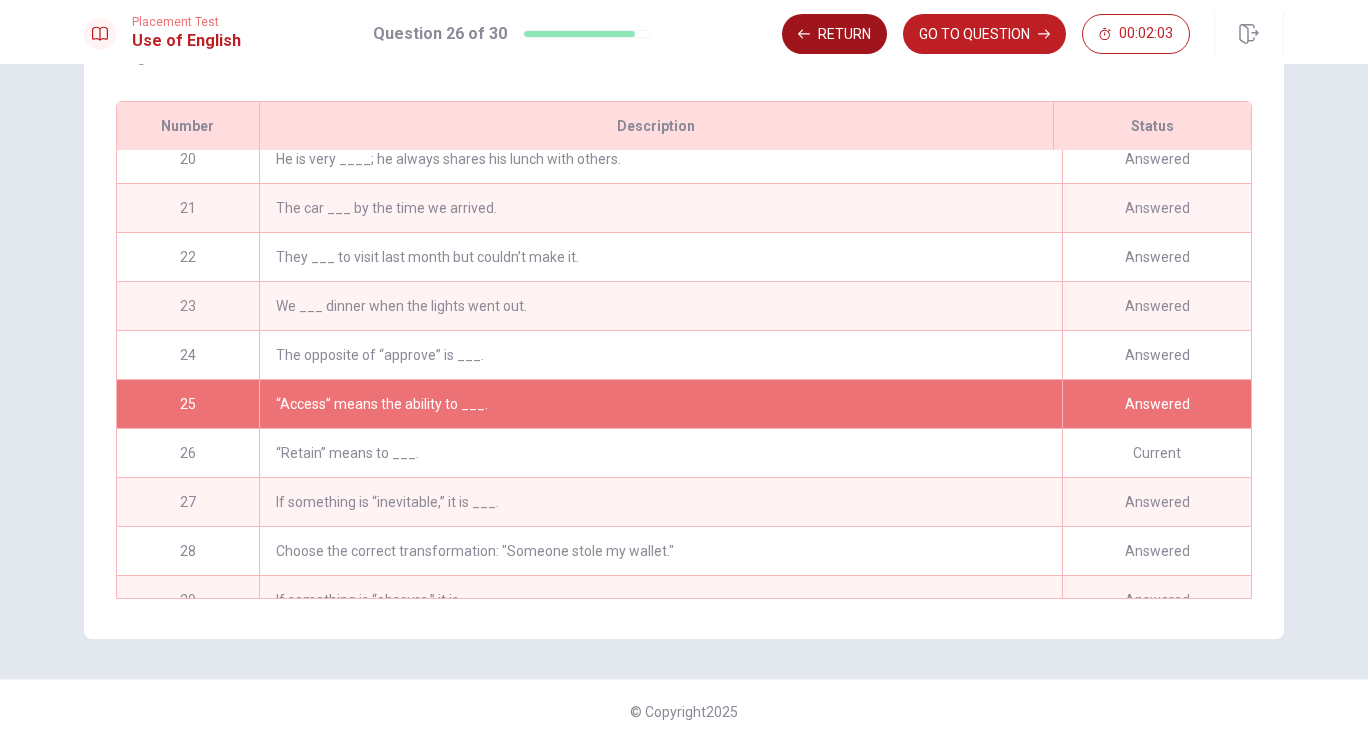 click on "Return" at bounding box center (834, 34) 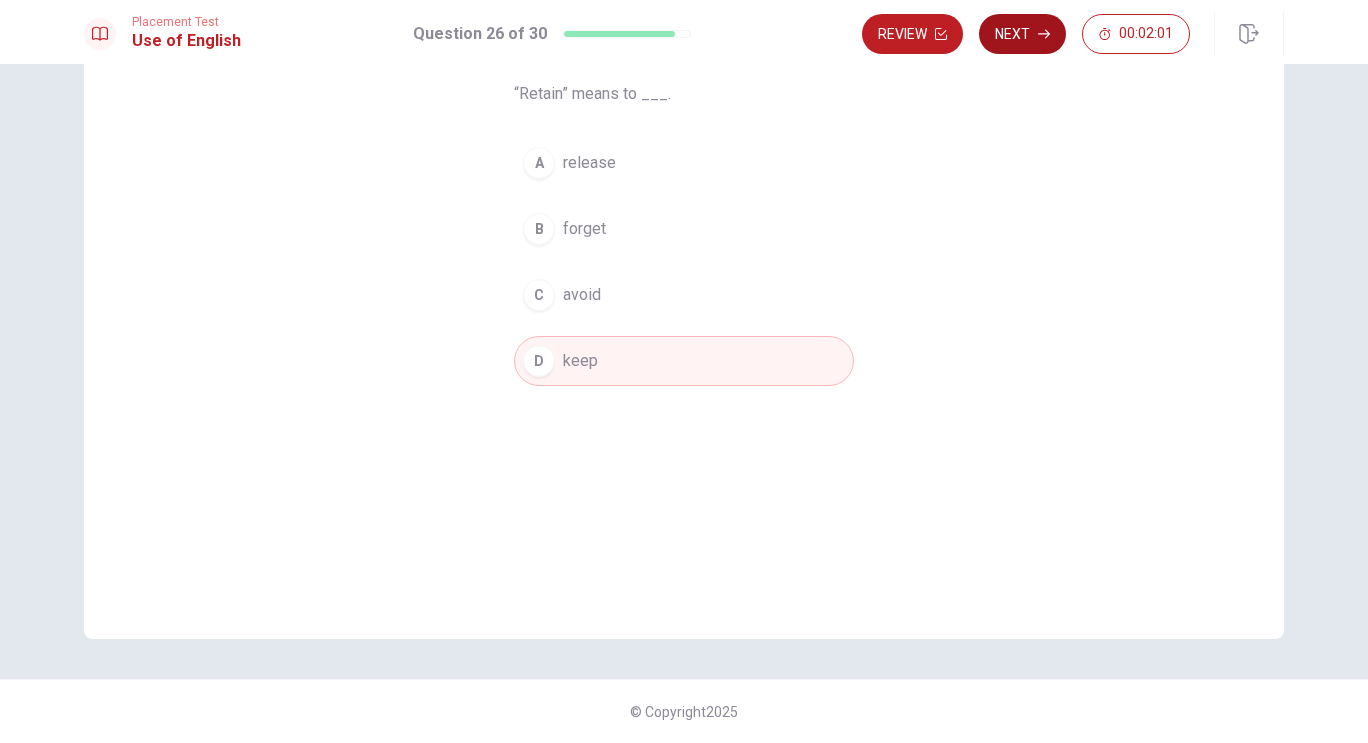 click 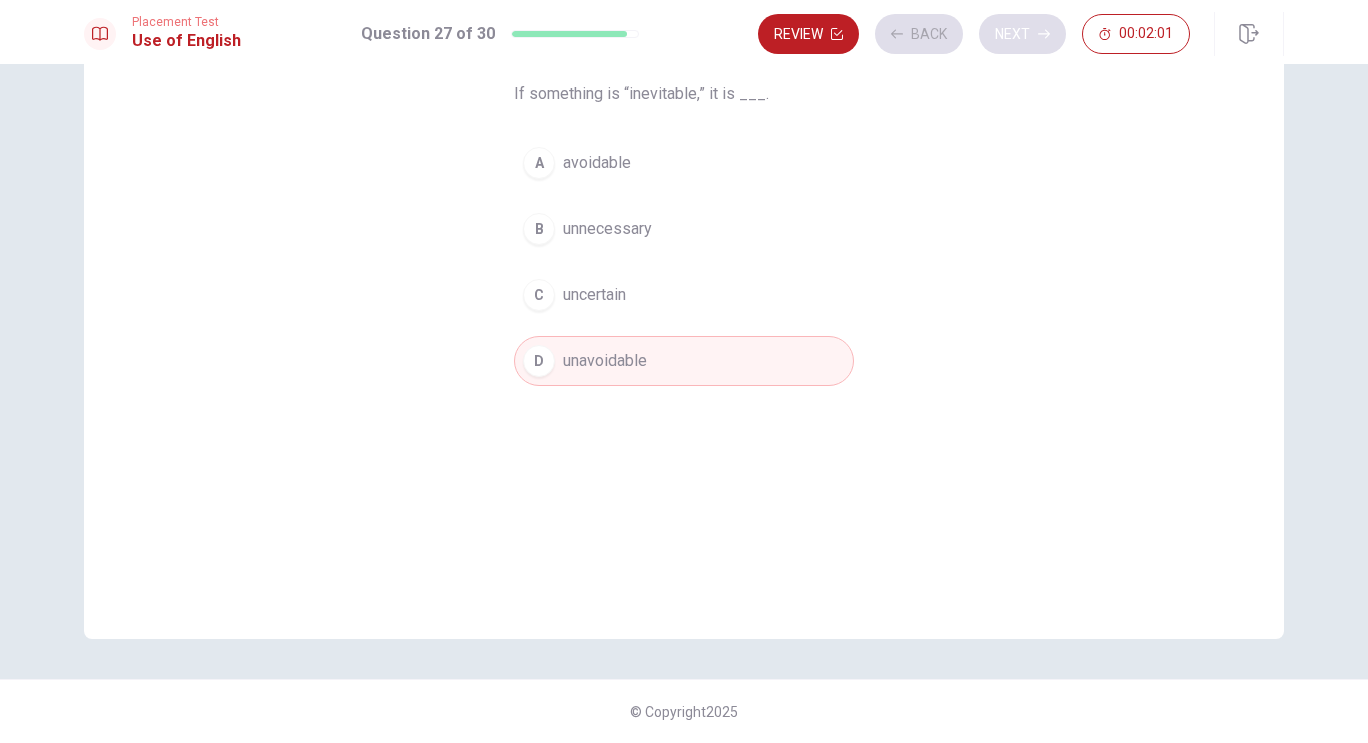 click on "Review Back Next 00:02:01" at bounding box center (974, 34) 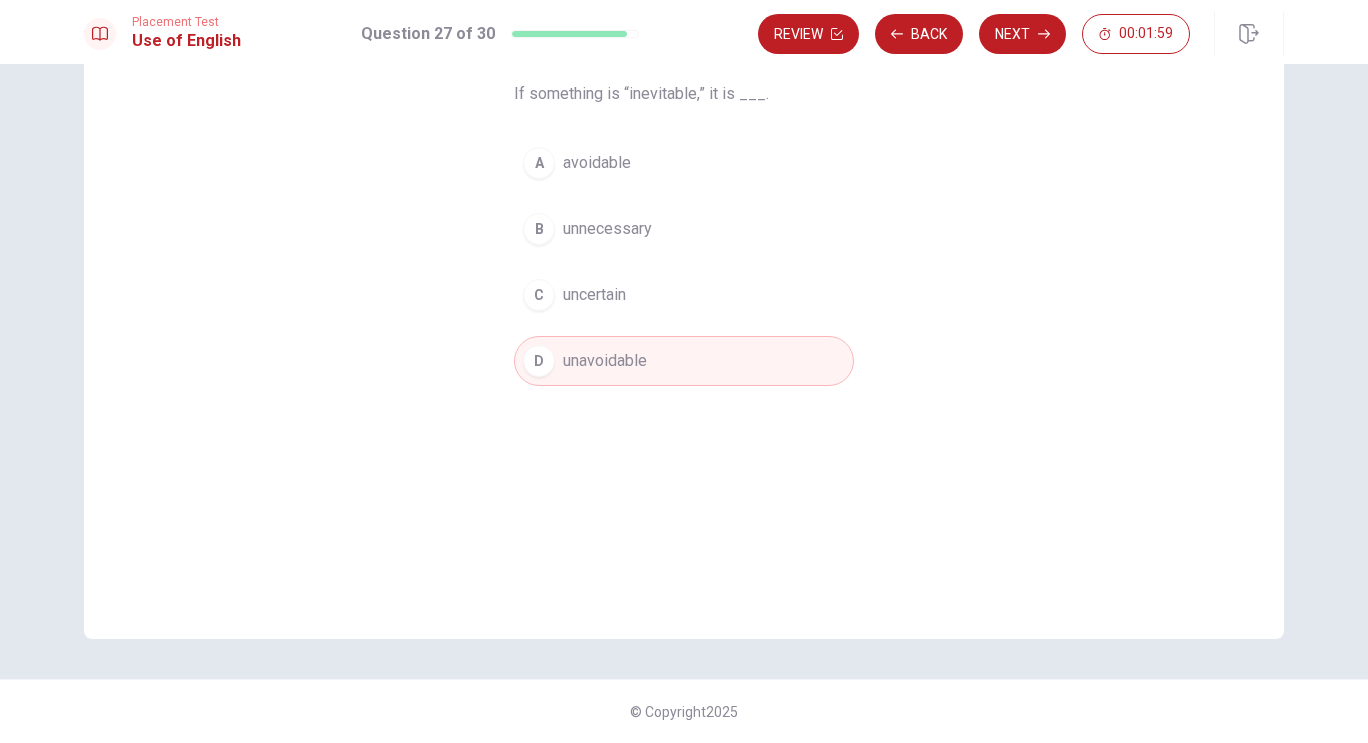 click 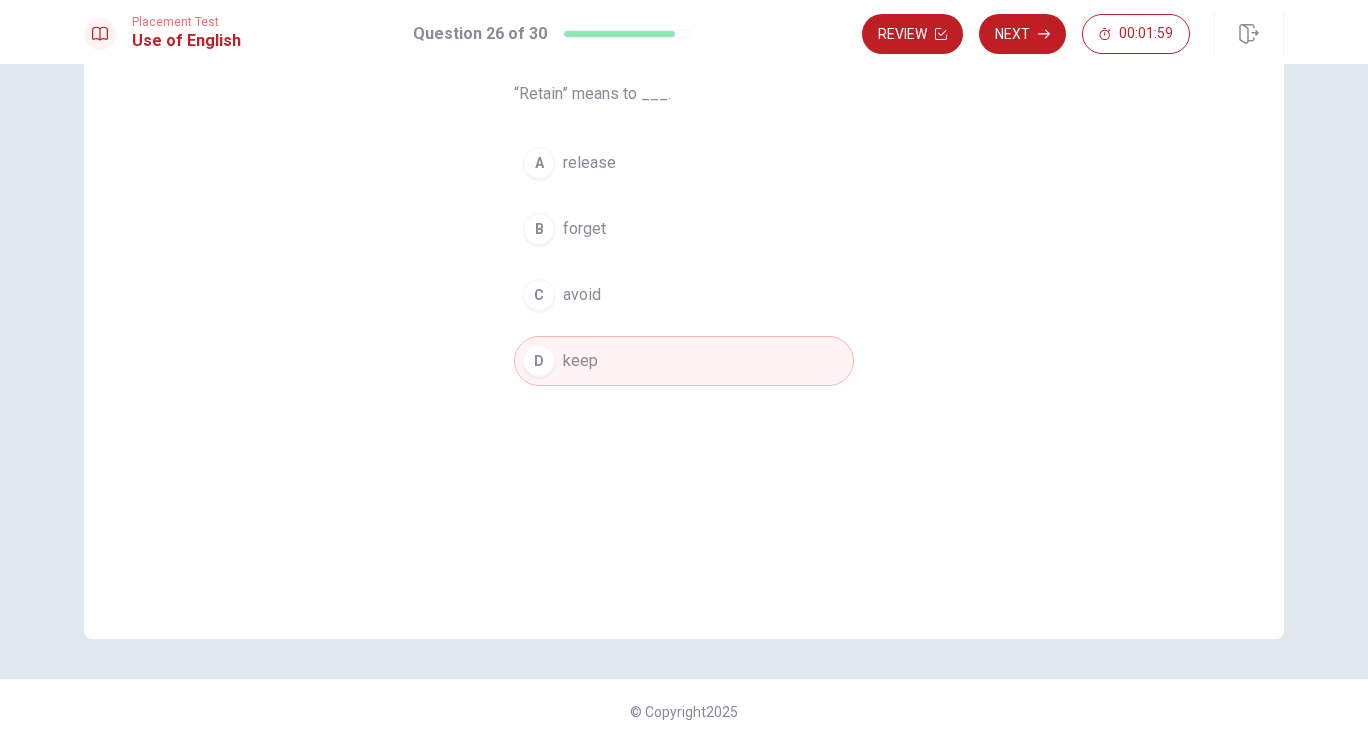 click on "Review" at bounding box center (912, 34) 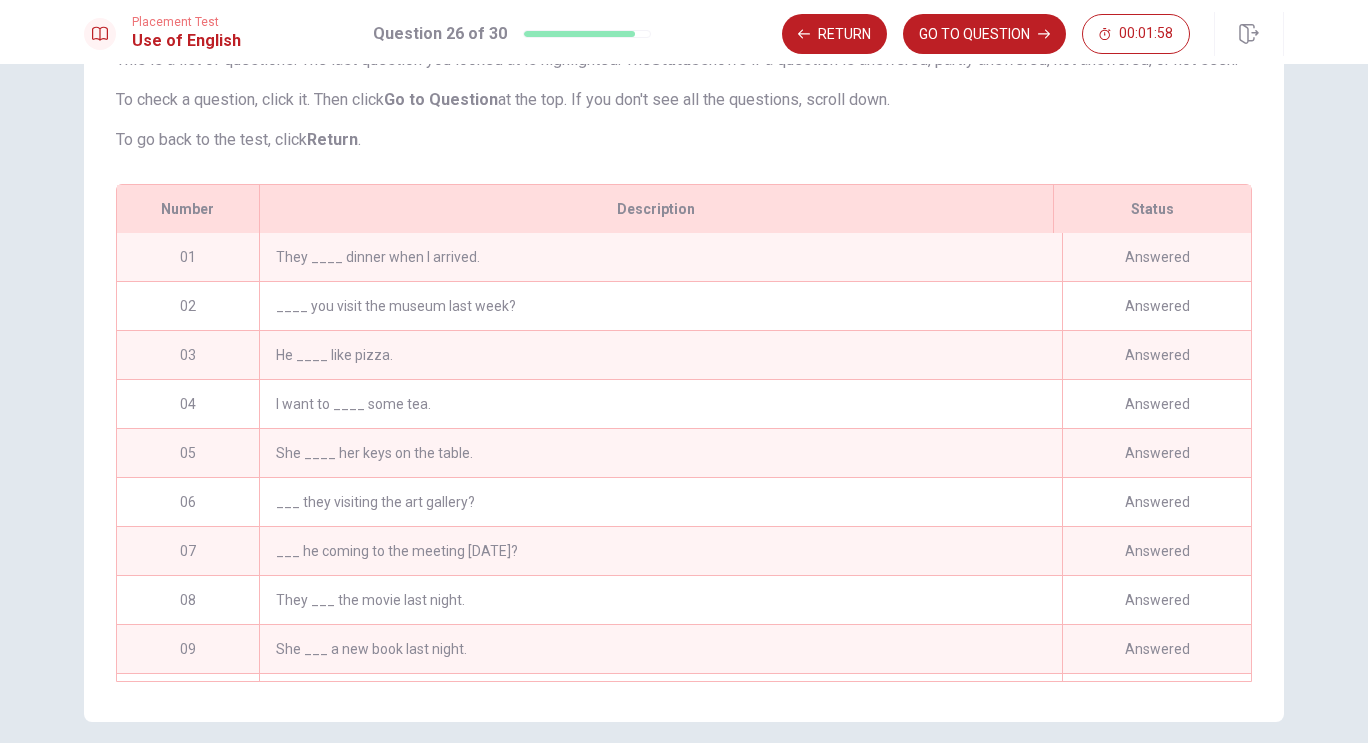 scroll, scrollTop: 267, scrollLeft: 0, axis: vertical 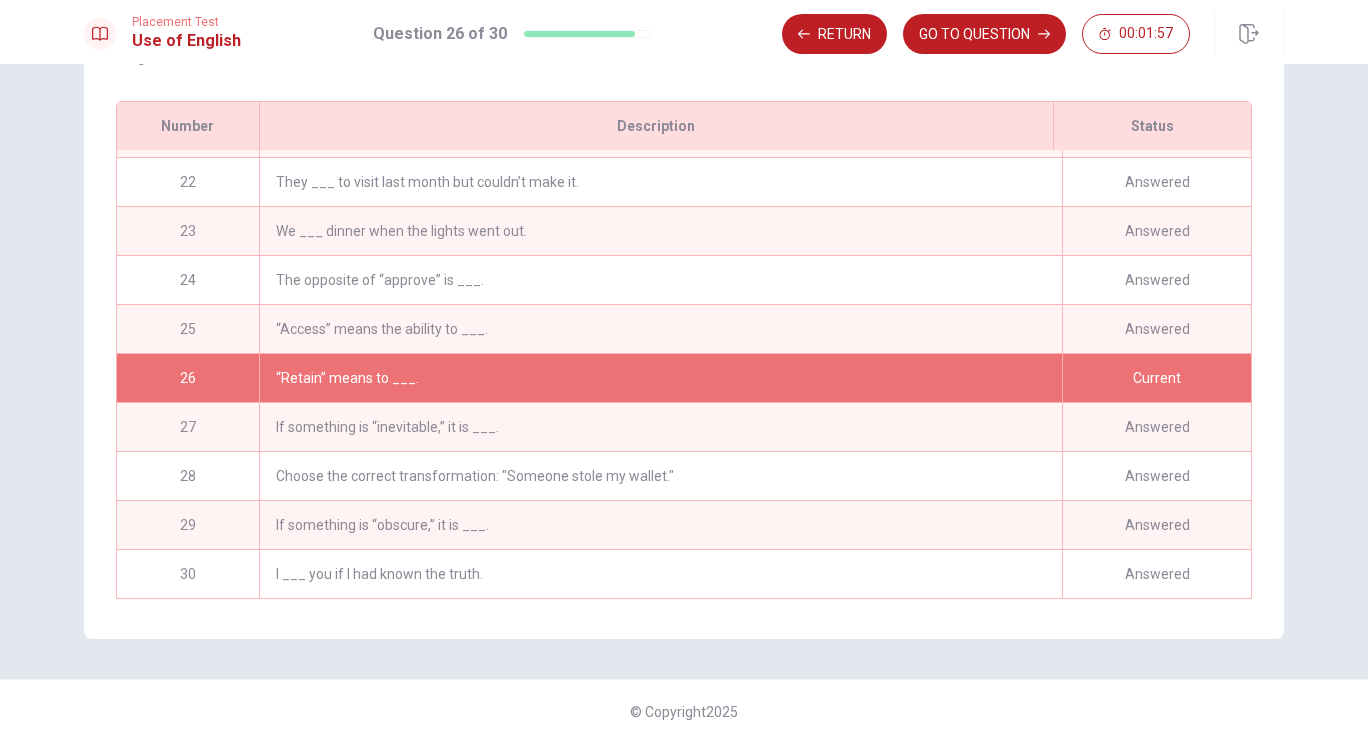 click on "The opposite of “approve” is ___." at bounding box center (660, 280) 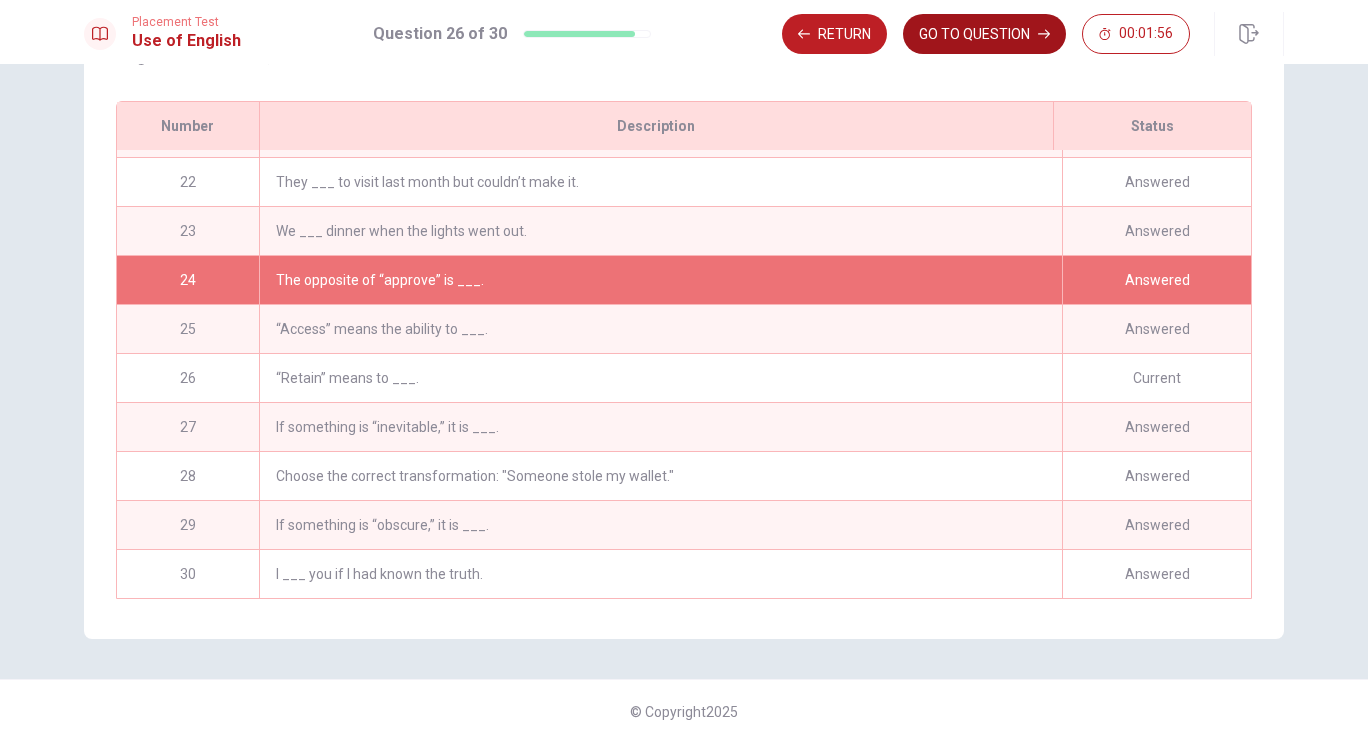 click 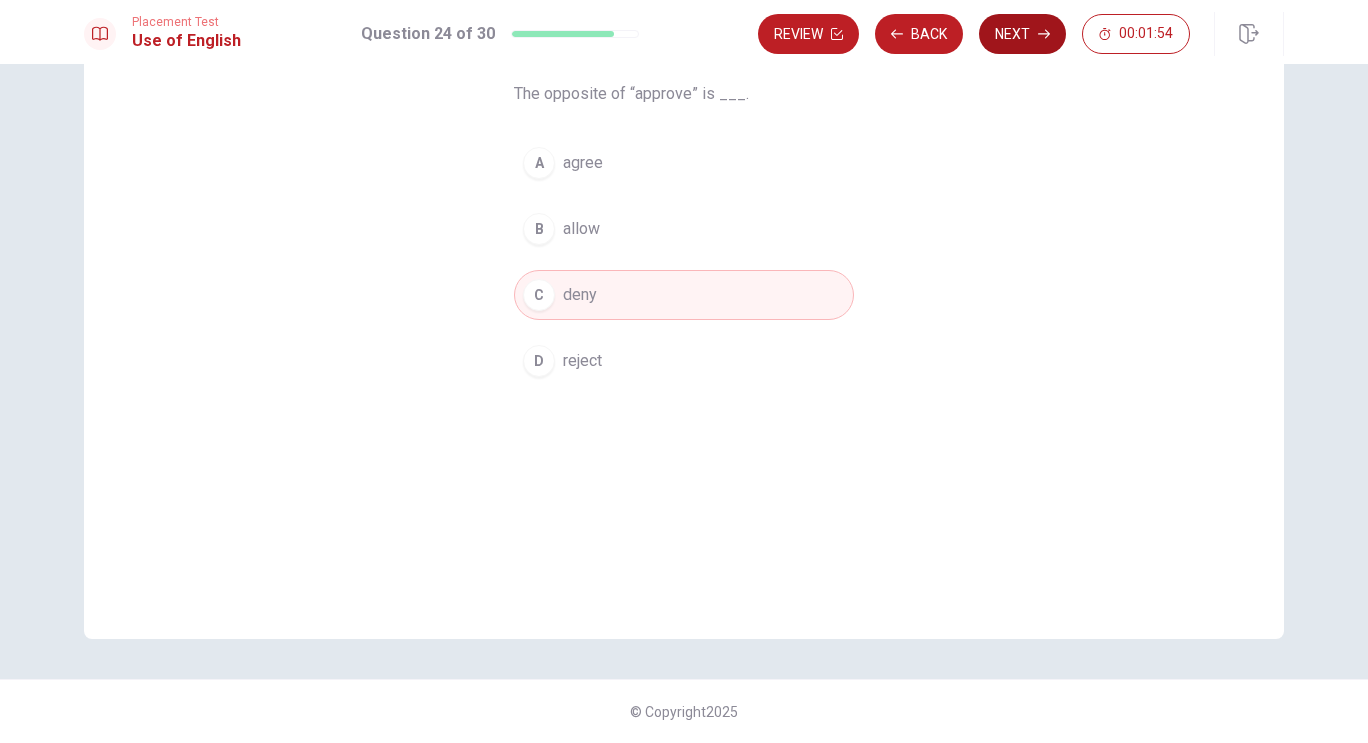 click on "Next" at bounding box center [1022, 34] 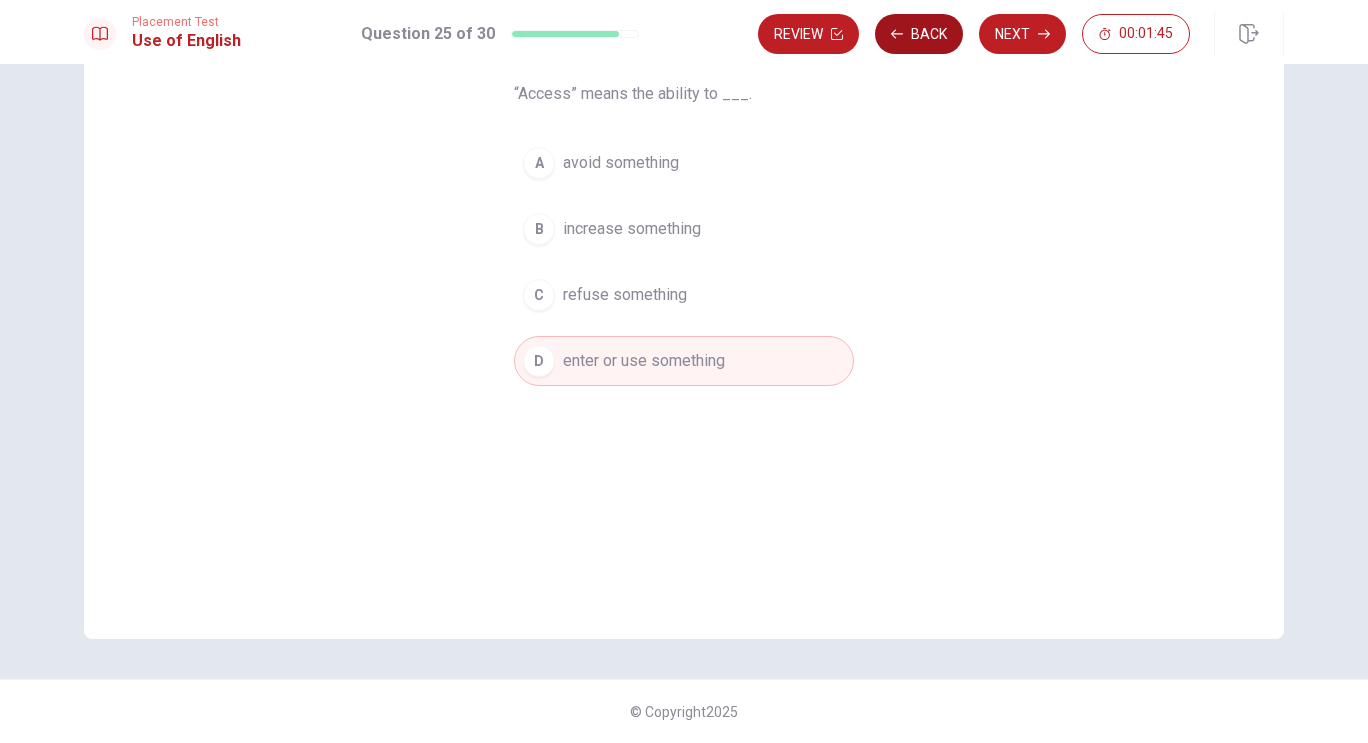 click on "Back" at bounding box center (919, 34) 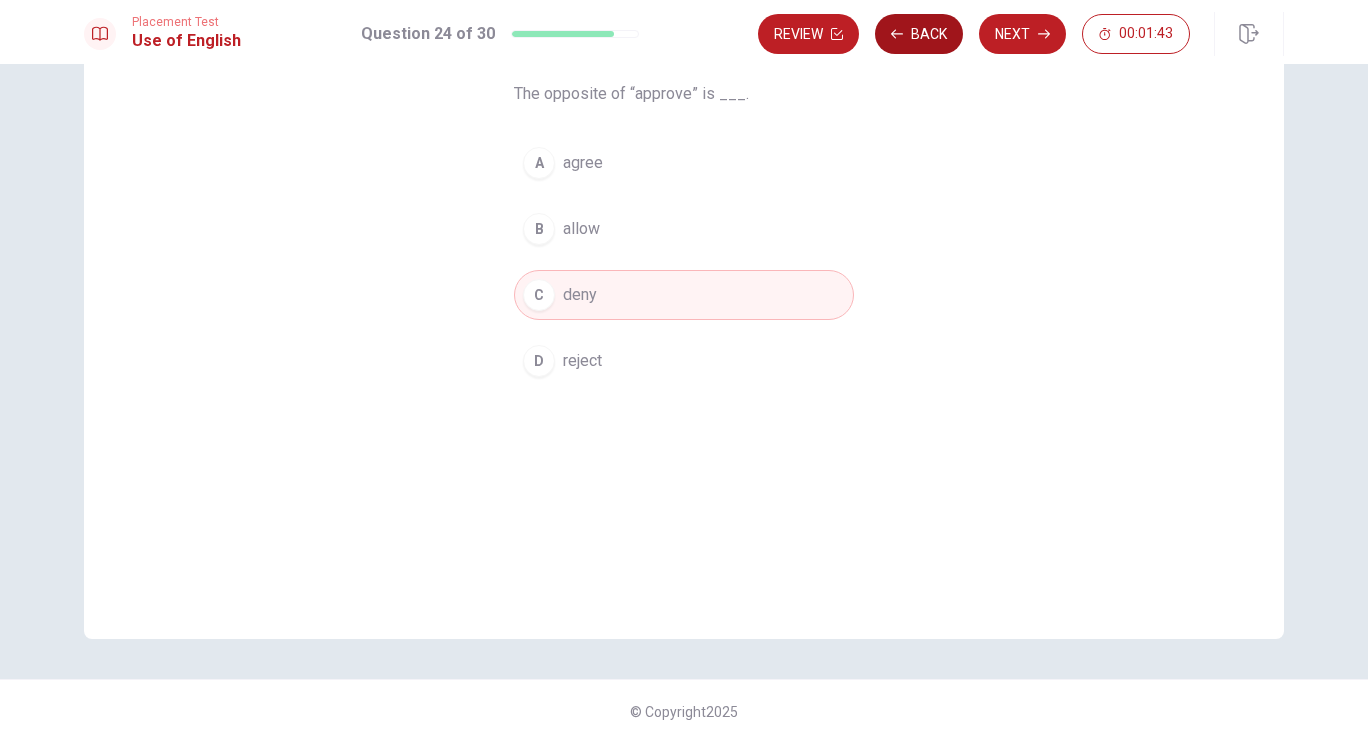 click on "Back" at bounding box center (919, 34) 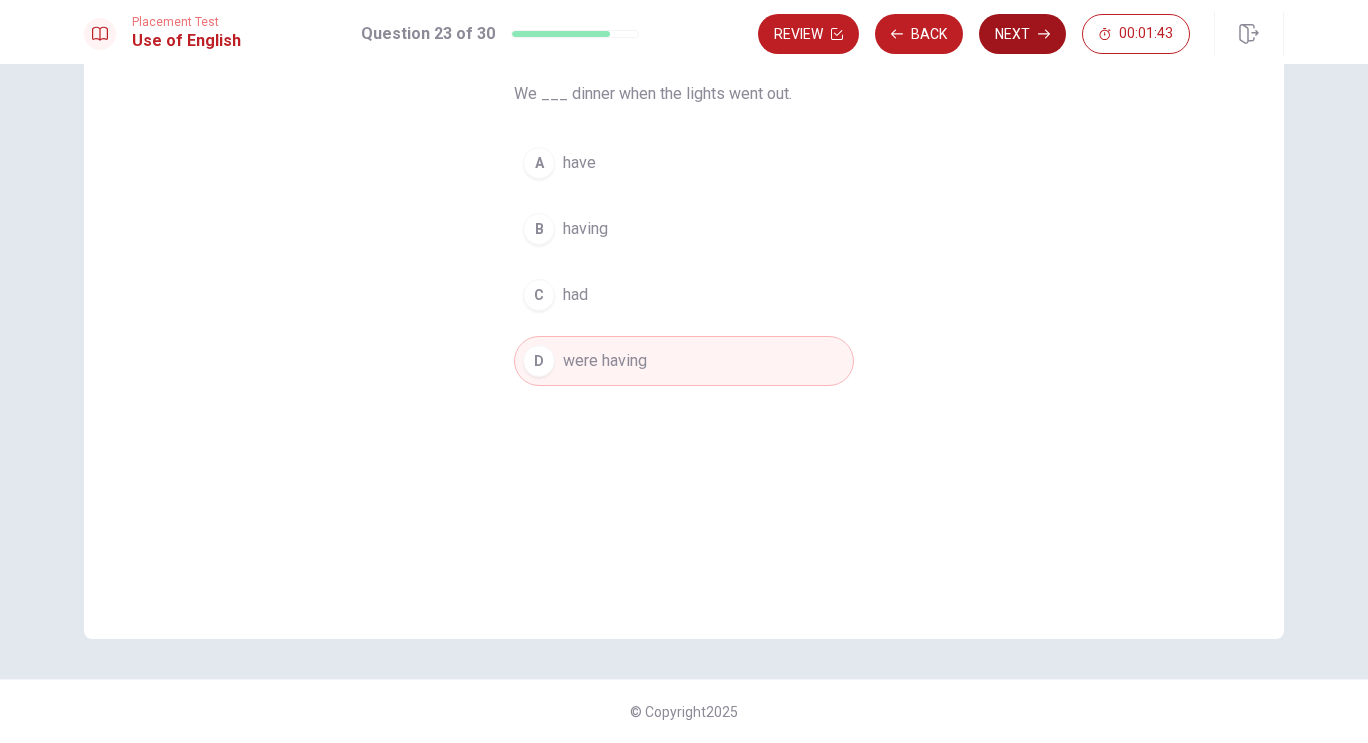 click 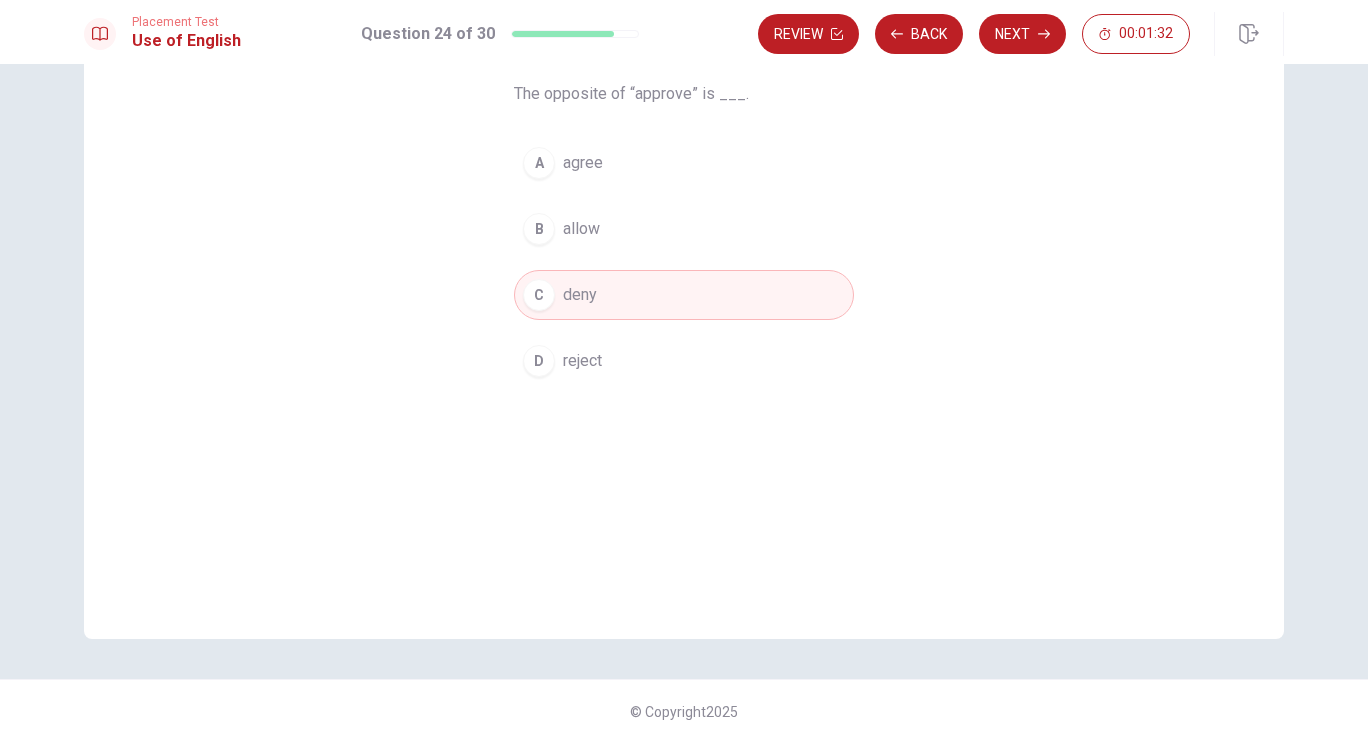click on "D reject" at bounding box center (684, 361) 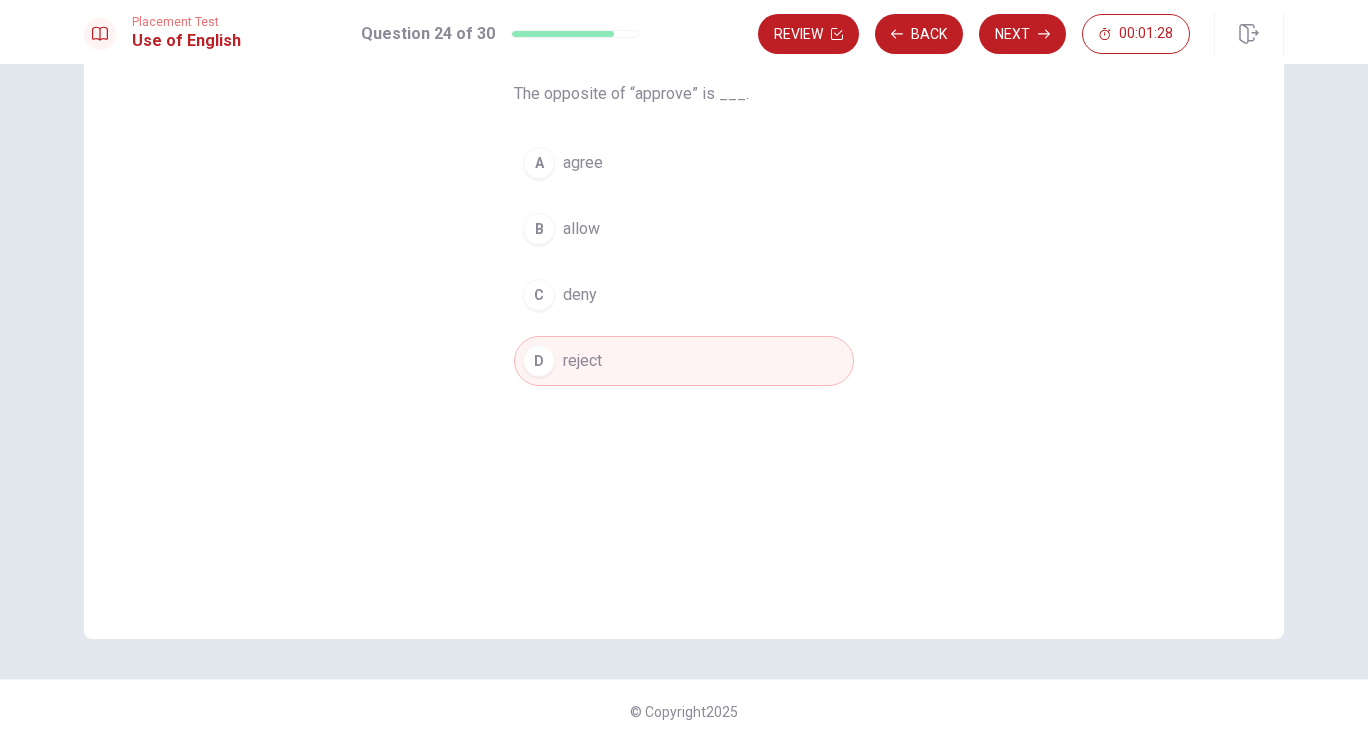 click on "C deny" at bounding box center [684, 295] 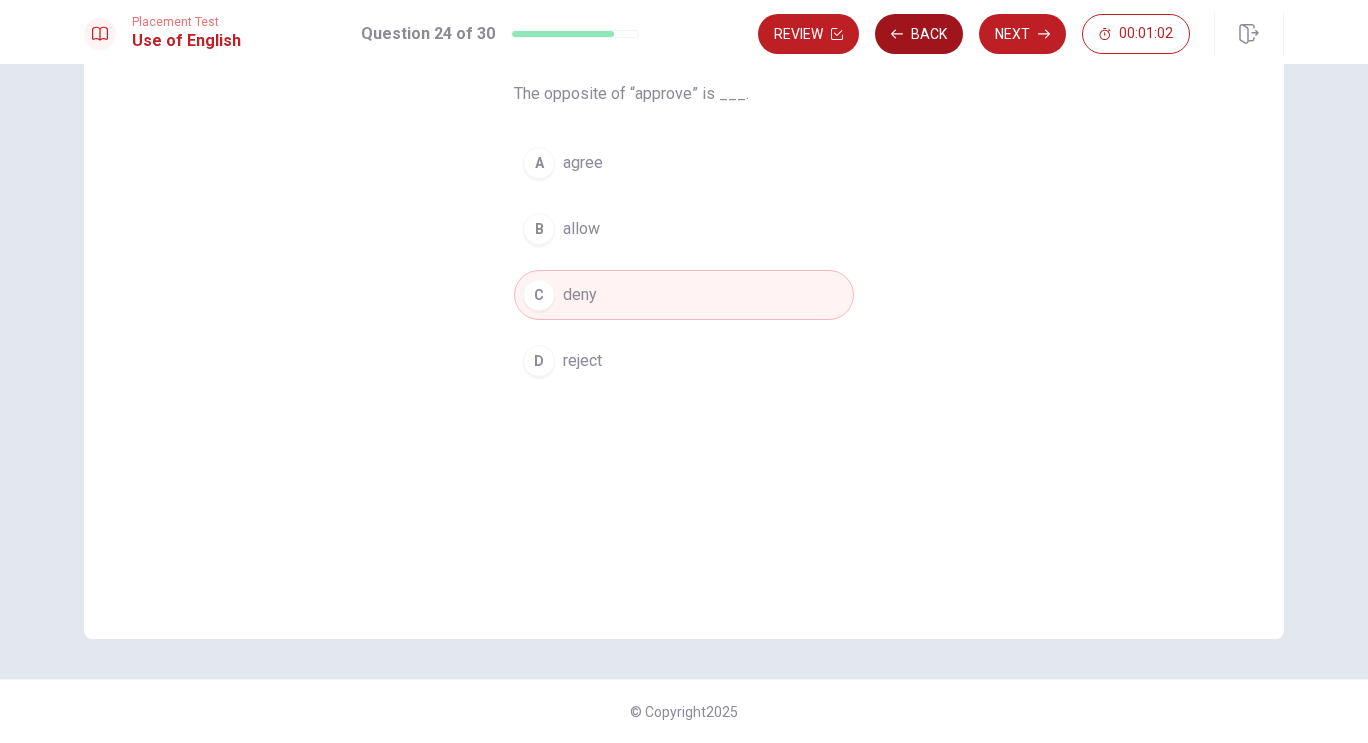 click on "Back" at bounding box center [919, 34] 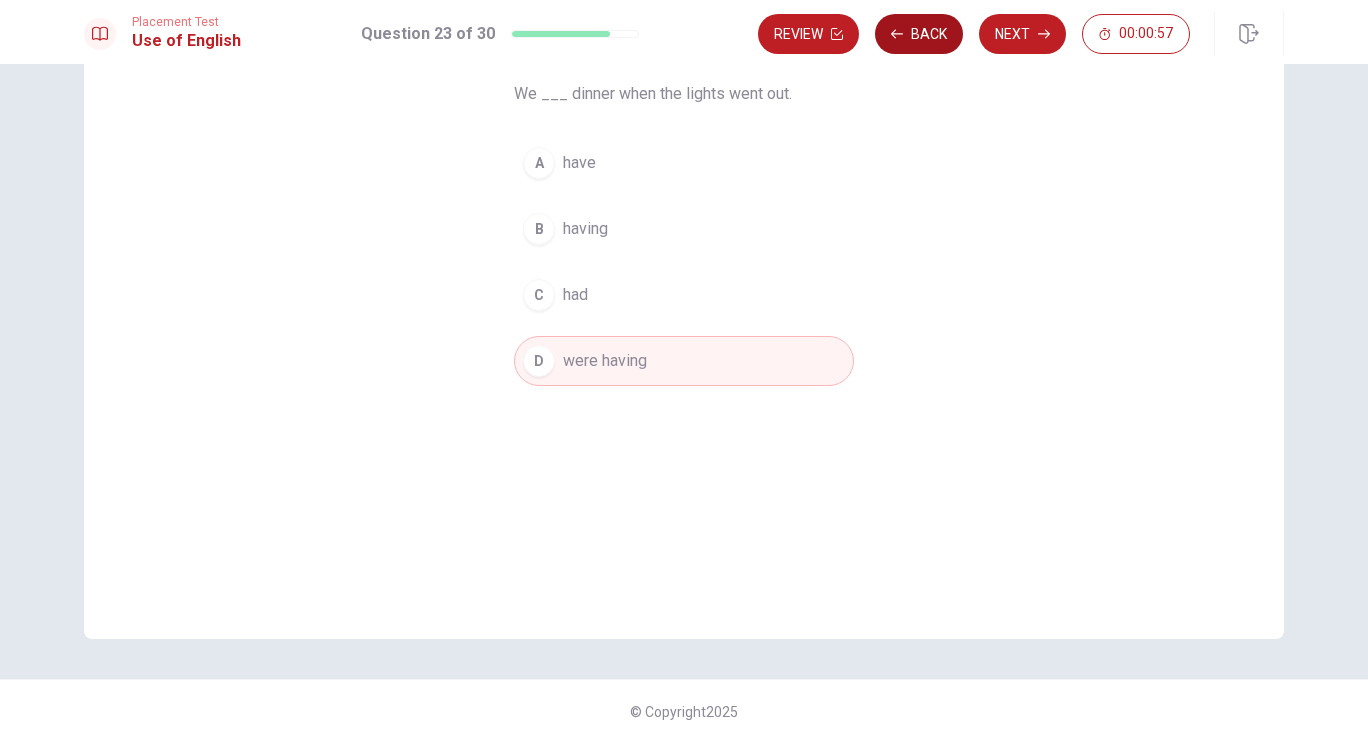 click 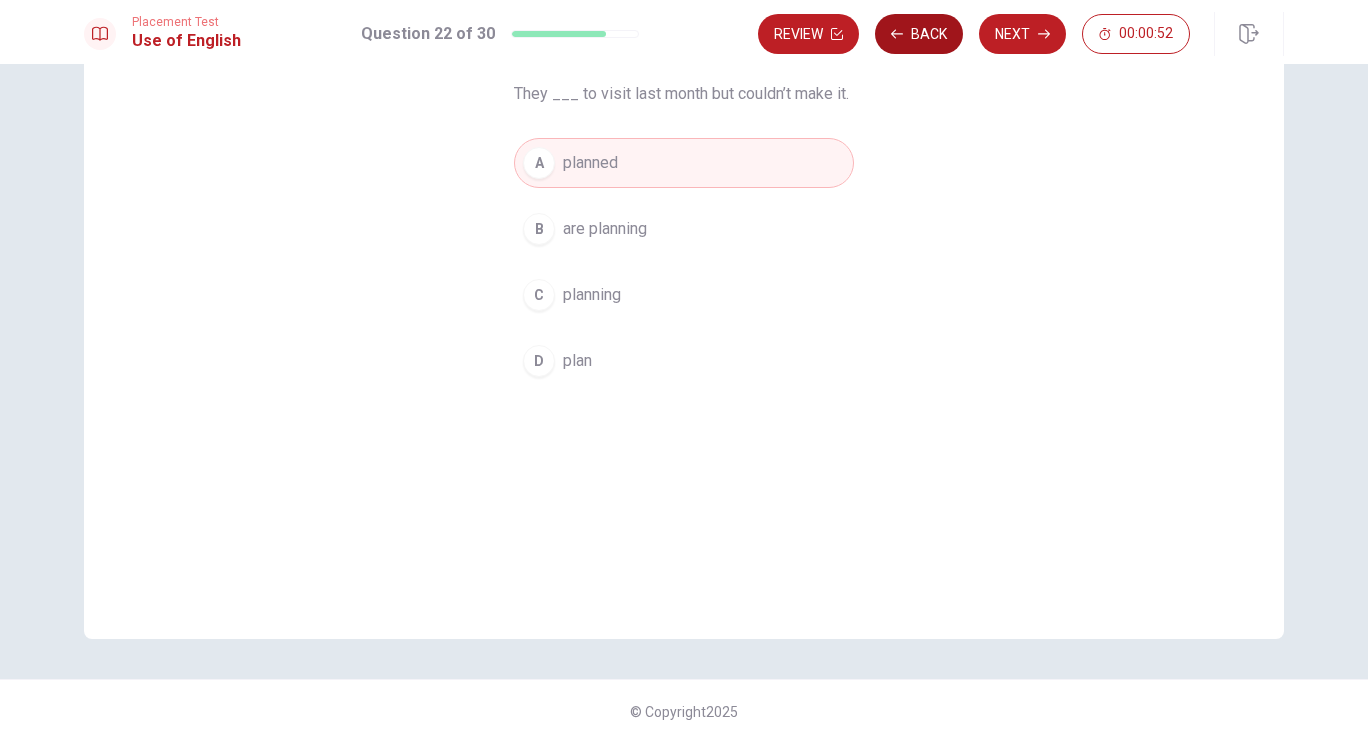 click on "Back" at bounding box center (919, 34) 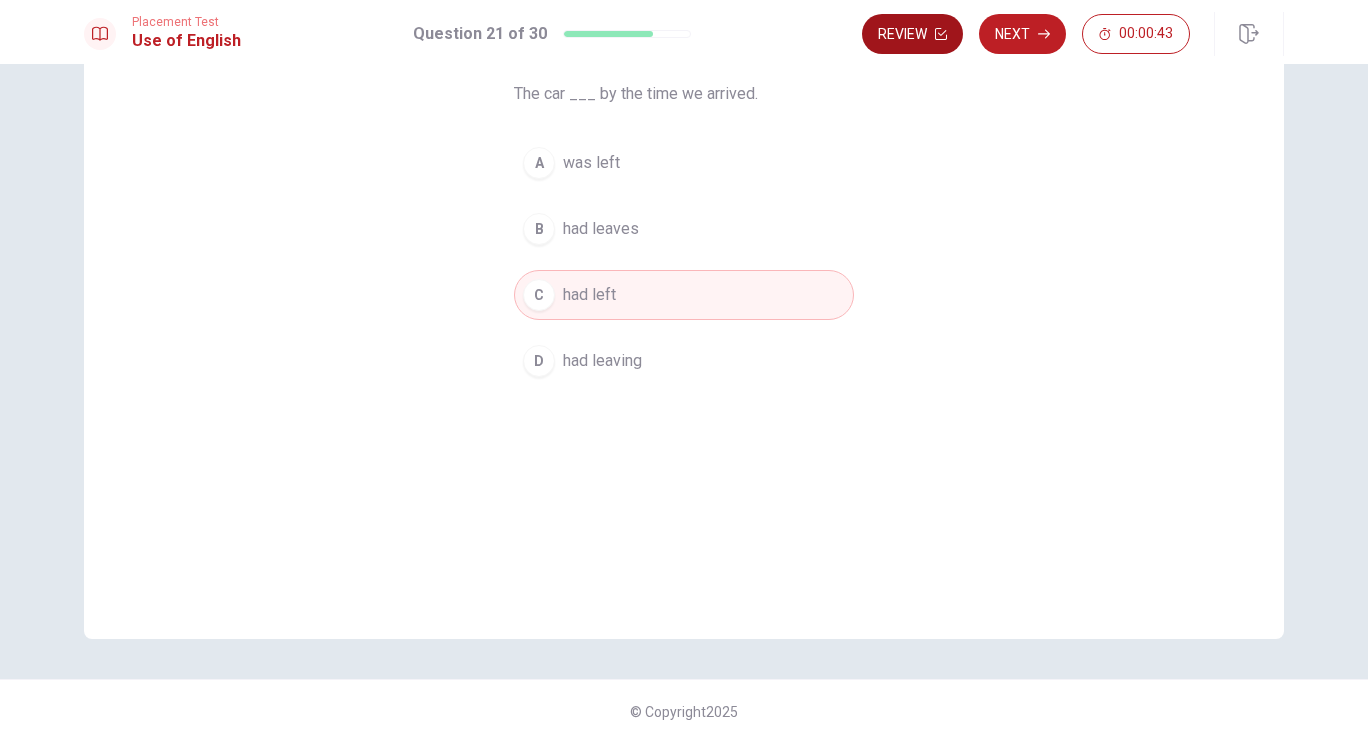click on "Review" at bounding box center [912, 34] 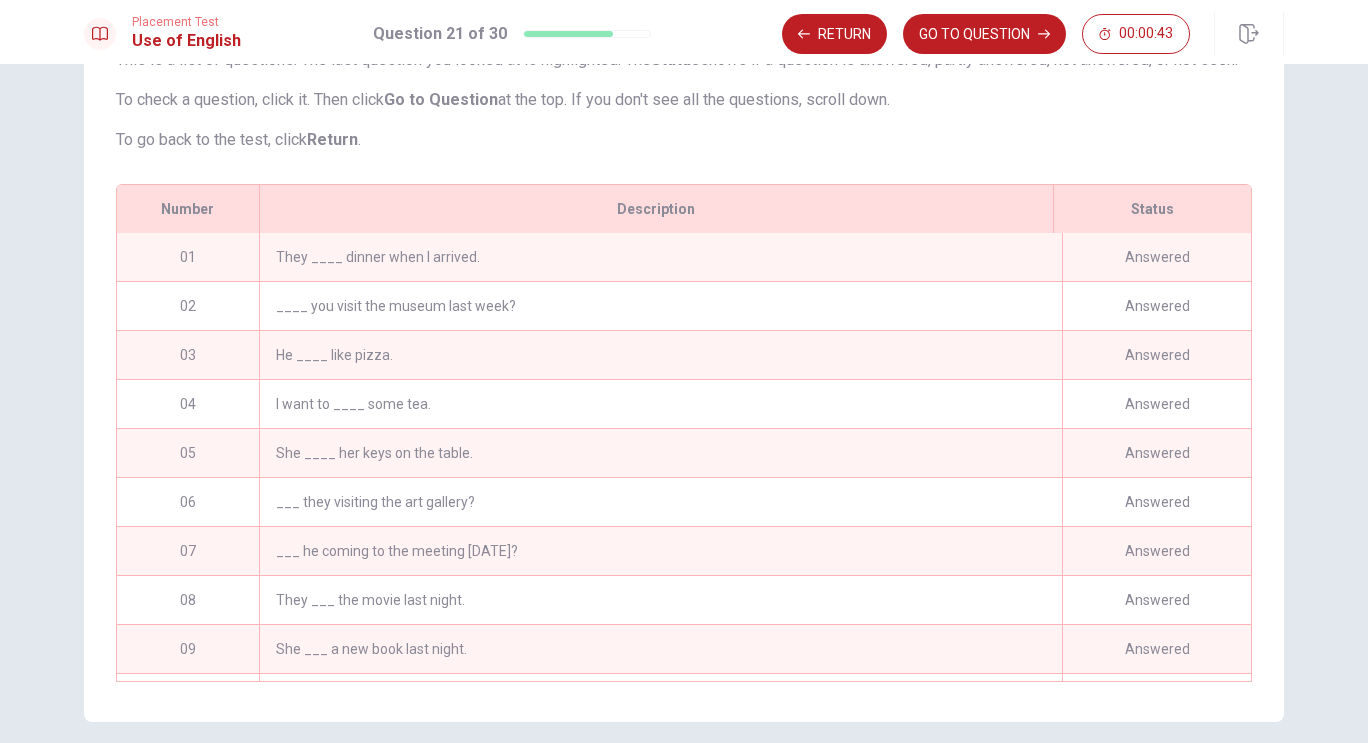scroll, scrollTop: 266, scrollLeft: 0, axis: vertical 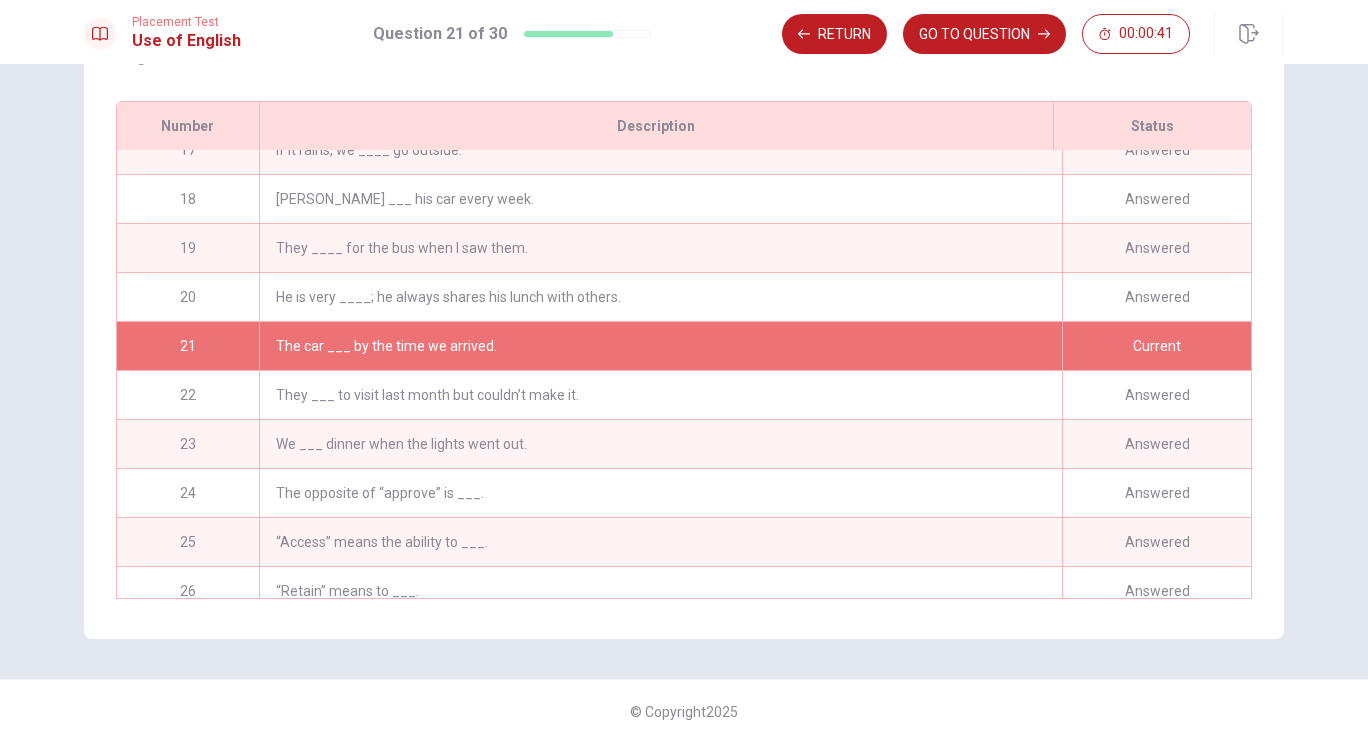 click on "He is very ____; he always shares his lunch with others." at bounding box center [660, 297] 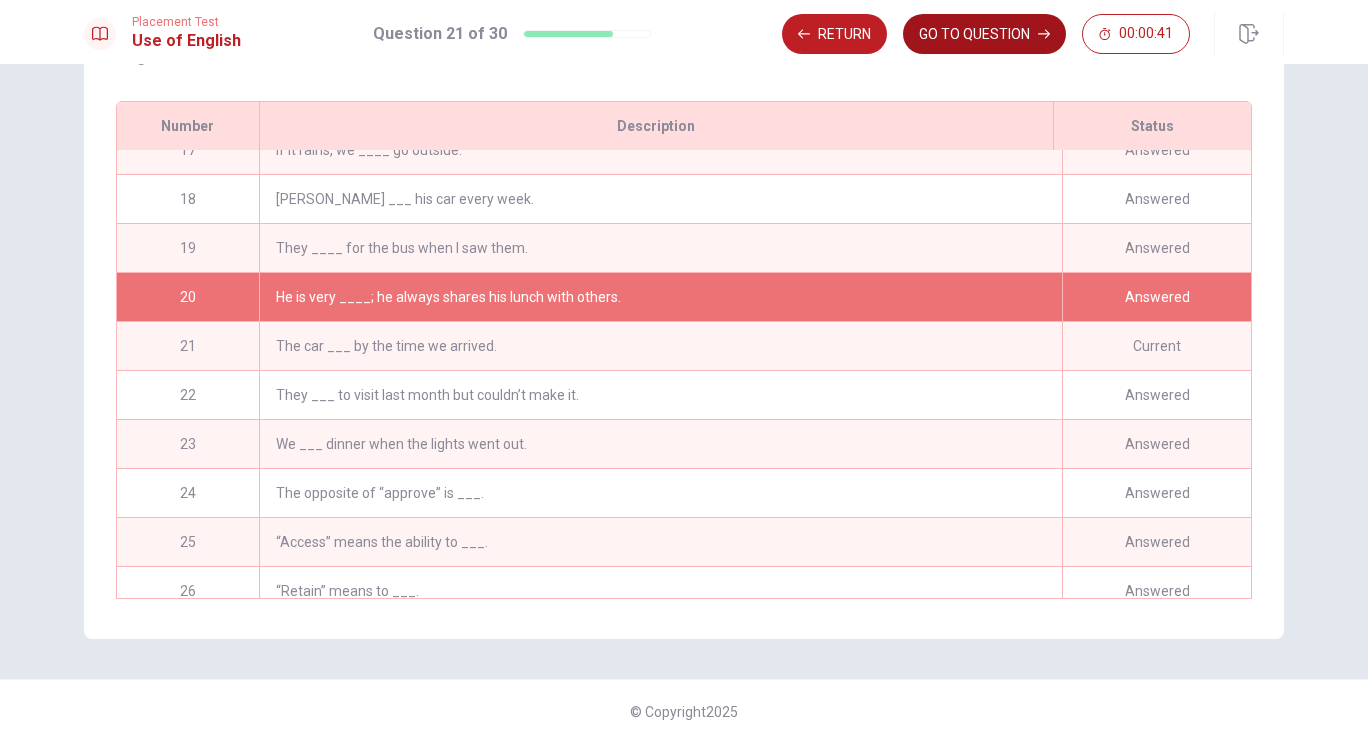 click 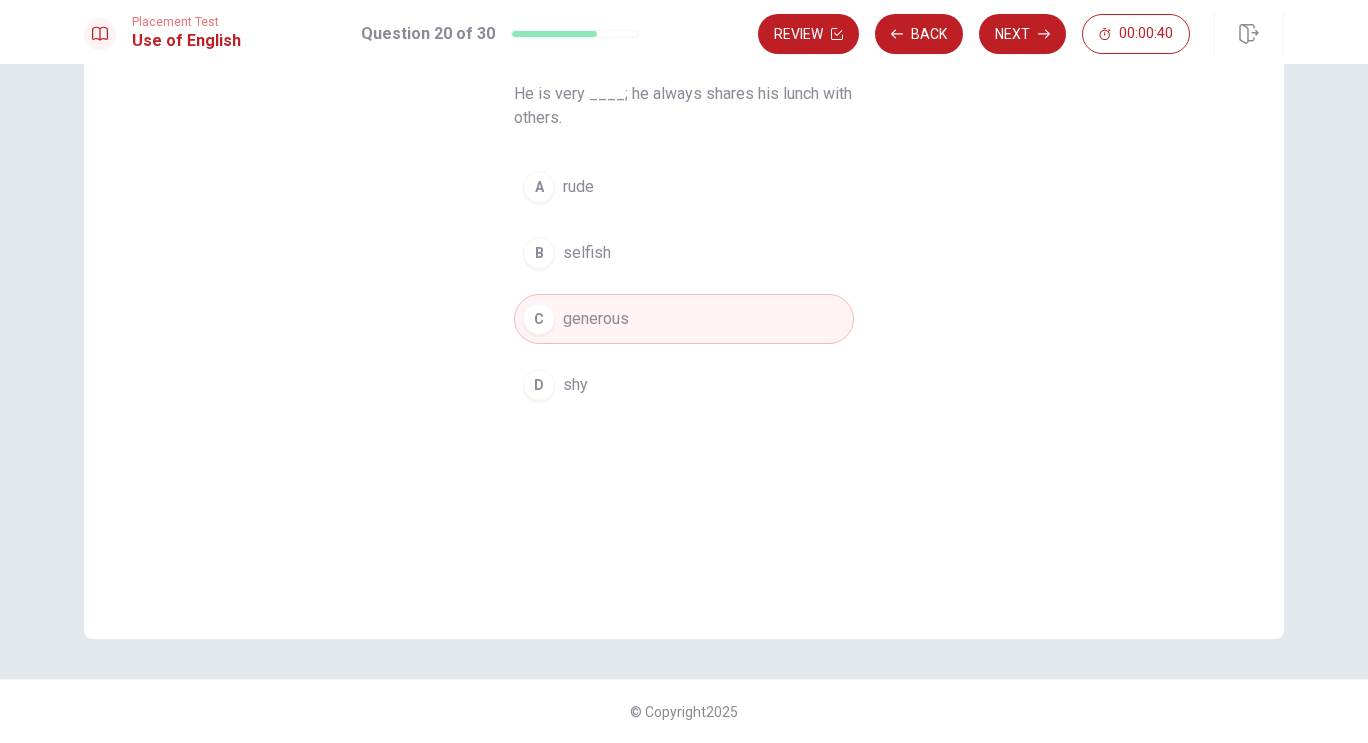 scroll, scrollTop: 160, scrollLeft: 0, axis: vertical 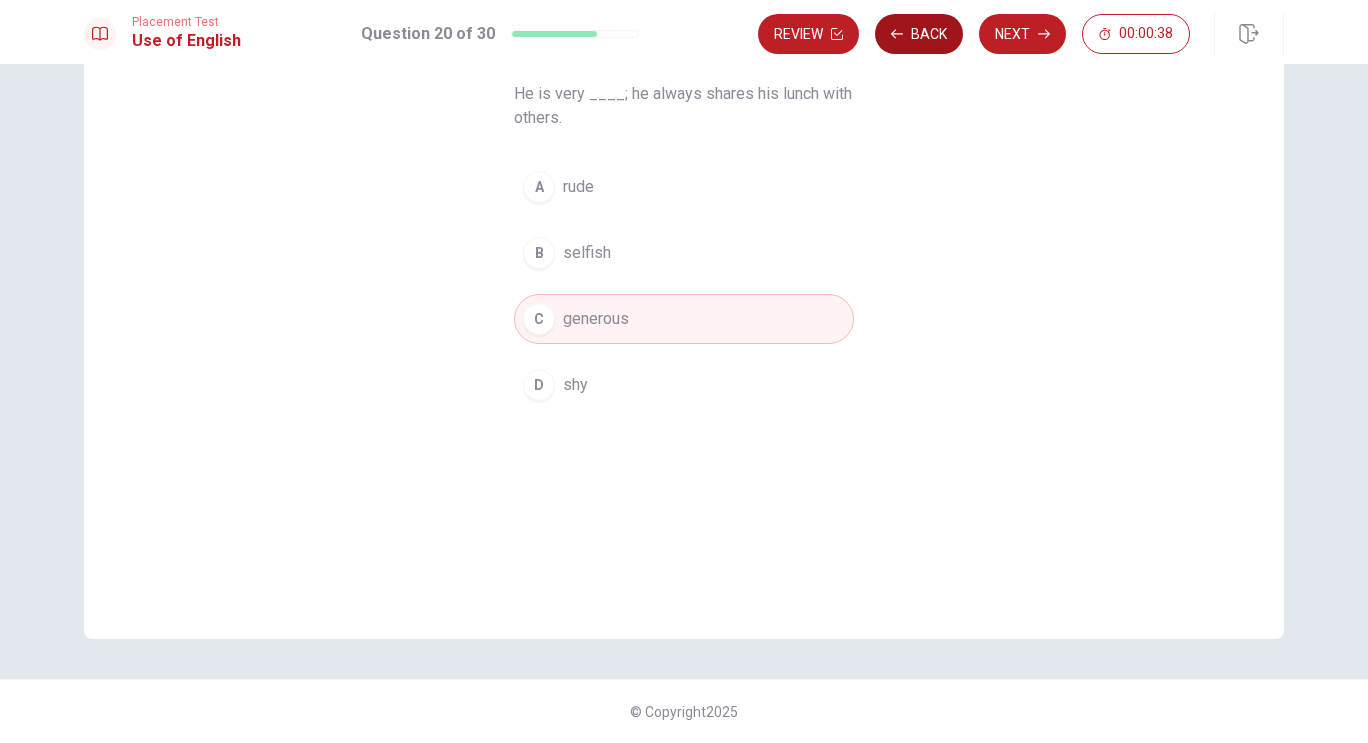 click on "Back" at bounding box center [919, 34] 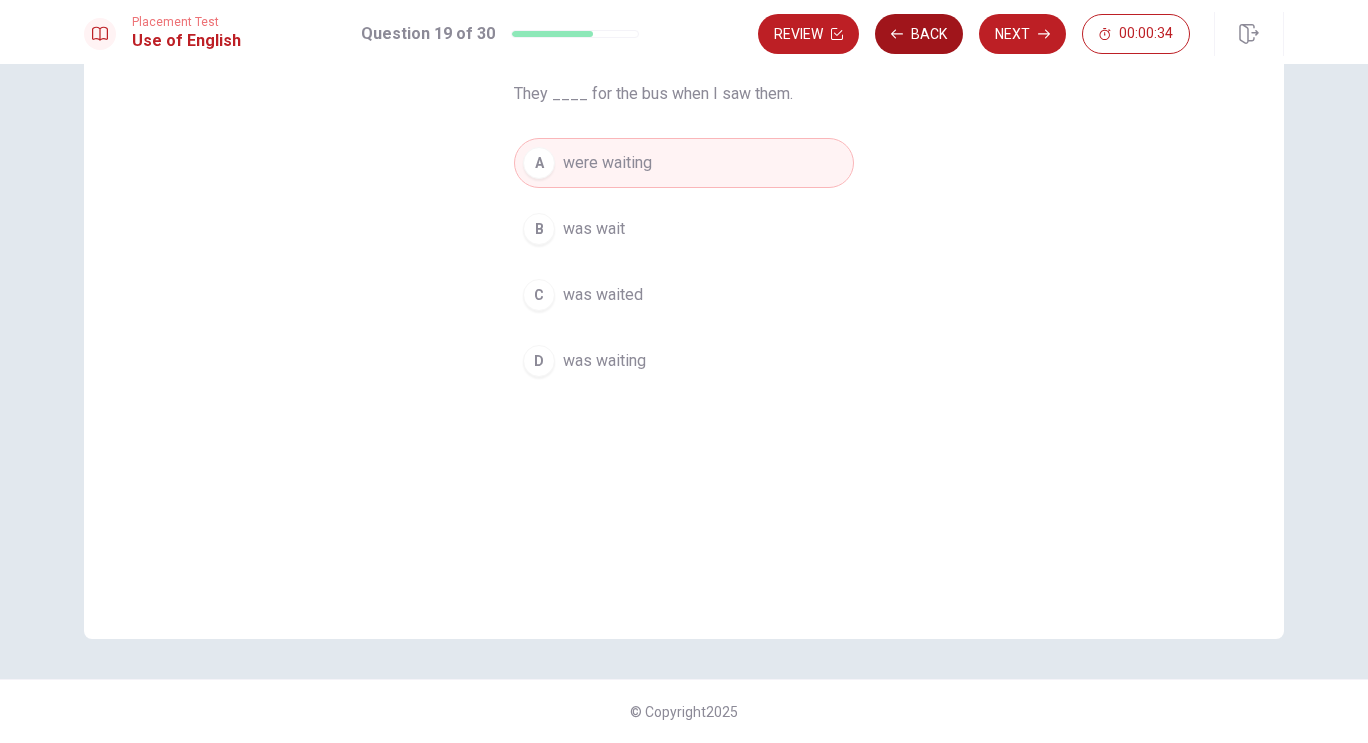 click on "Back" at bounding box center [919, 34] 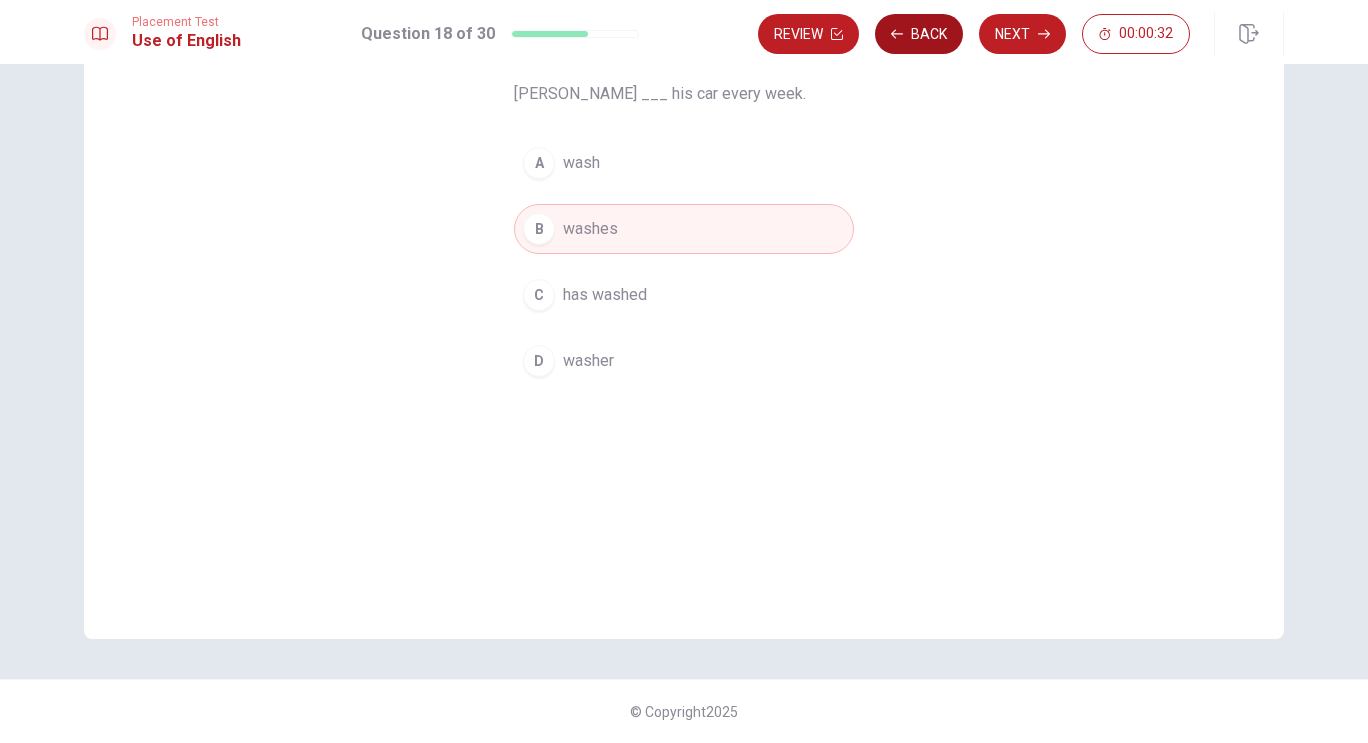 click on "Back" at bounding box center [919, 34] 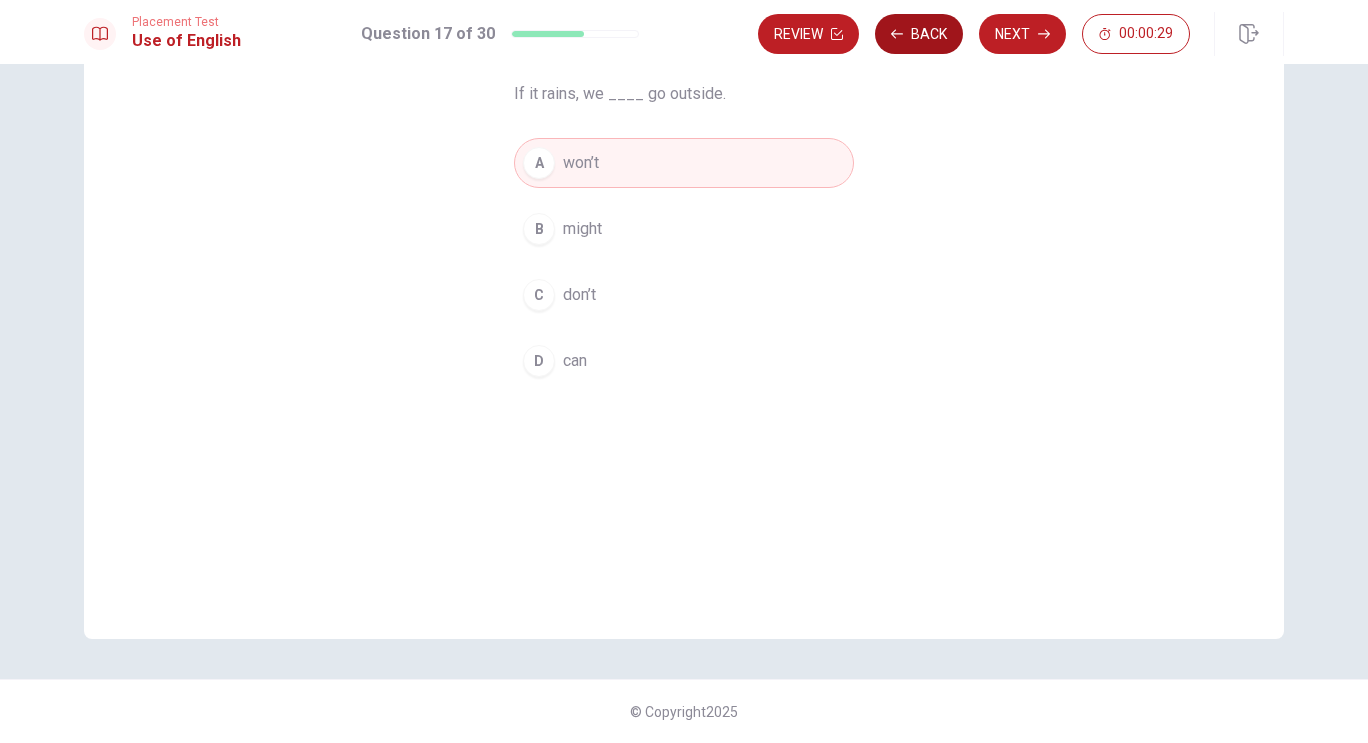 click on "Back" at bounding box center (919, 34) 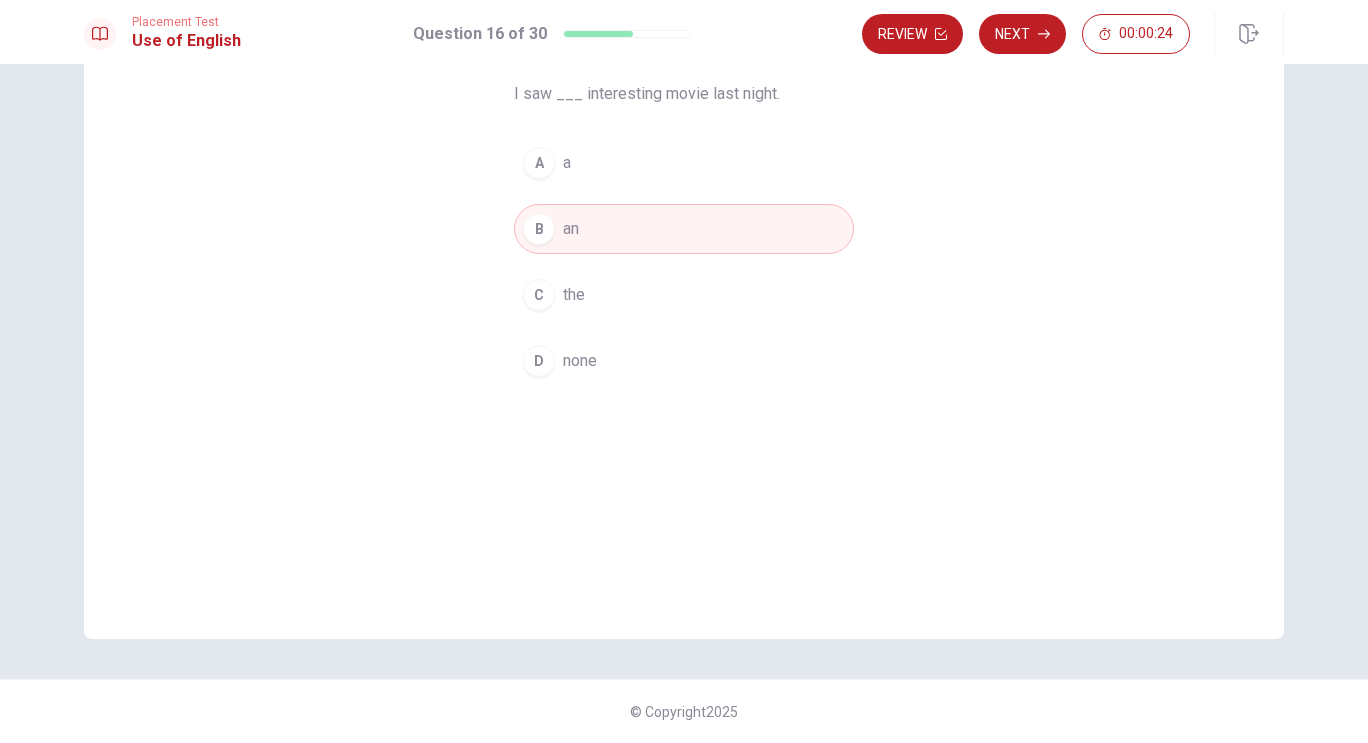 click on "C the" at bounding box center (684, 295) 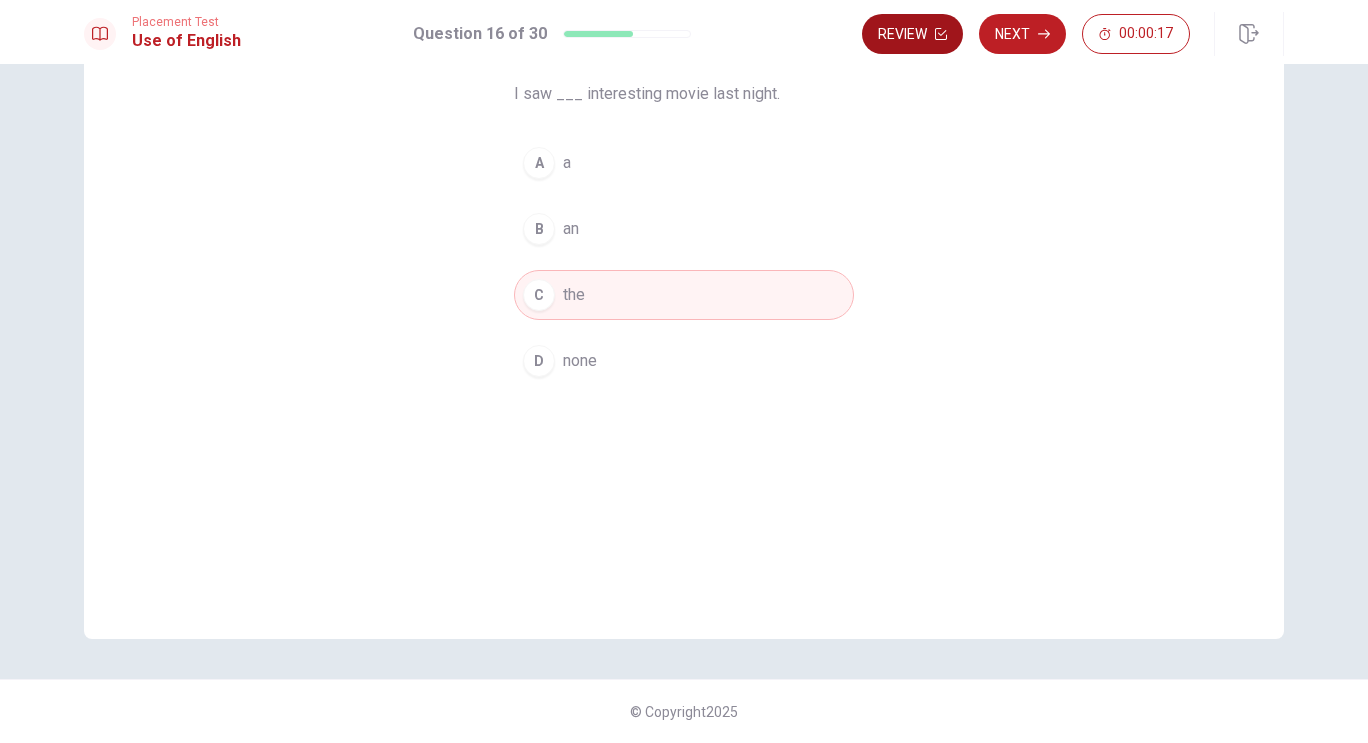 click 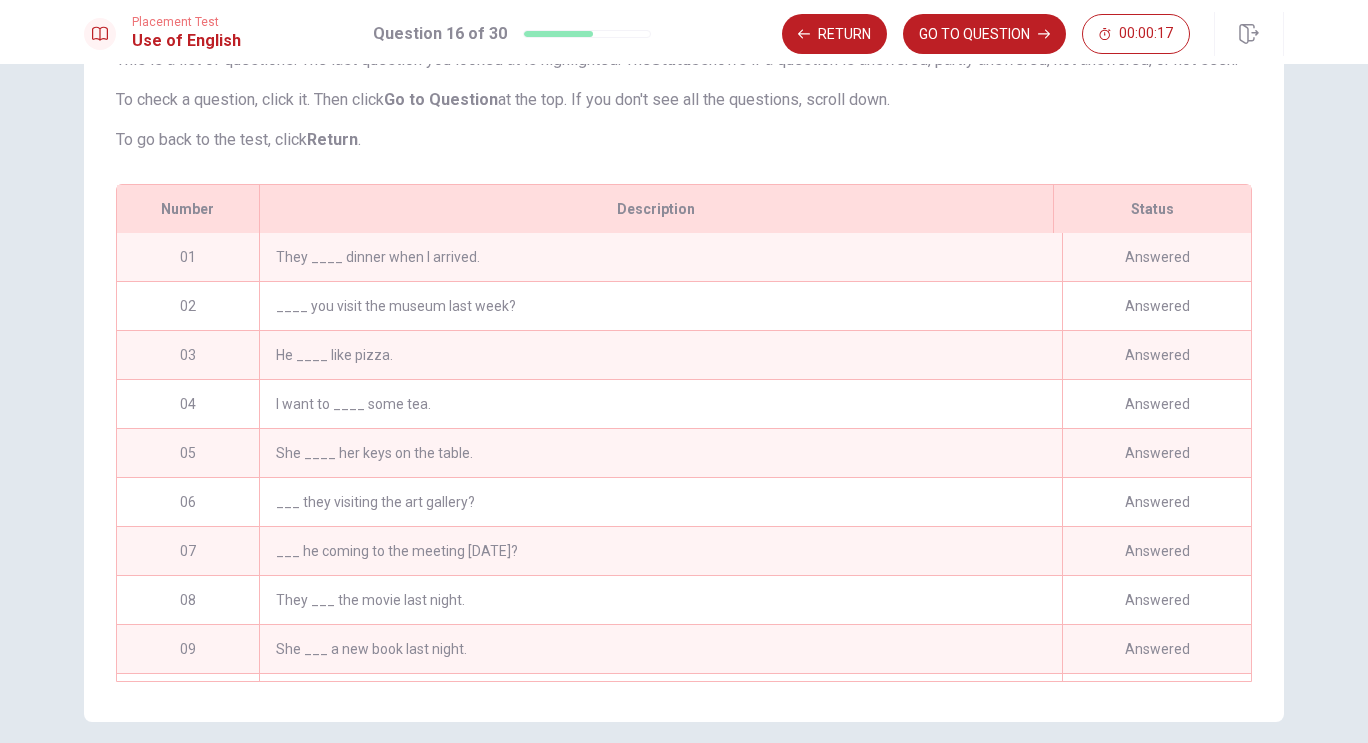 scroll, scrollTop: 253, scrollLeft: 0, axis: vertical 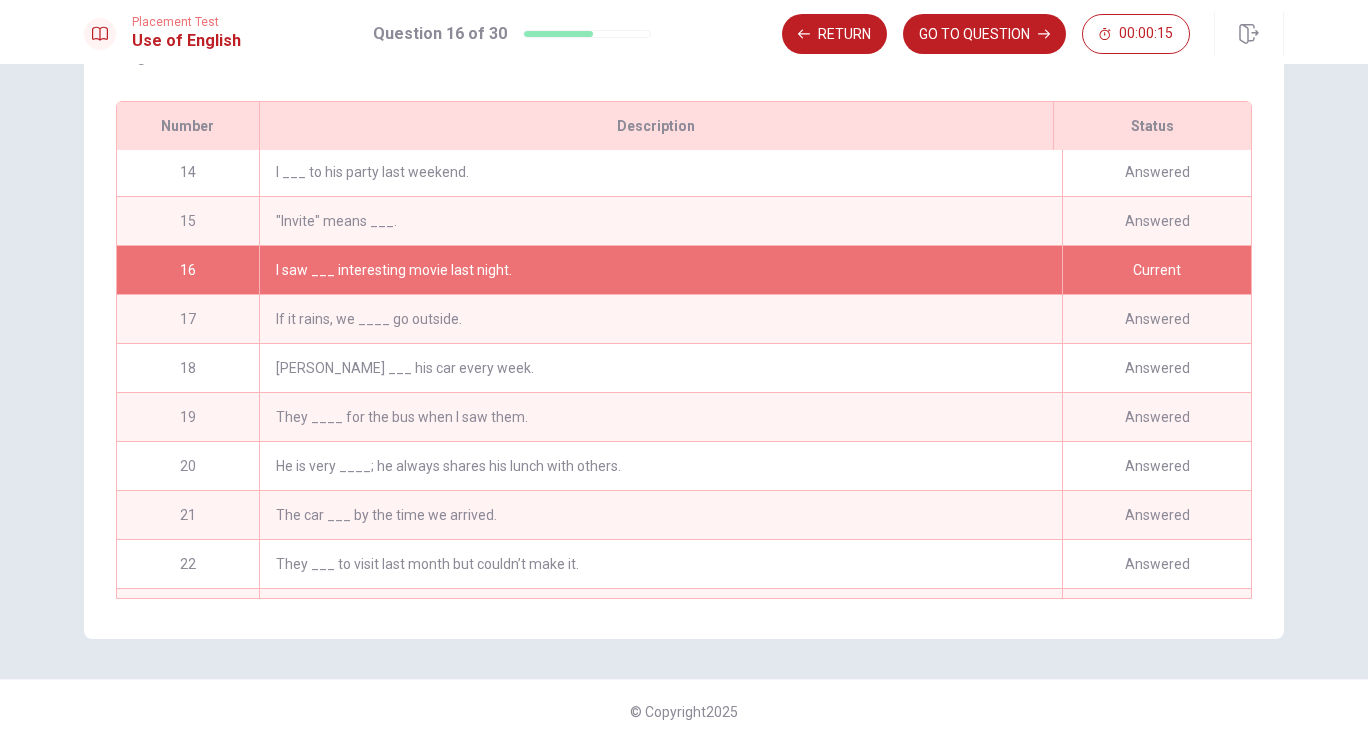 click on "I saw ___ interesting movie last night." at bounding box center [660, 270] 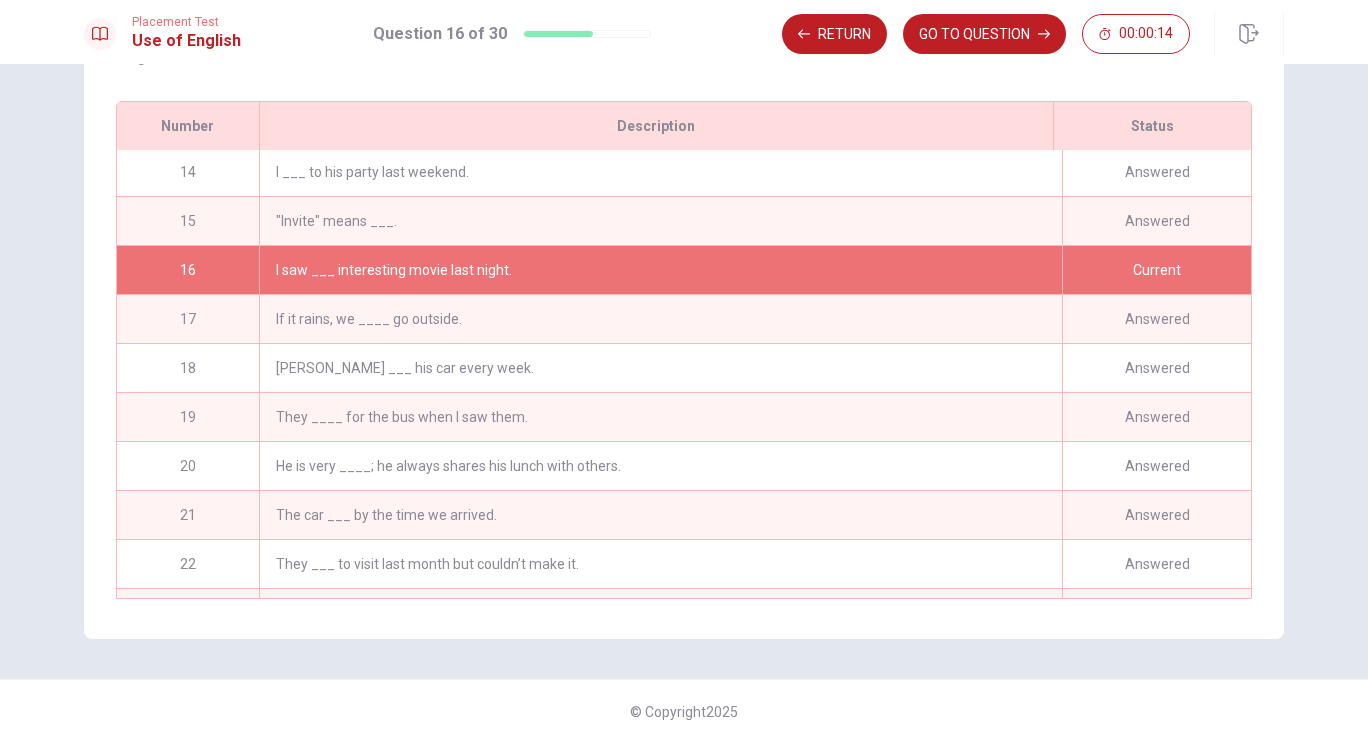 click on ""Invite" means ___." at bounding box center [660, 221] 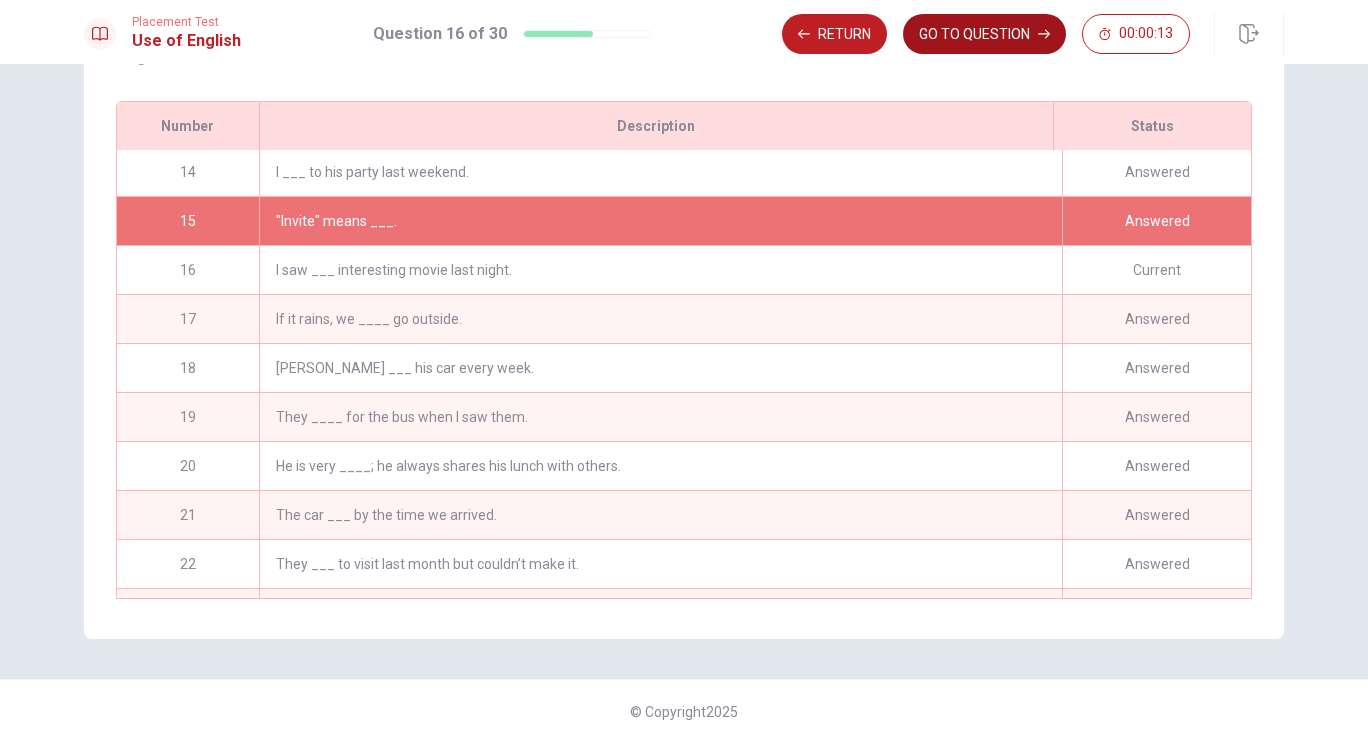 click 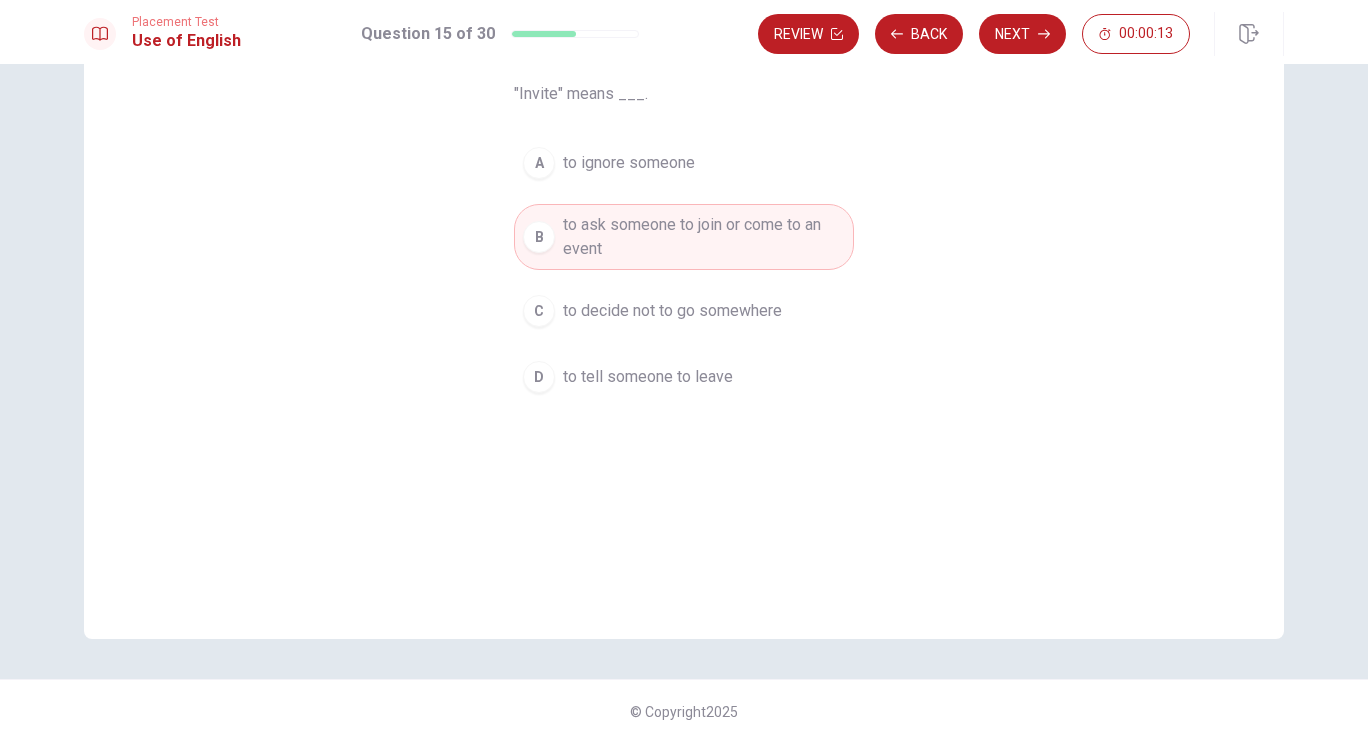 scroll, scrollTop: 160, scrollLeft: 0, axis: vertical 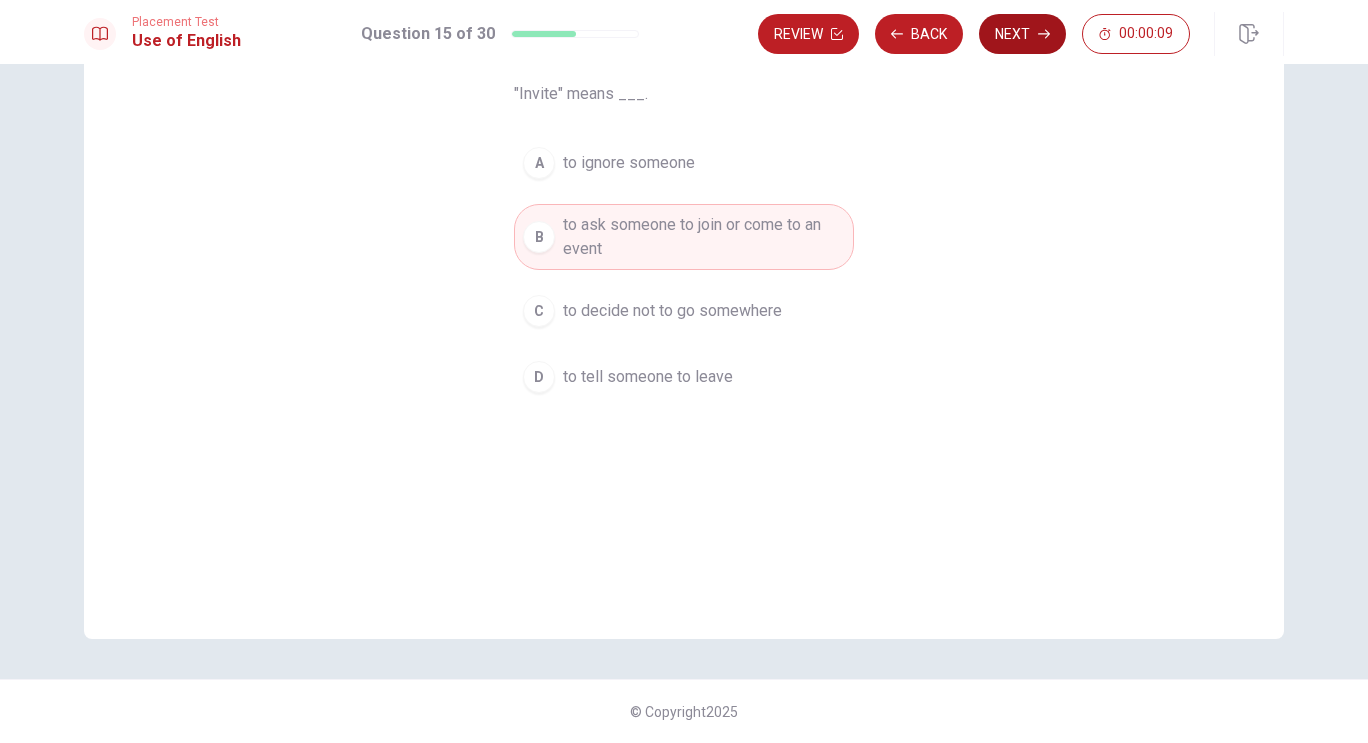 click 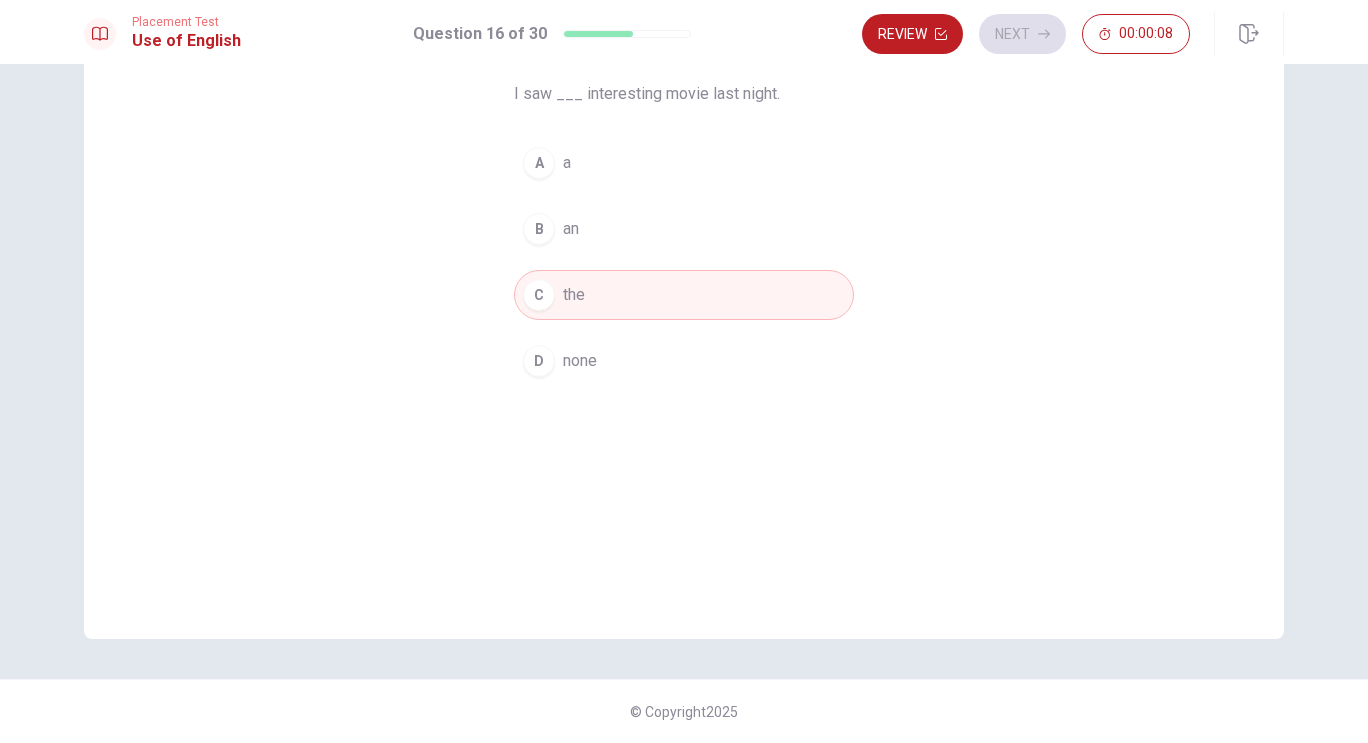 click on "Review Next 00:00:08" at bounding box center (1026, 34) 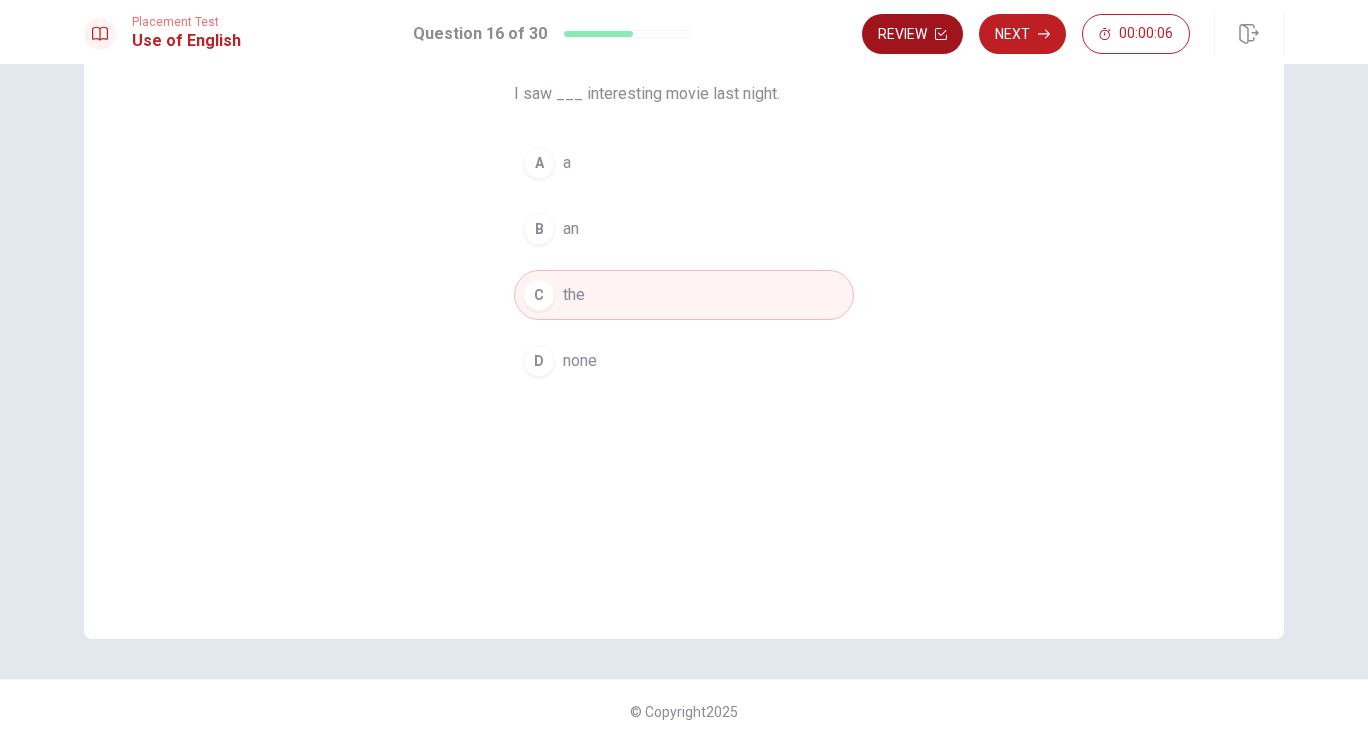 click 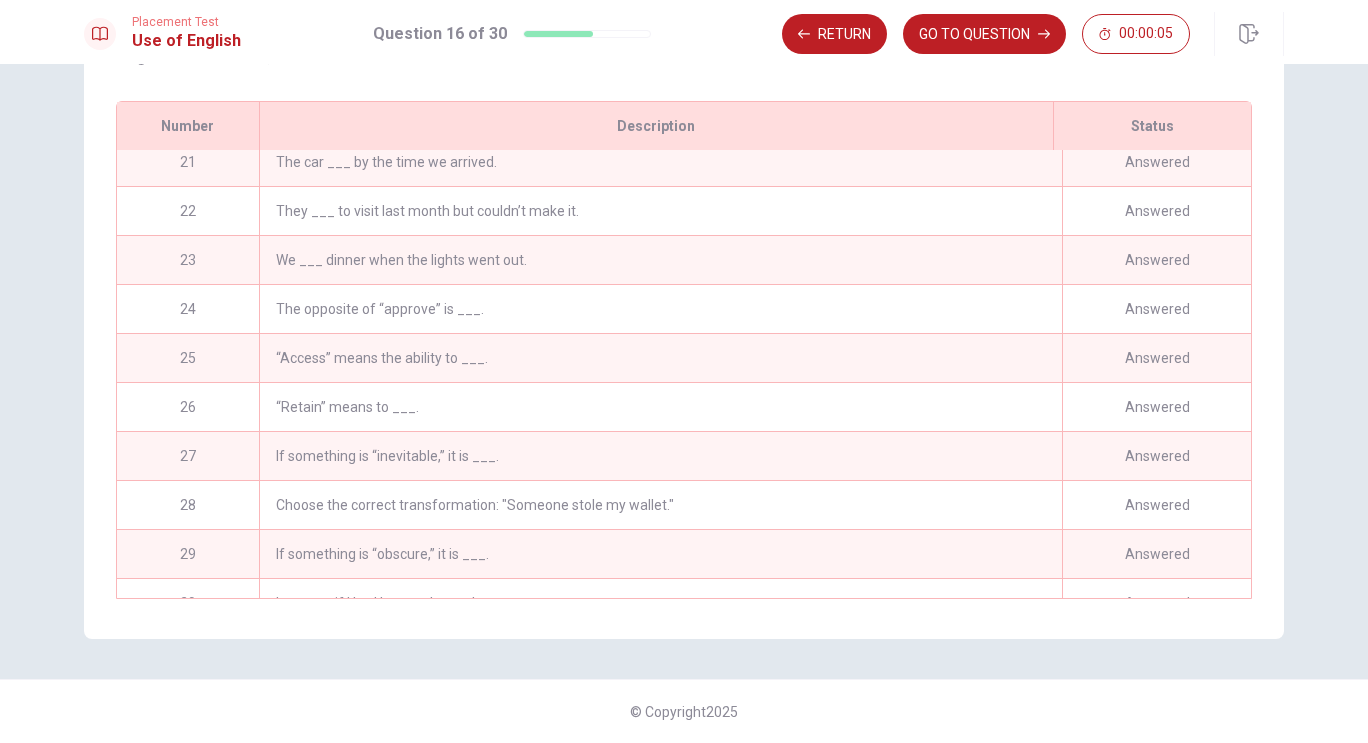 scroll, scrollTop: 1031, scrollLeft: 0, axis: vertical 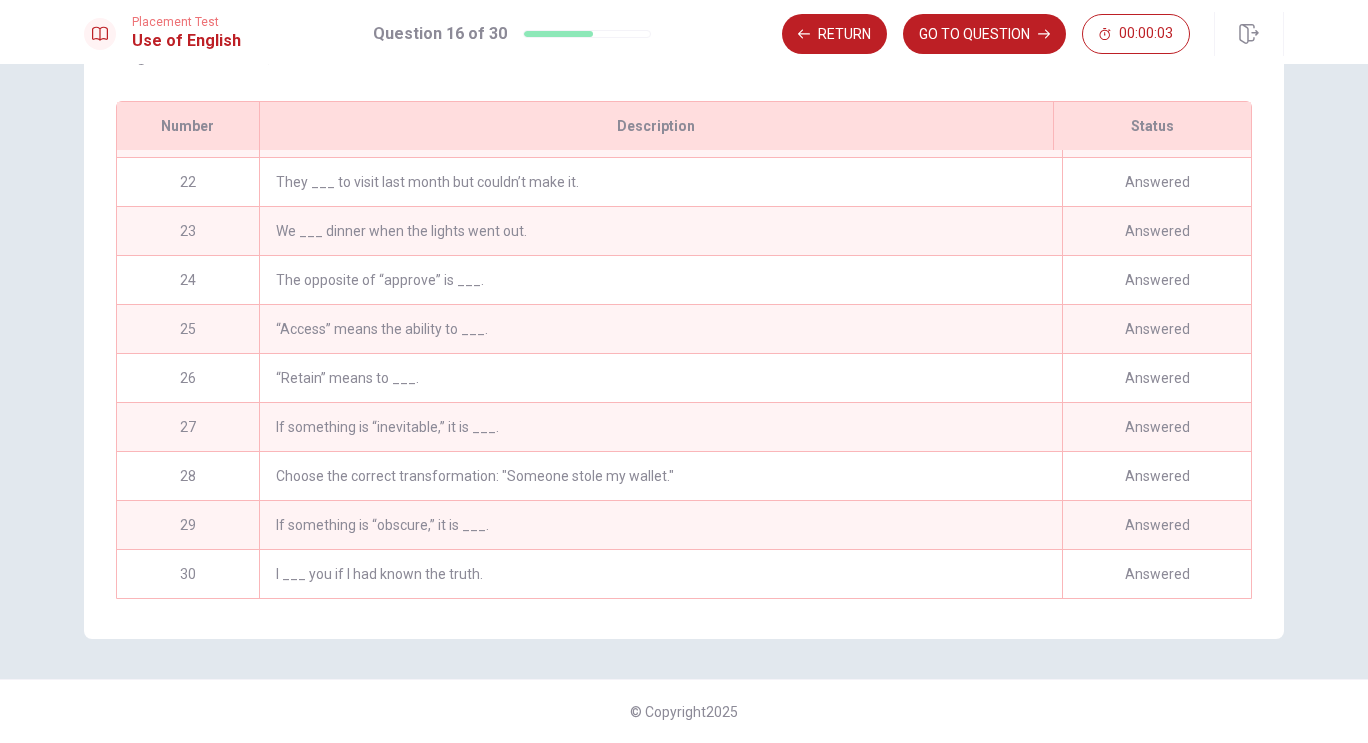 click on "I ___ you if I had known the truth." at bounding box center (660, 574) 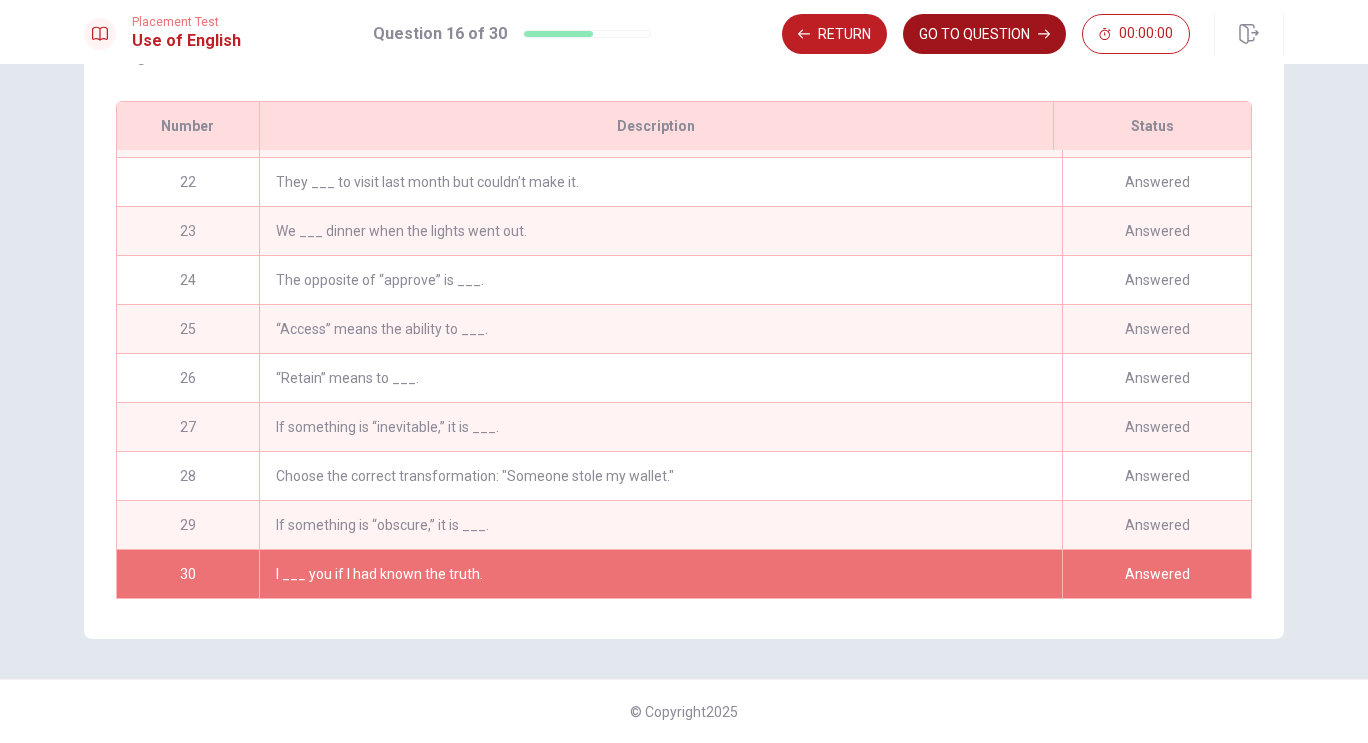 click on "GO TO QUESTION" at bounding box center (984, 34) 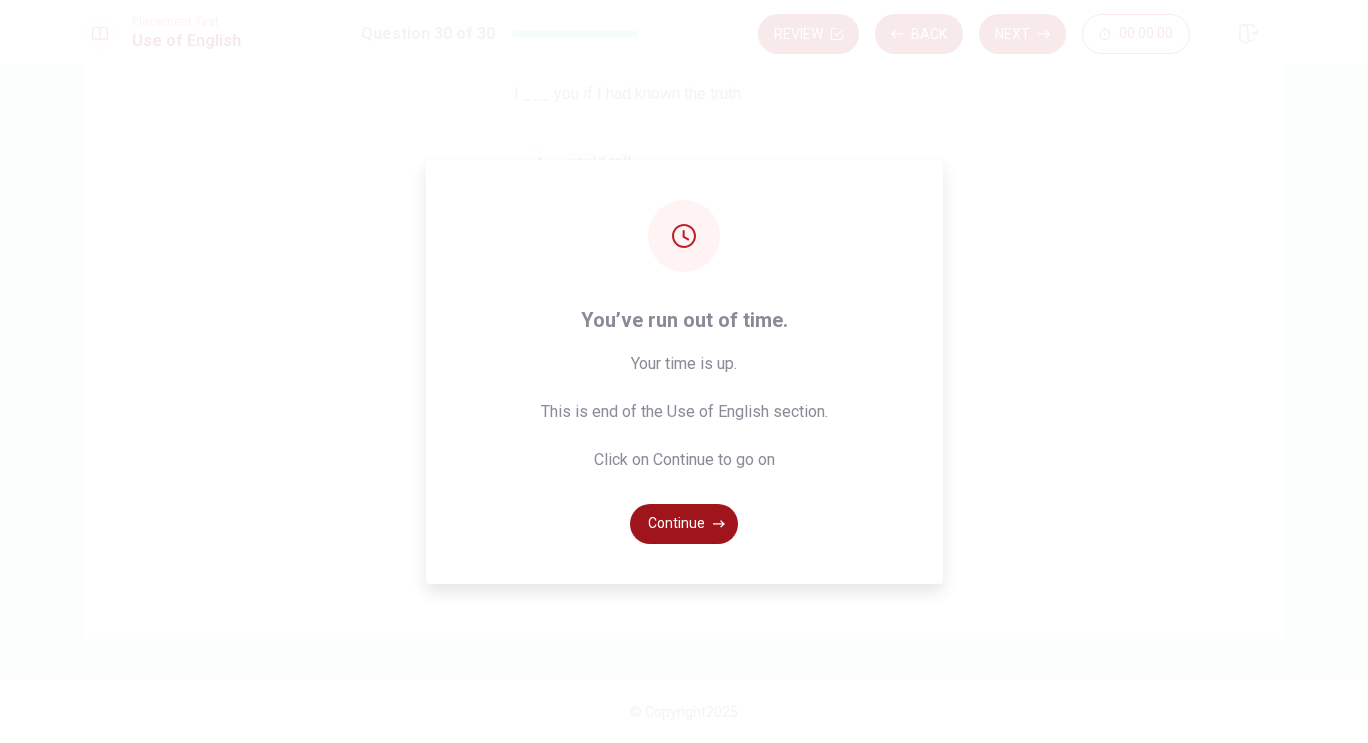 click 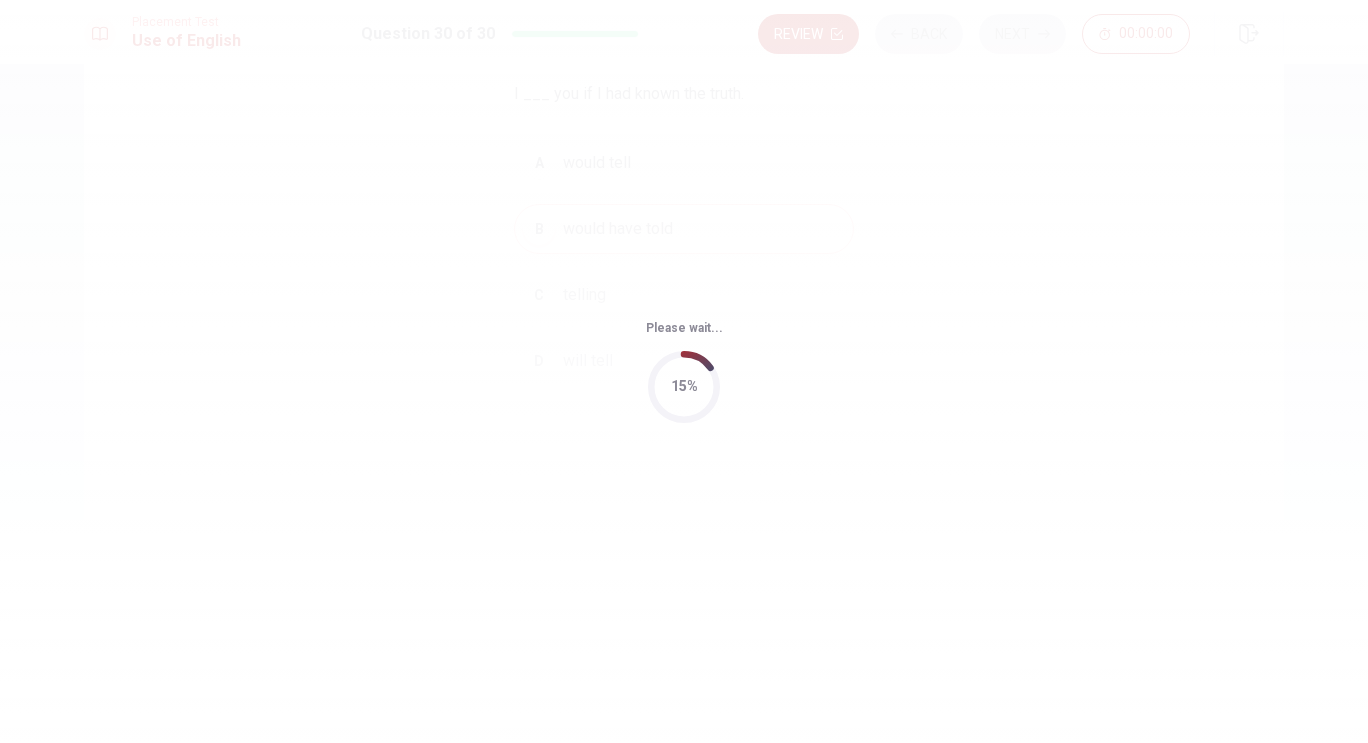 scroll, scrollTop: 0, scrollLeft: 0, axis: both 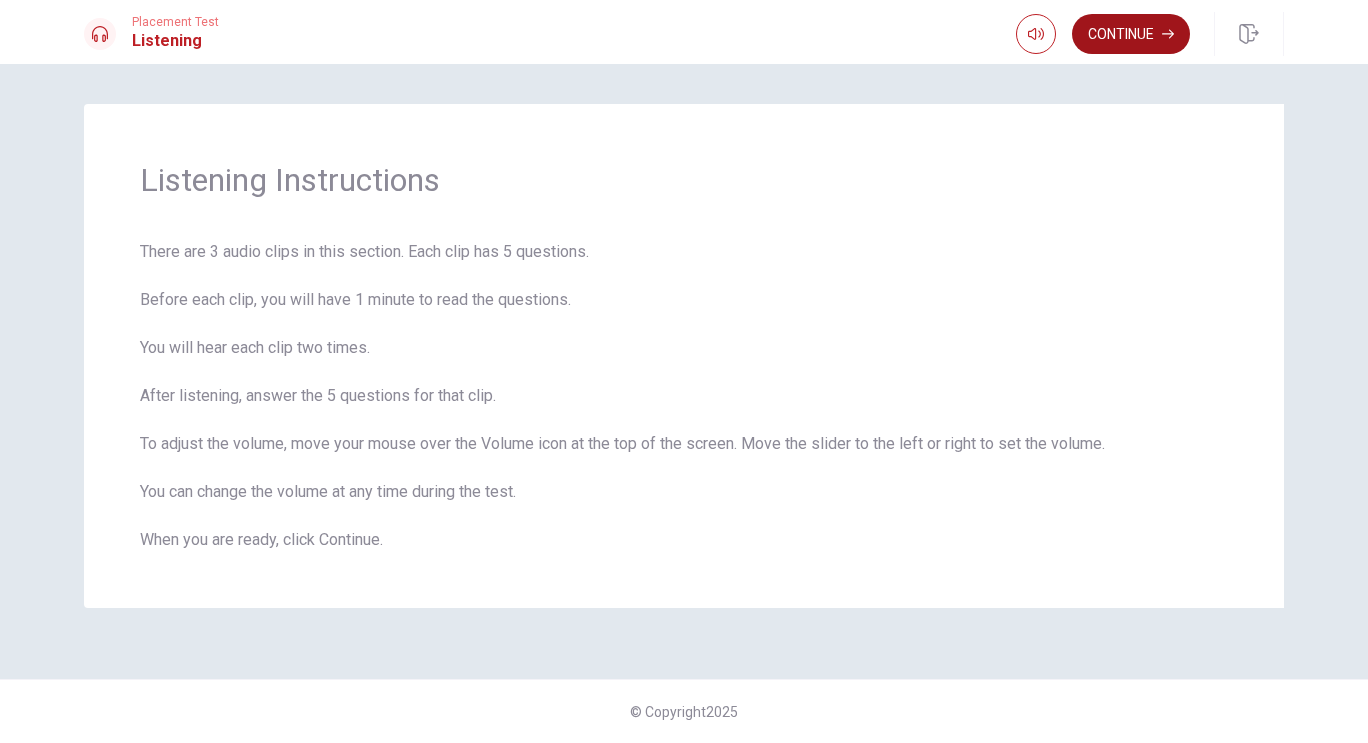 click 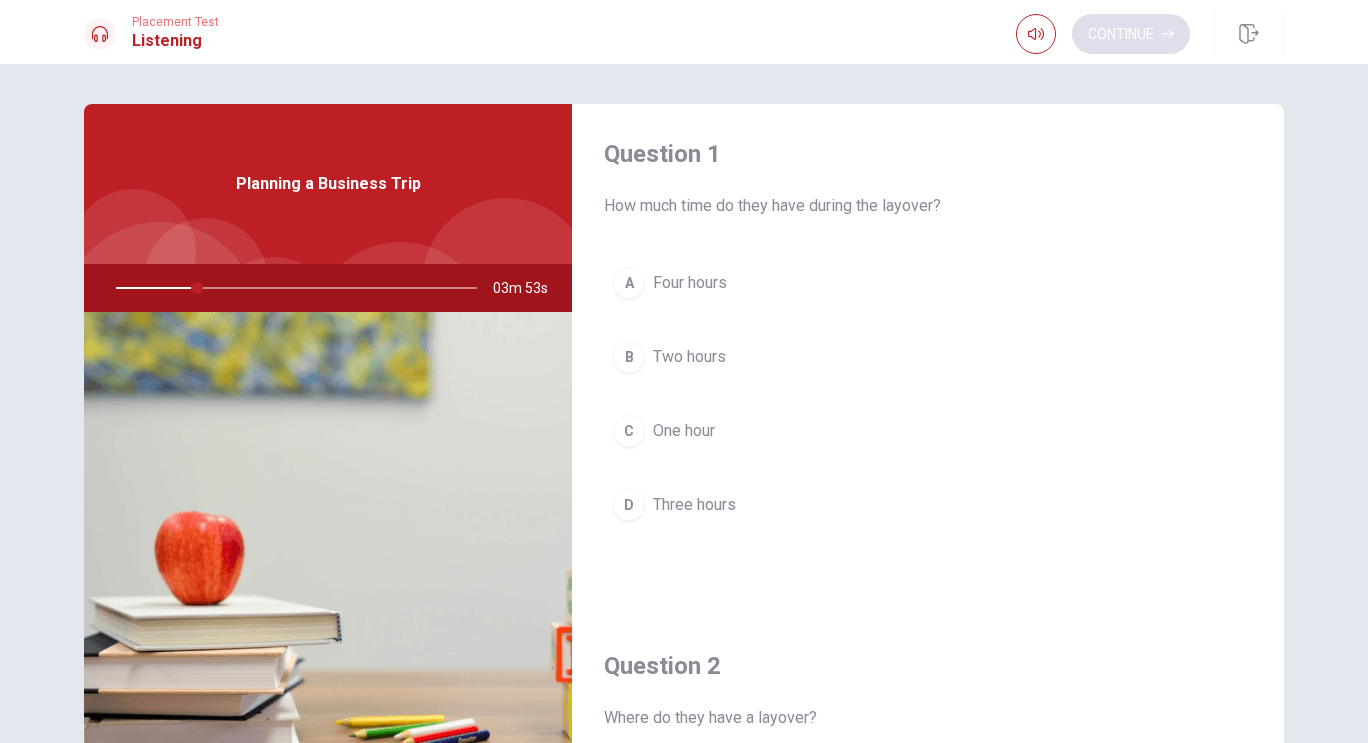 scroll, scrollTop: 0, scrollLeft: 0, axis: both 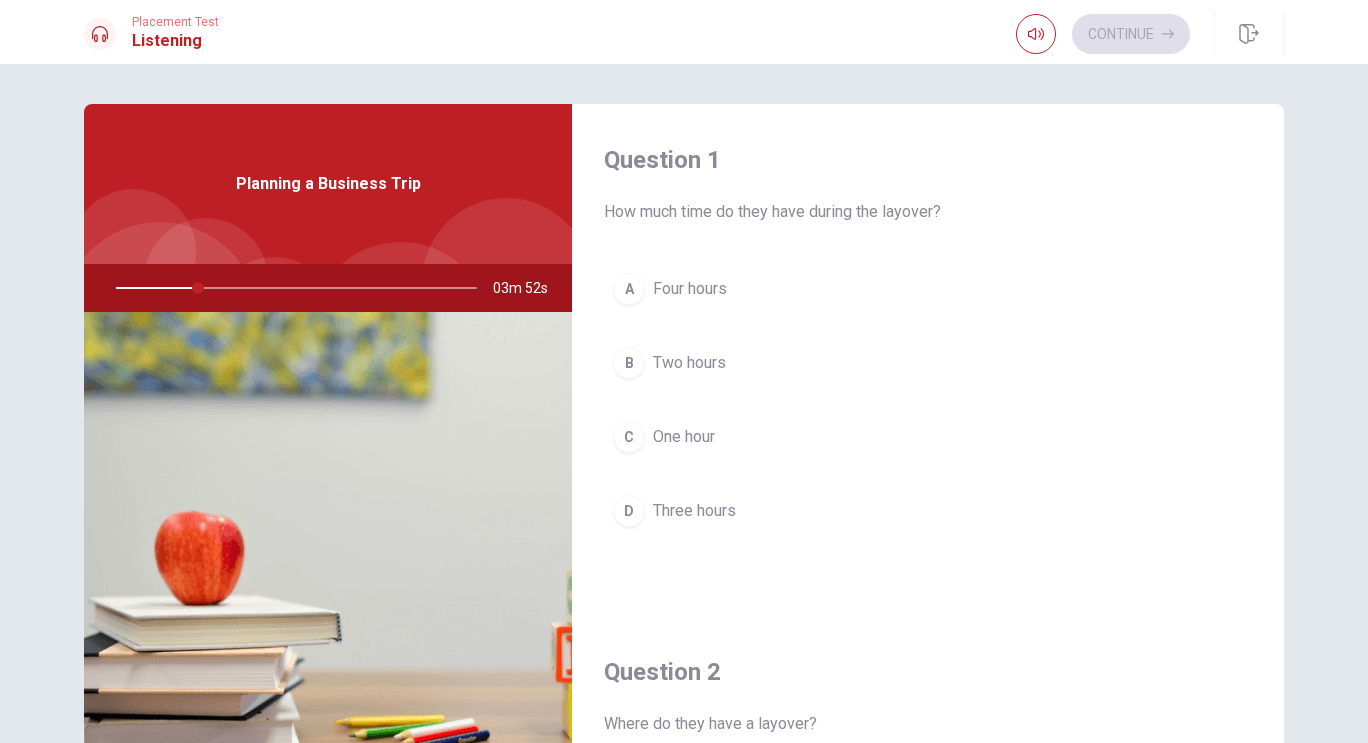 click on "A Four hours" at bounding box center [928, 289] 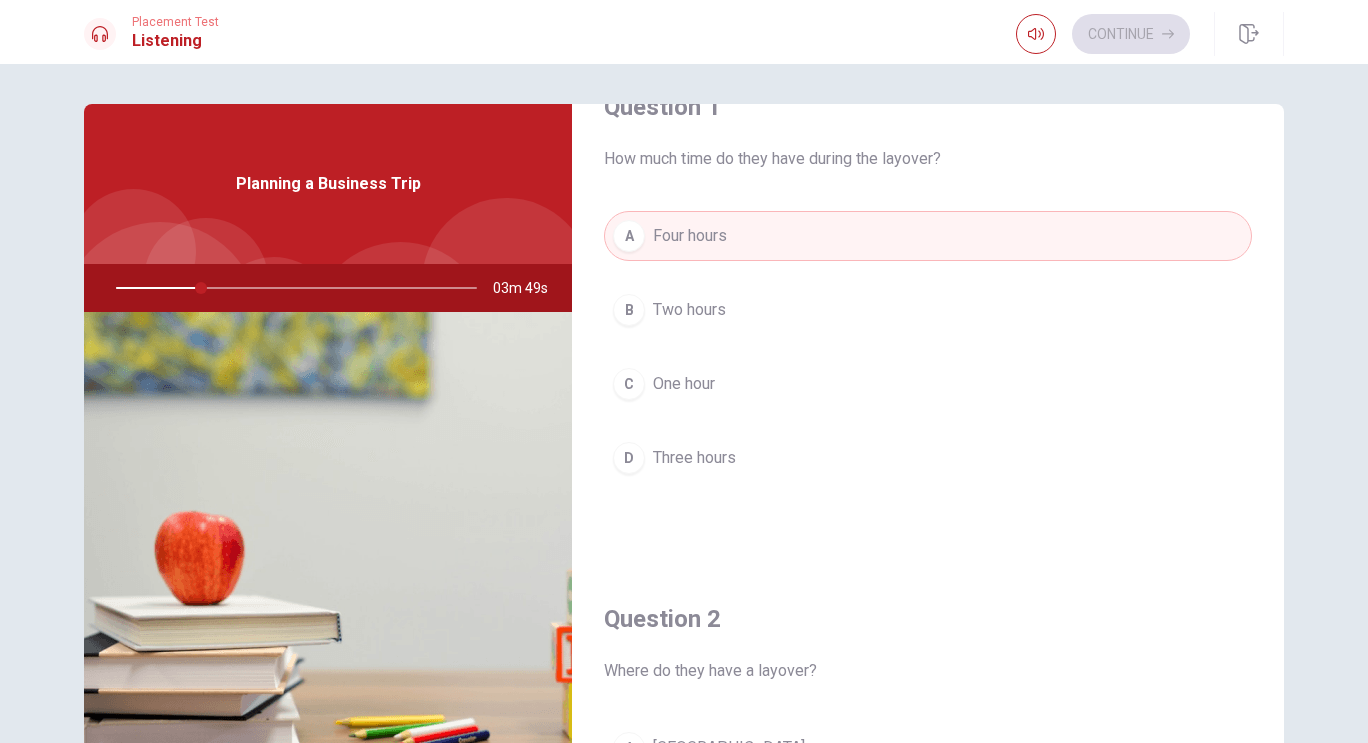 scroll, scrollTop: 54, scrollLeft: 0, axis: vertical 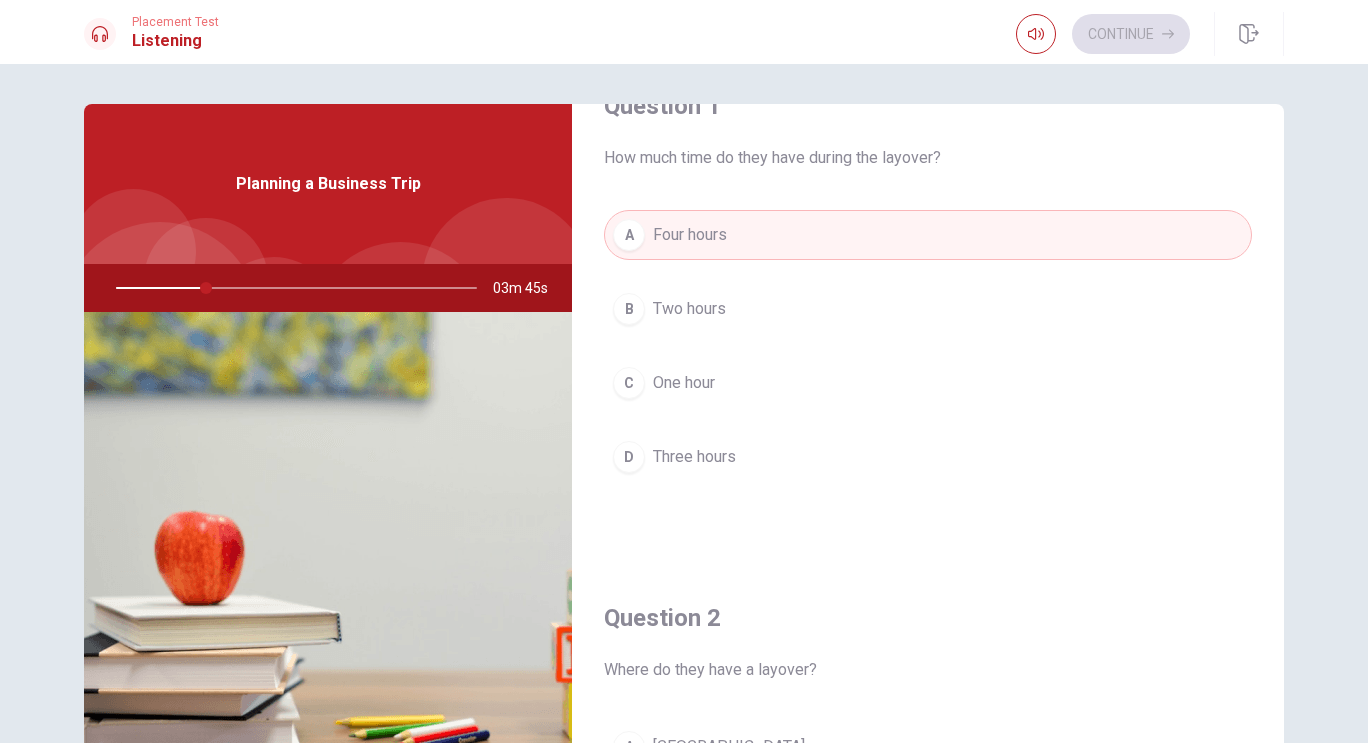 type on "25" 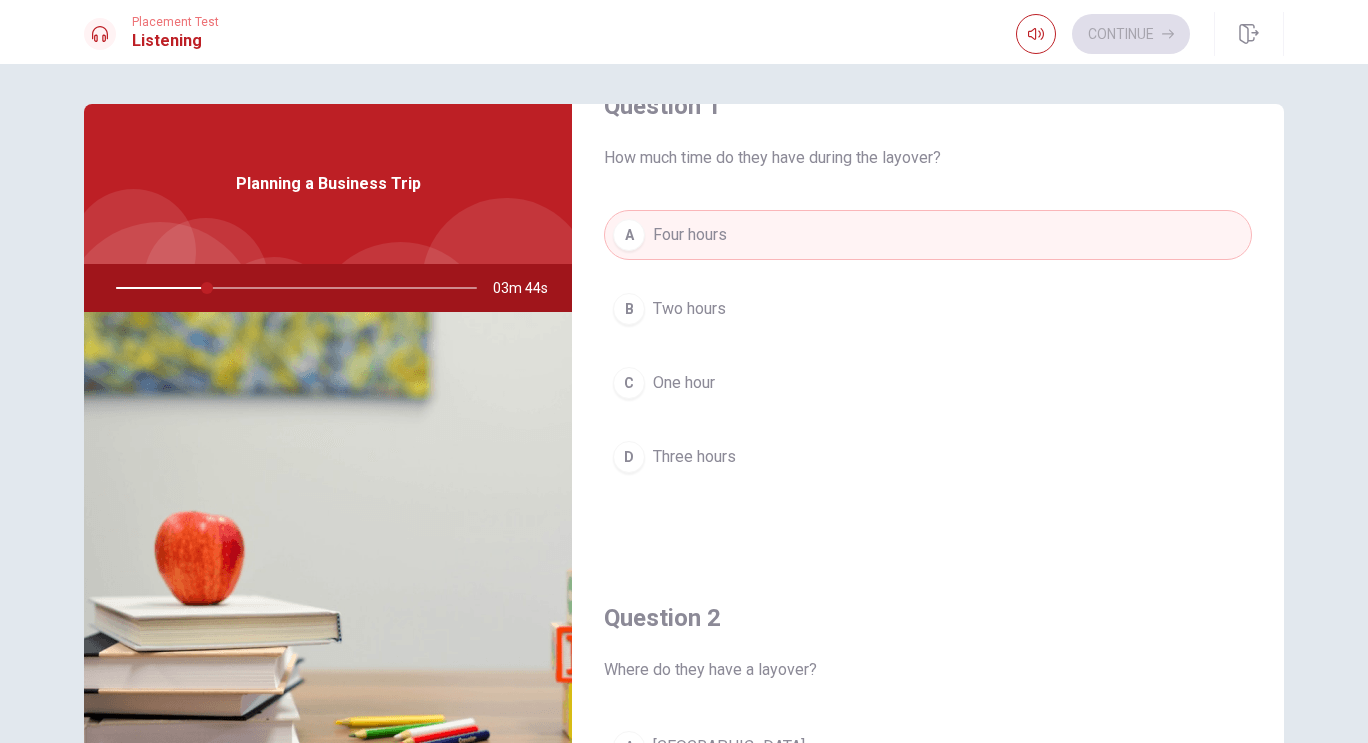 type 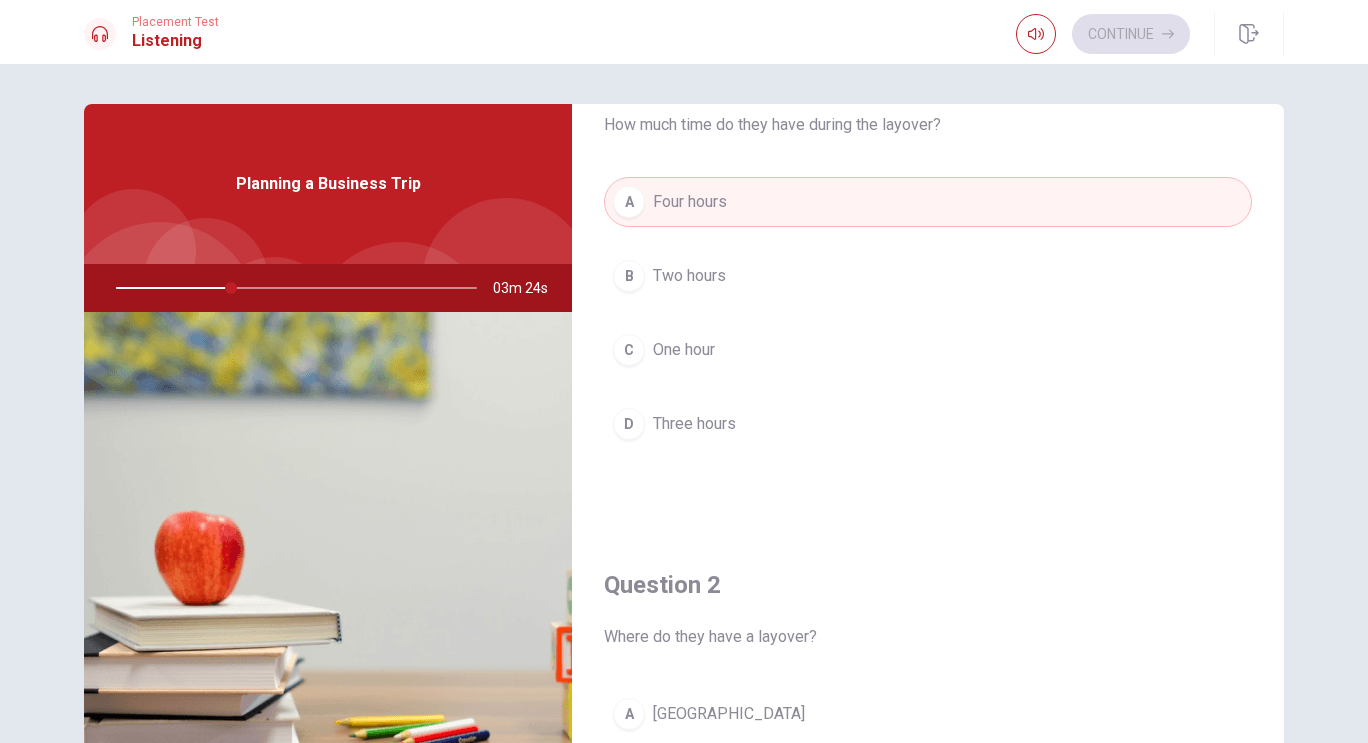 click on "D Three hours" at bounding box center (928, 424) 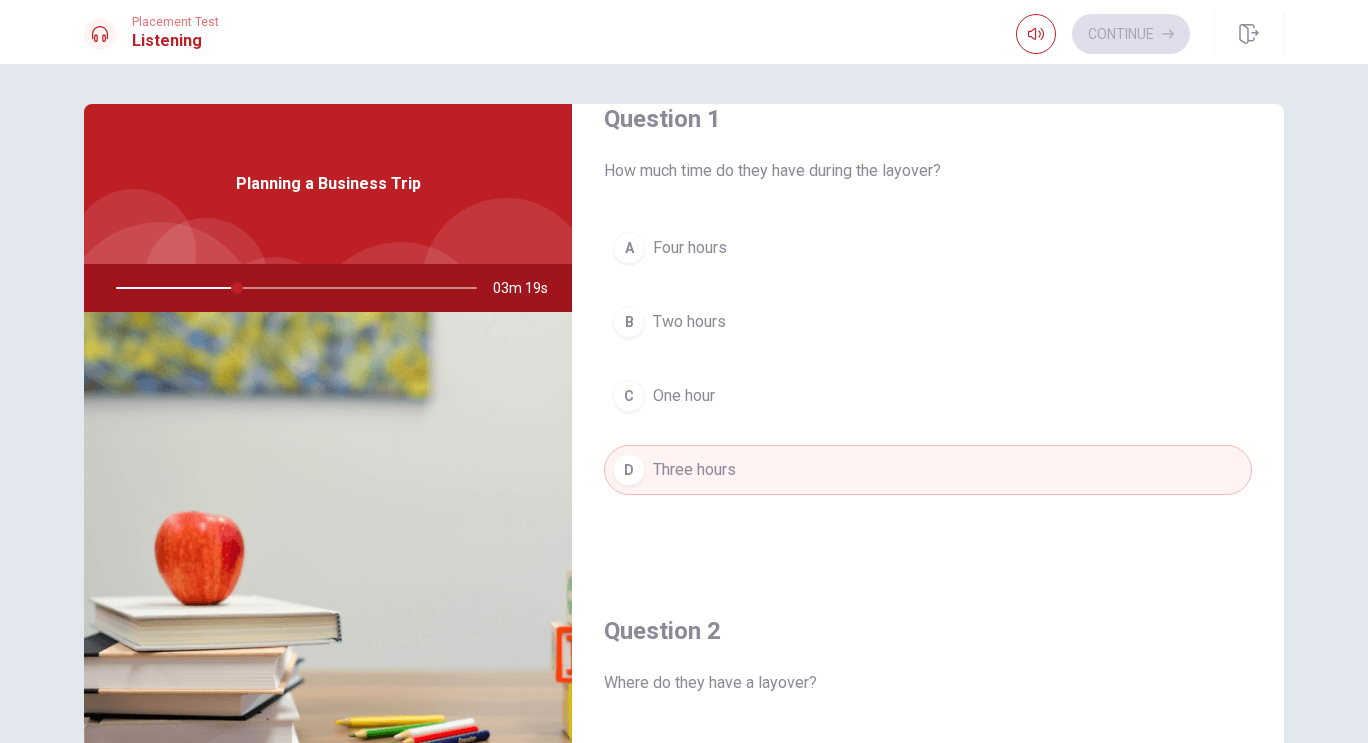 scroll, scrollTop: 36, scrollLeft: 0, axis: vertical 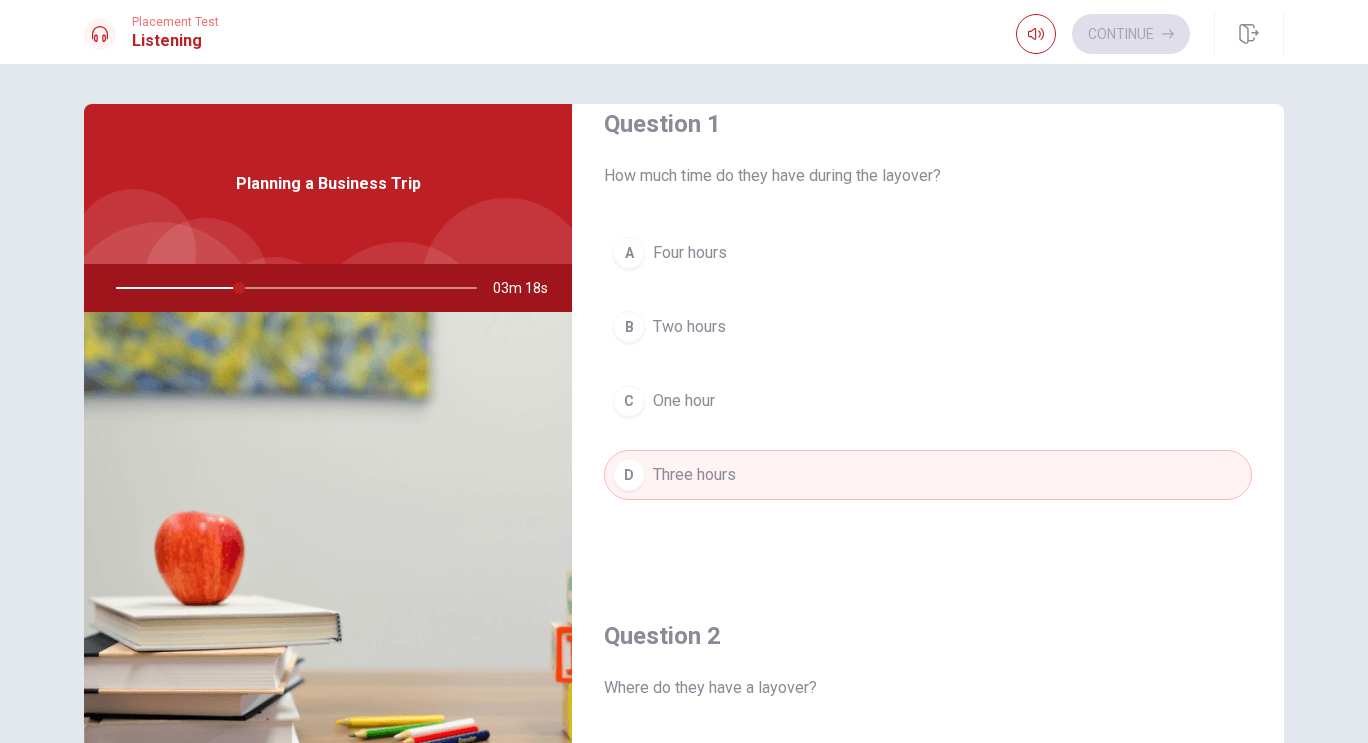 click on "B Two hours" at bounding box center [928, 327] 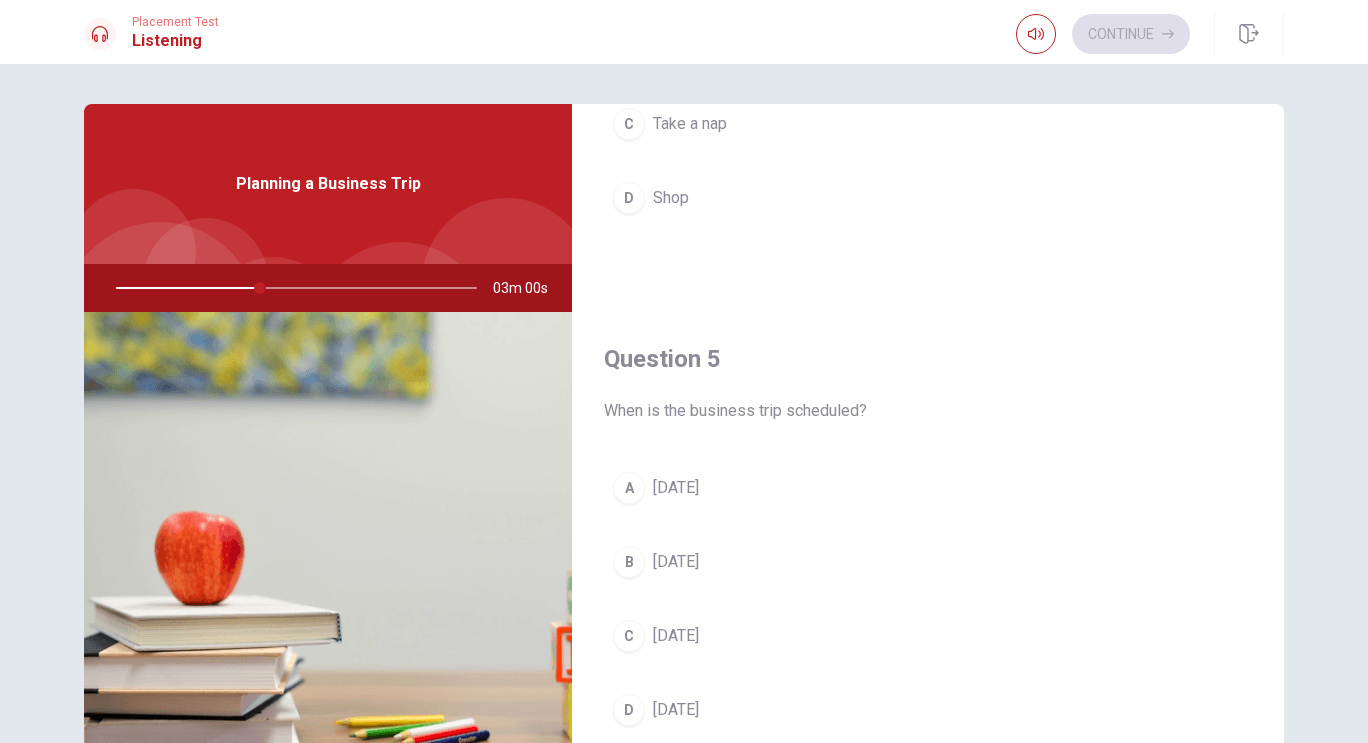 scroll, scrollTop: 1865, scrollLeft: 0, axis: vertical 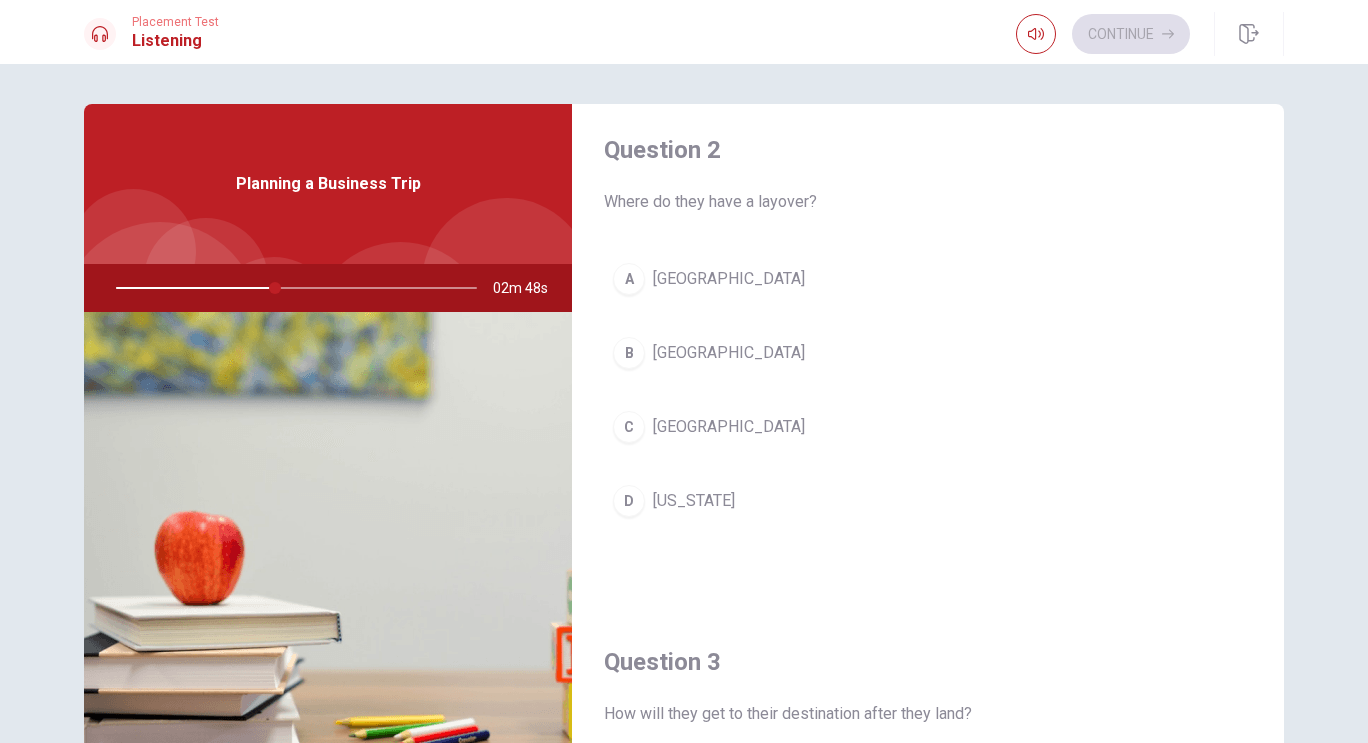 click on "B [GEOGRAPHIC_DATA]" at bounding box center (928, 353) 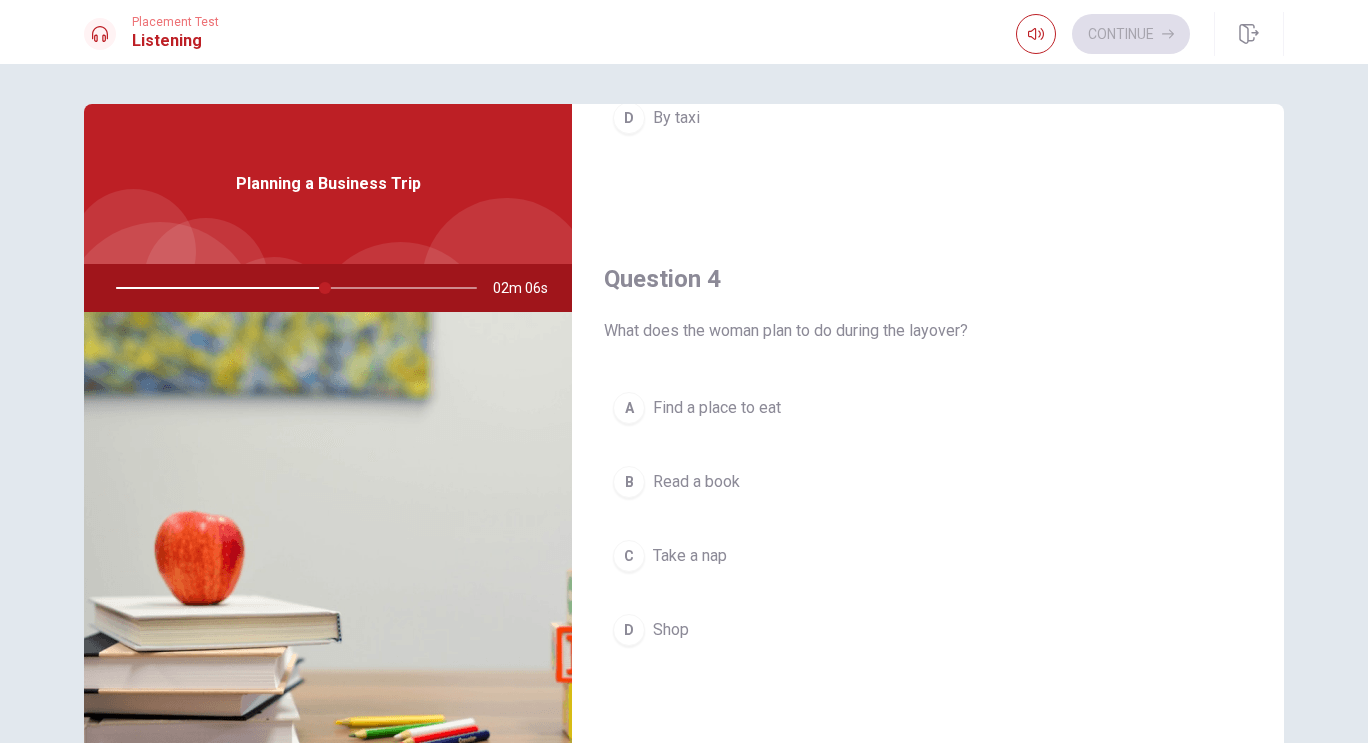 scroll, scrollTop: 1419, scrollLeft: 0, axis: vertical 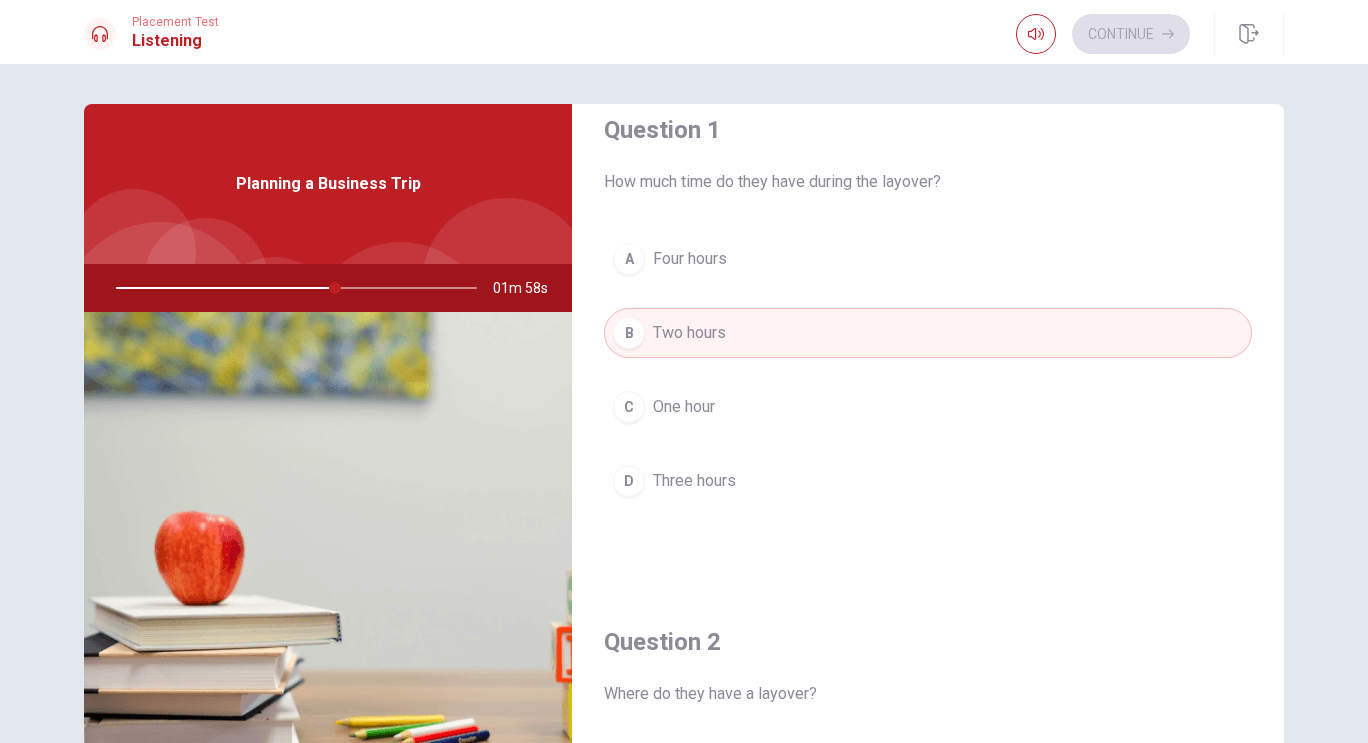 click on "D Three hours" at bounding box center [928, 481] 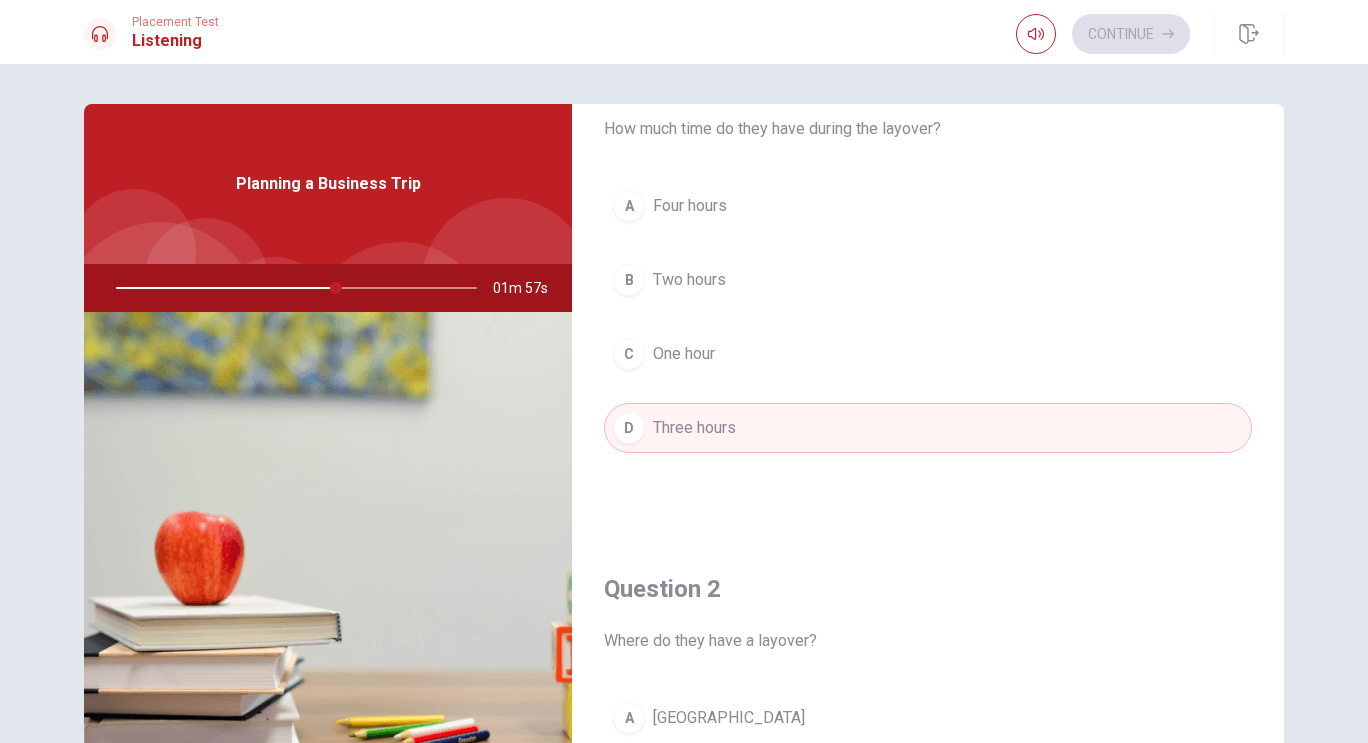 scroll, scrollTop: 93, scrollLeft: 0, axis: vertical 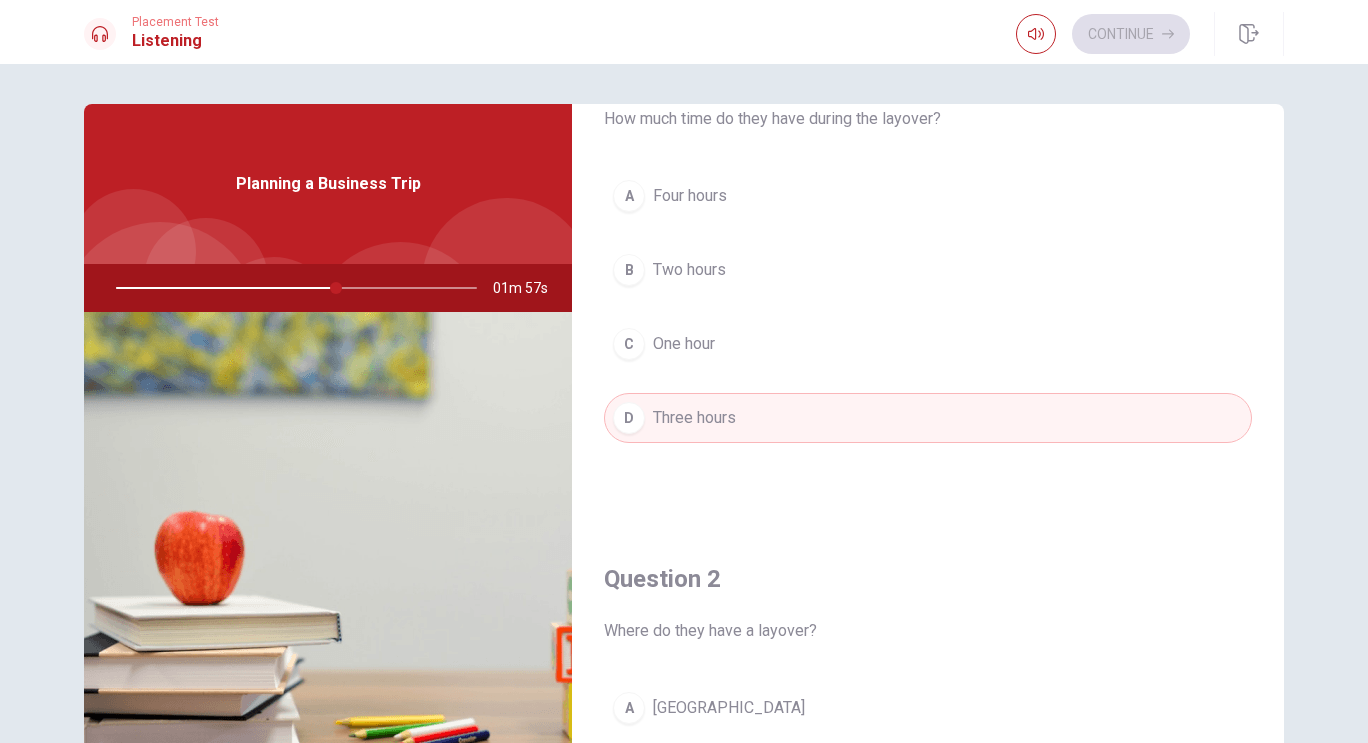 click on "B Two hours" at bounding box center [928, 270] 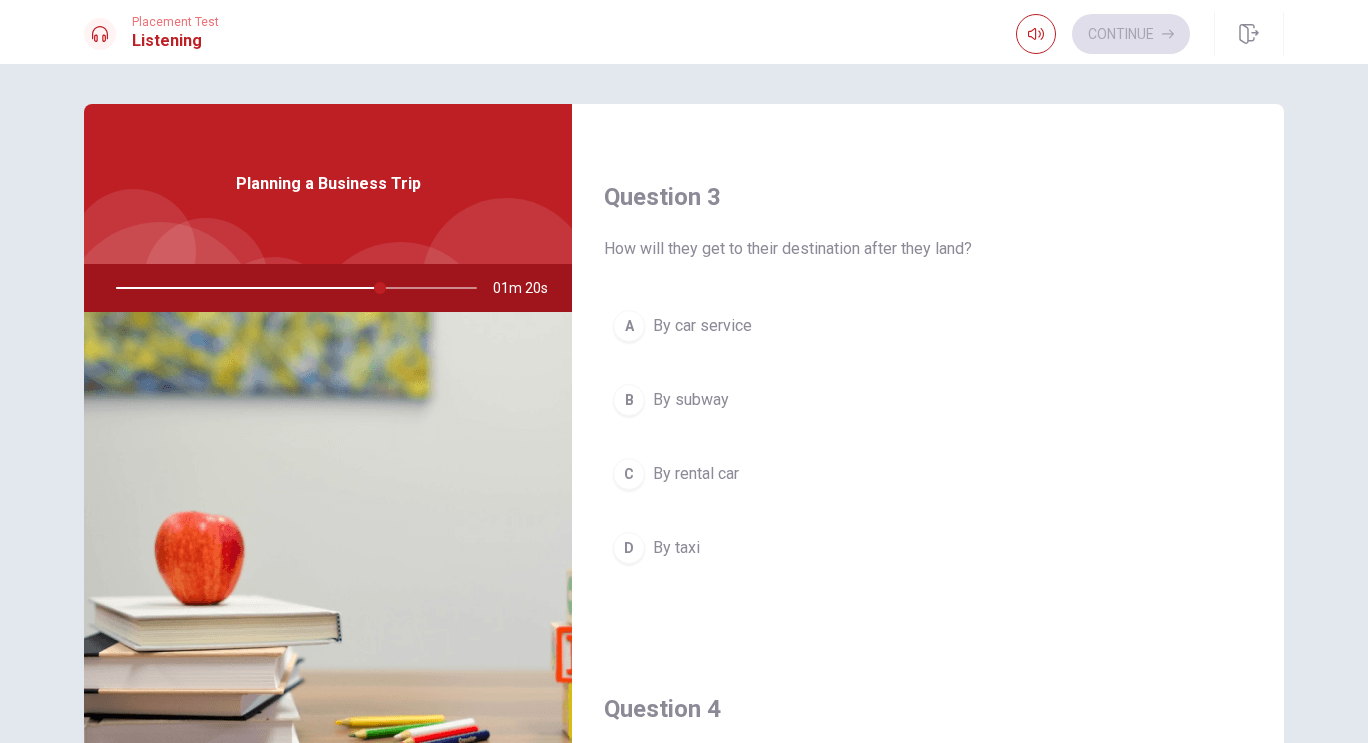 scroll, scrollTop: 1011, scrollLeft: 0, axis: vertical 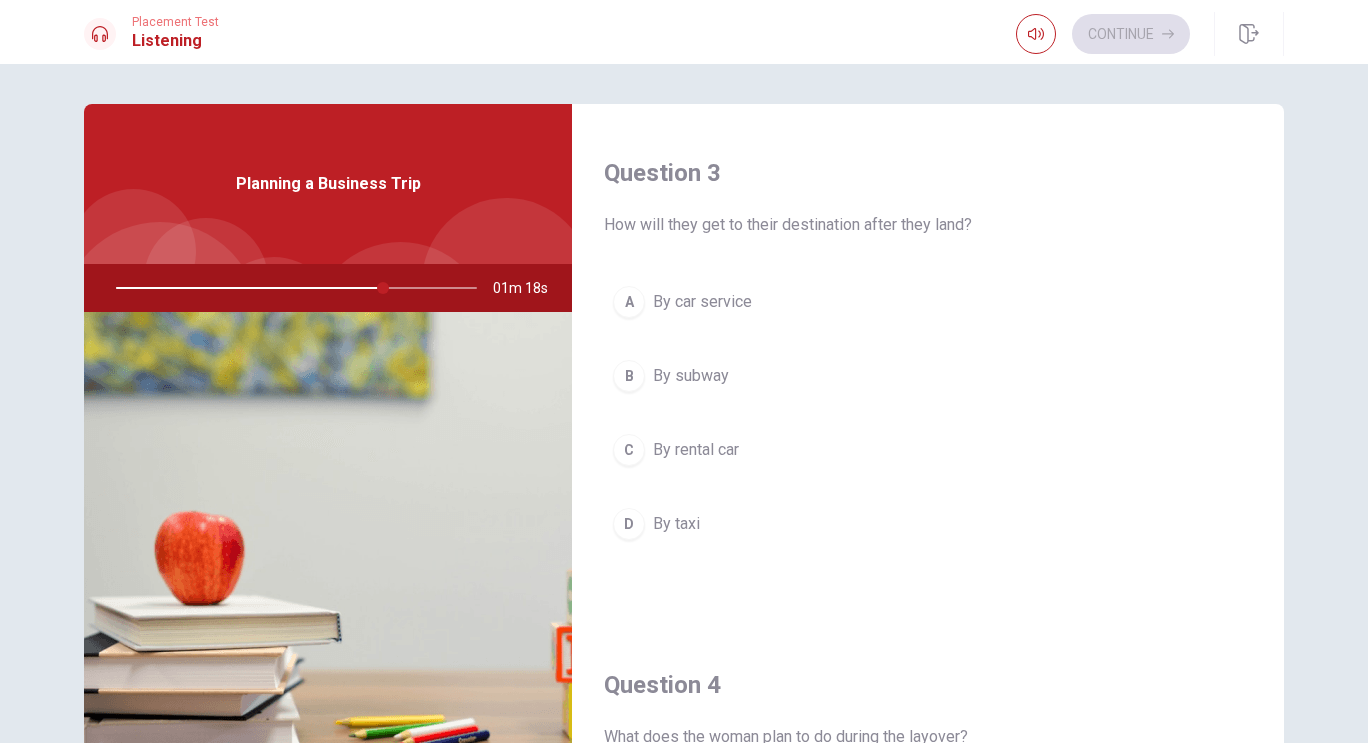 click on "A By car service" at bounding box center (928, 302) 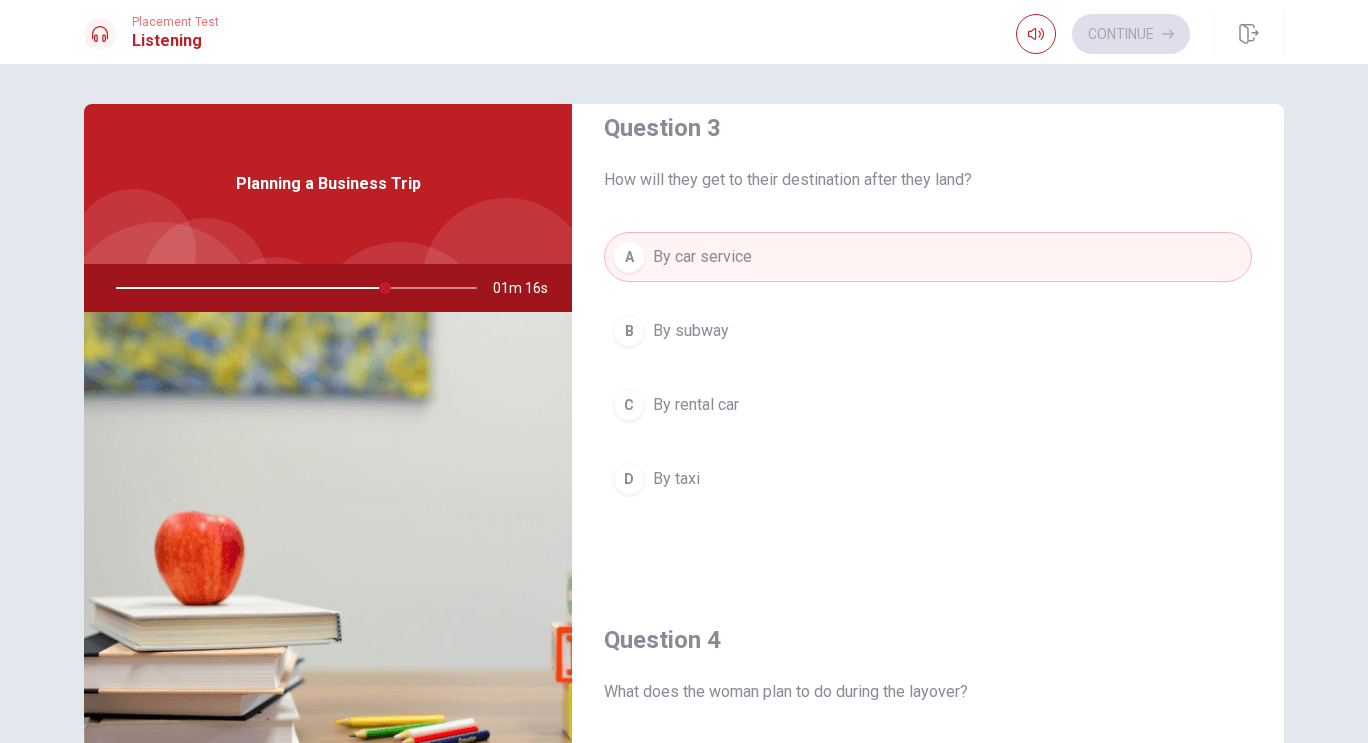 scroll, scrollTop: 1055, scrollLeft: 0, axis: vertical 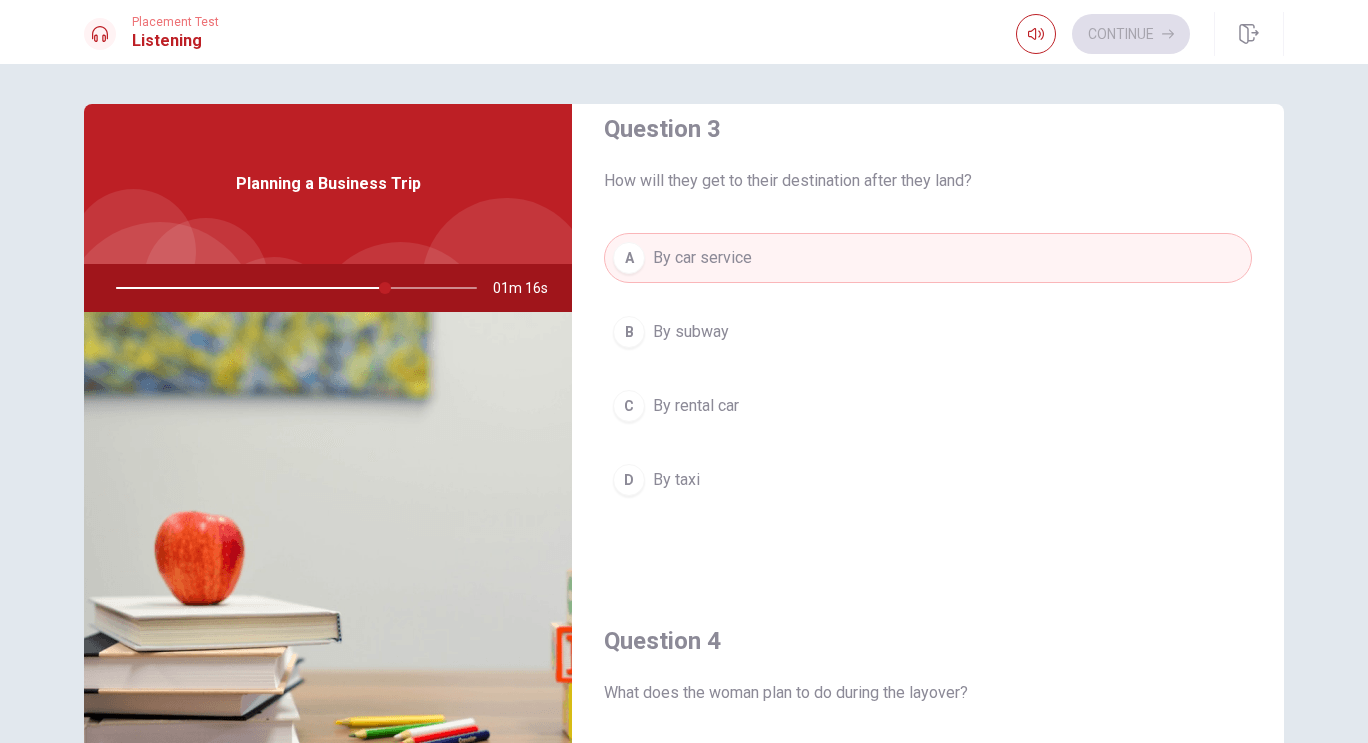 click on "D By taxi" at bounding box center [928, 480] 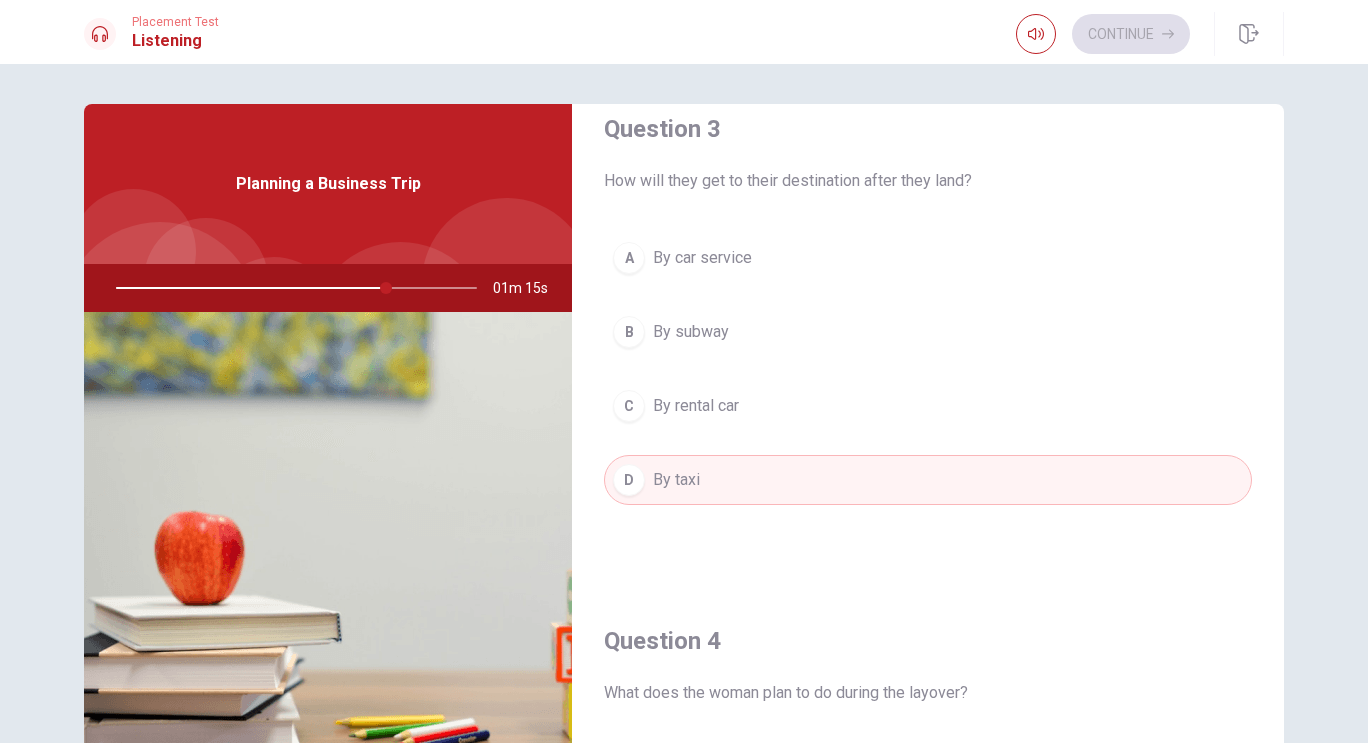click on "C By rental car" at bounding box center [928, 406] 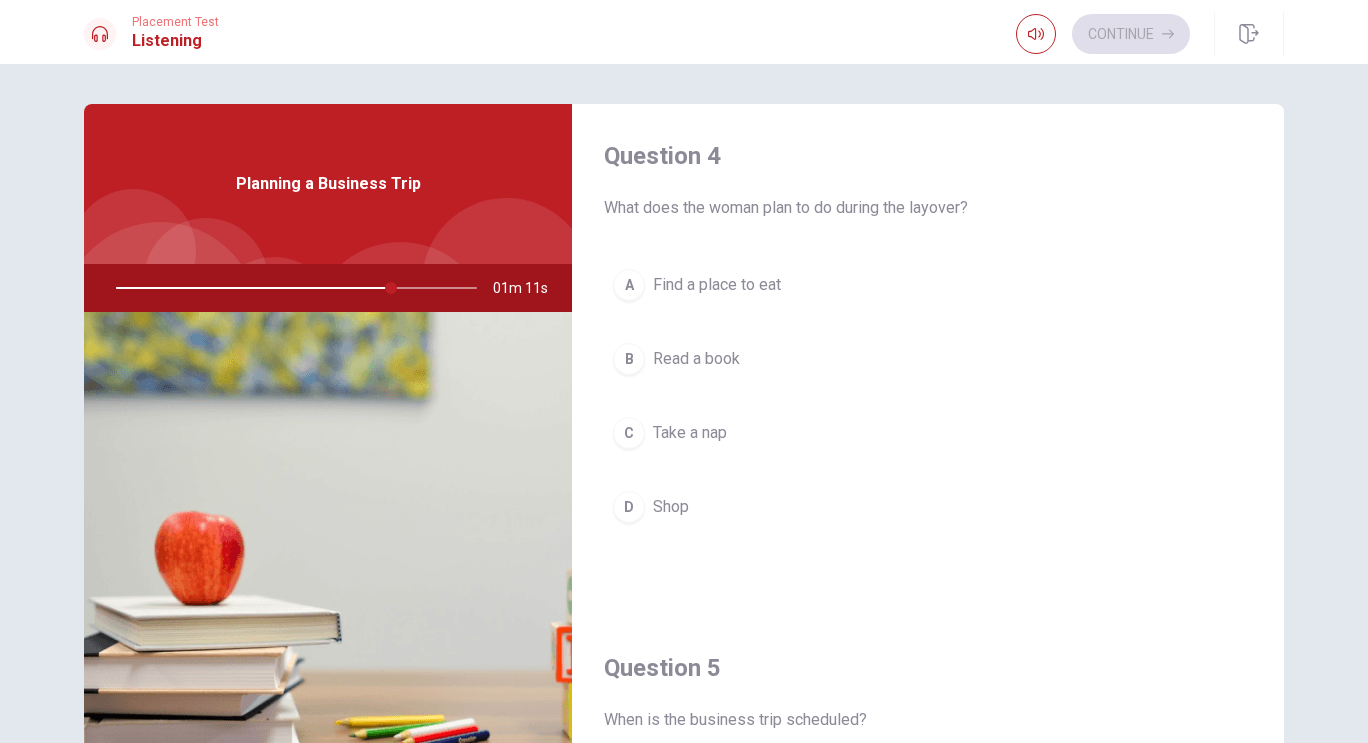 scroll, scrollTop: 1542, scrollLeft: 0, axis: vertical 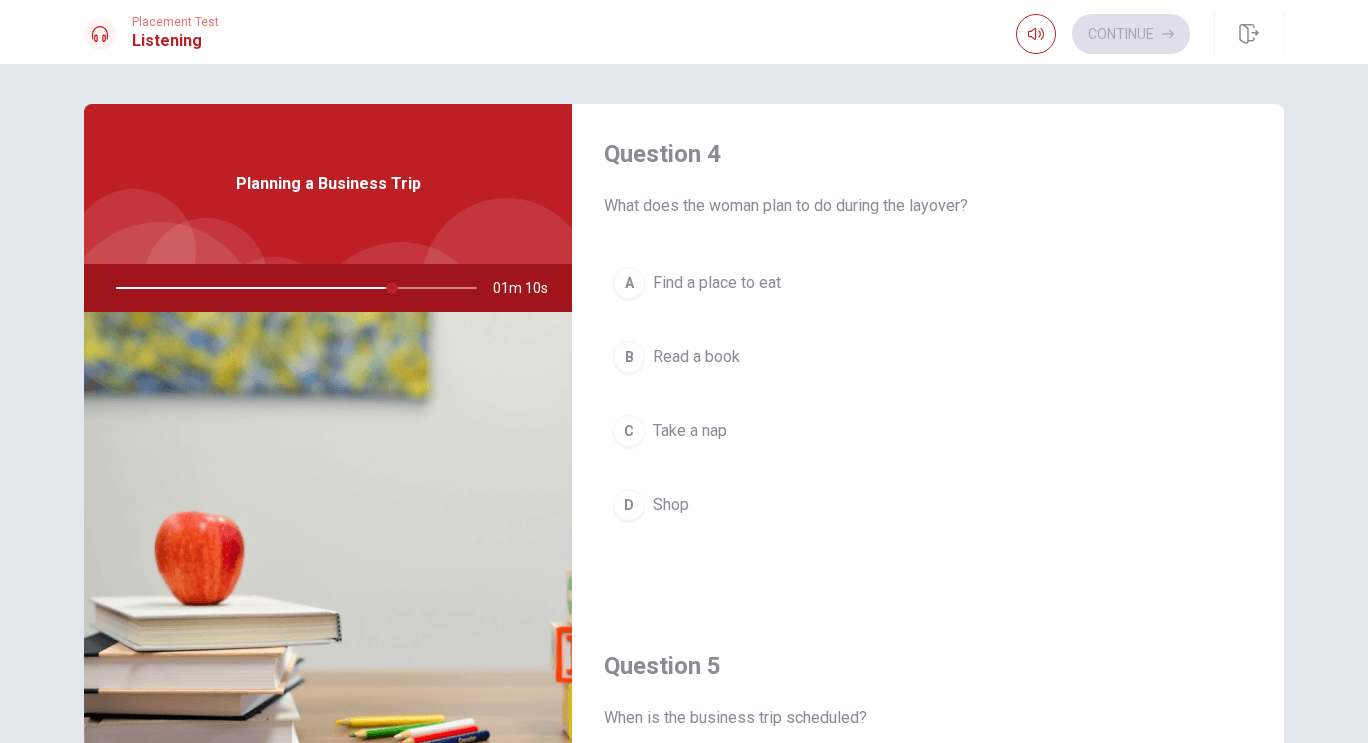 click on "B Read a book" at bounding box center [928, 357] 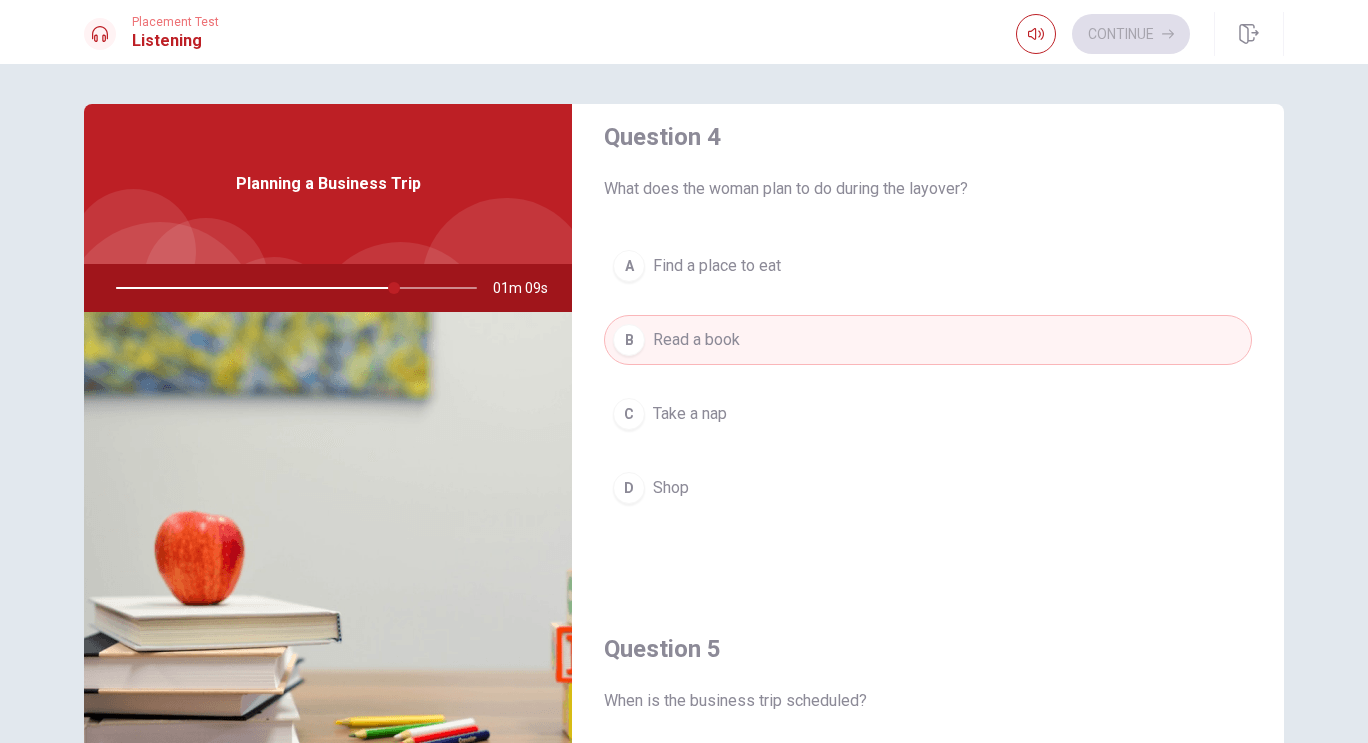 scroll, scrollTop: 1560, scrollLeft: 0, axis: vertical 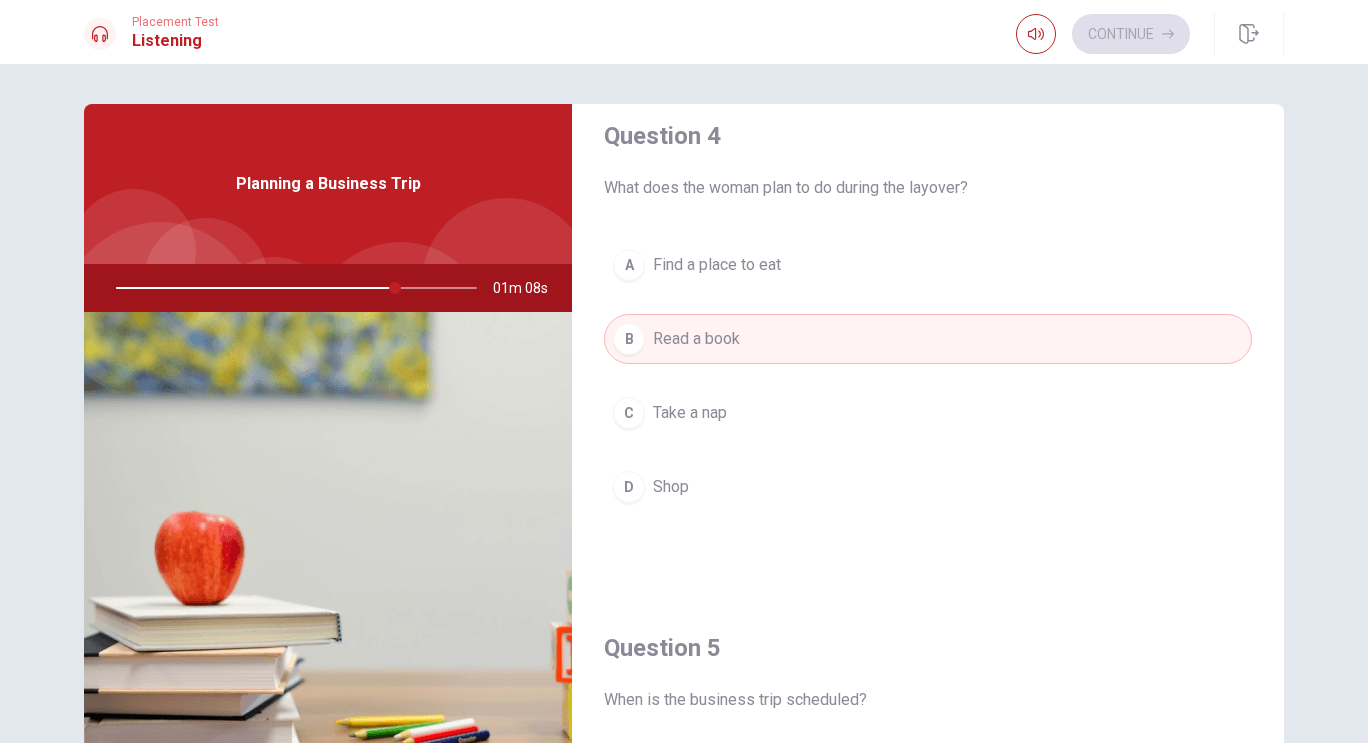 click on "A Find a place to eat" at bounding box center (928, 265) 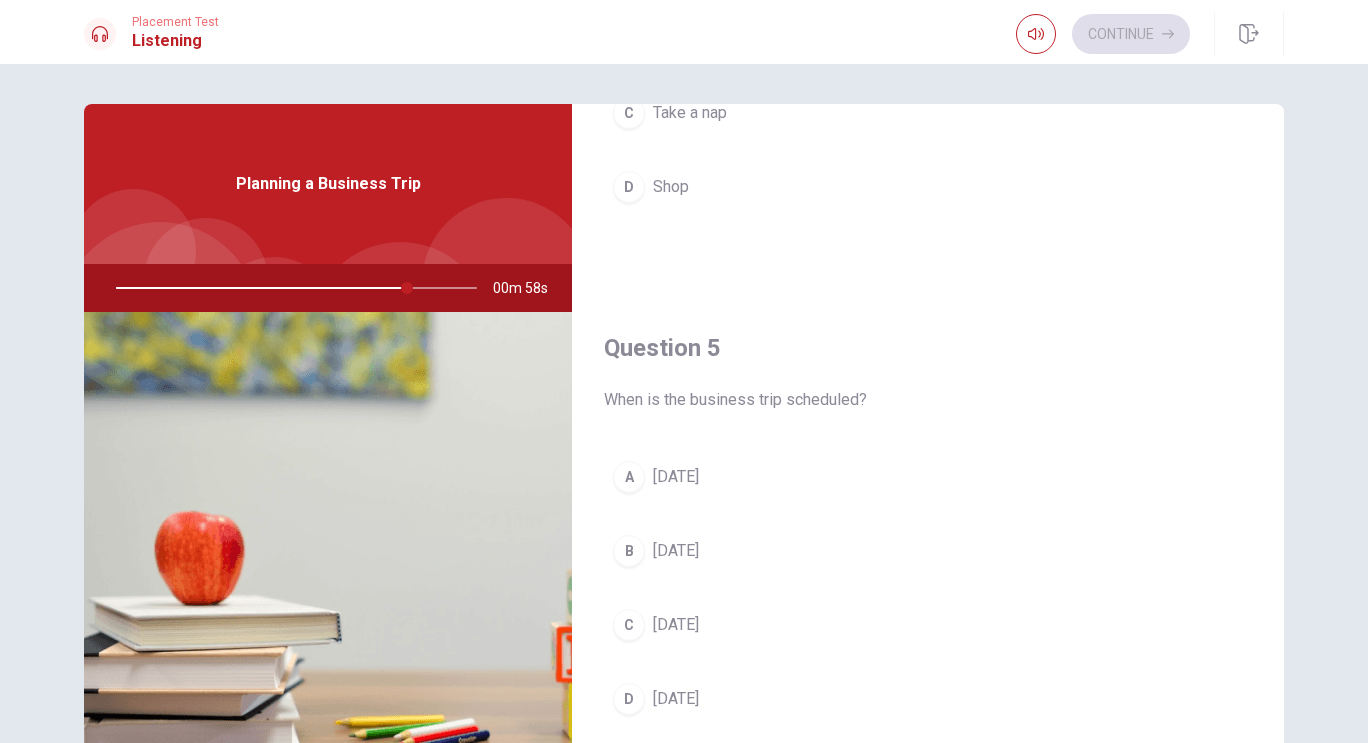 scroll, scrollTop: 1865, scrollLeft: 0, axis: vertical 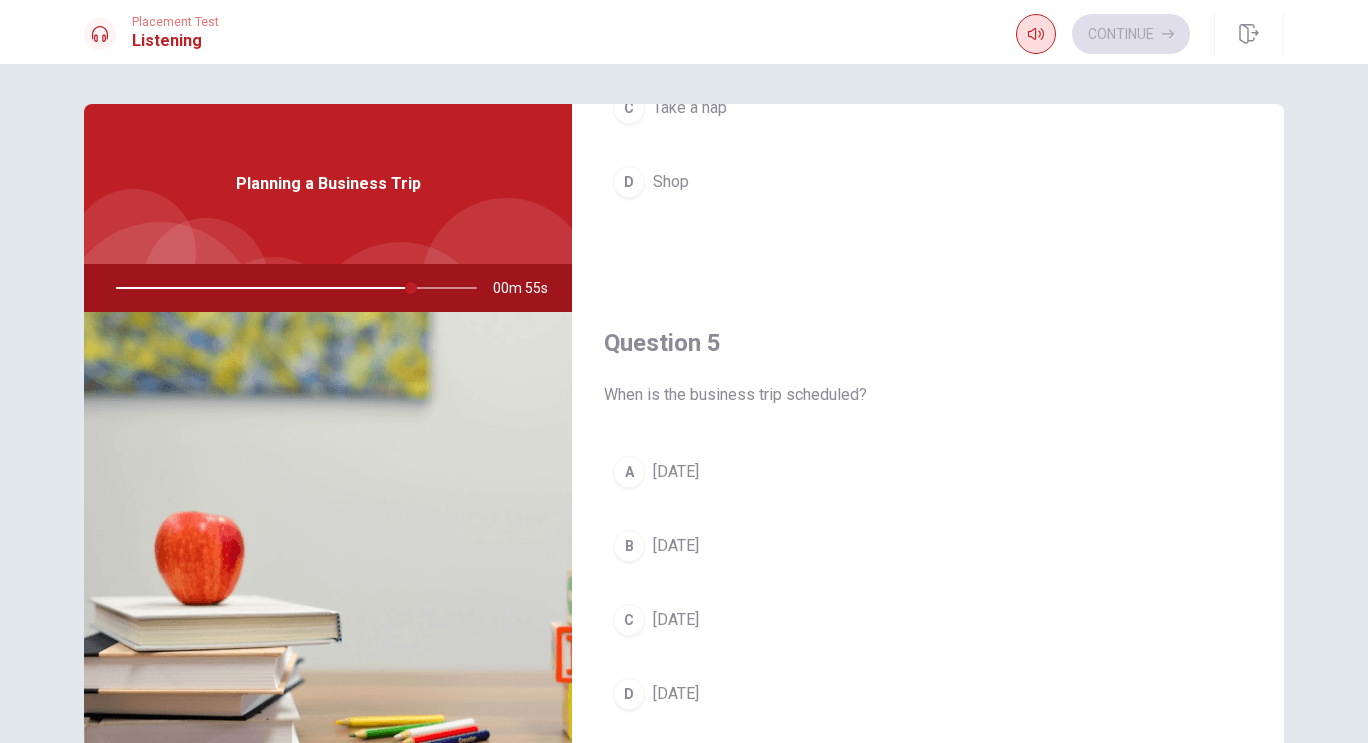 click 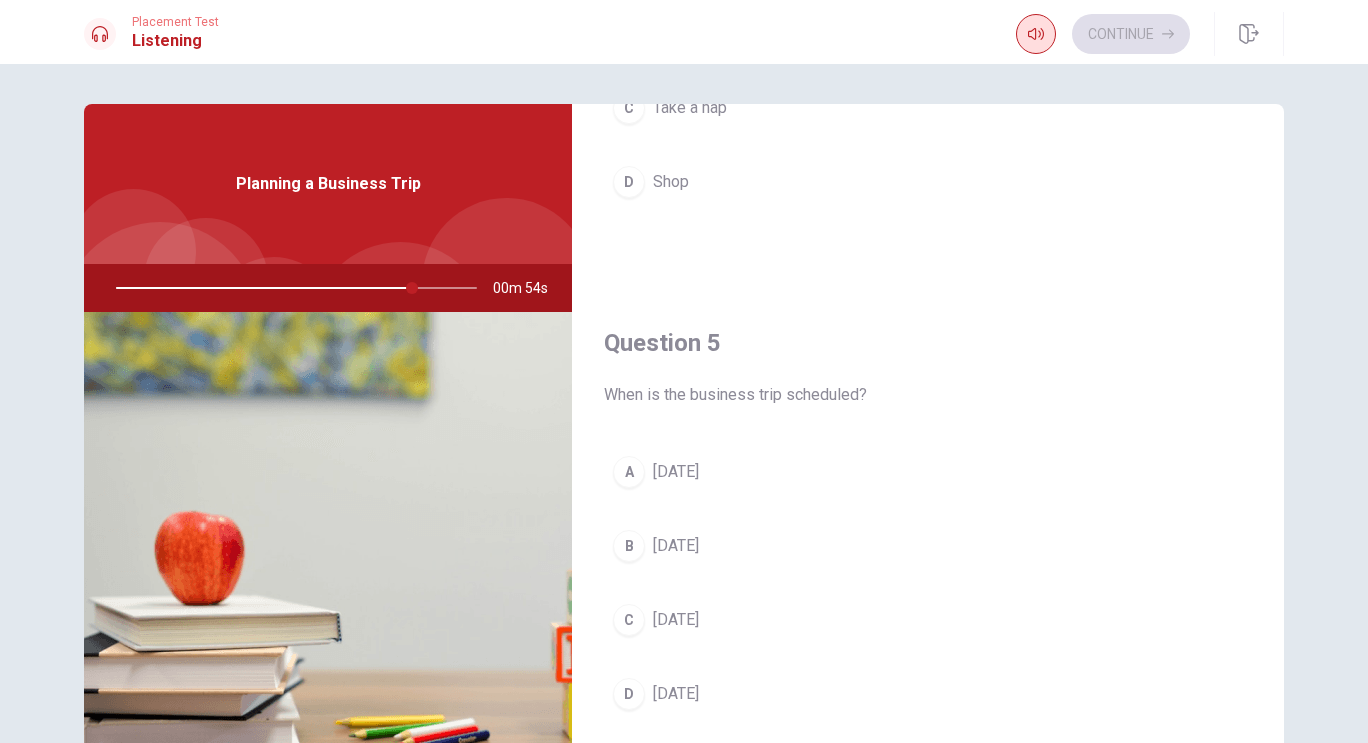 click 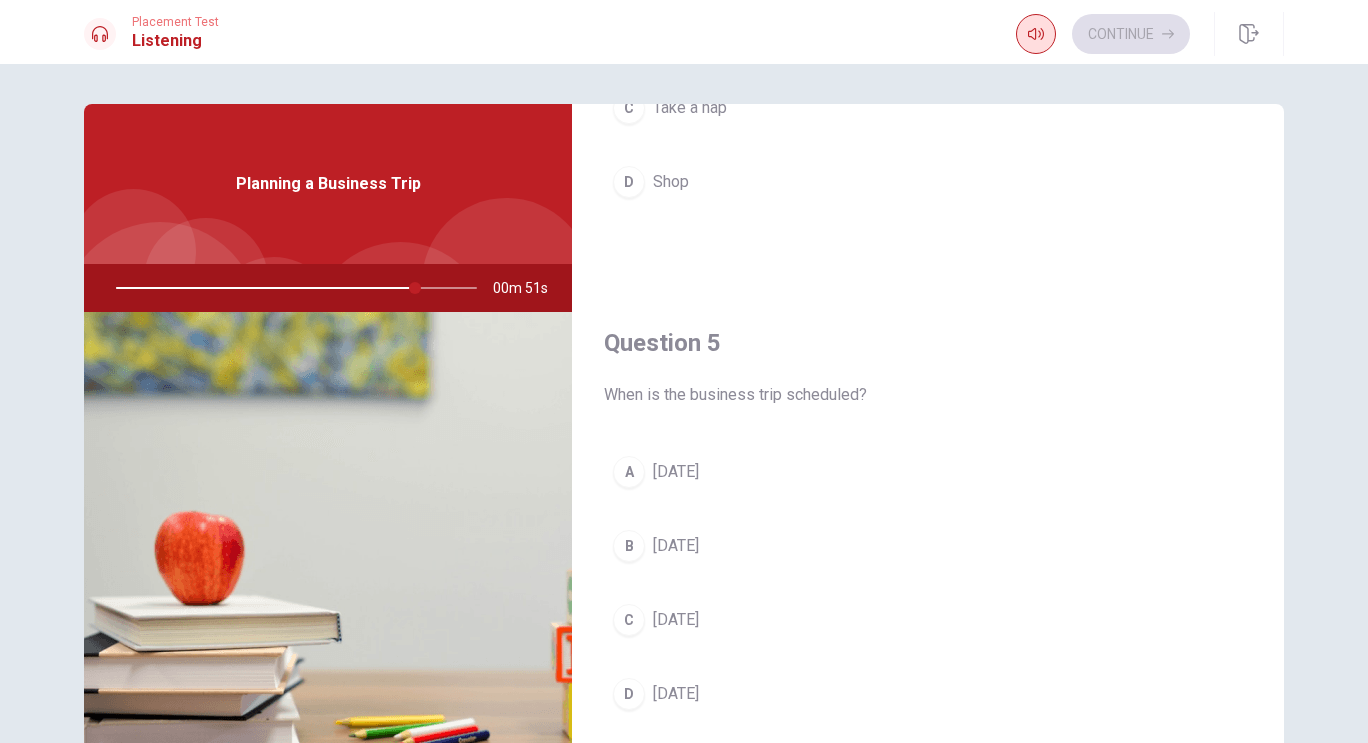 click 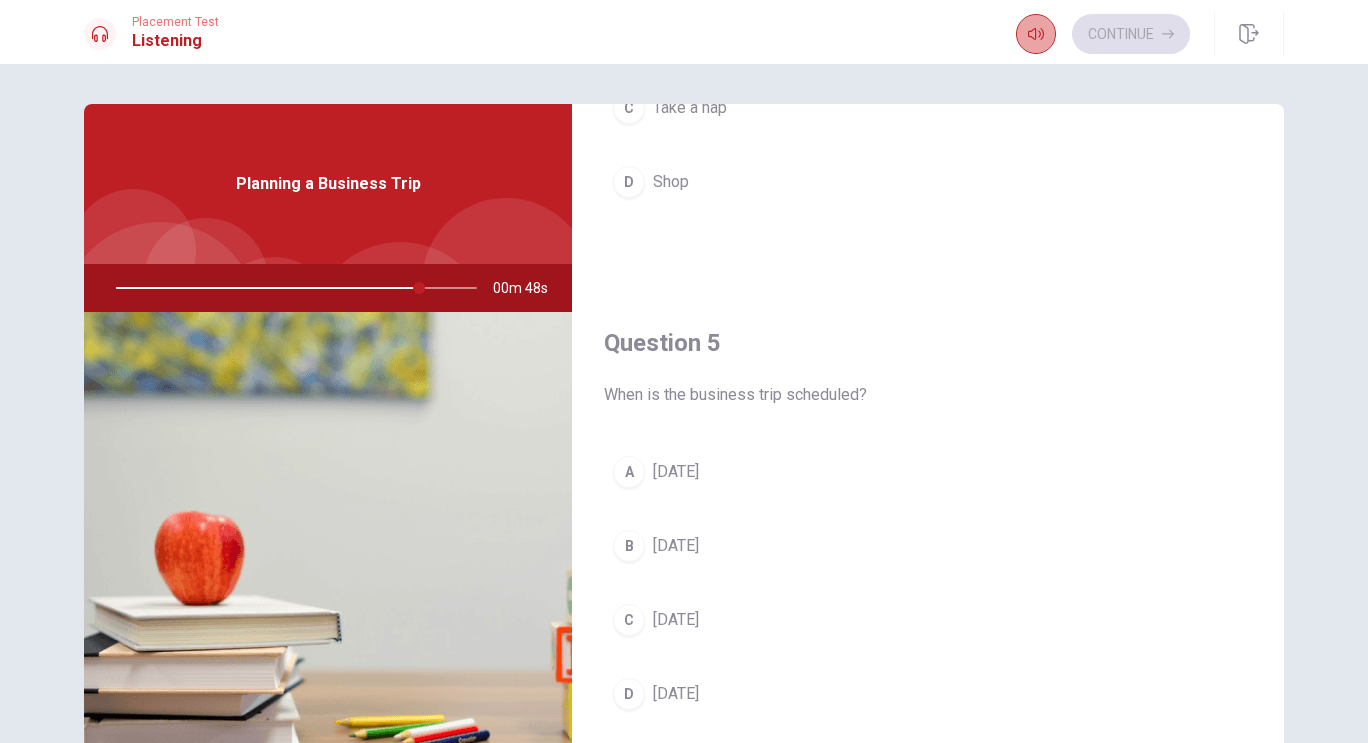 click 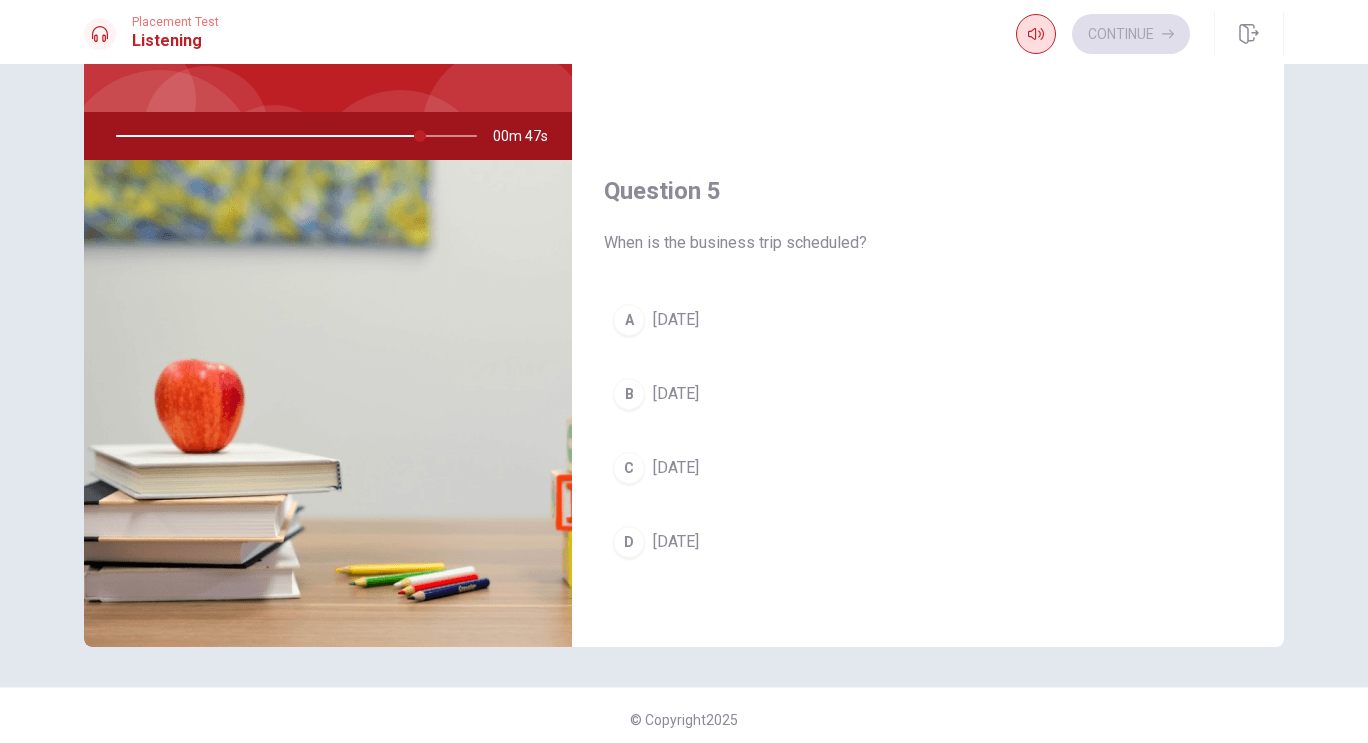 scroll, scrollTop: 160, scrollLeft: 0, axis: vertical 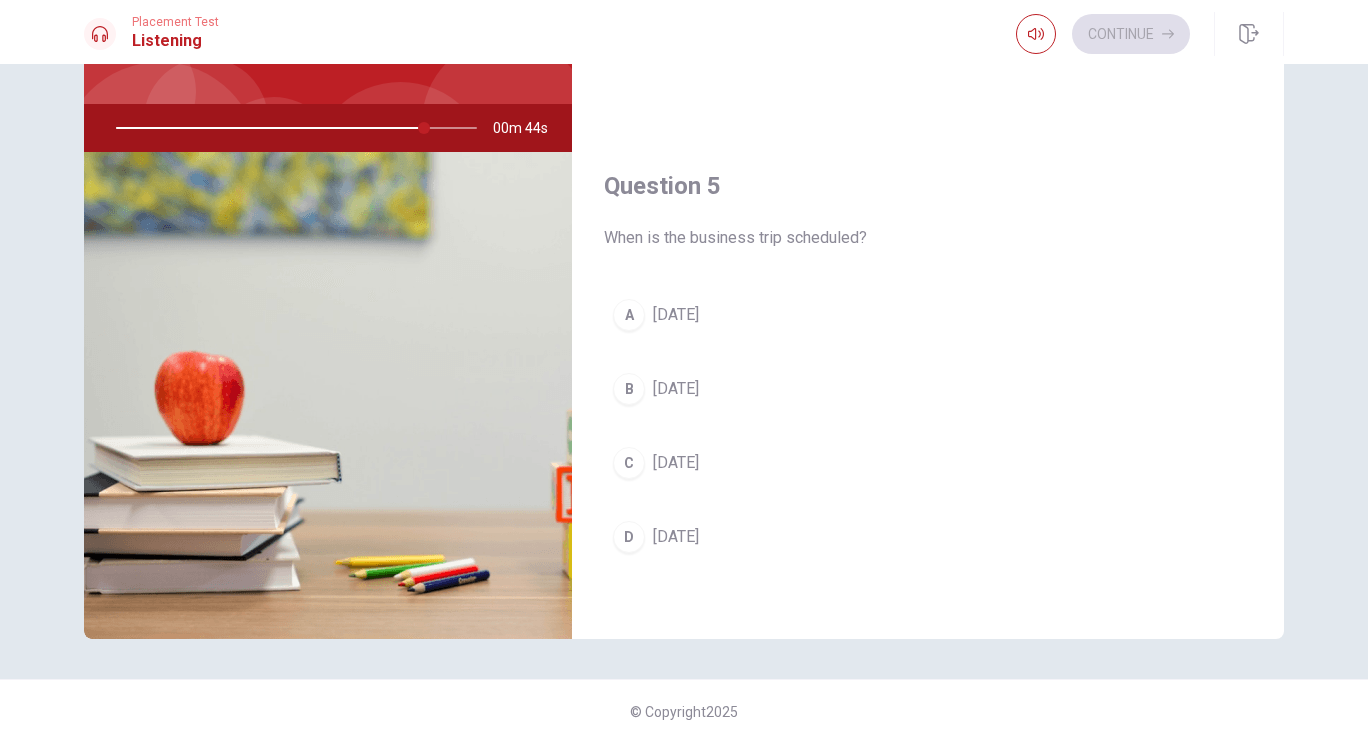 click on "D [DATE]" at bounding box center (928, 537) 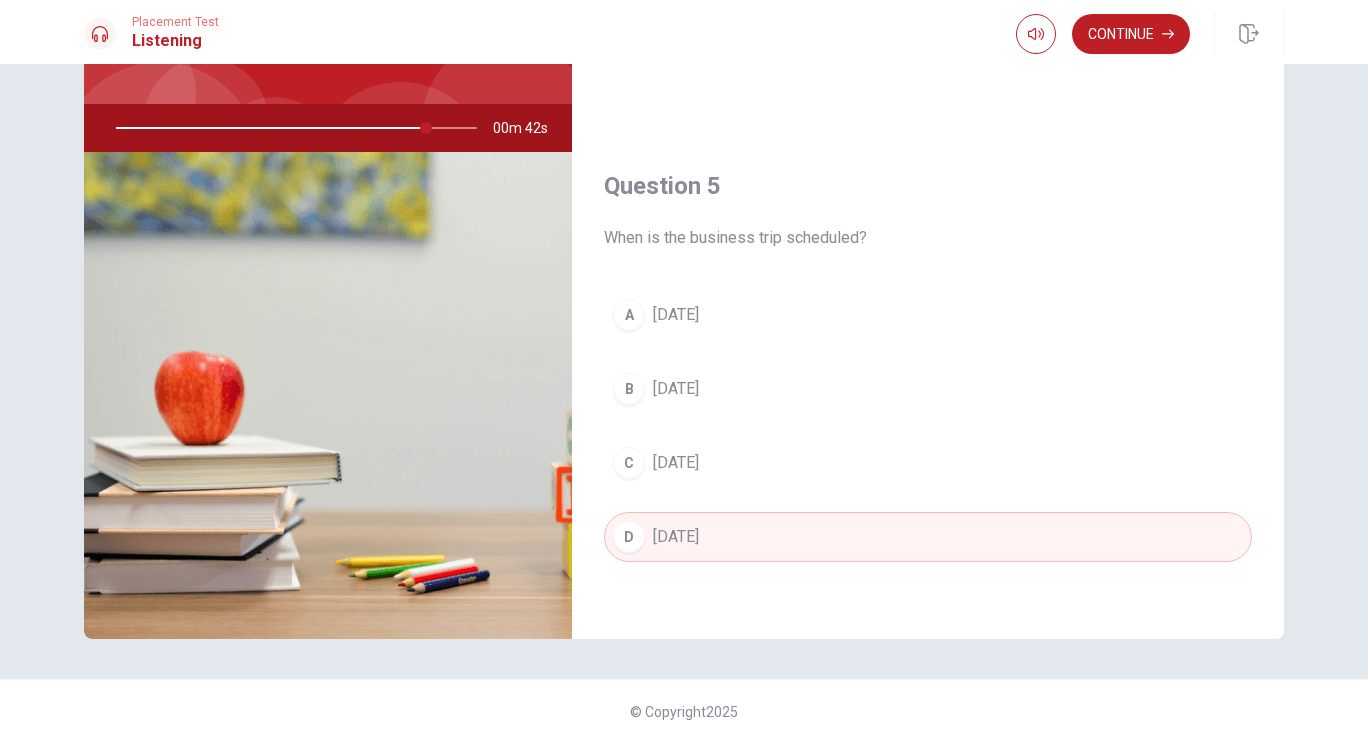 click on "B [DATE]" at bounding box center (928, 389) 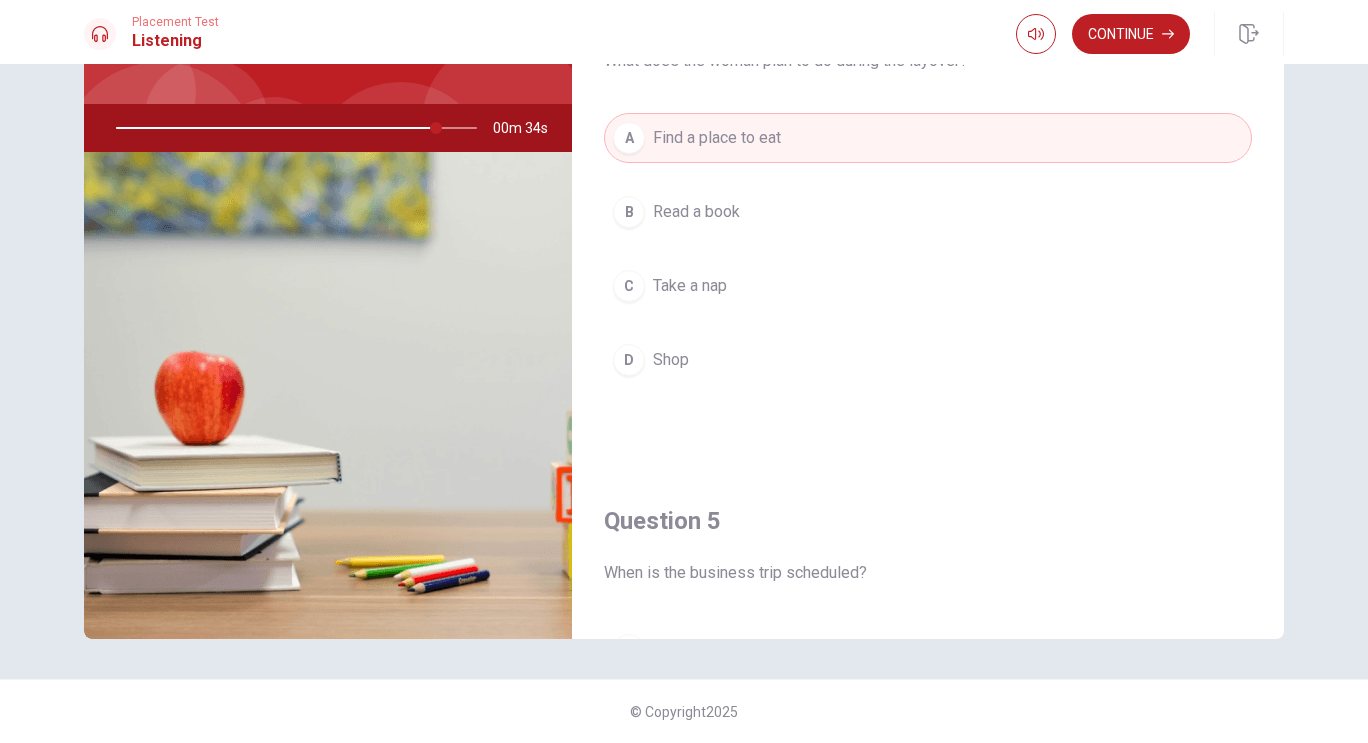 scroll, scrollTop: 1525, scrollLeft: 0, axis: vertical 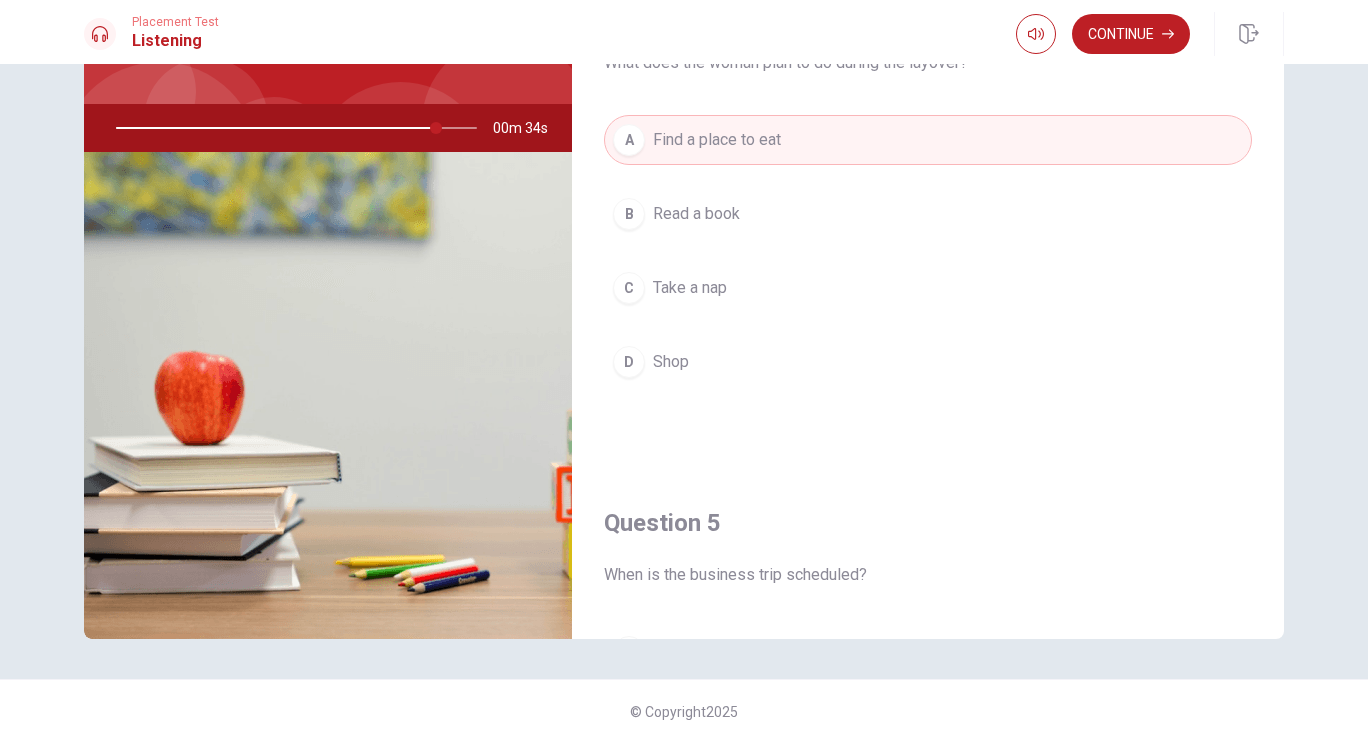 click on "B Read a book" at bounding box center [928, 214] 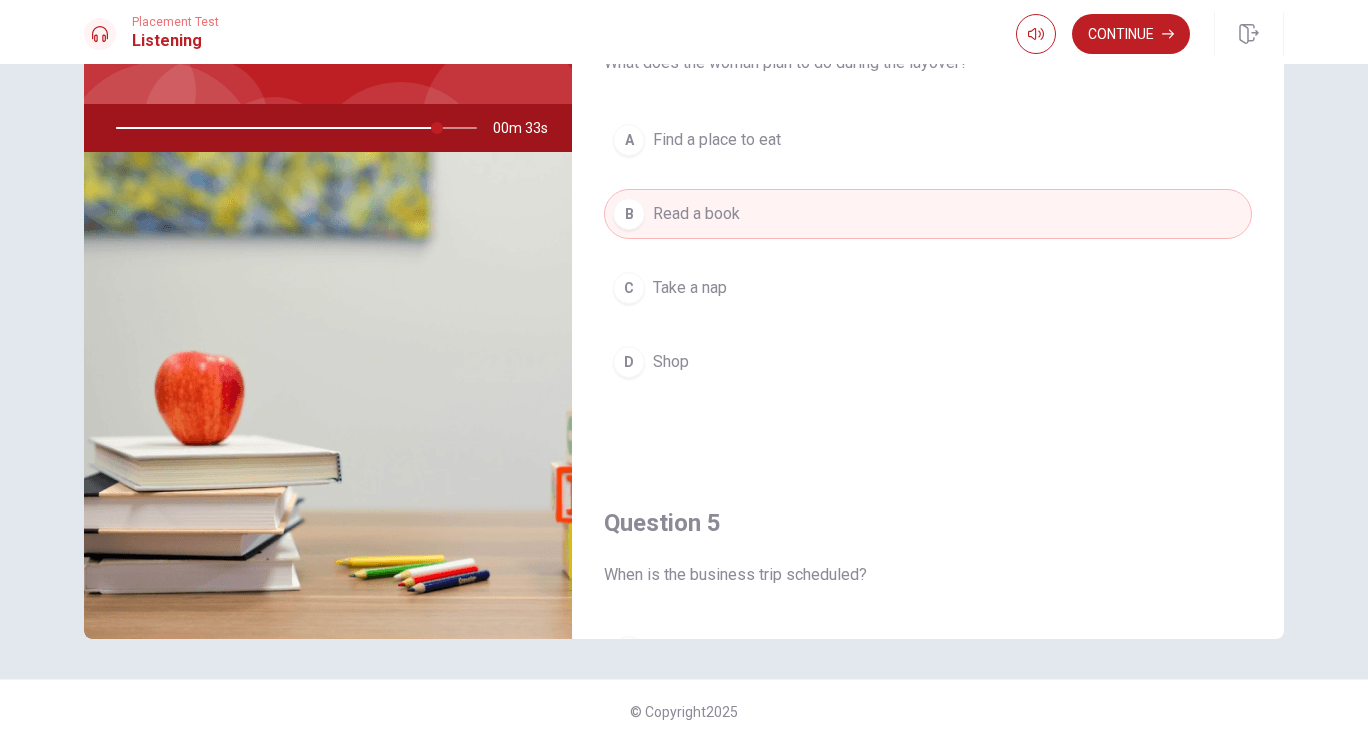 click on "C Take a nap" at bounding box center [928, 288] 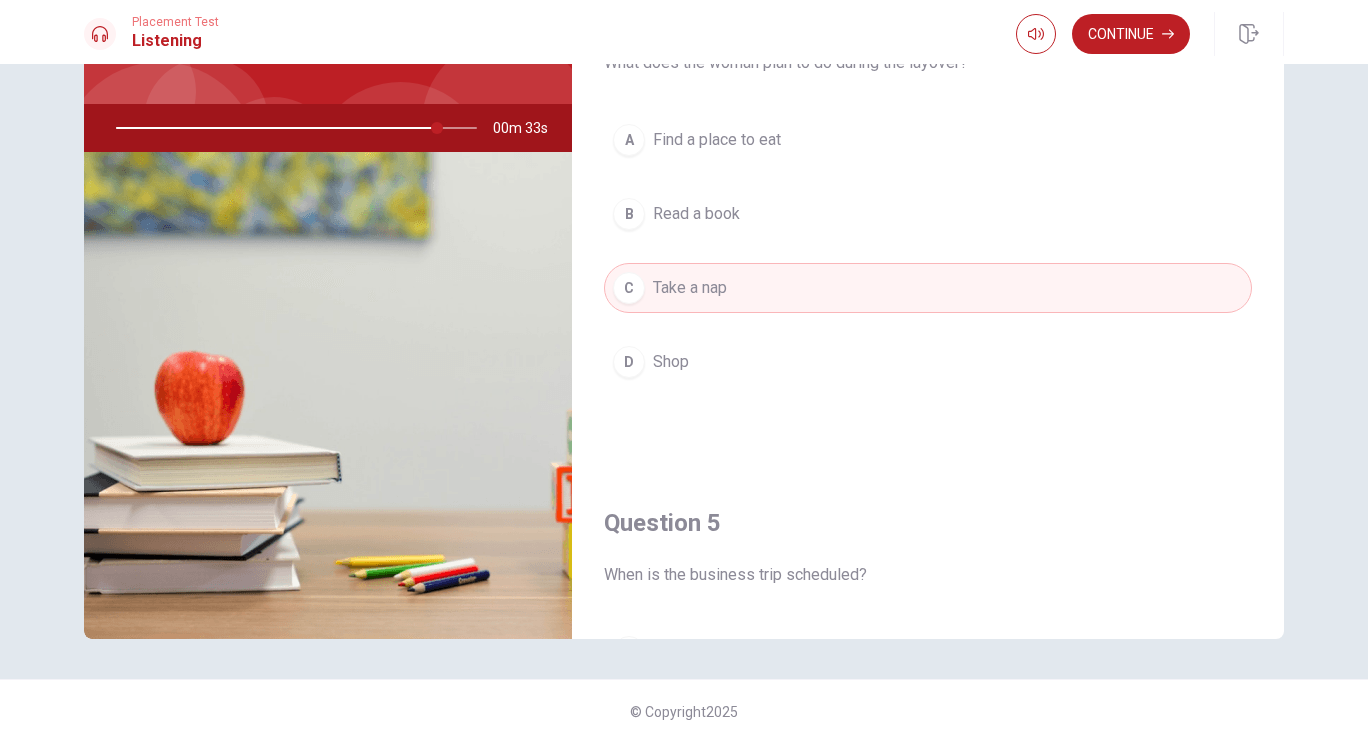 click on "A Find a place to eat" at bounding box center [928, 140] 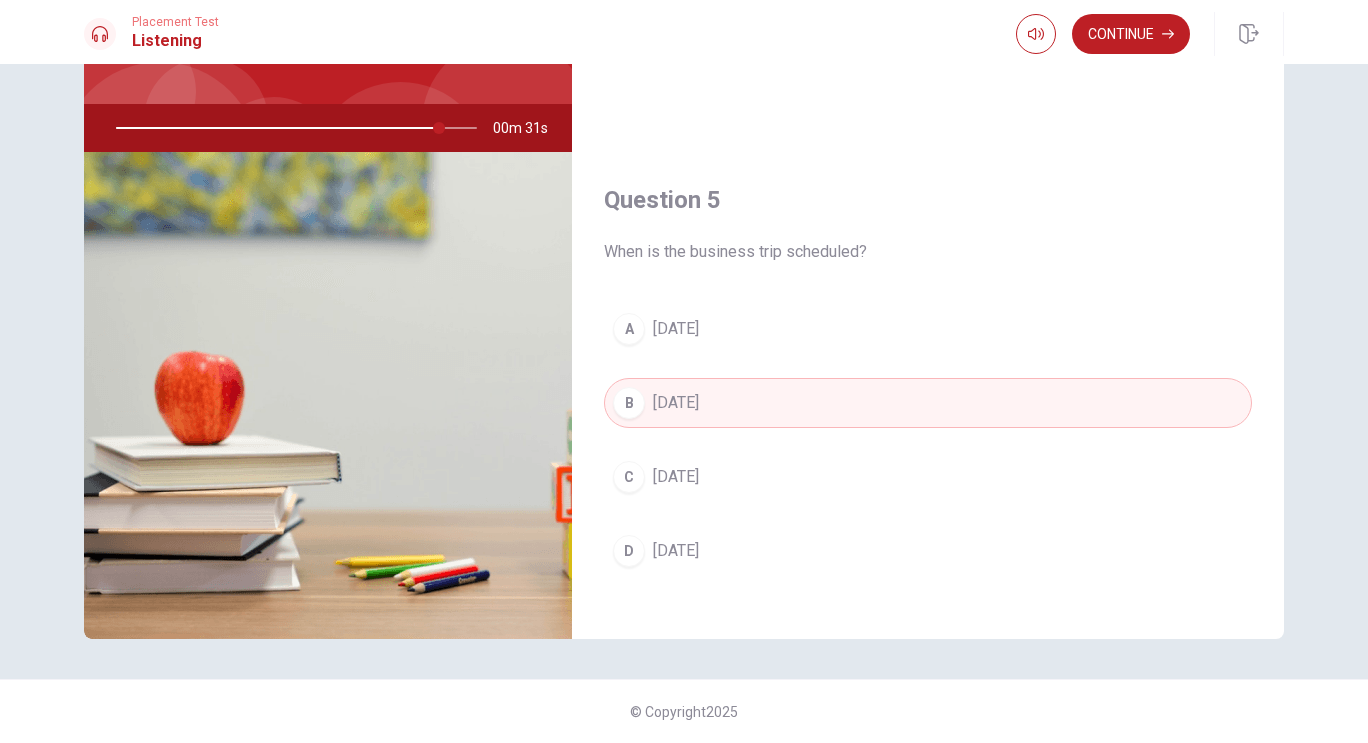 scroll, scrollTop: 1865, scrollLeft: 0, axis: vertical 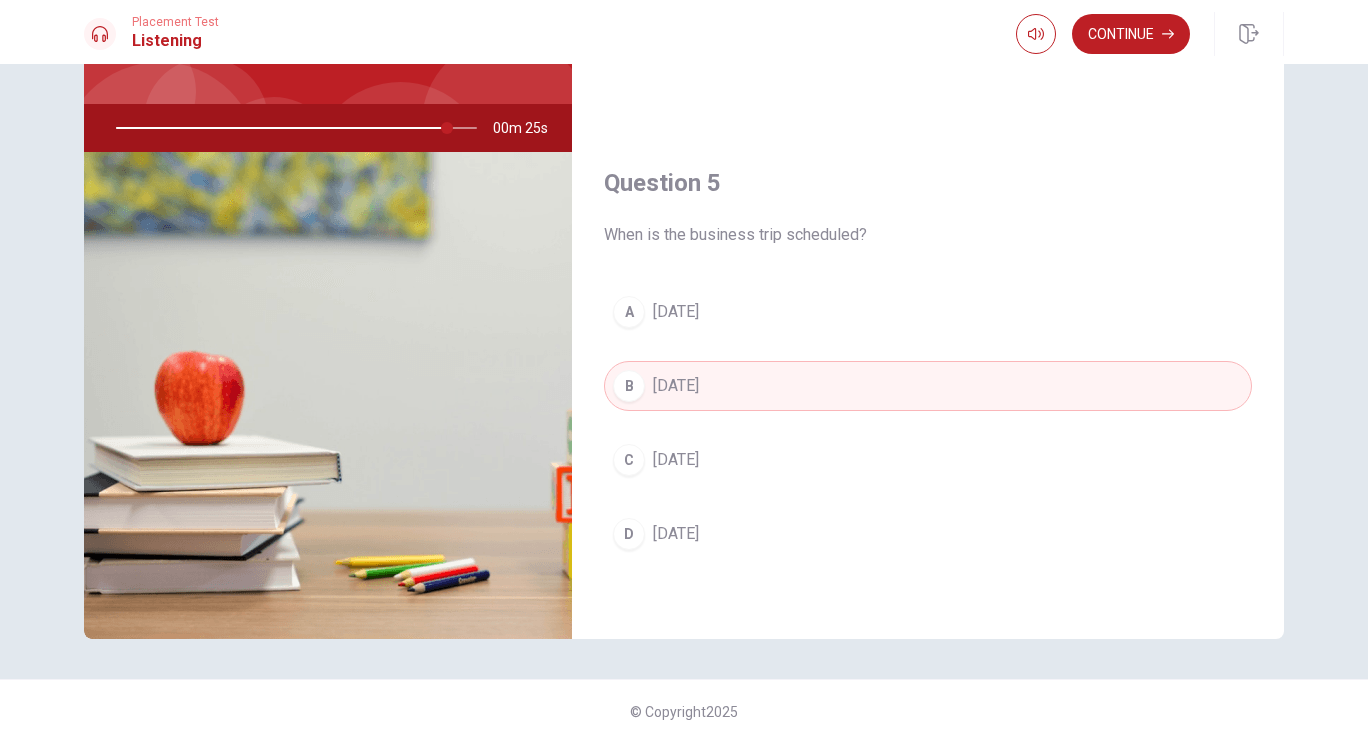 click on "C [DATE]" at bounding box center (928, 460) 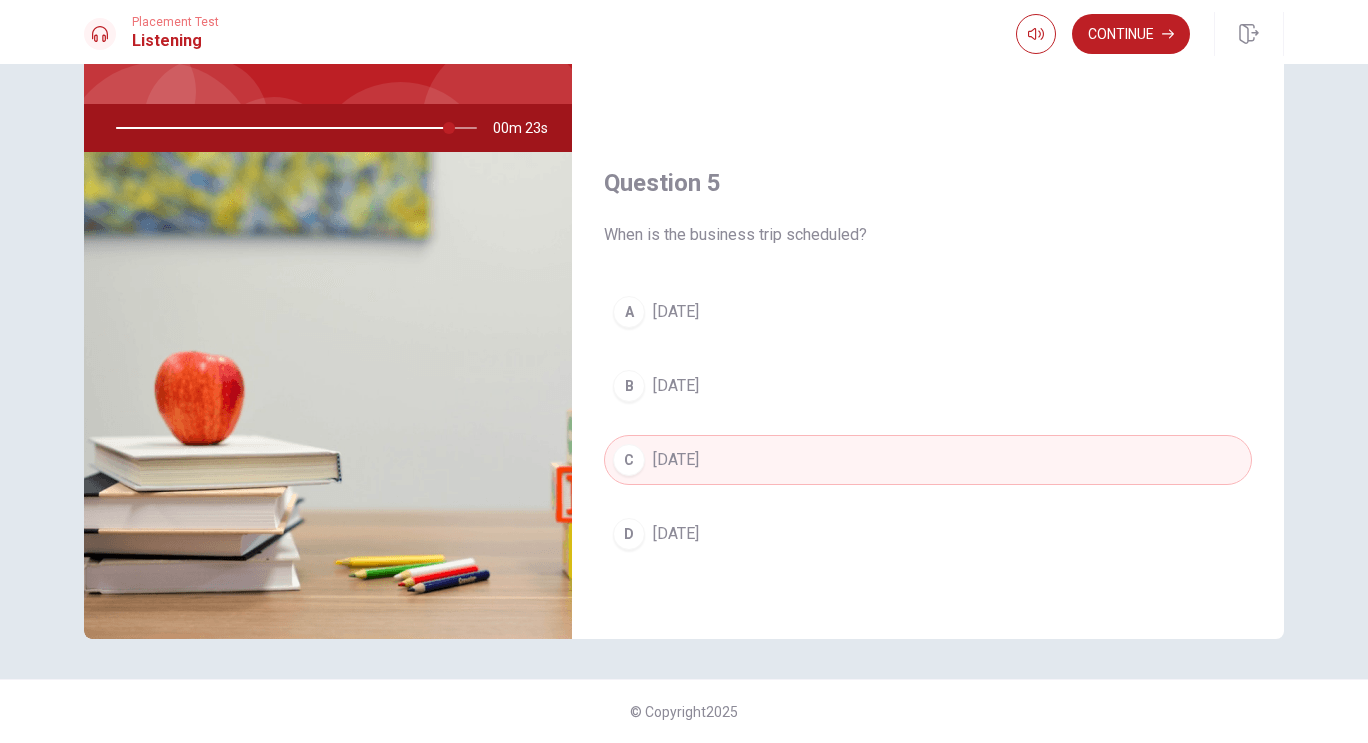 click on "B [DATE]" at bounding box center [928, 386] 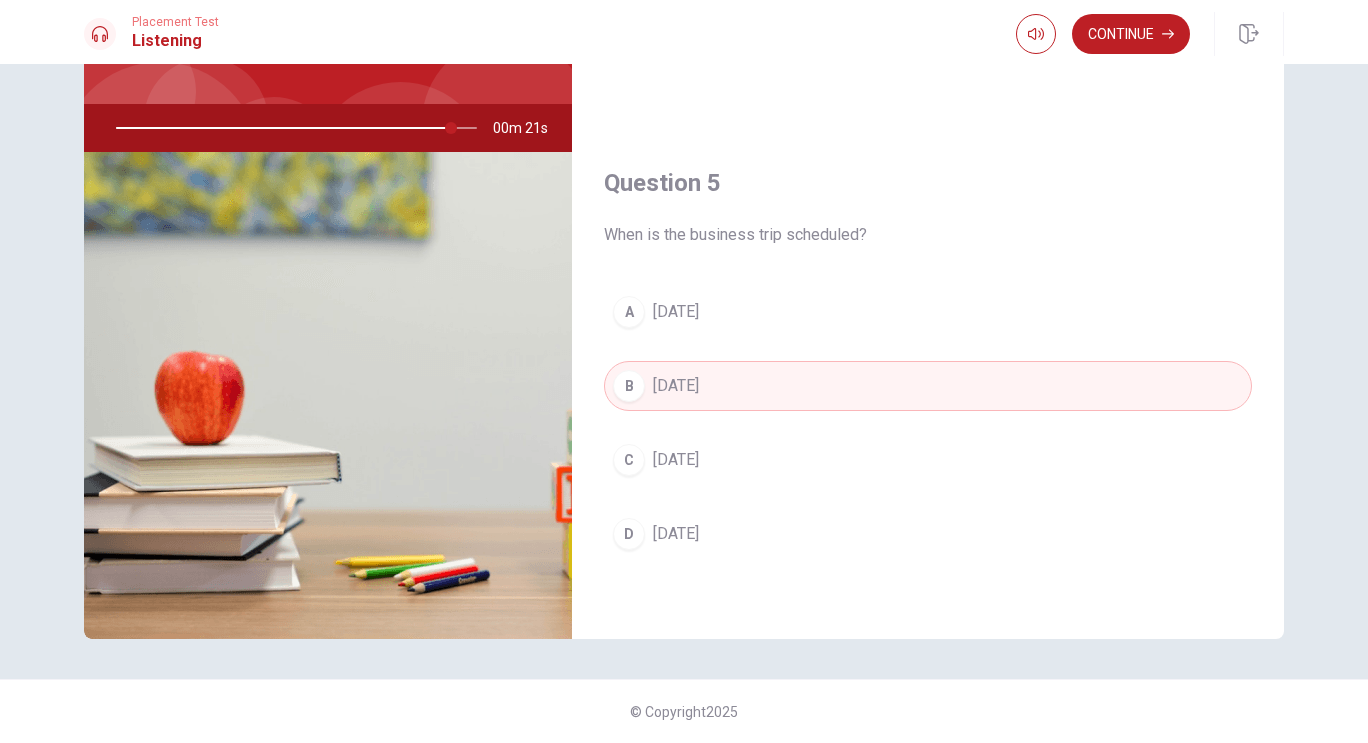 click on "D [DATE]" at bounding box center [928, 534] 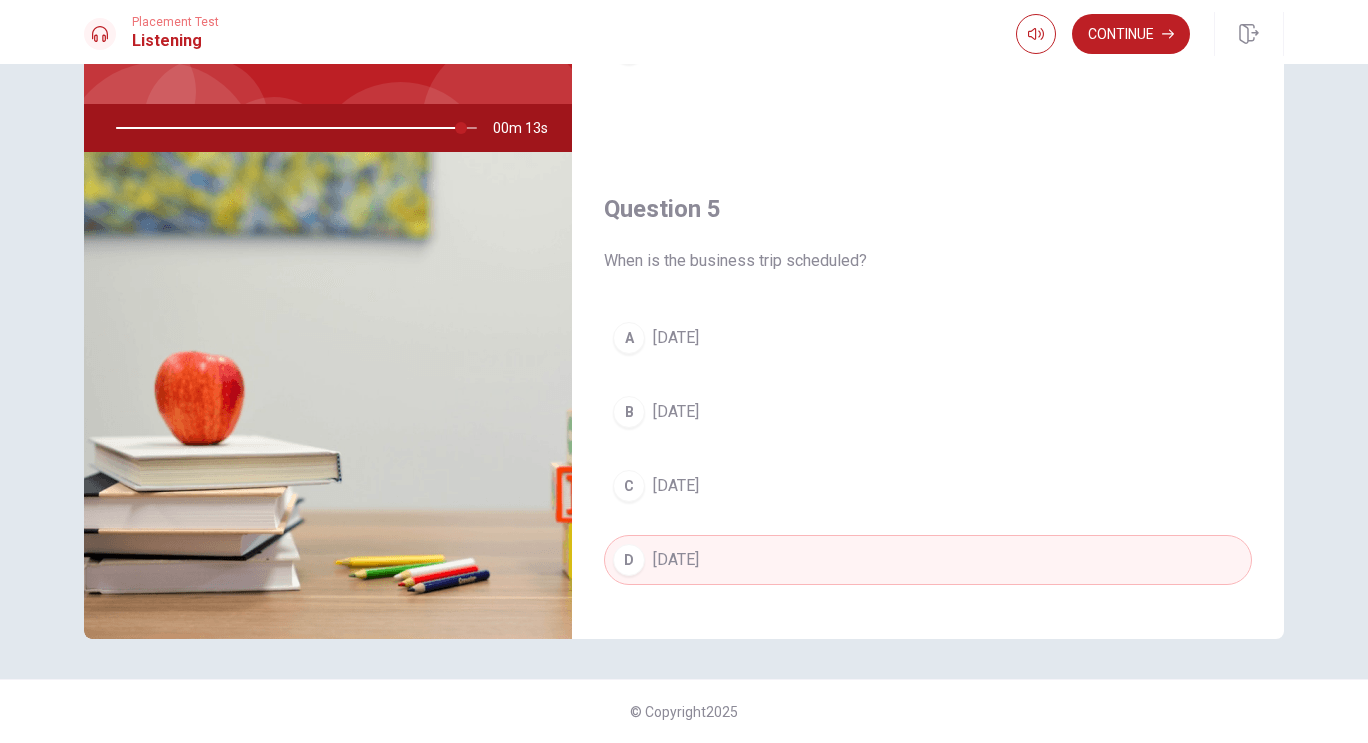 scroll, scrollTop: 1837, scrollLeft: 0, axis: vertical 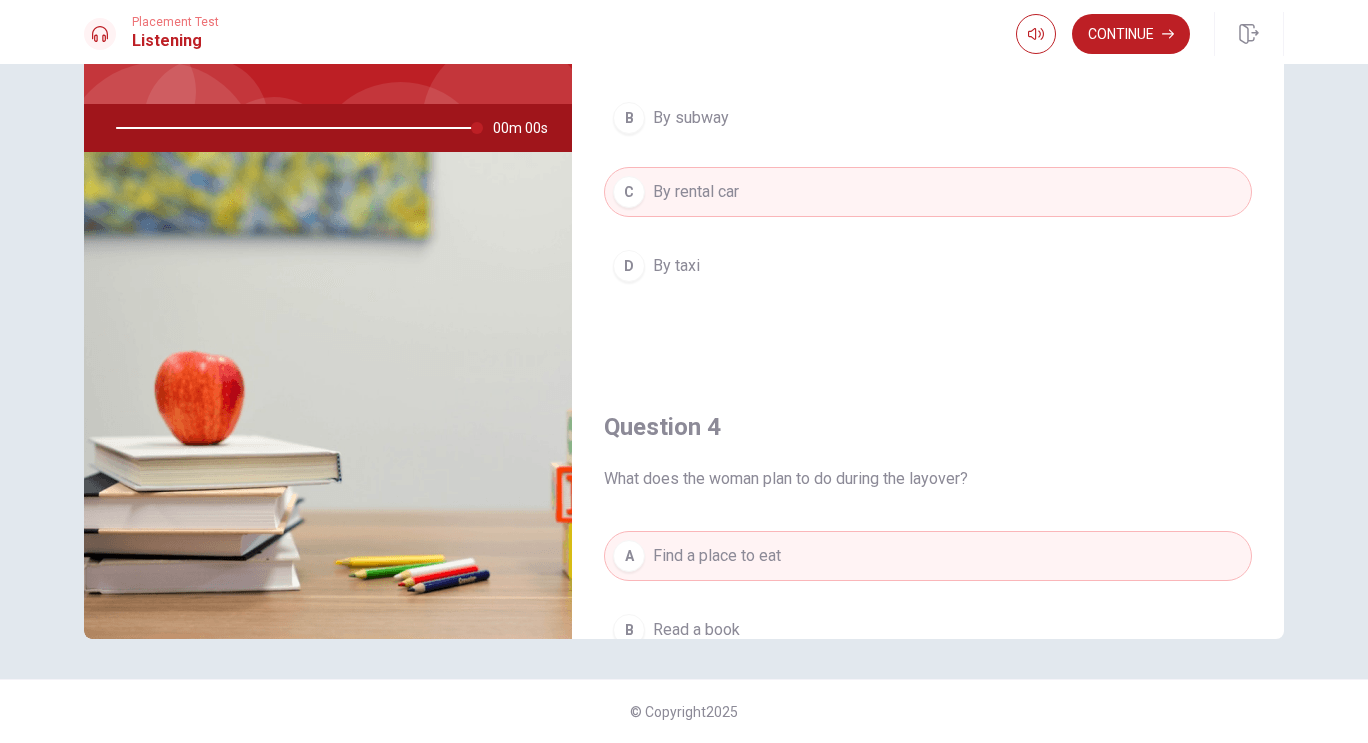 type on "0" 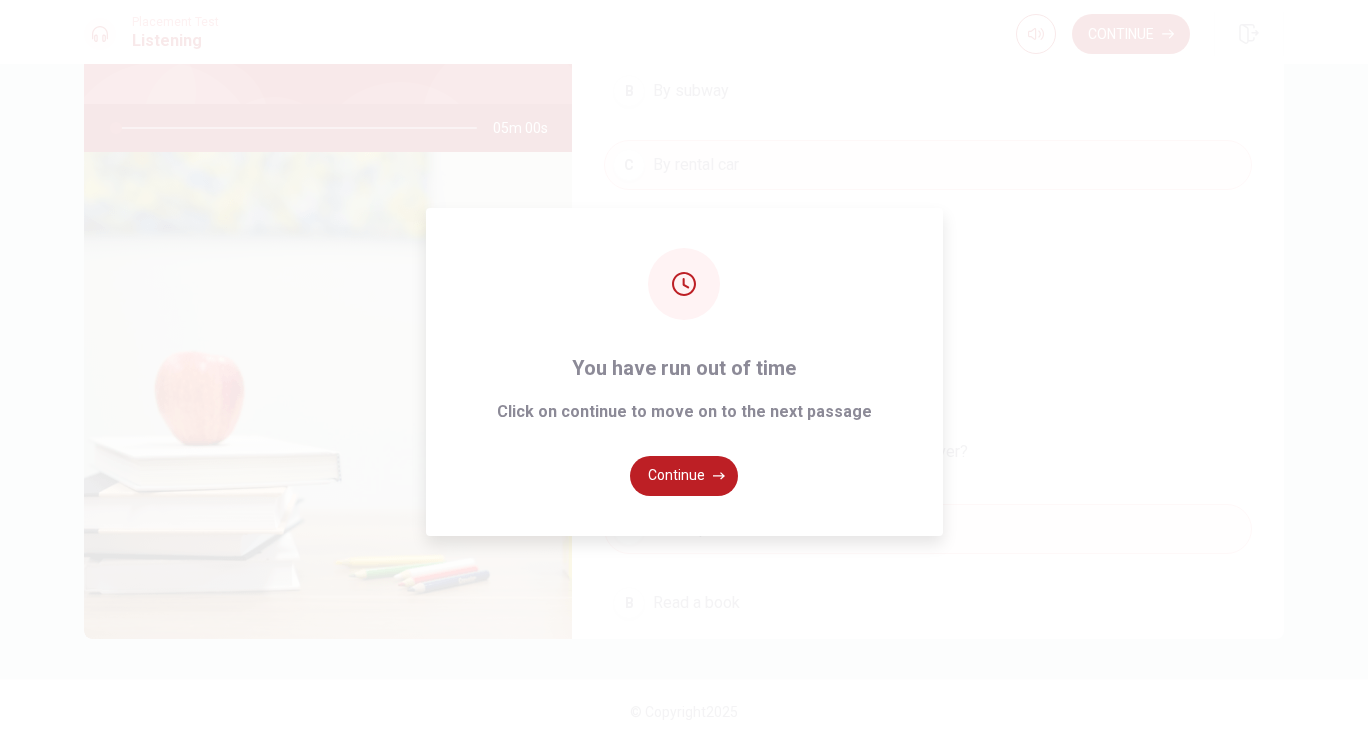 scroll, scrollTop: 1138, scrollLeft: 0, axis: vertical 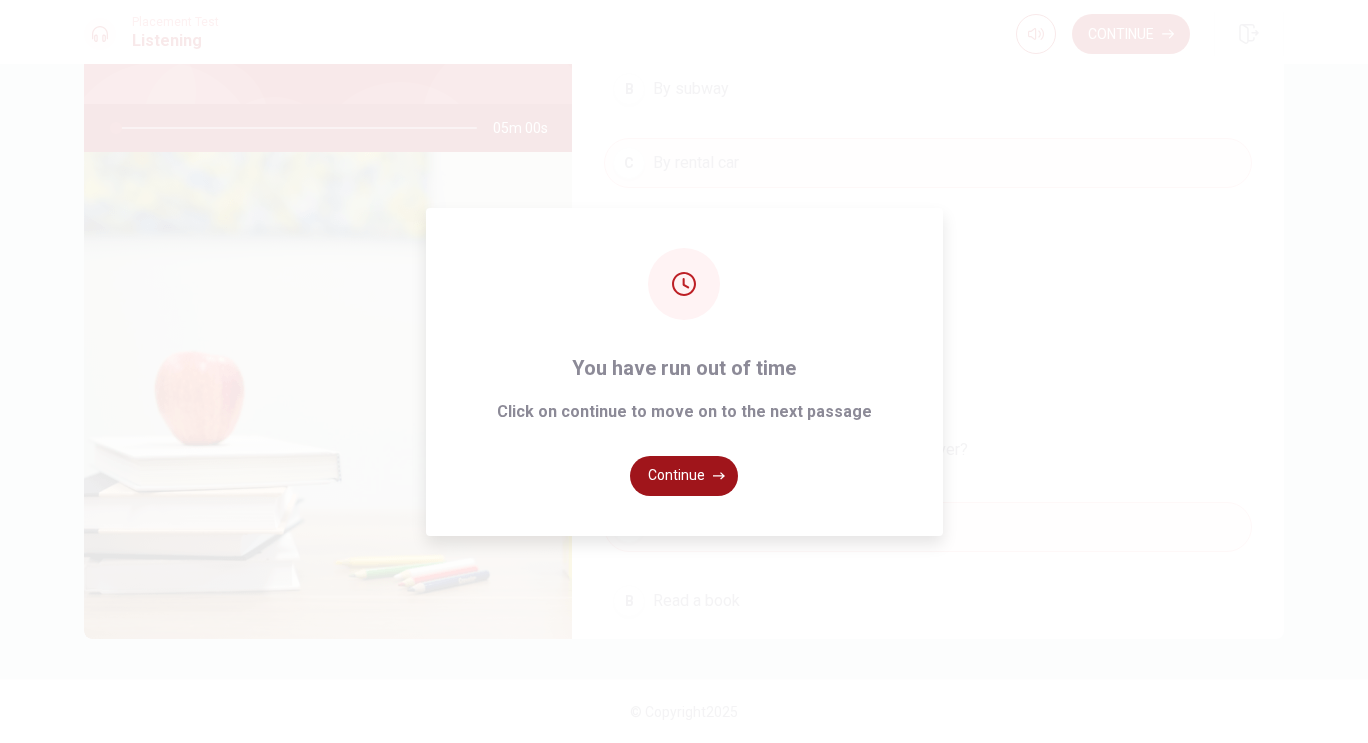 click on "Continue" at bounding box center [684, 476] 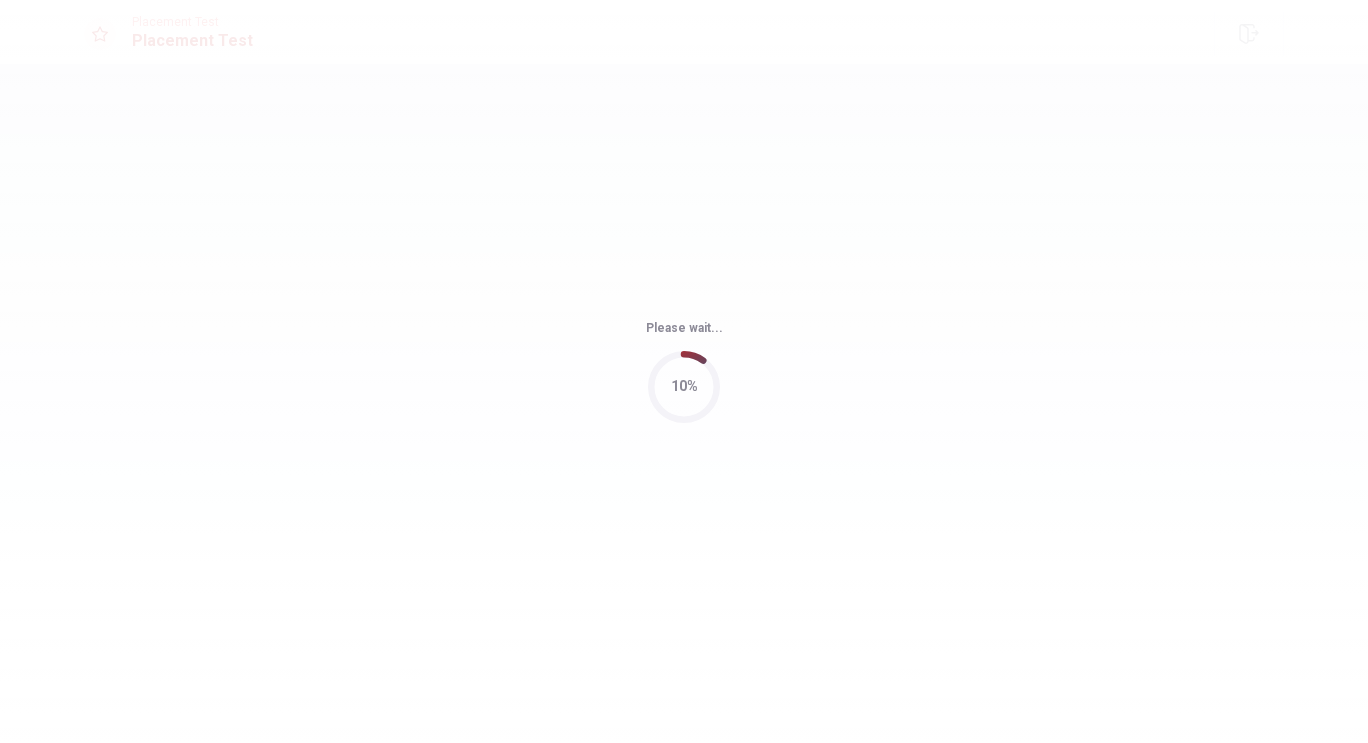 scroll, scrollTop: 0, scrollLeft: 0, axis: both 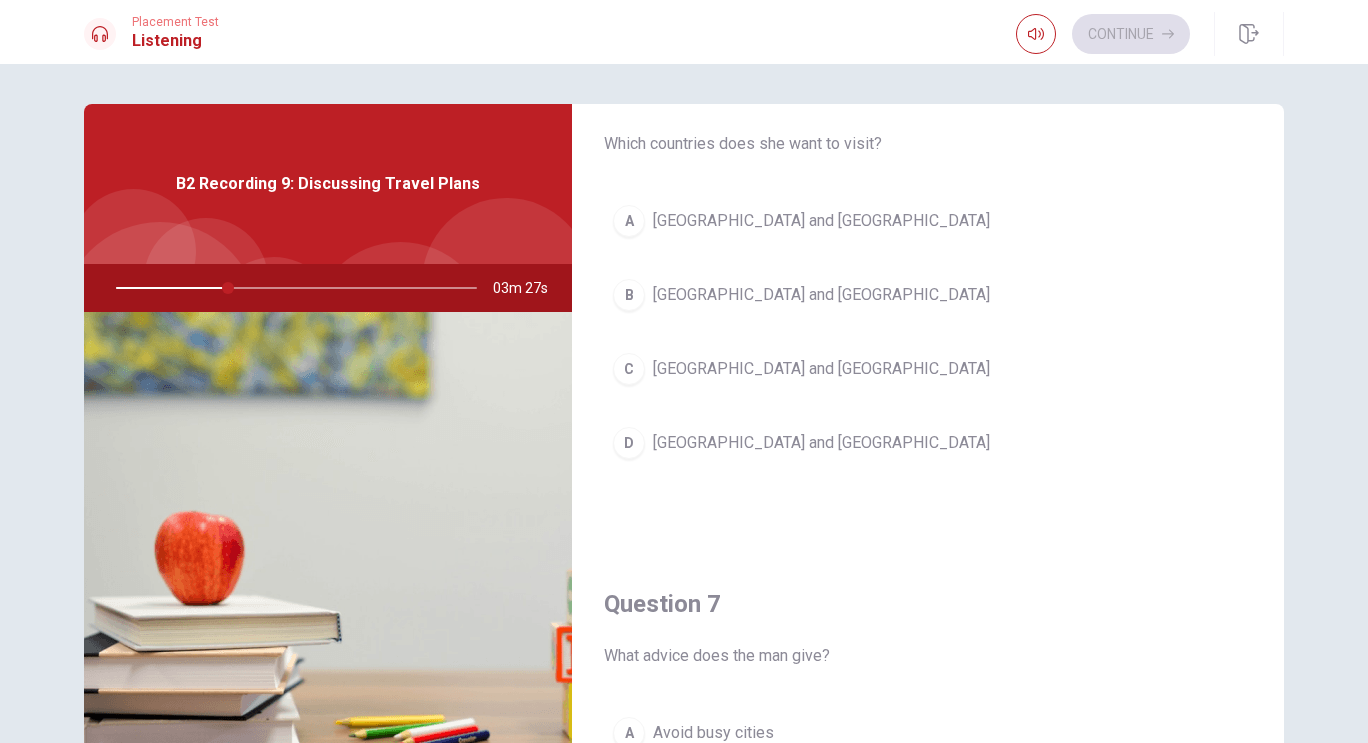 click on "C [GEOGRAPHIC_DATA] and [GEOGRAPHIC_DATA]" at bounding box center (928, 369) 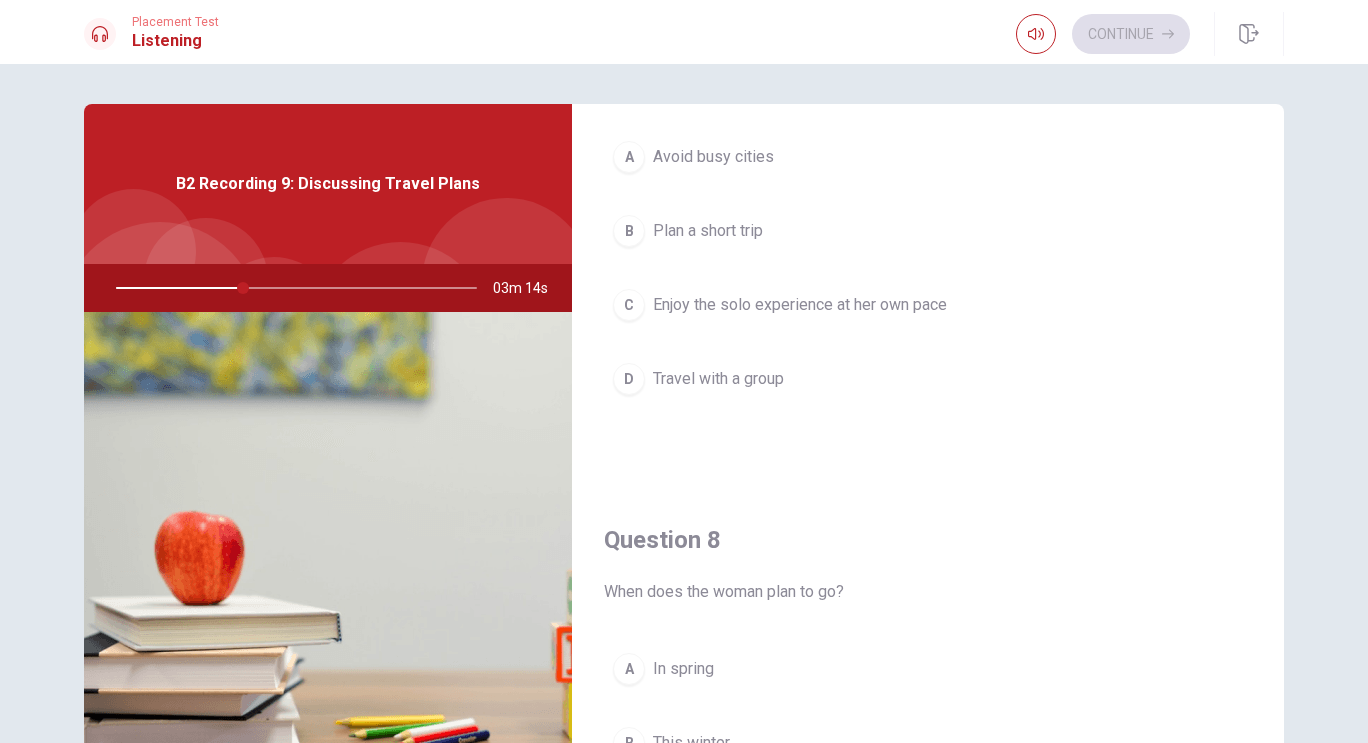 scroll, scrollTop: 643, scrollLeft: 0, axis: vertical 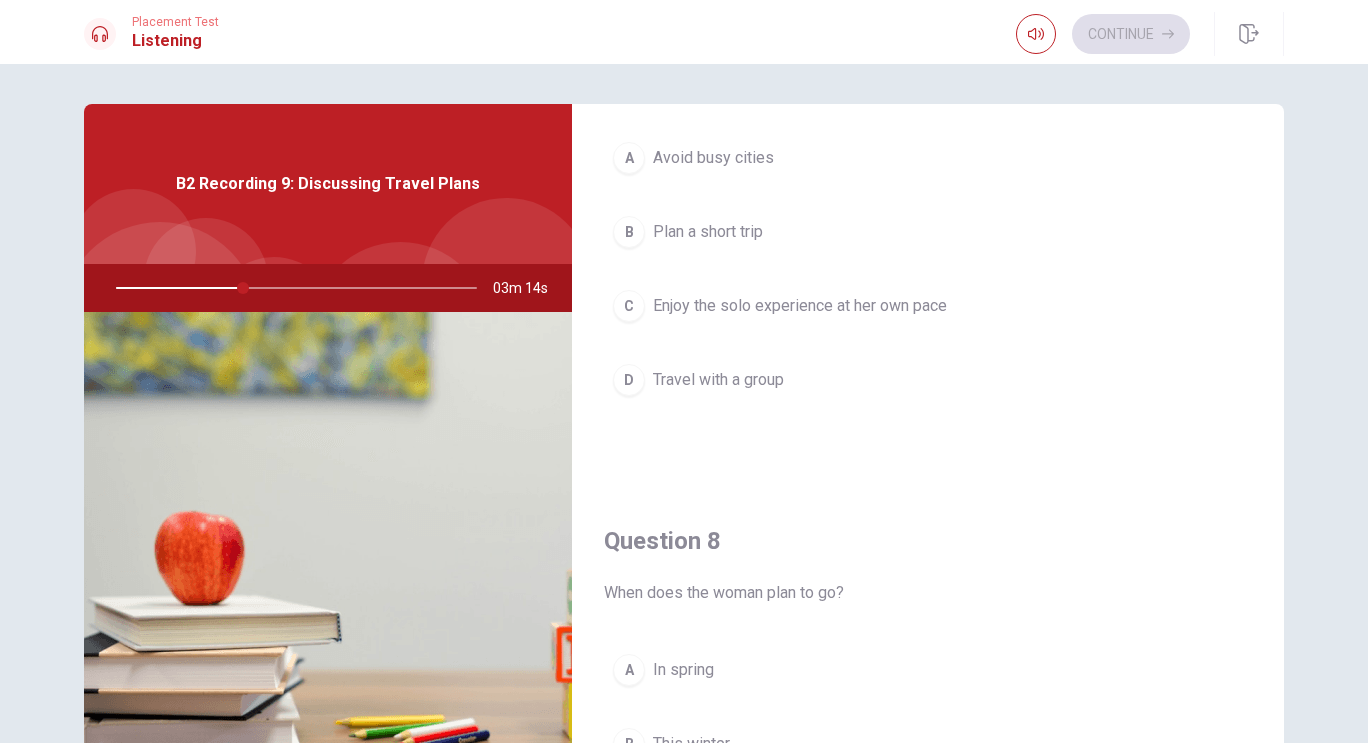 click on "A Avoid busy cities" at bounding box center [928, 158] 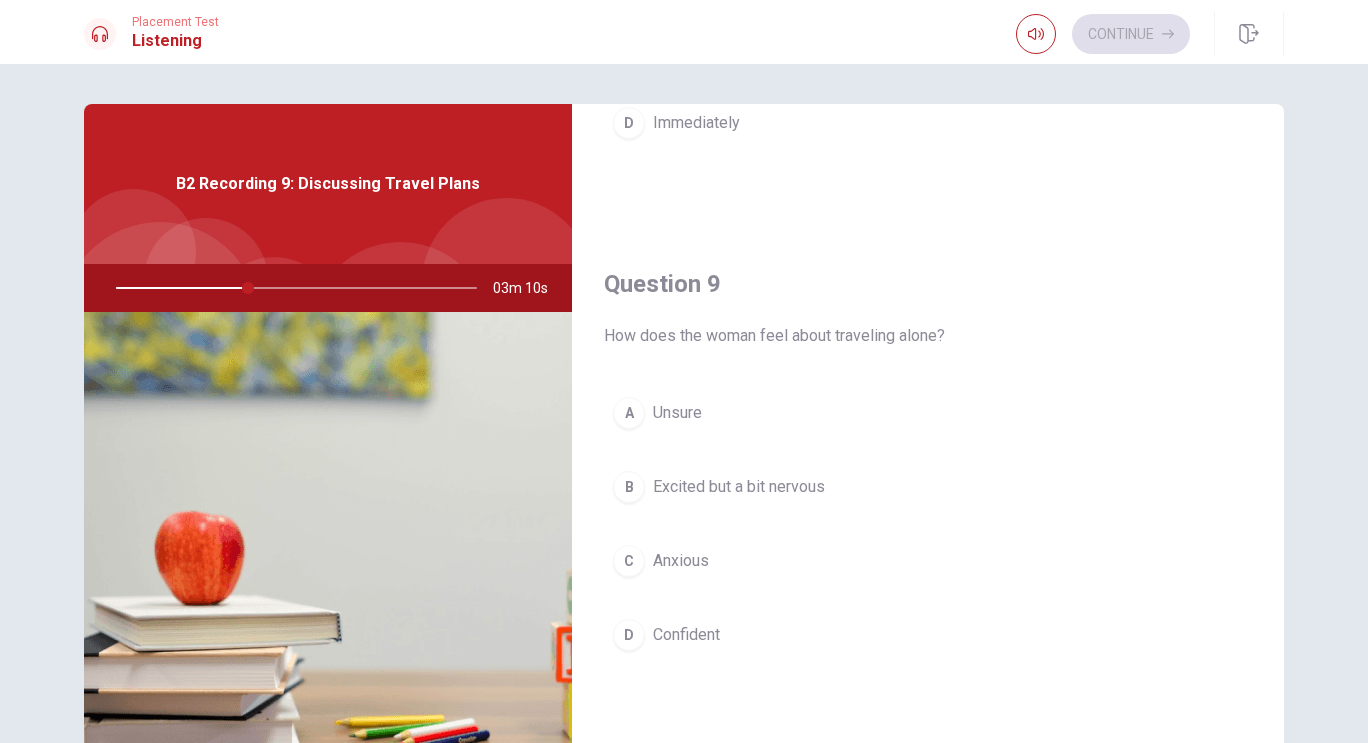 scroll, scrollTop: 1422, scrollLeft: 0, axis: vertical 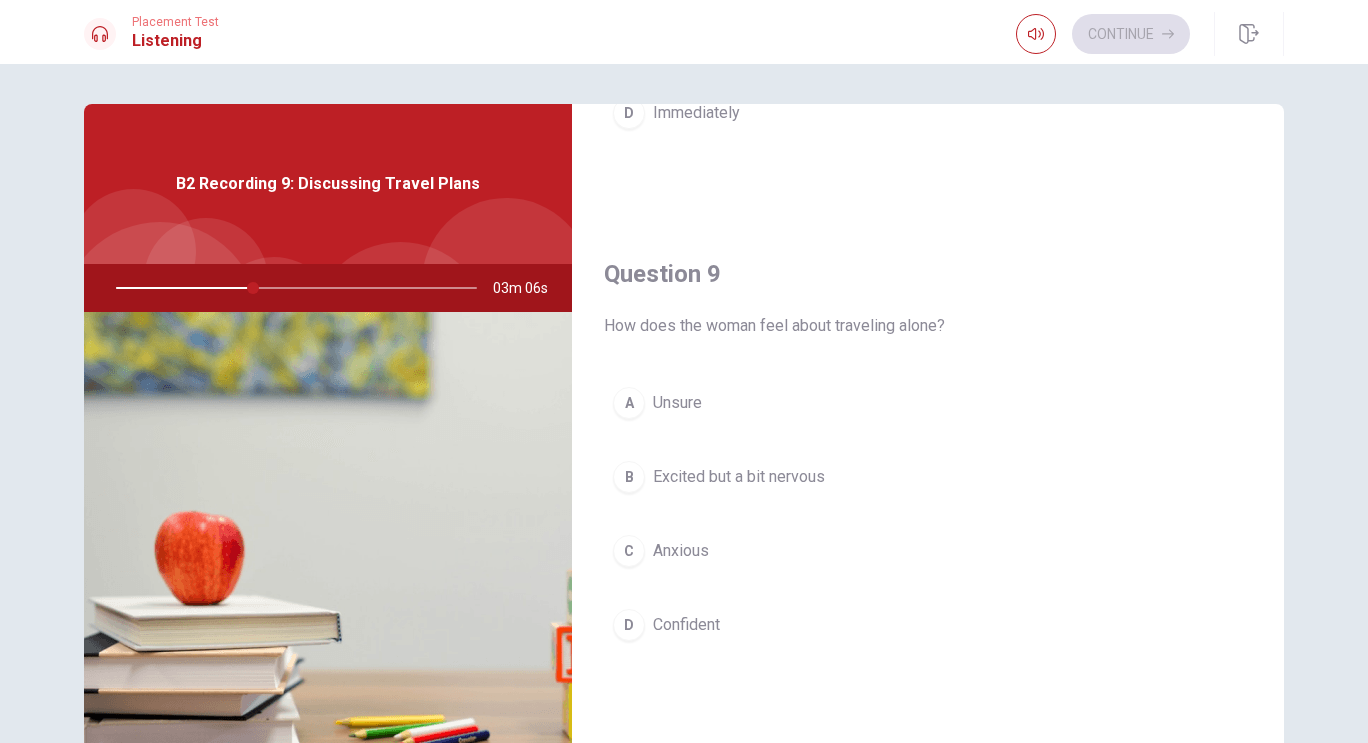 click on "C Anxious" at bounding box center [928, 551] 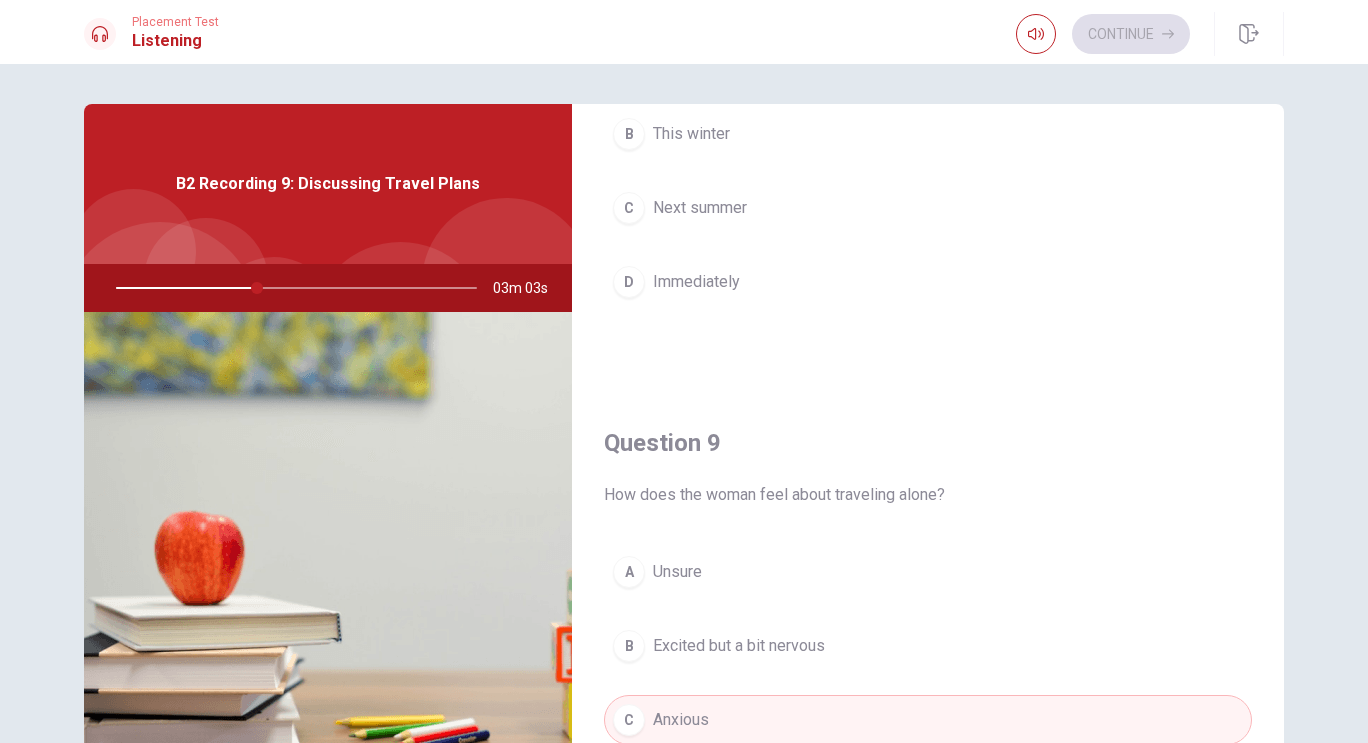 scroll, scrollTop: 1250, scrollLeft: 0, axis: vertical 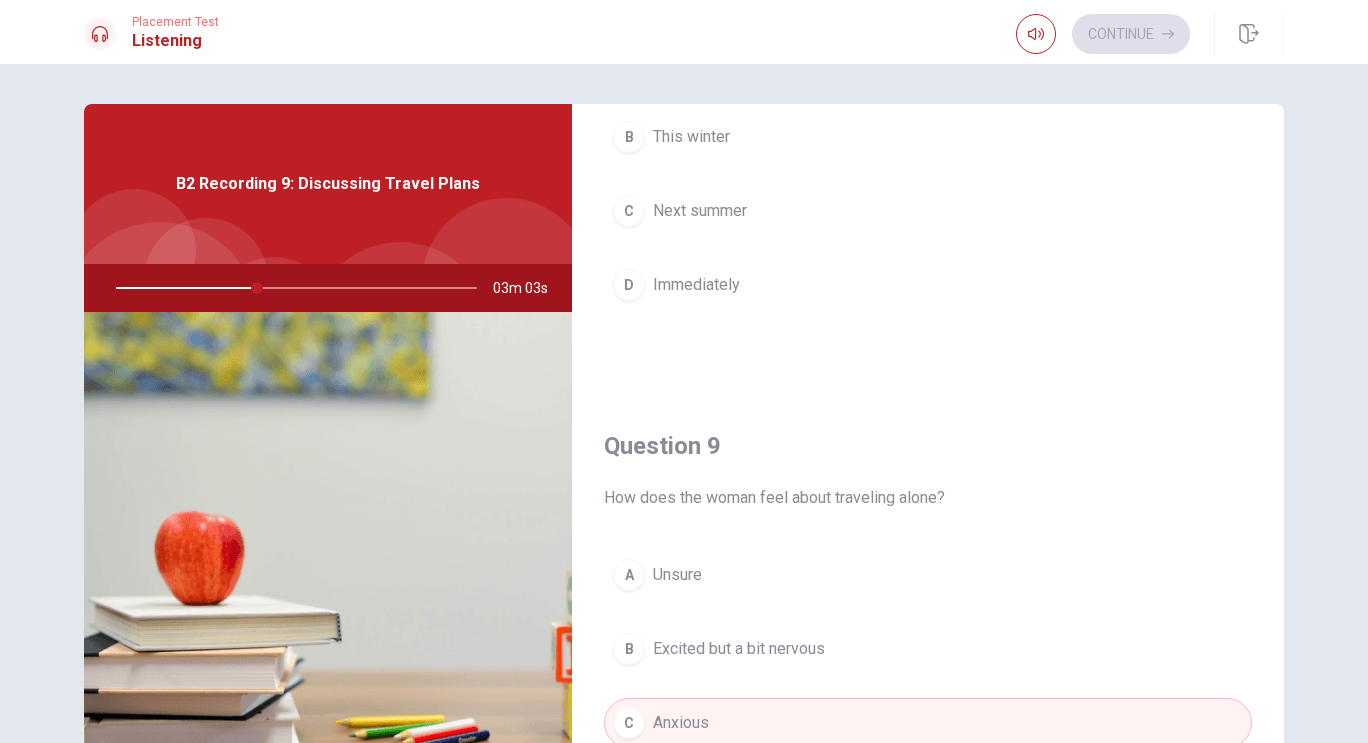 click on "Excited but a bit nervous" at bounding box center [739, 649] 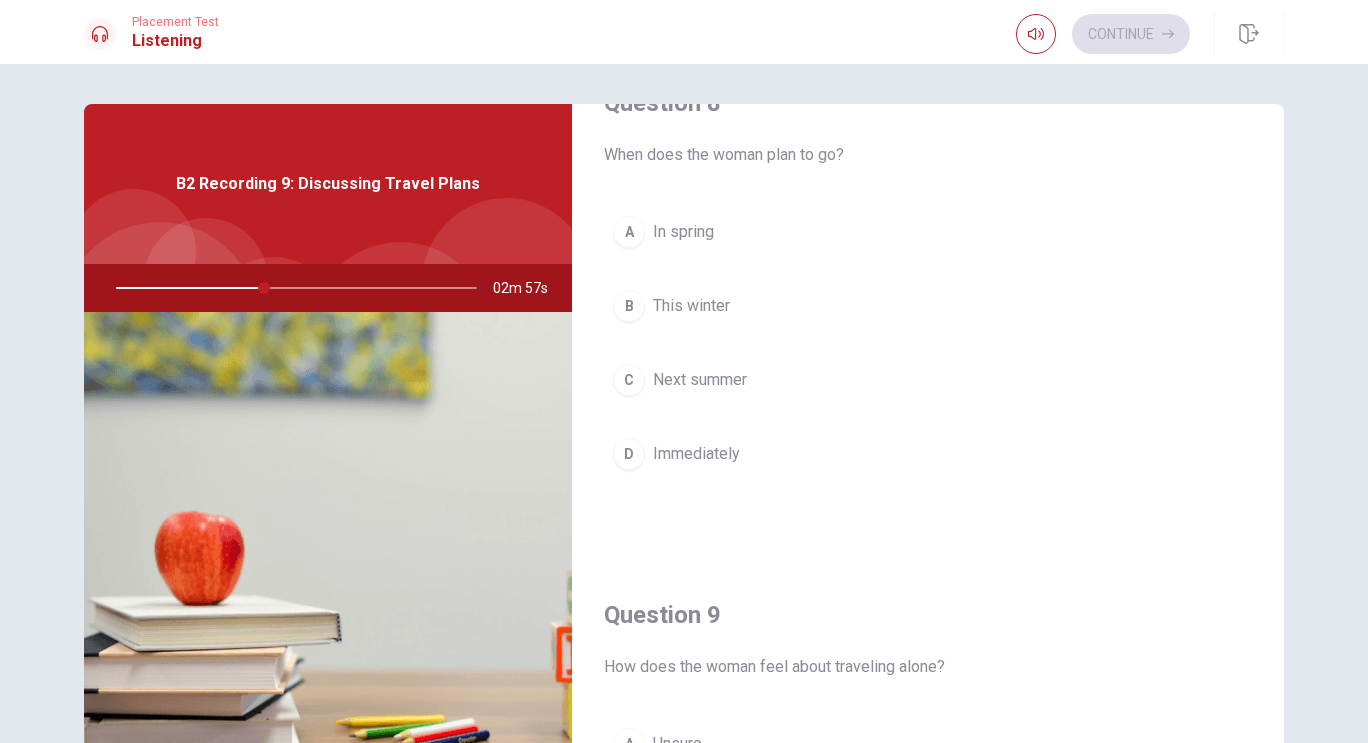 scroll, scrollTop: 1081, scrollLeft: 0, axis: vertical 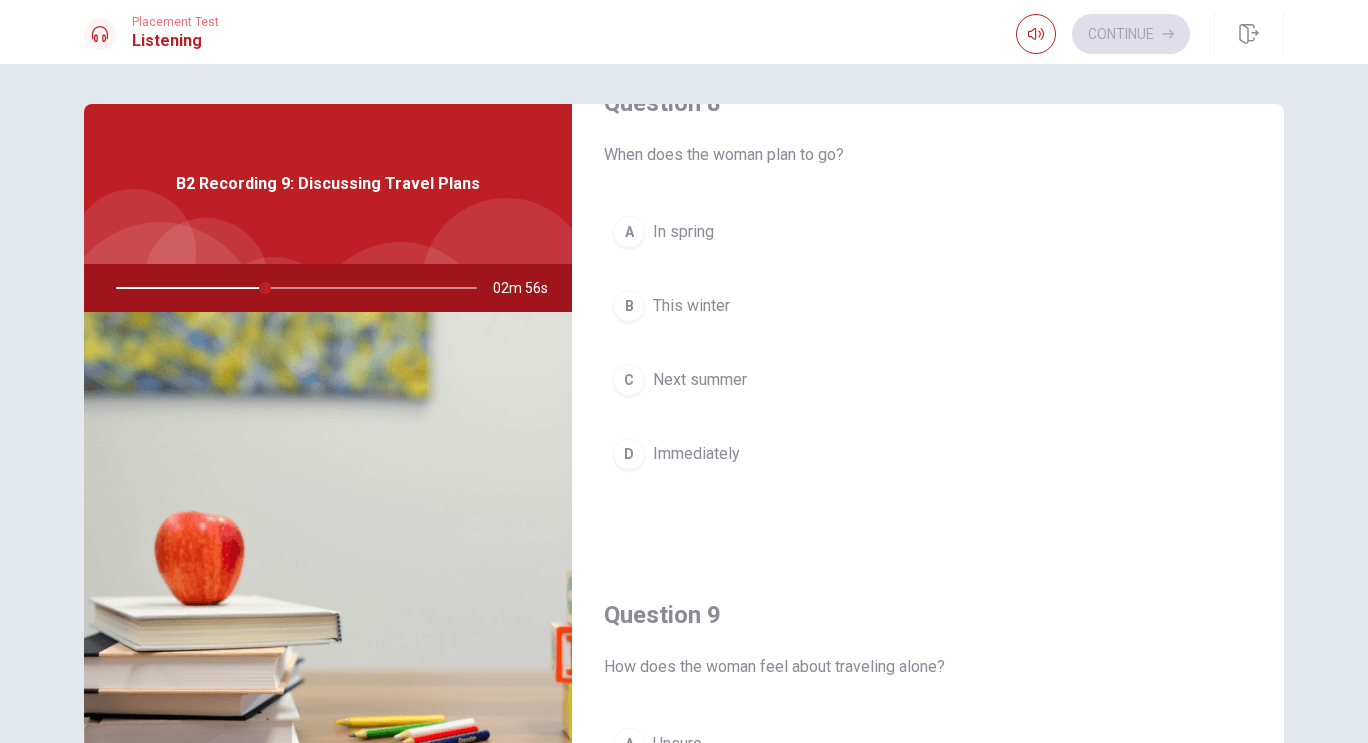 click on "C Next summer" at bounding box center (928, 380) 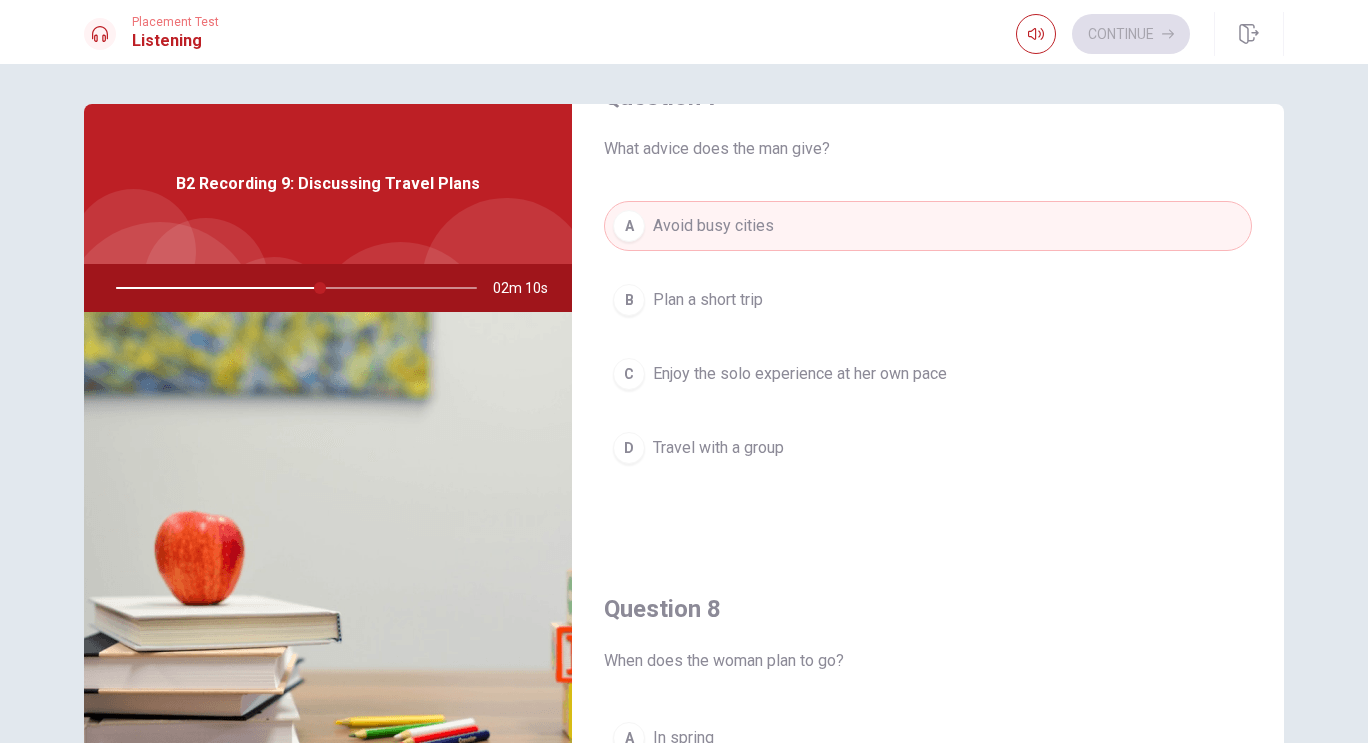 scroll, scrollTop: 576, scrollLeft: 0, axis: vertical 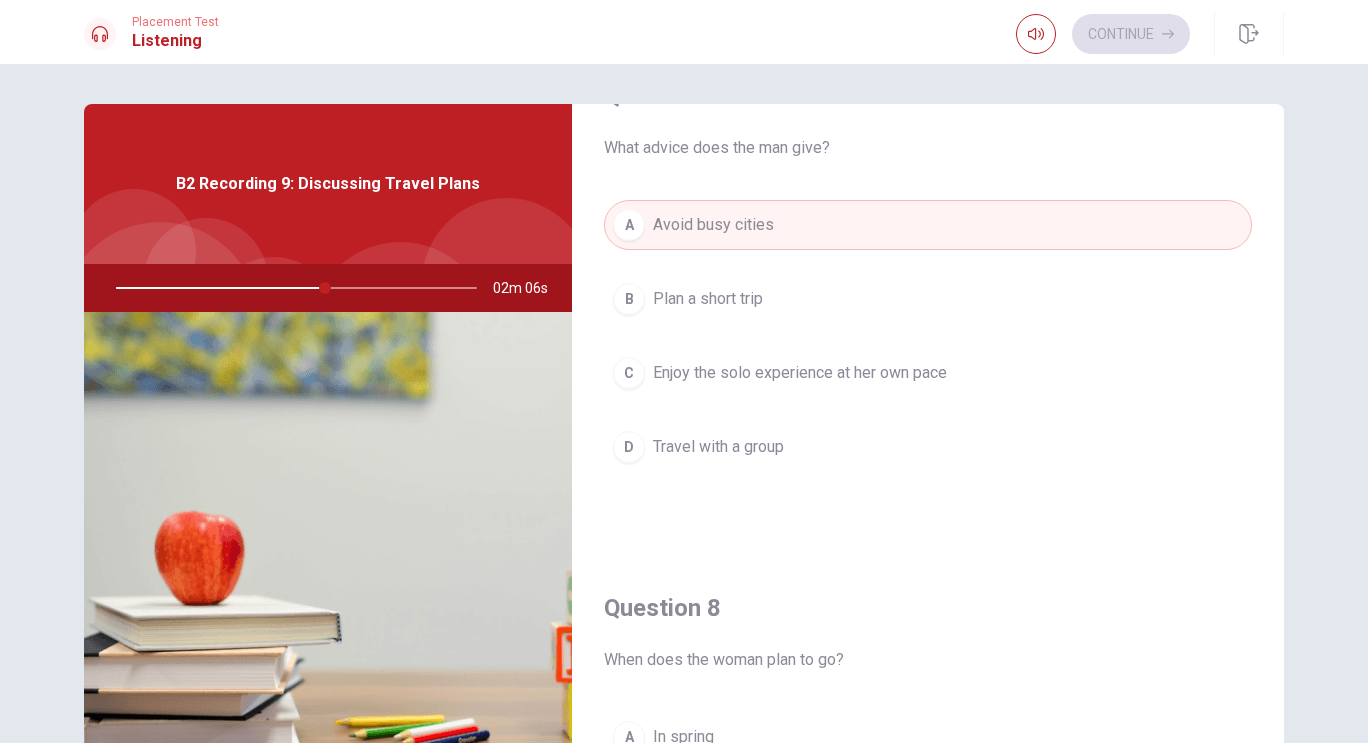 click on "B Plan a short trip" at bounding box center [928, 299] 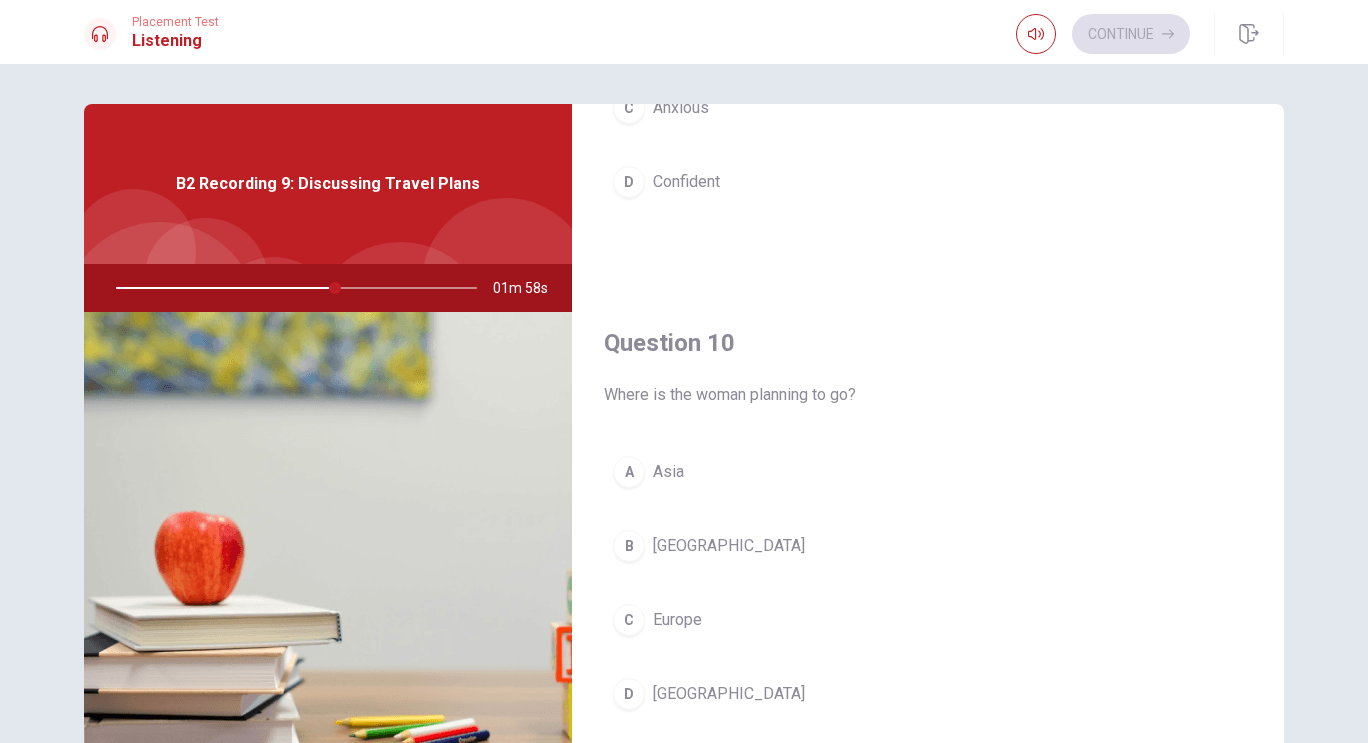 scroll, scrollTop: 1863, scrollLeft: 0, axis: vertical 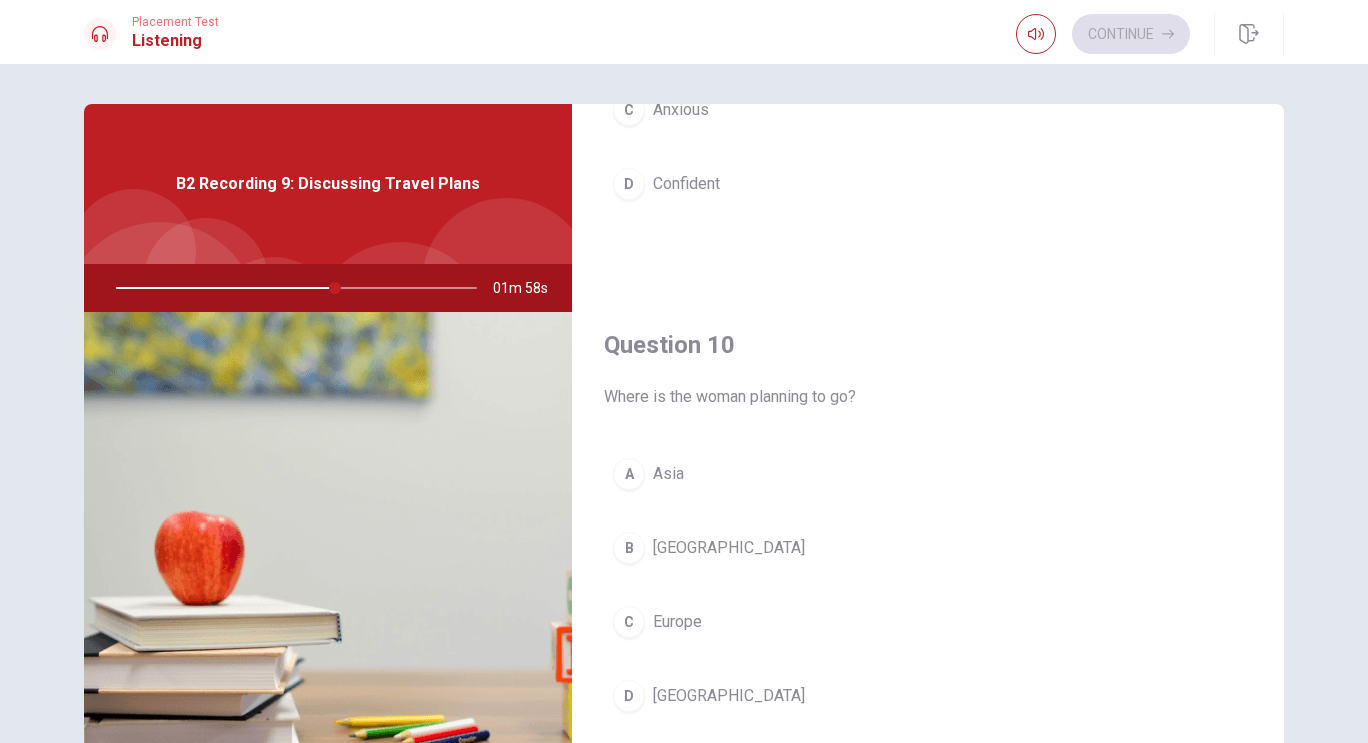 click on "C" at bounding box center [629, 622] 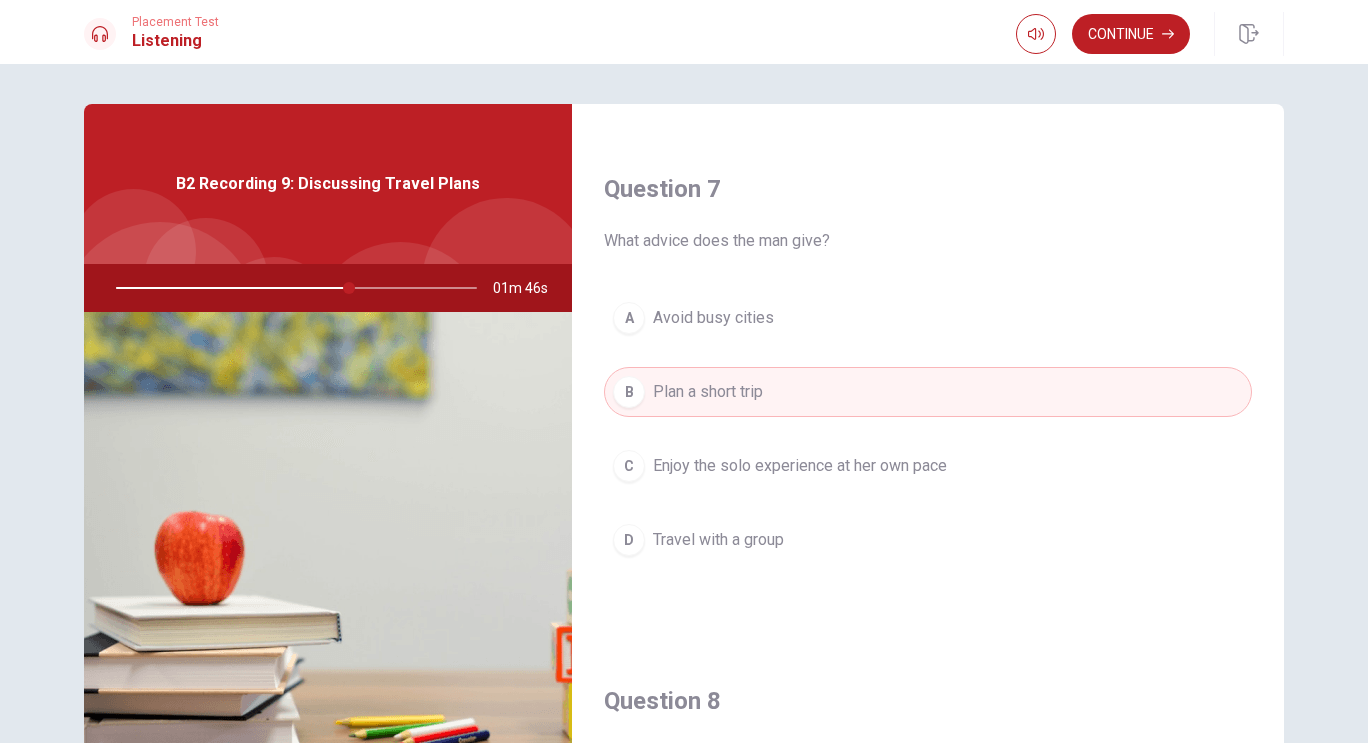 scroll, scrollTop: 471, scrollLeft: 0, axis: vertical 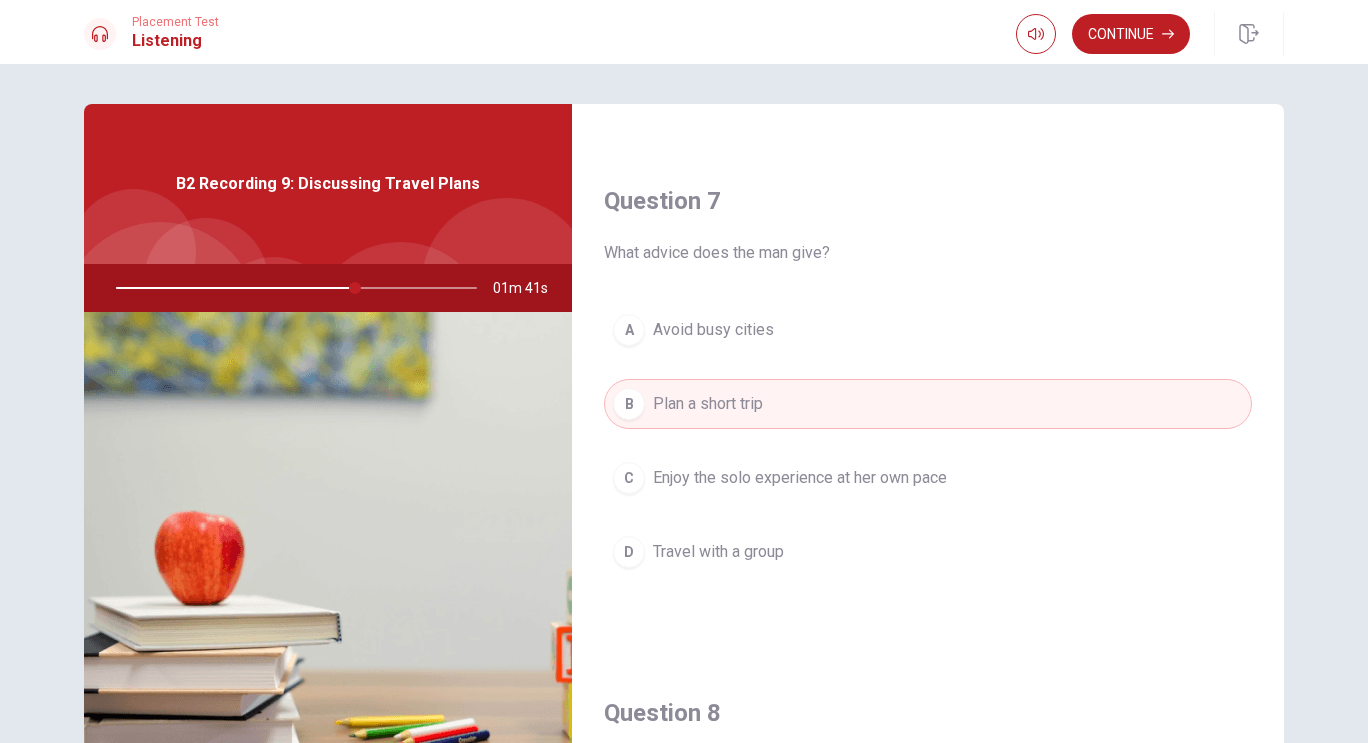 click on "C Enjoy the solo experience at her own pace" at bounding box center [928, 478] 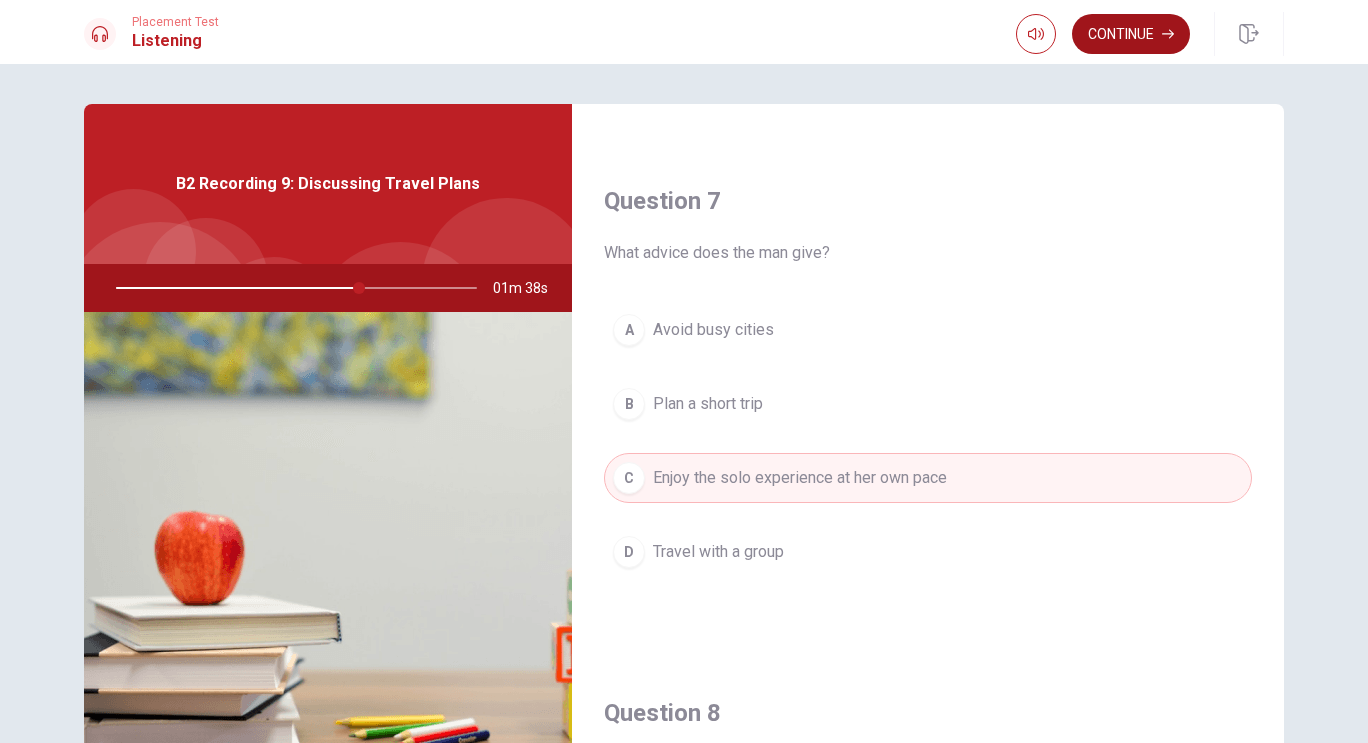 click 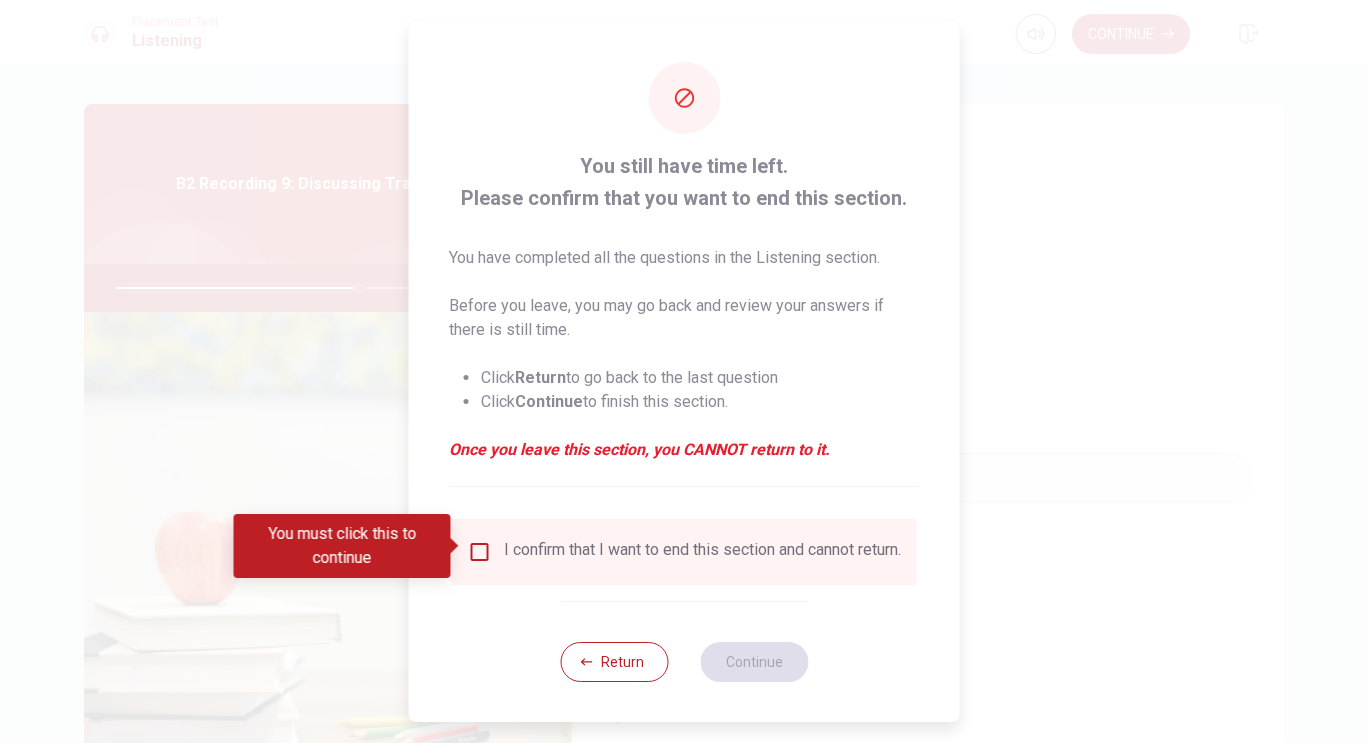 click on "I confirm that I want to end this section and cannot return." at bounding box center [702, 552] 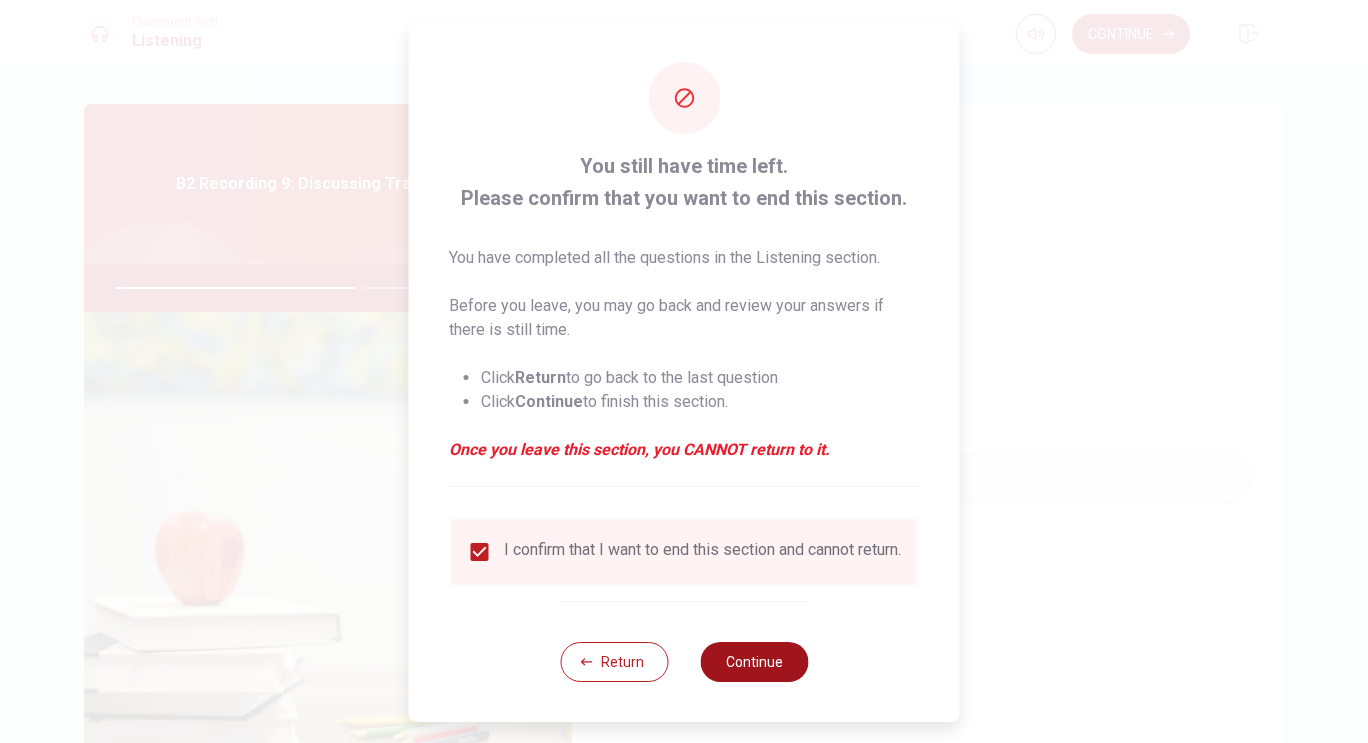 click on "Continue" at bounding box center (754, 662) 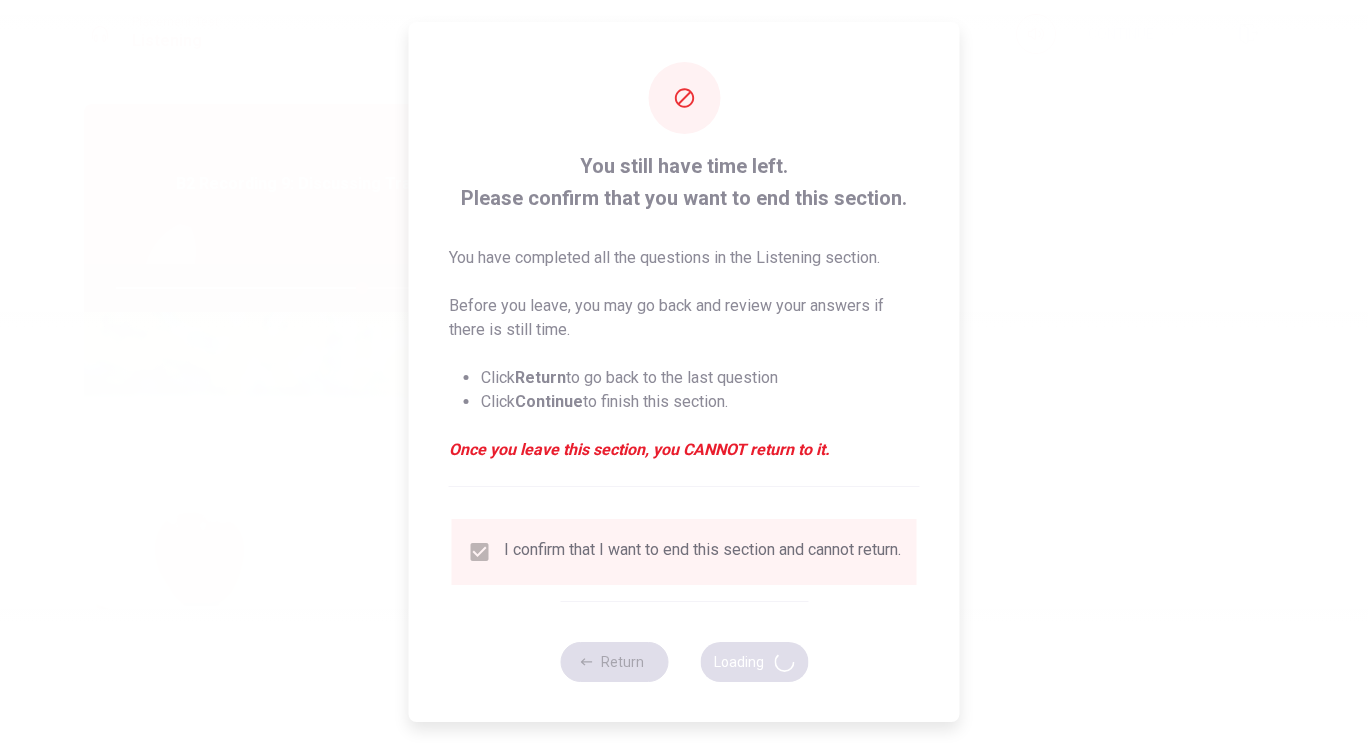 type on "69" 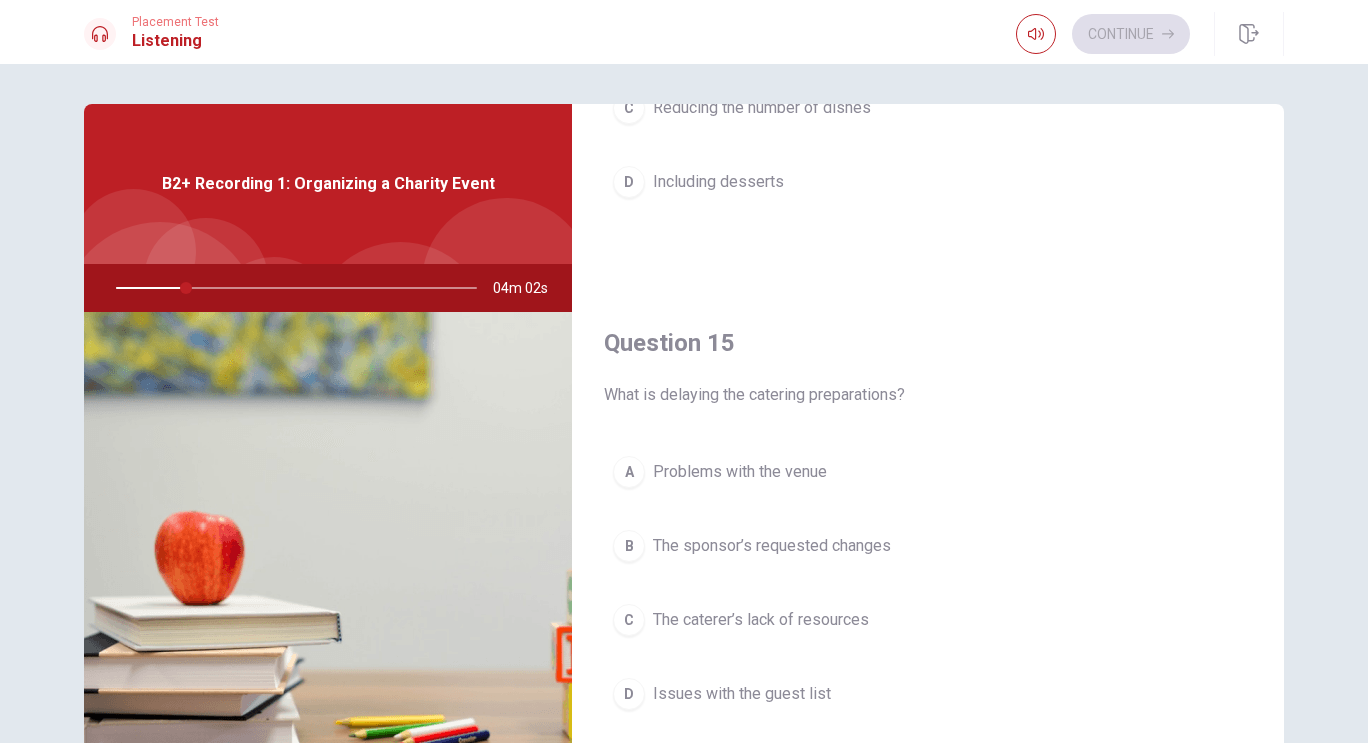 scroll, scrollTop: 1862, scrollLeft: 0, axis: vertical 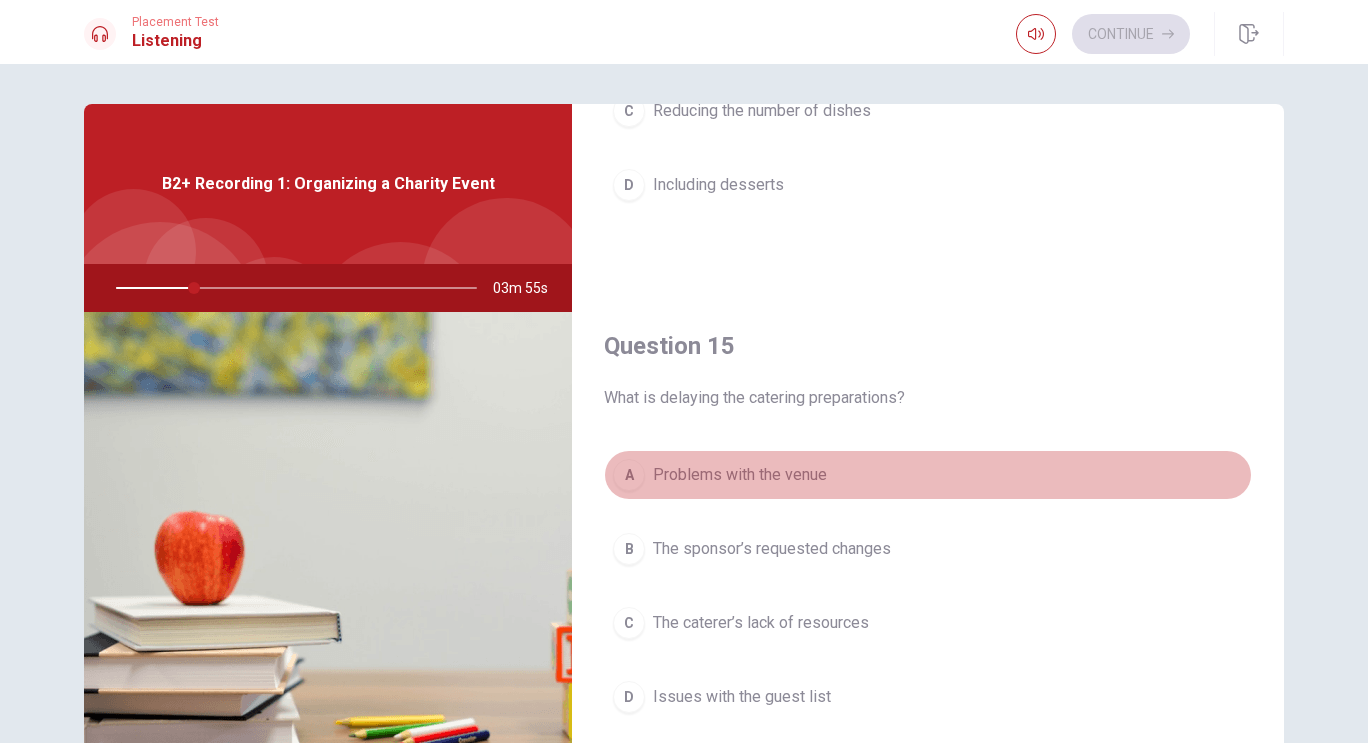 click on "A Problems with the venue" at bounding box center [928, 475] 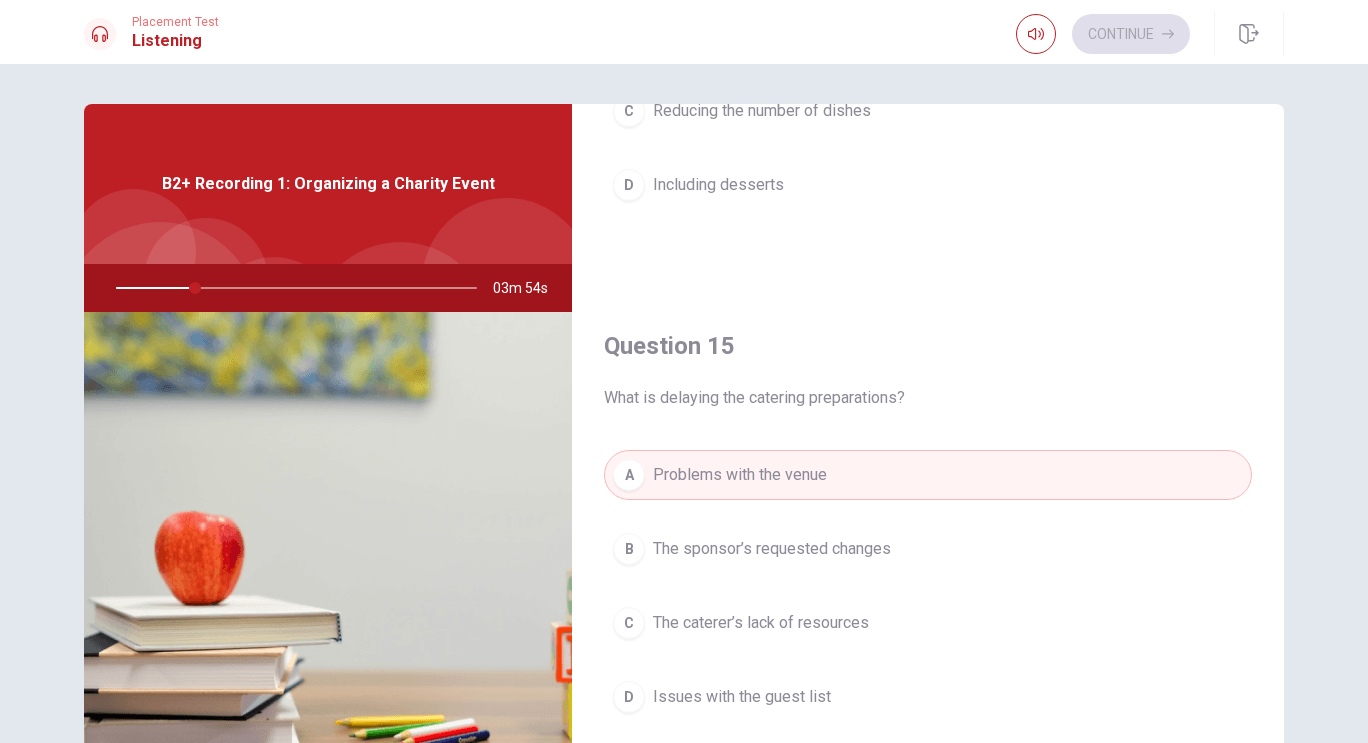 click on "Question 15" at bounding box center (928, 346) 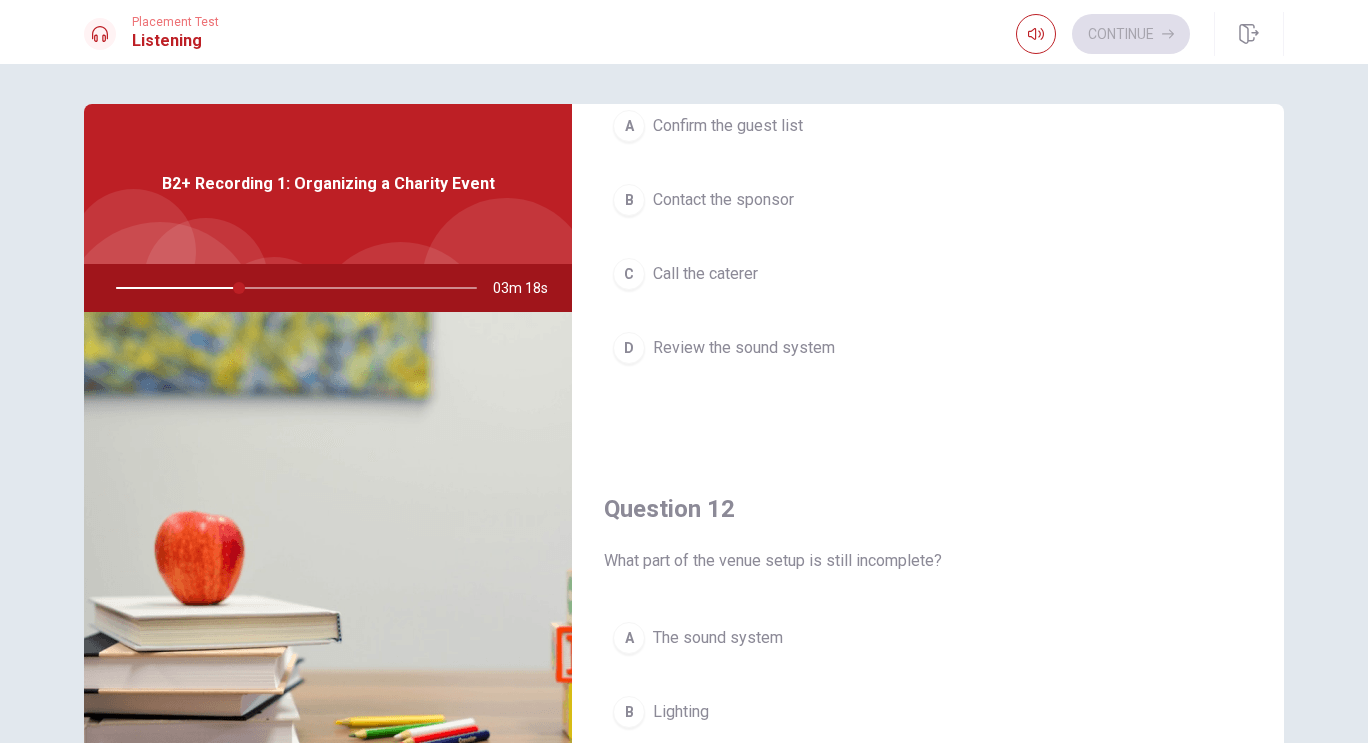scroll, scrollTop: 164, scrollLeft: 0, axis: vertical 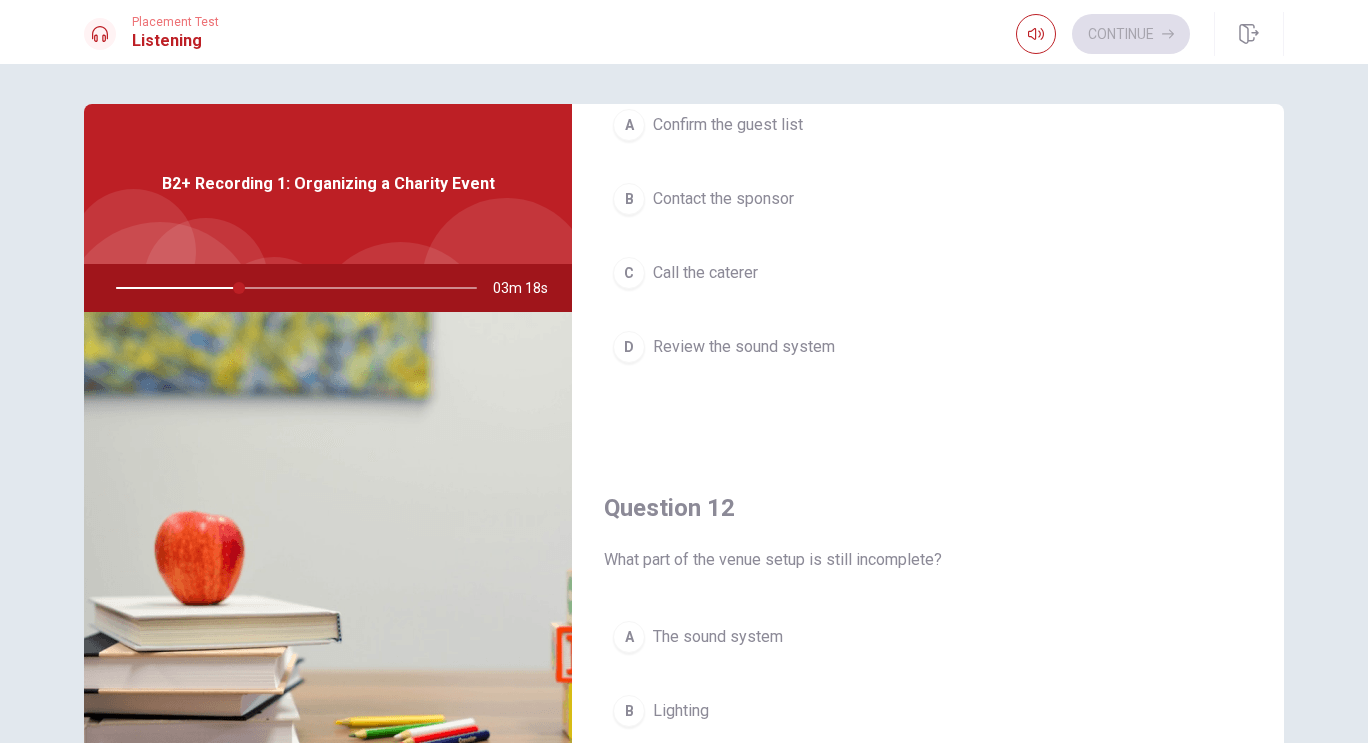 click on "B Contact the sponsor" at bounding box center [928, 199] 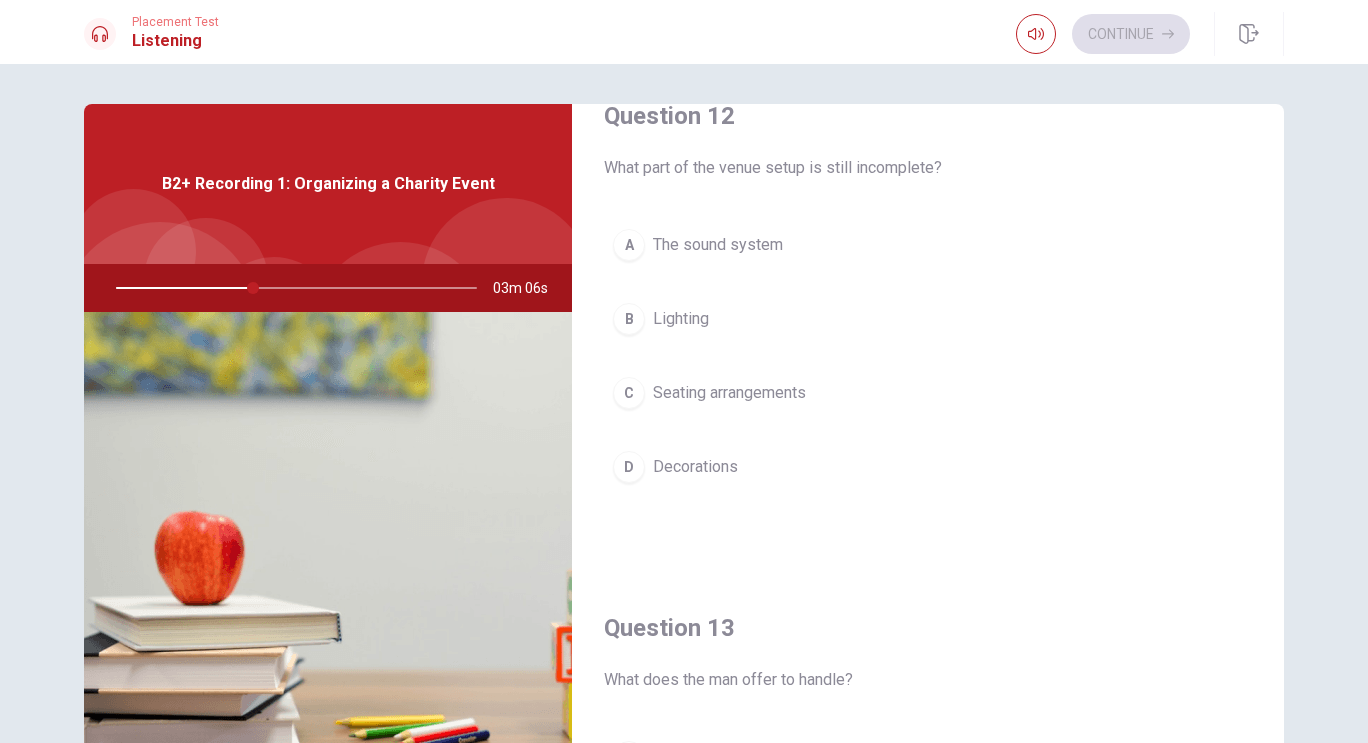 scroll, scrollTop: 558, scrollLeft: 0, axis: vertical 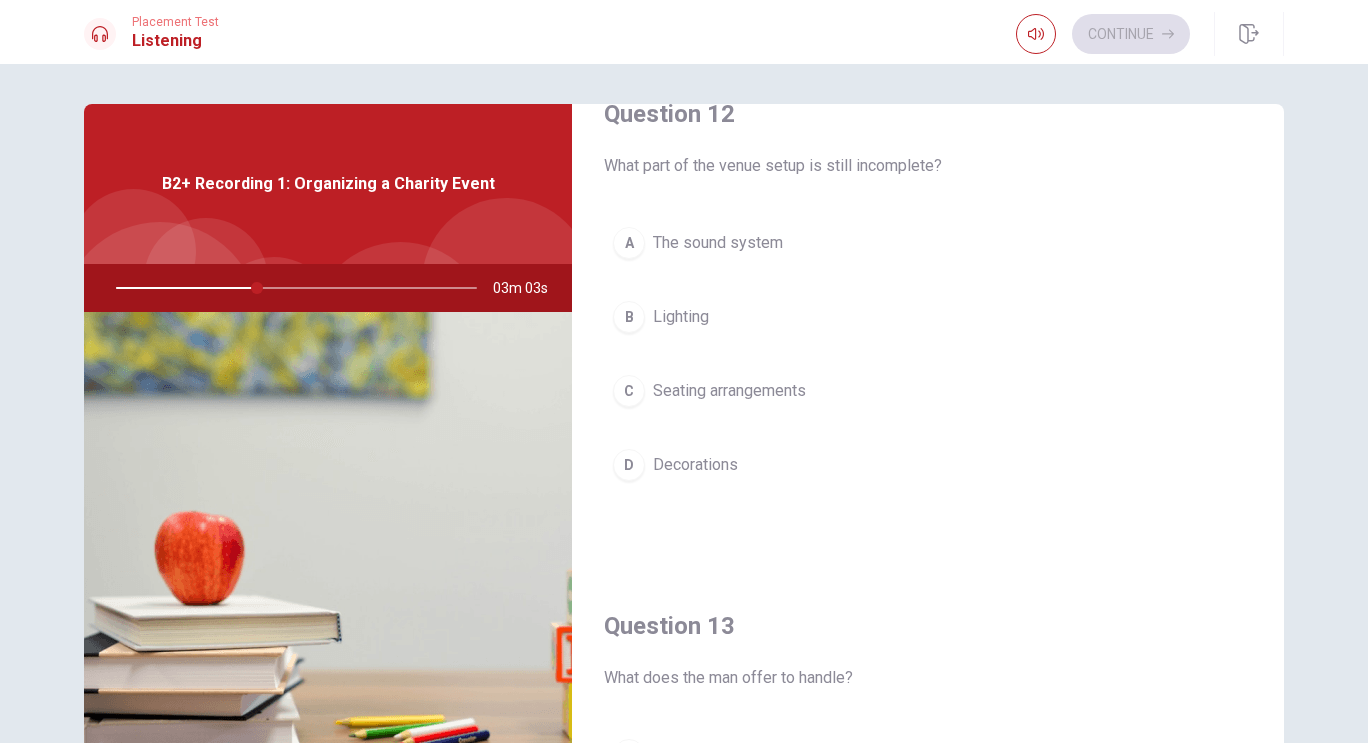 click on "D Decorations" at bounding box center [928, 465] 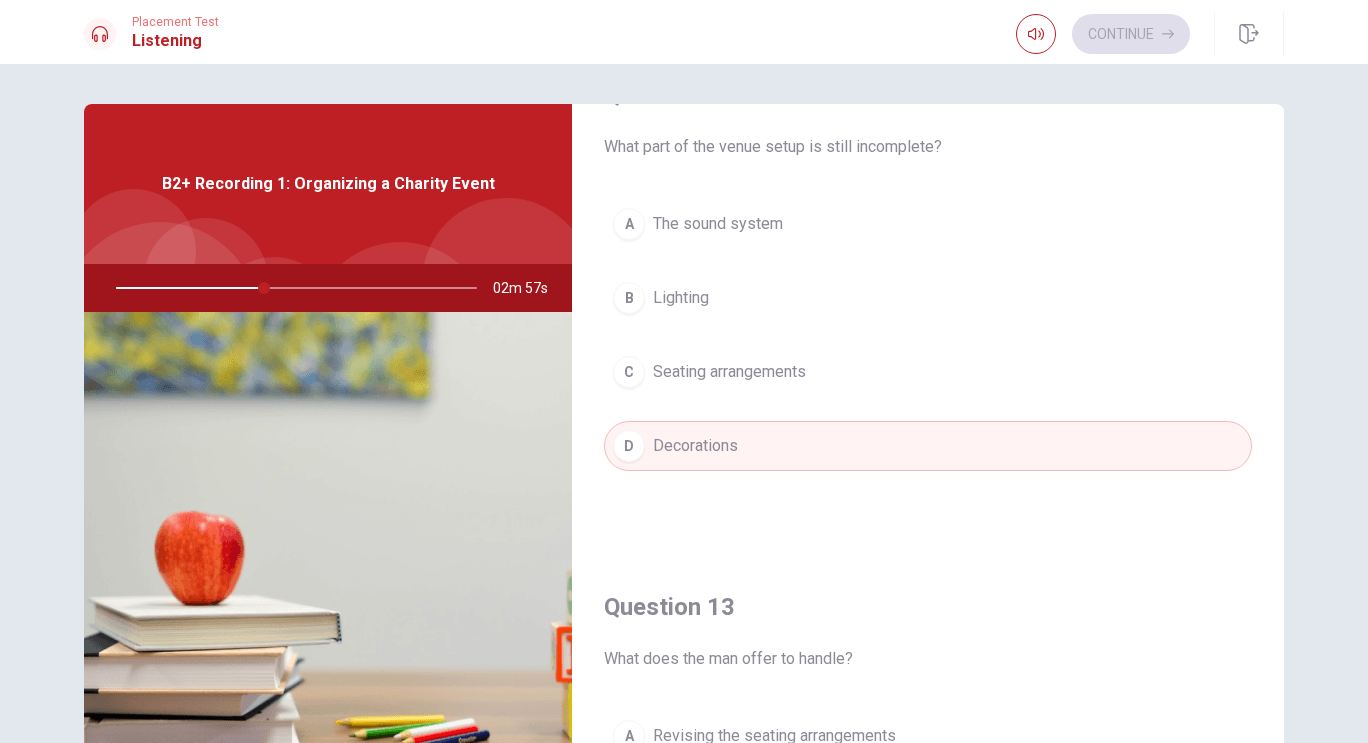 scroll, scrollTop: 576, scrollLeft: 0, axis: vertical 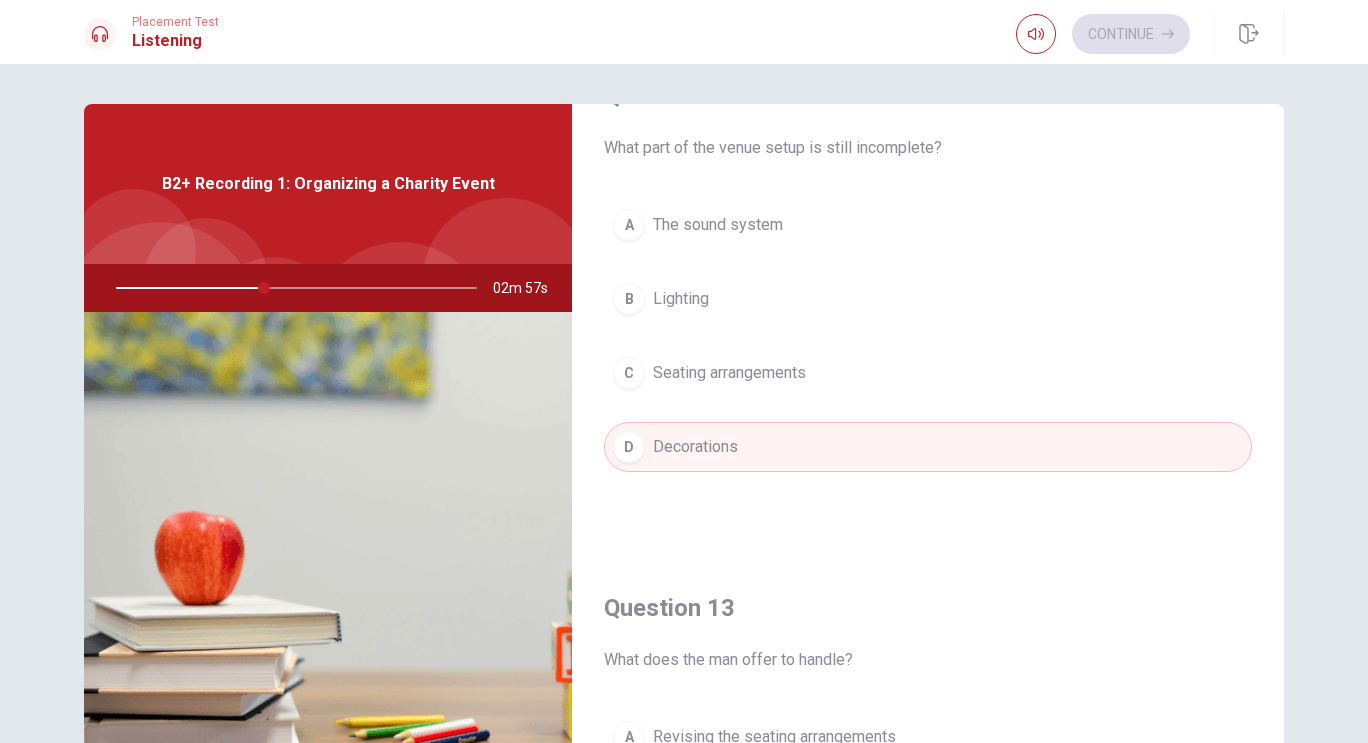 click on "Seating arrangements" at bounding box center [729, 373] 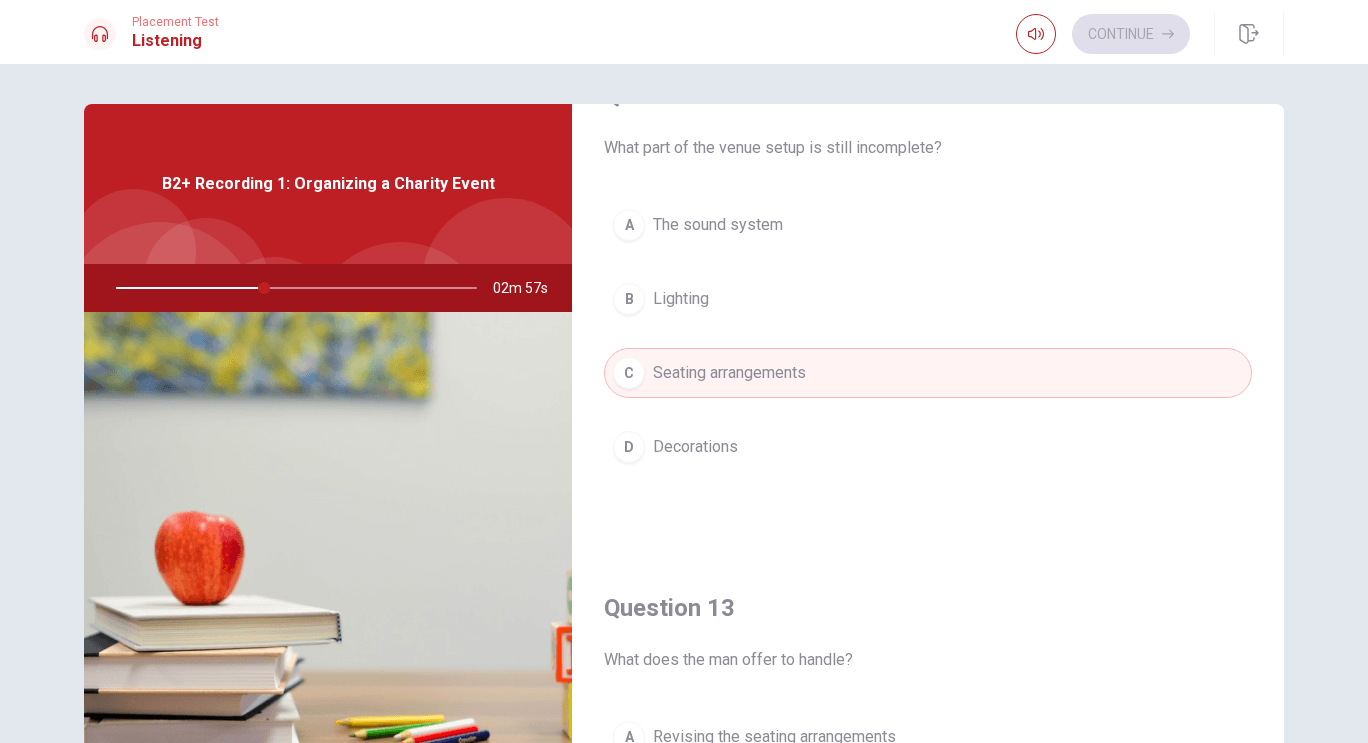 click on "B Lighting" at bounding box center (928, 299) 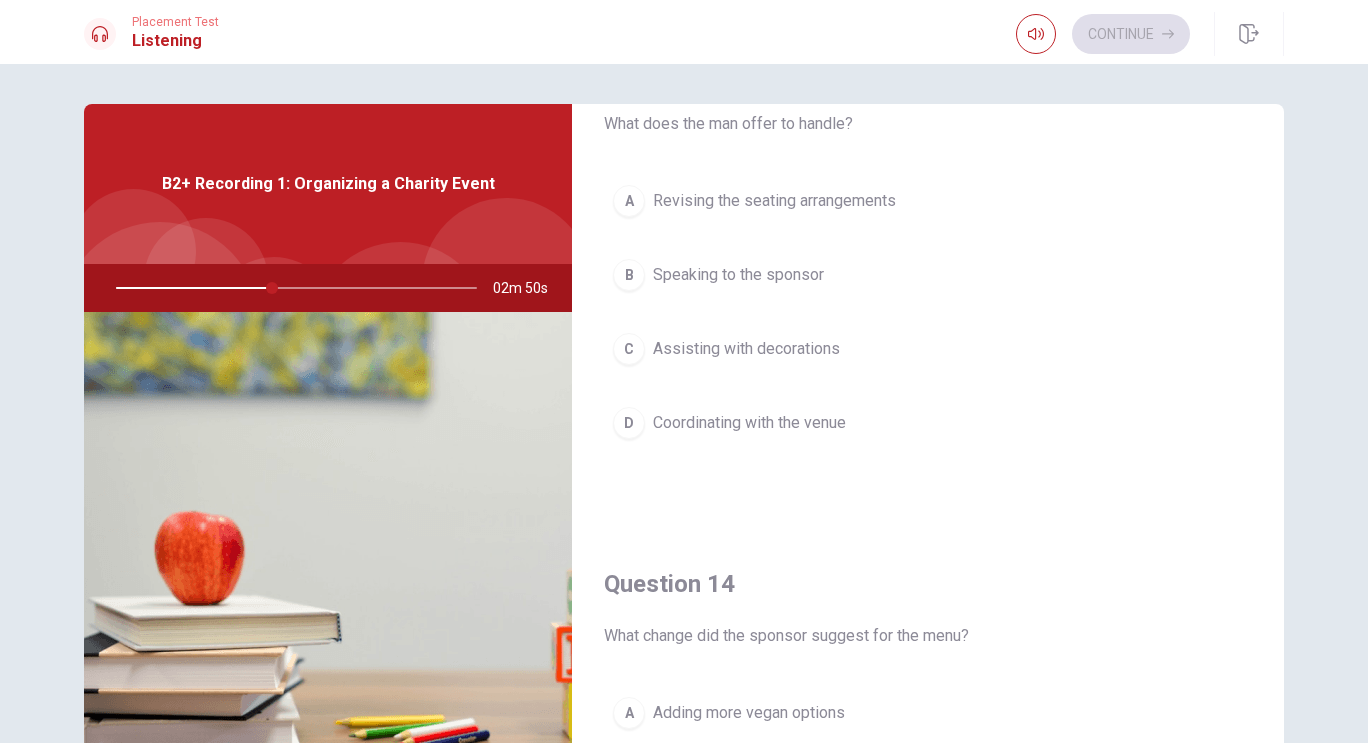 scroll, scrollTop: 1113, scrollLeft: 0, axis: vertical 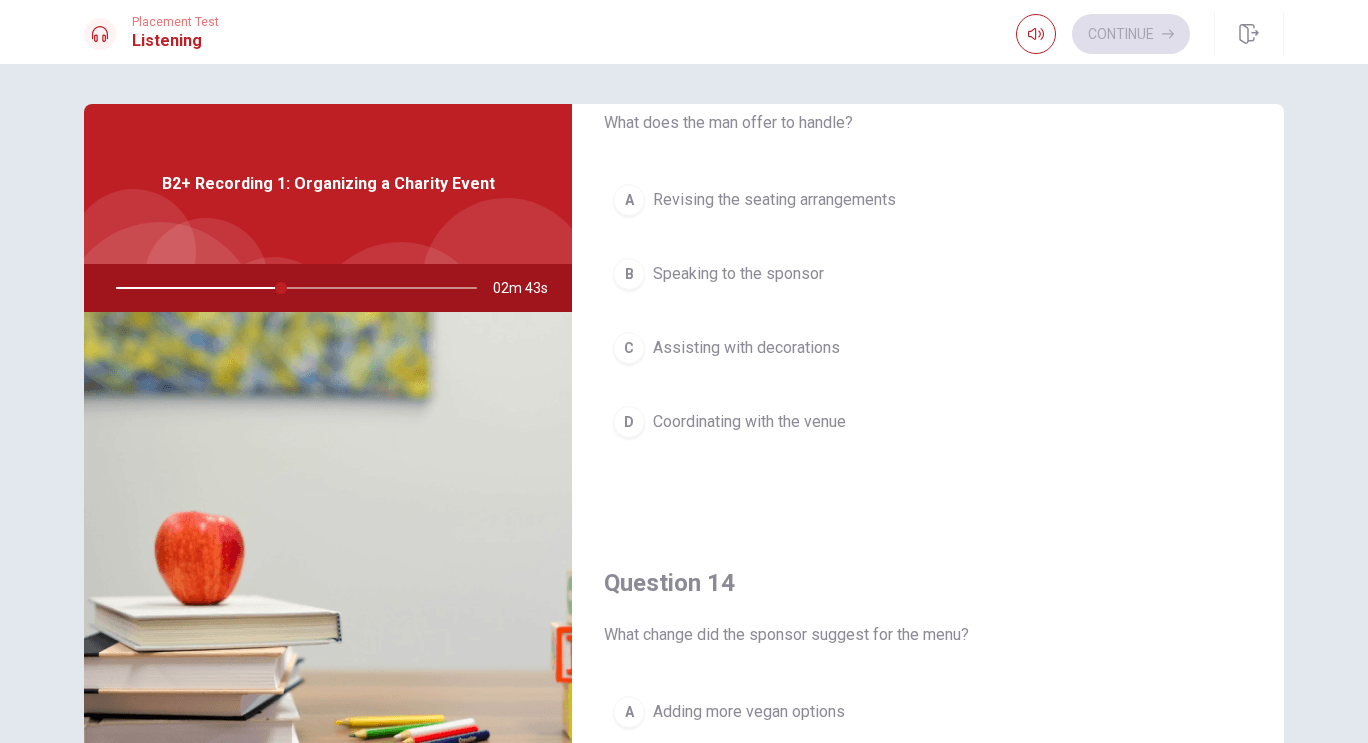 click on "C Assisting with decorations" at bounding box center [928, 348] 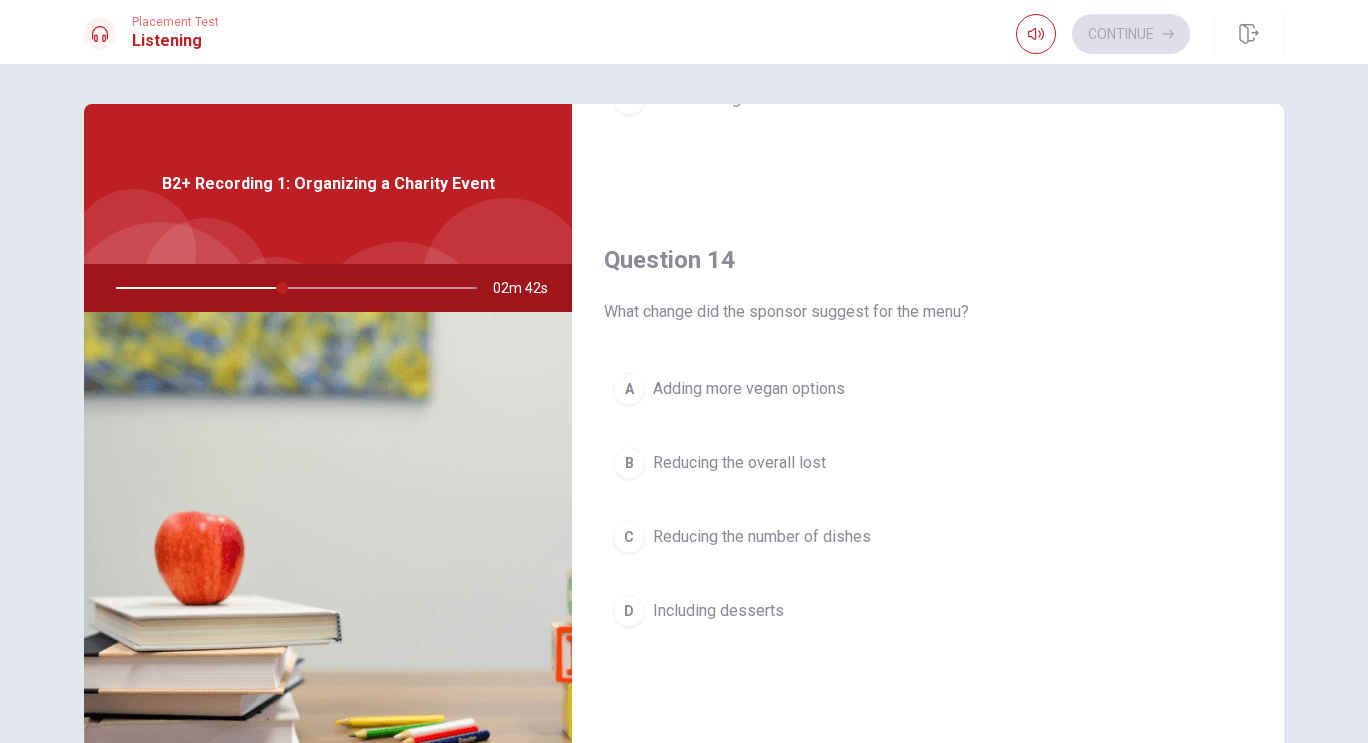 scroll, scrollTop: 1455, scrollLeft: 0, axis: vertical 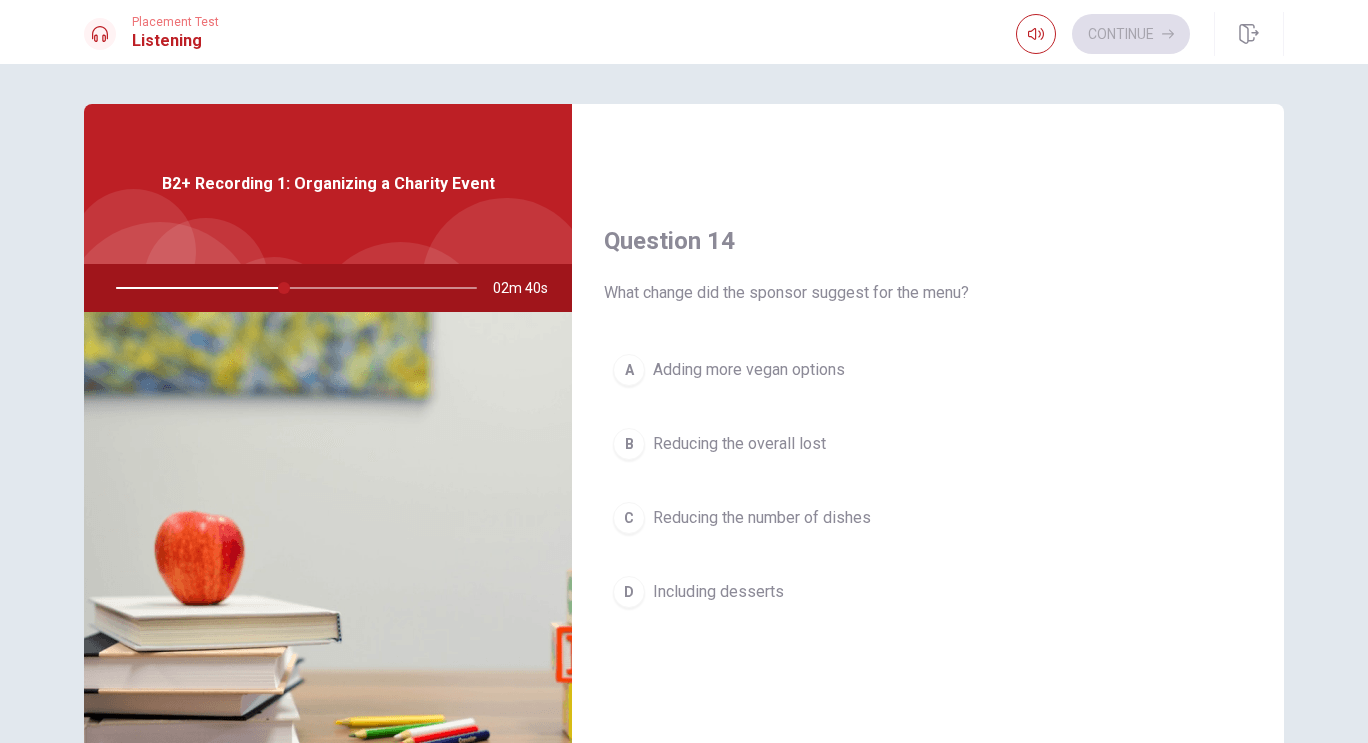 type on "47" 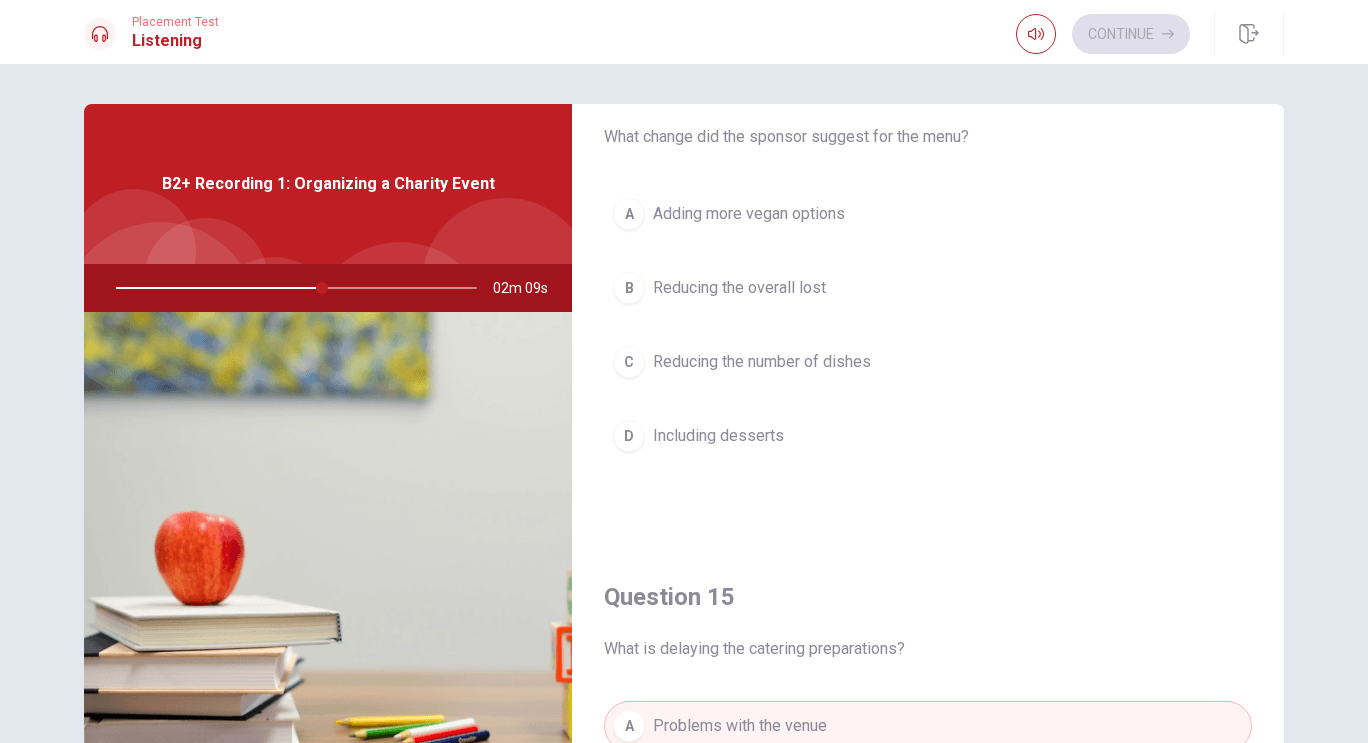 scroll, scrollTop: 1616, scrollLeft: 0, axis: vertical 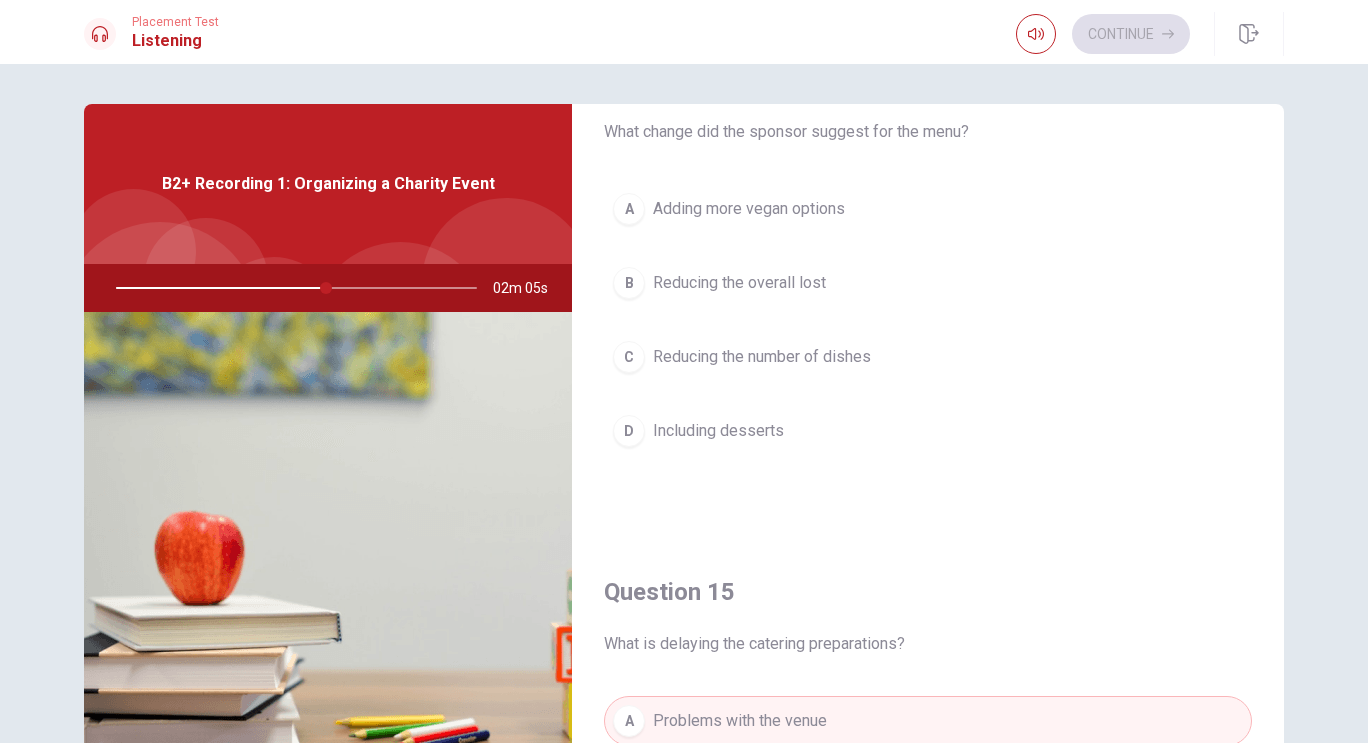 click on "B Reducing the overall lost" at bounding box center (928, 283) 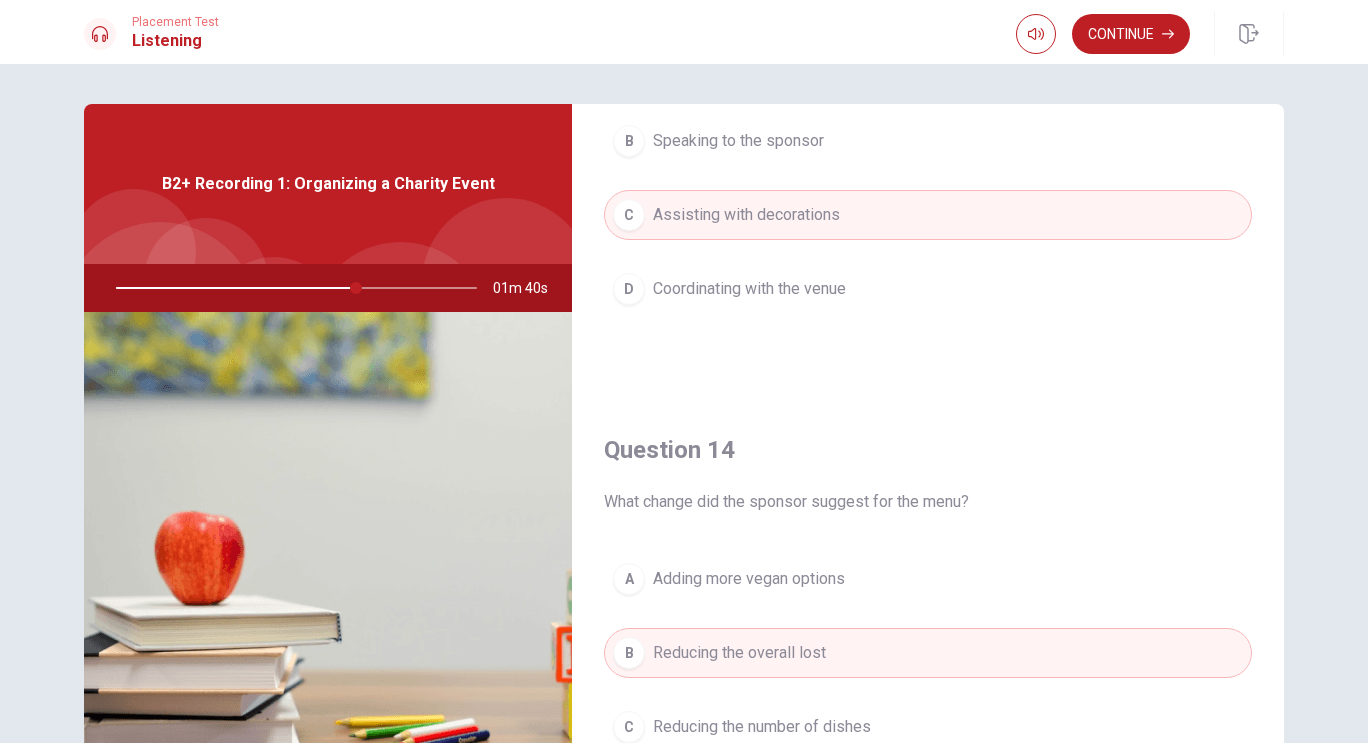 scroll, scrollTop: 1244, scrollLeft: 0, axis: vertical 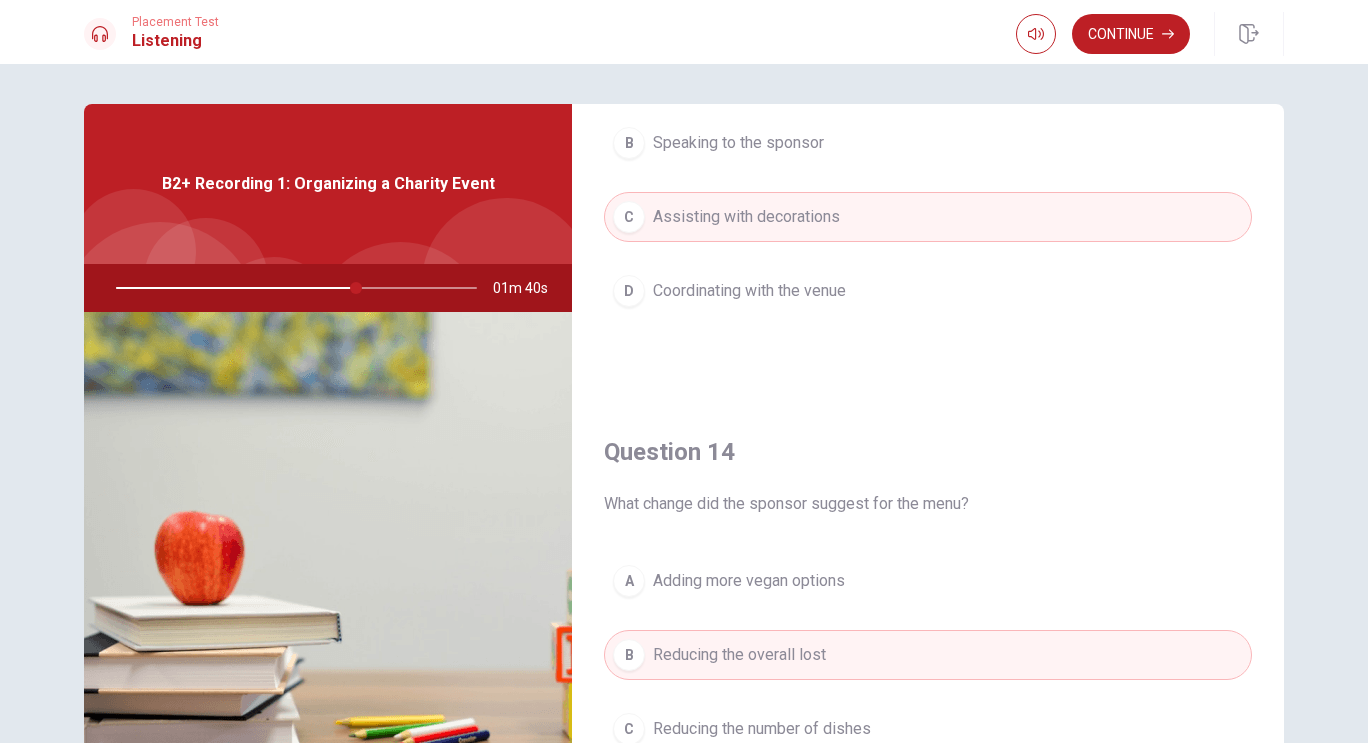 click on "D Coordinating with the venue" at bounding box center [928, 291] 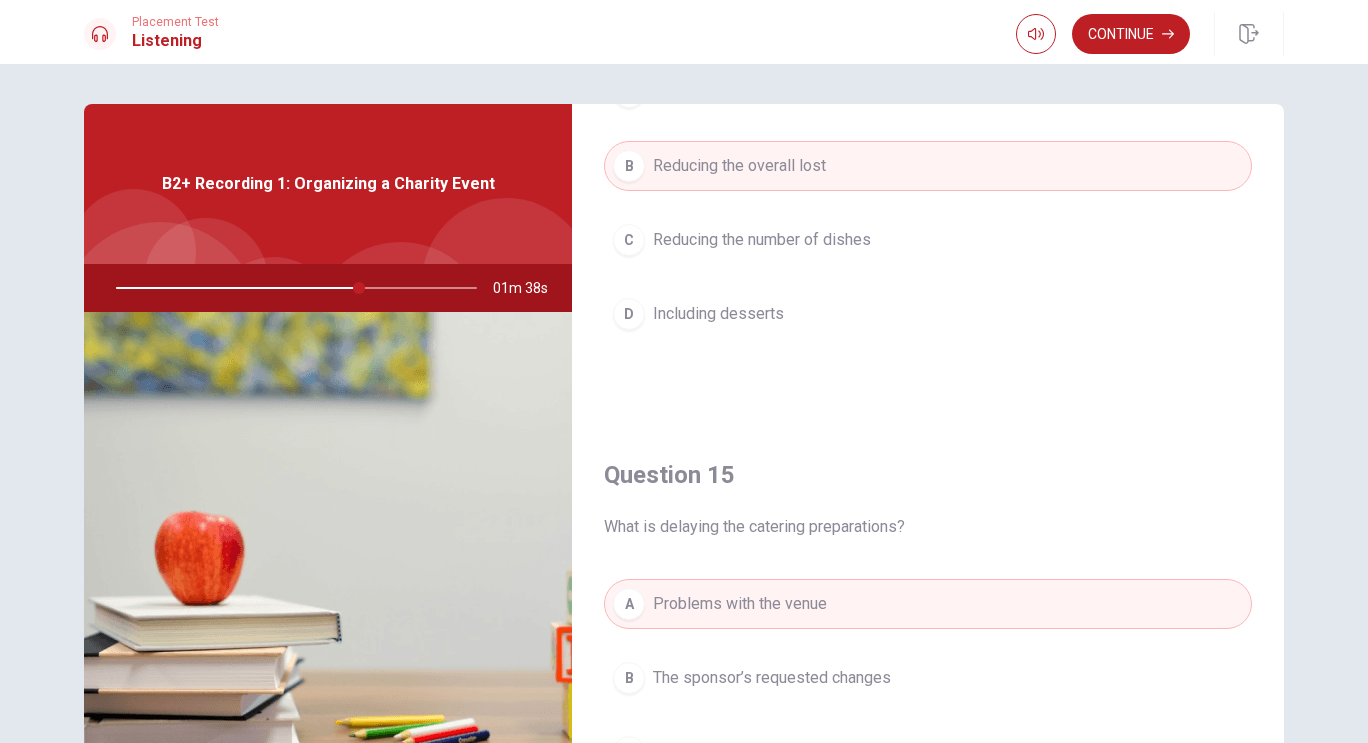 scroll, scrollTop: 1865, scrollLeft: 0, axis: vertical 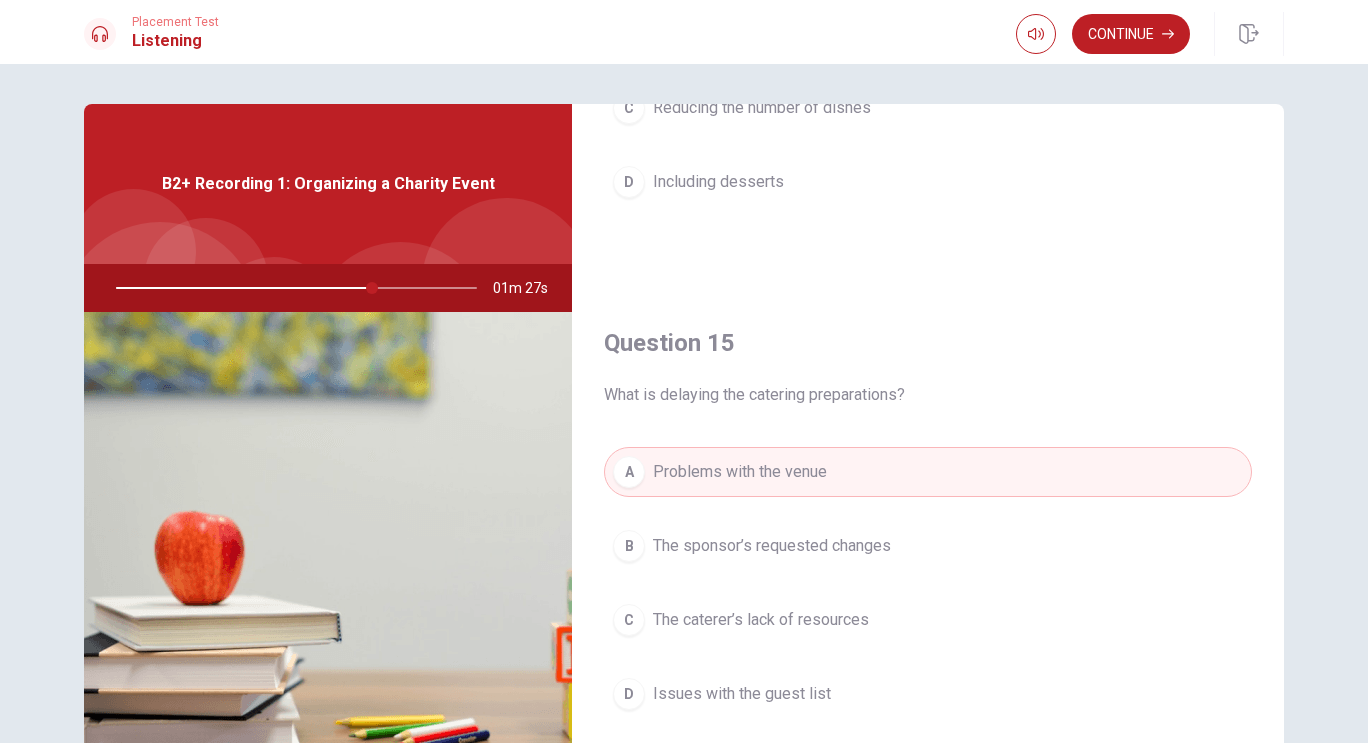 click on "B The sponsor’s requested changes" at bounding box center [928, 546] 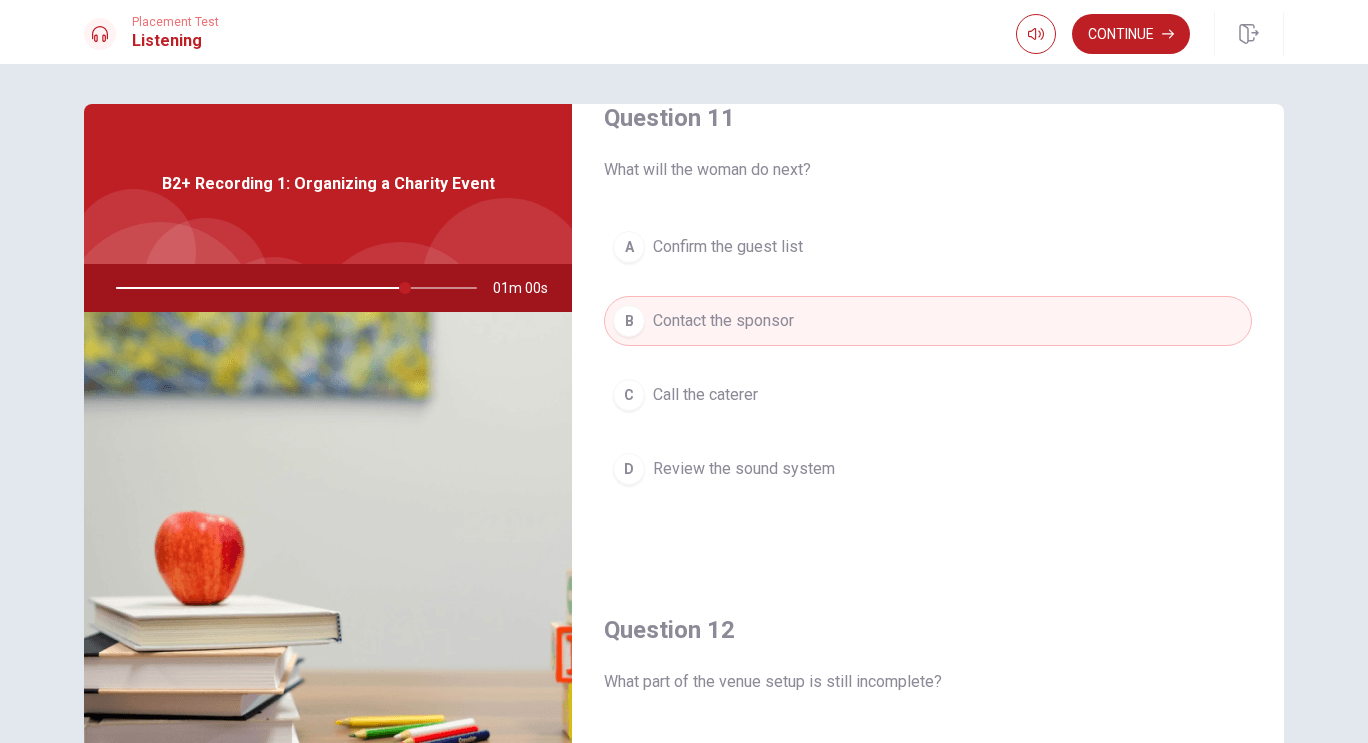 scroll, scrollTop: 43, scrollLeft: 0, axis: vertical 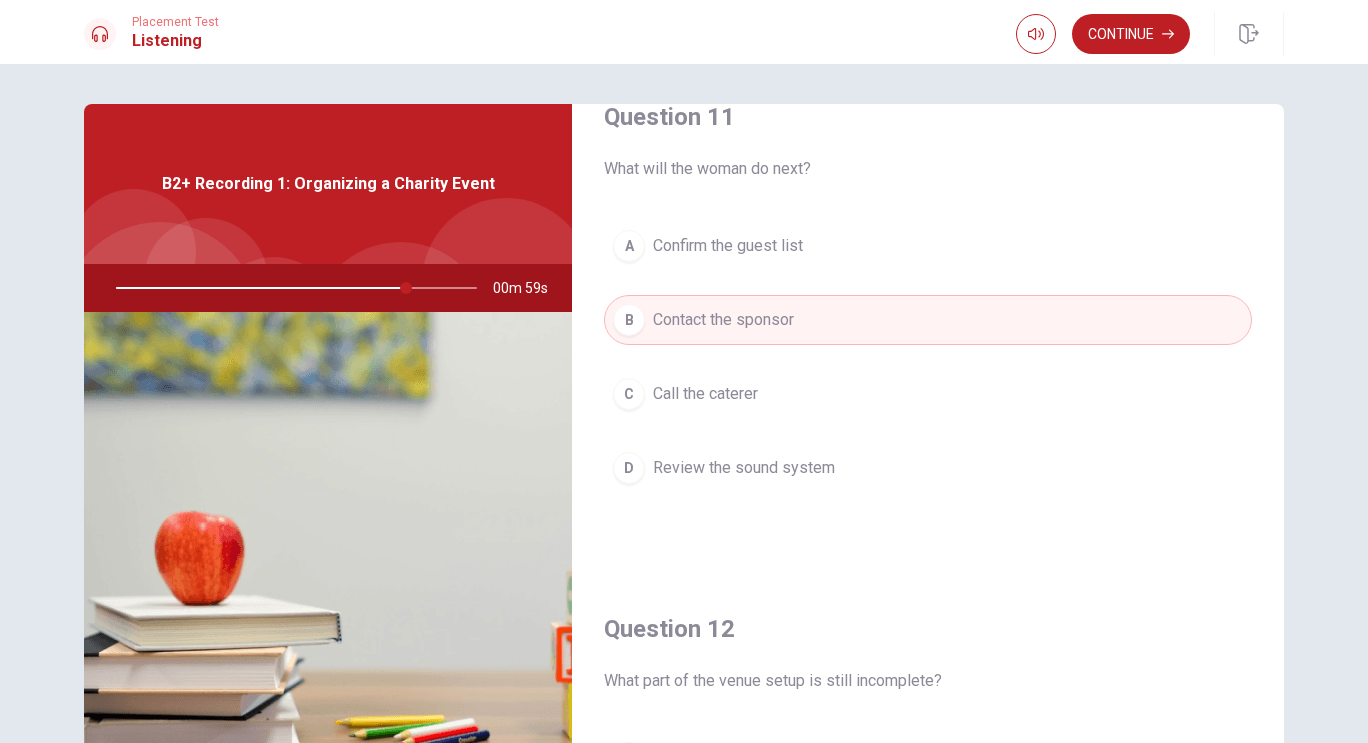 click on "C Call the caterer" at bounding box center [928, 394] 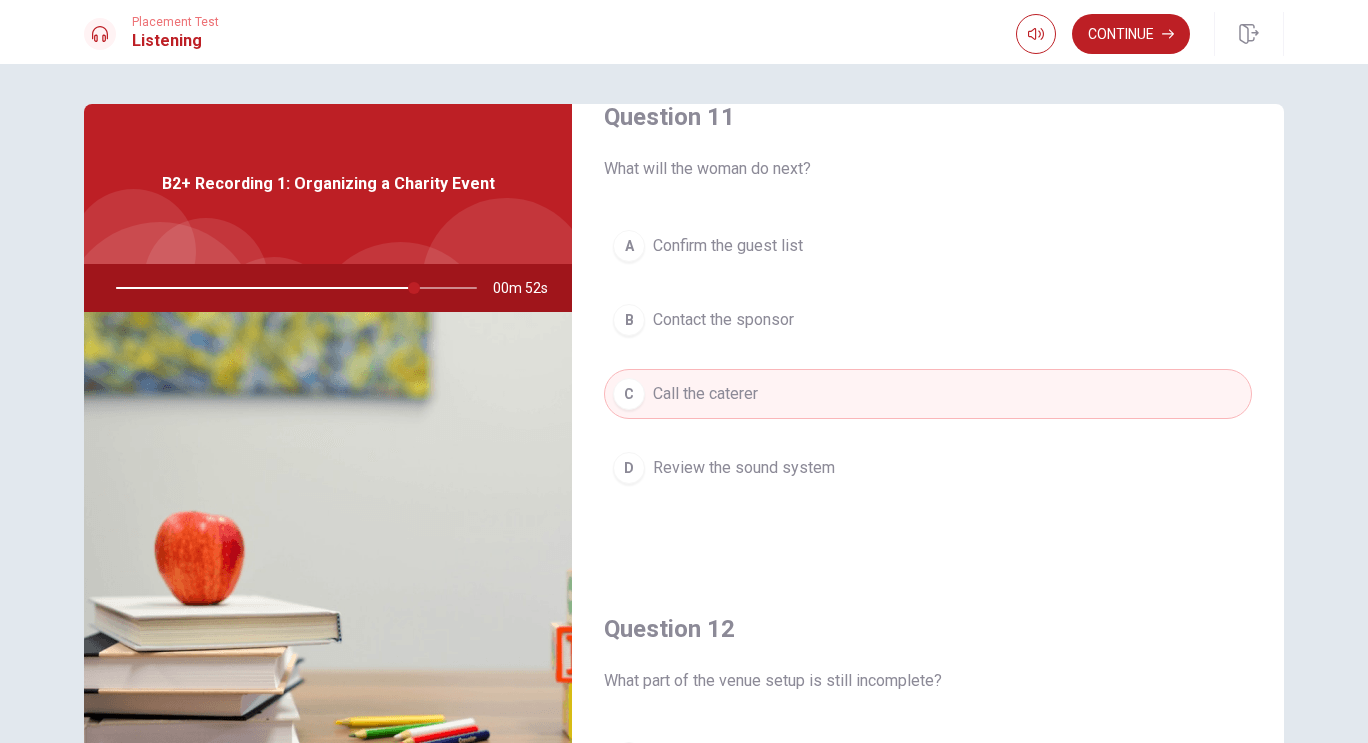 click on "B Contact the sponsor" at bounding box center [928, 320] 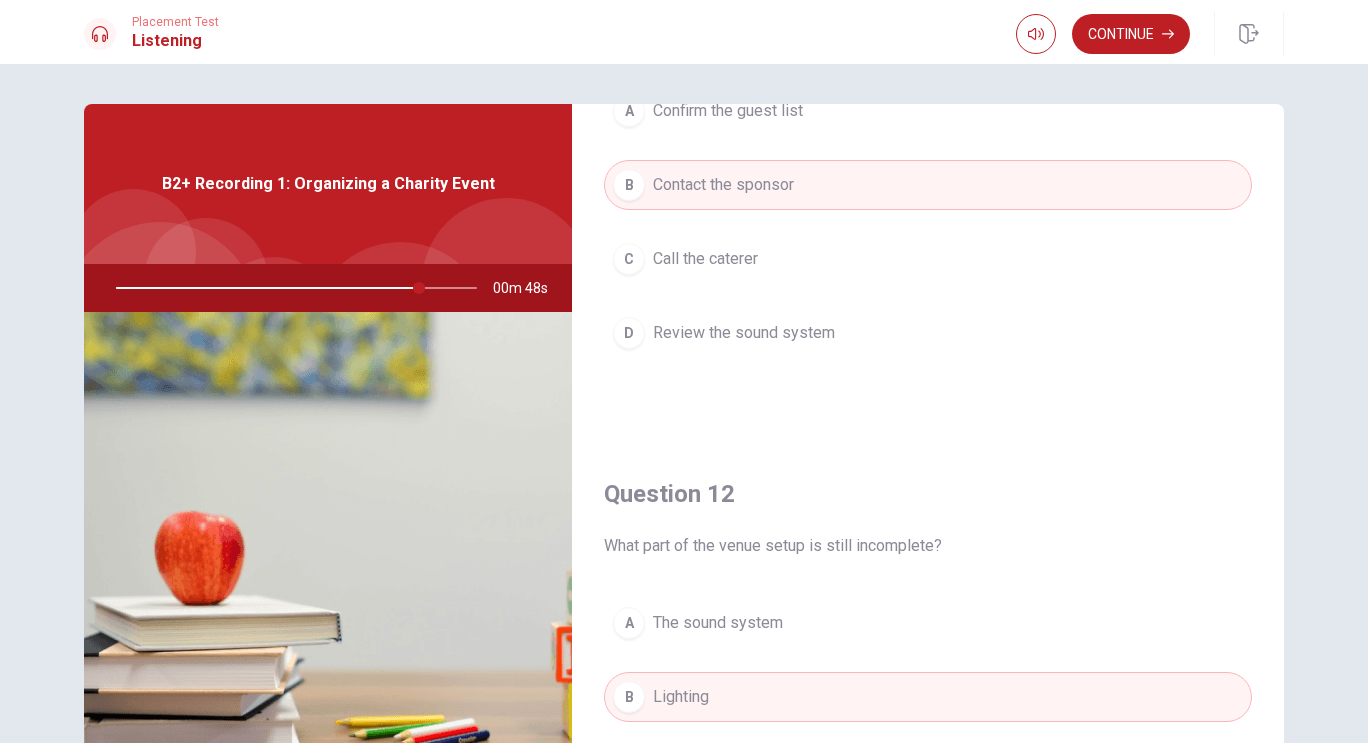 scroll, scrollTop: 180, scrollLeft: 0, axis: vertical 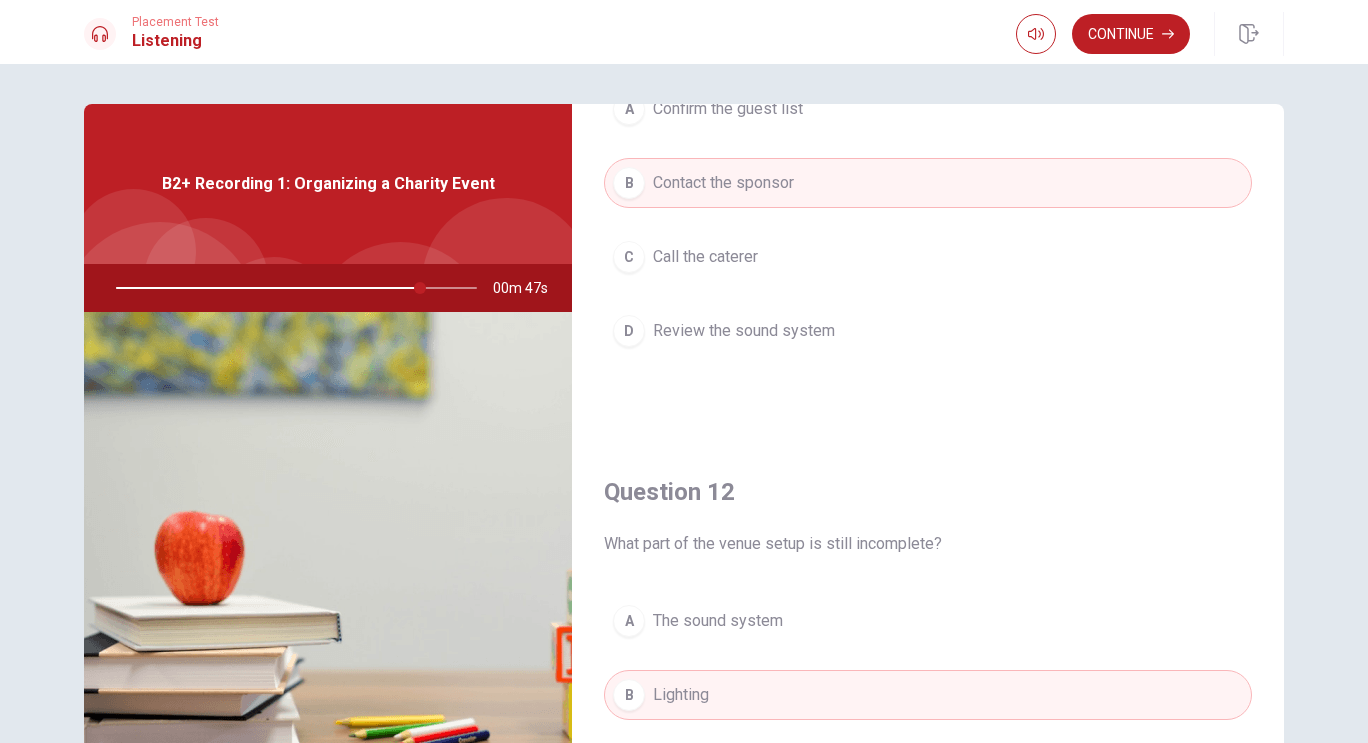 click on "D Review the sound system" at bounding box center [928, 331] 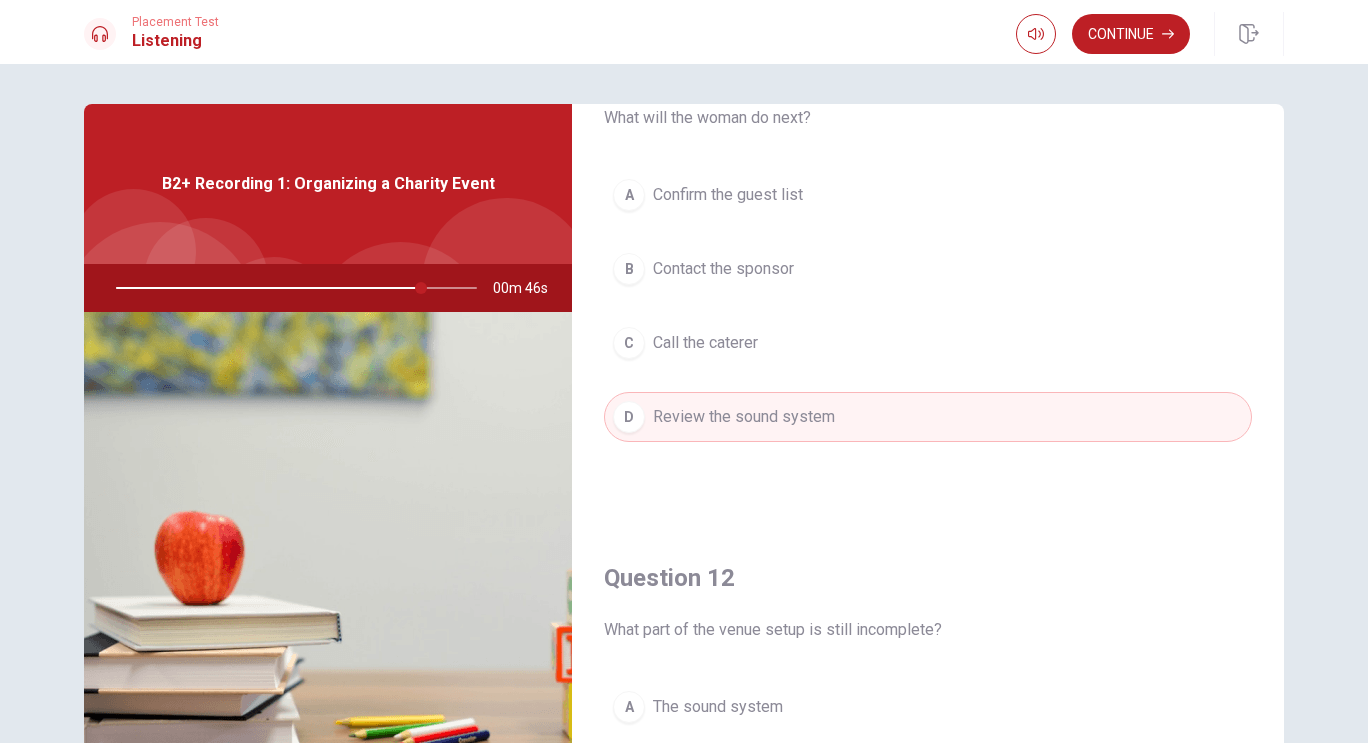 scroll, scrollTop: 89, scrollLeft: 0, axis: vertical 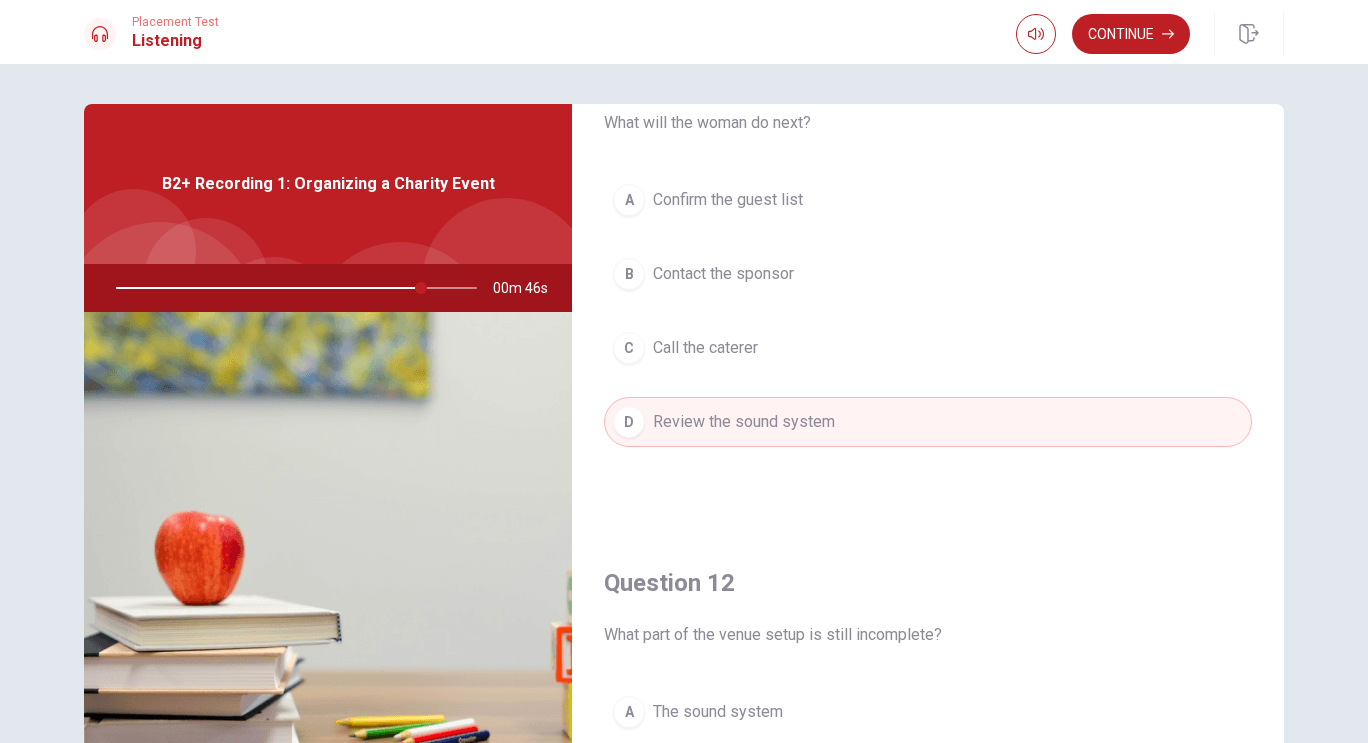 click on "B Contact the sponsor" at bounding box center (928, 274) 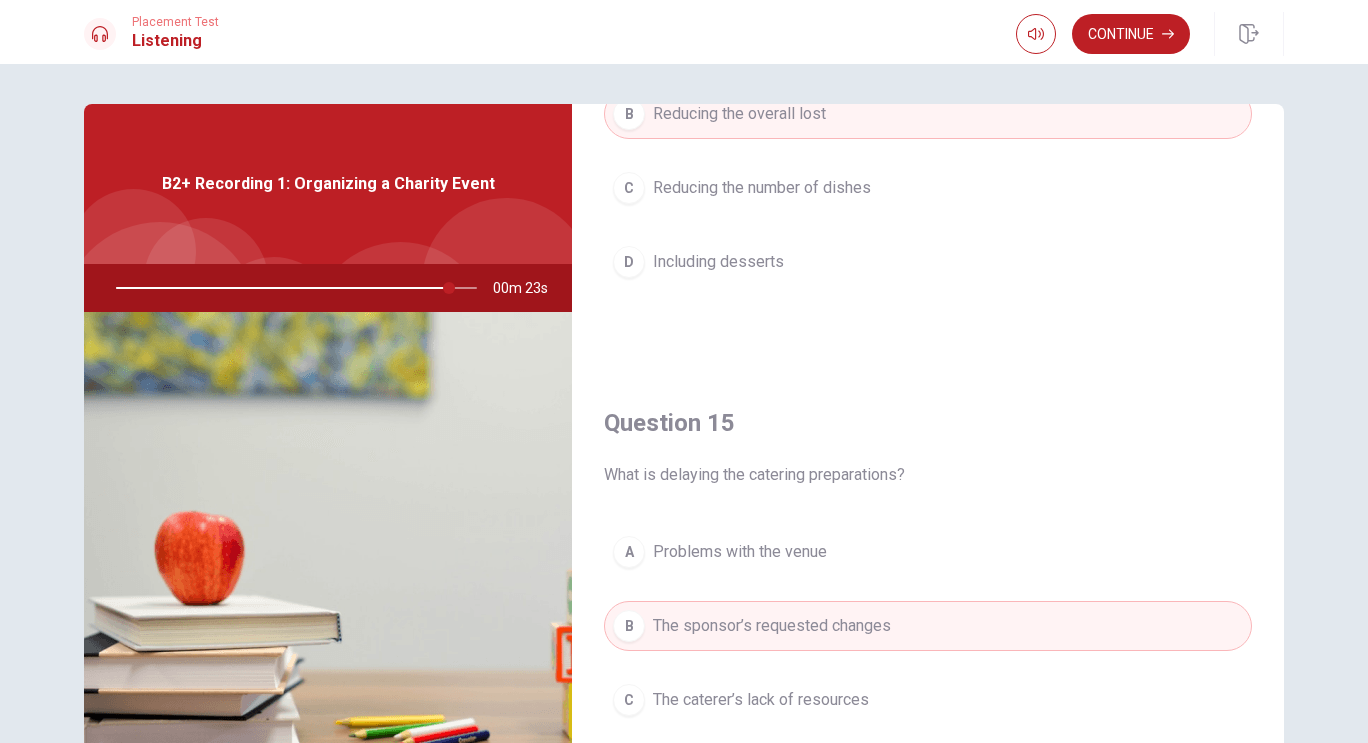 scroll, scrollTop: 1865, scrollLeft: 0, axis: vertical 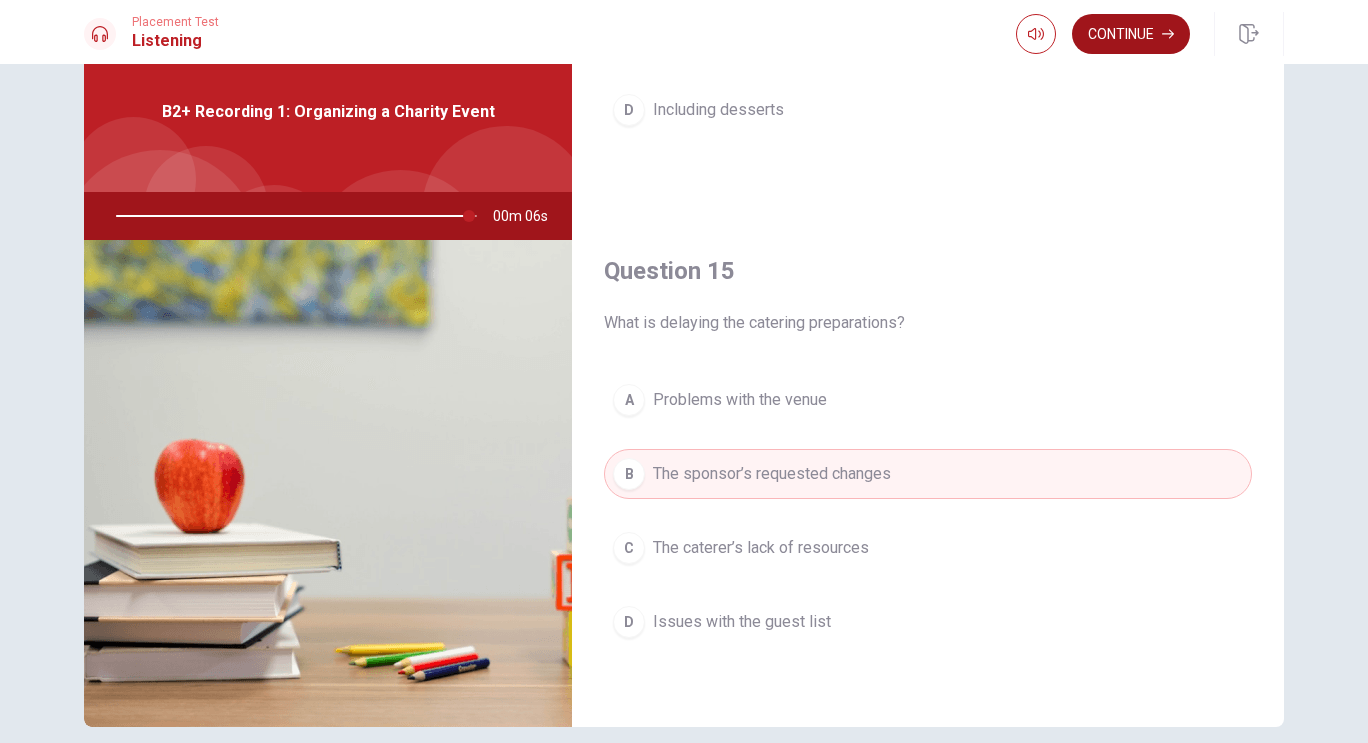 click on "Continue" at bounding box center (1131, 34) 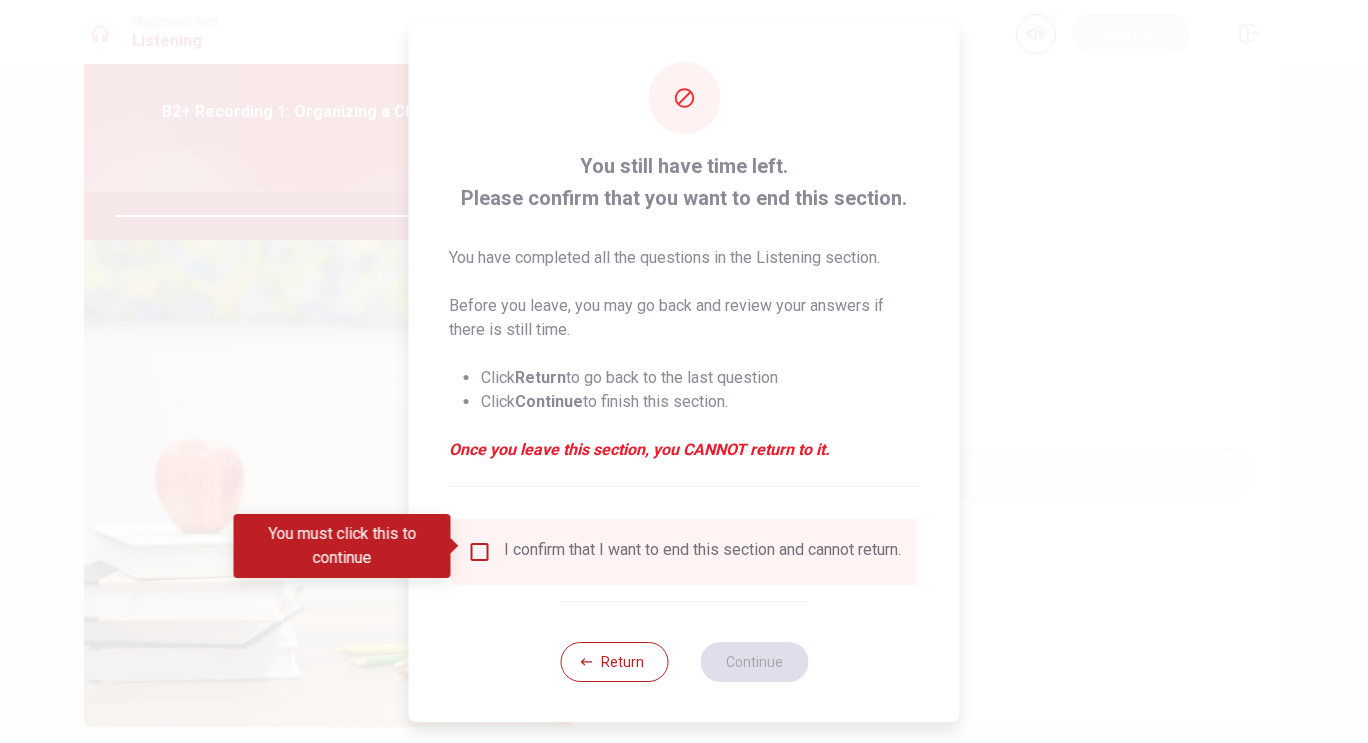 click on "I confirm that I want to end this section and cannot return." at bounding box center (702, 552) 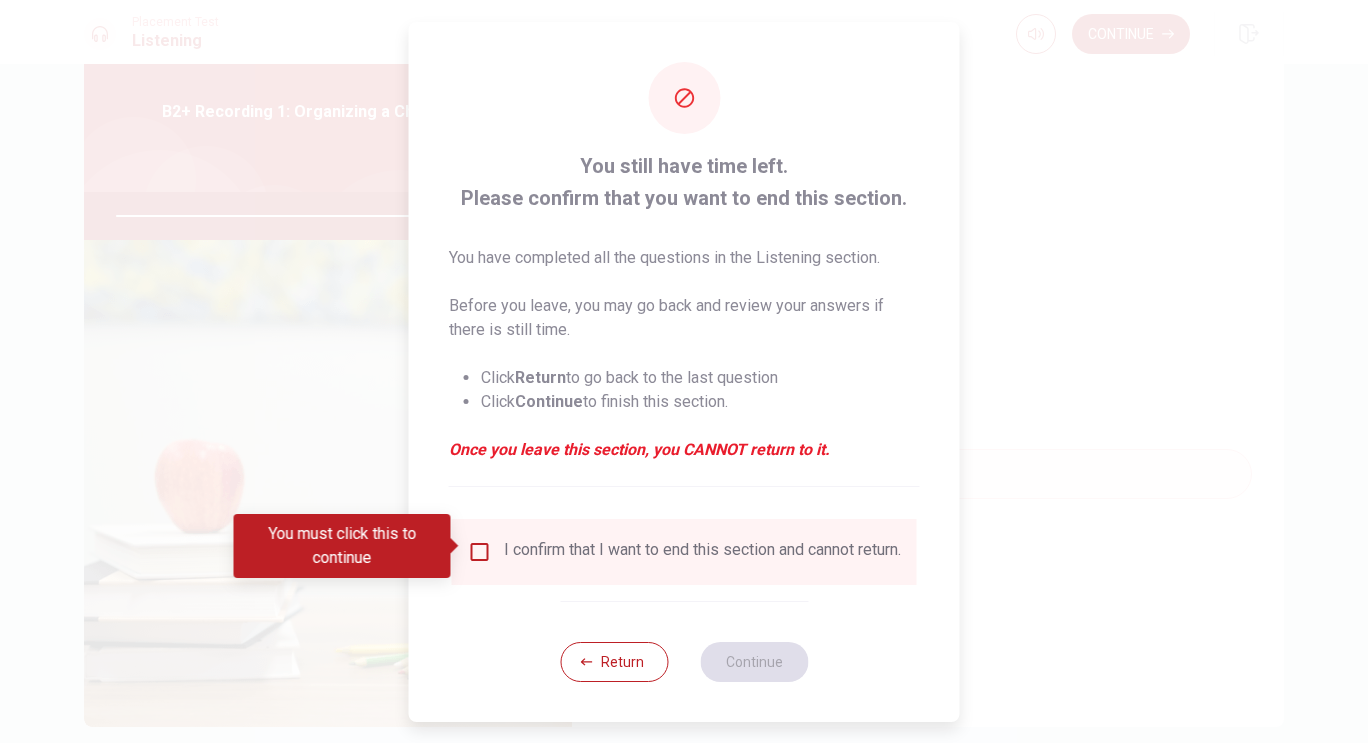 click on "I confirm that I want to end this section and cannot return." at bounding box center (684, 552) 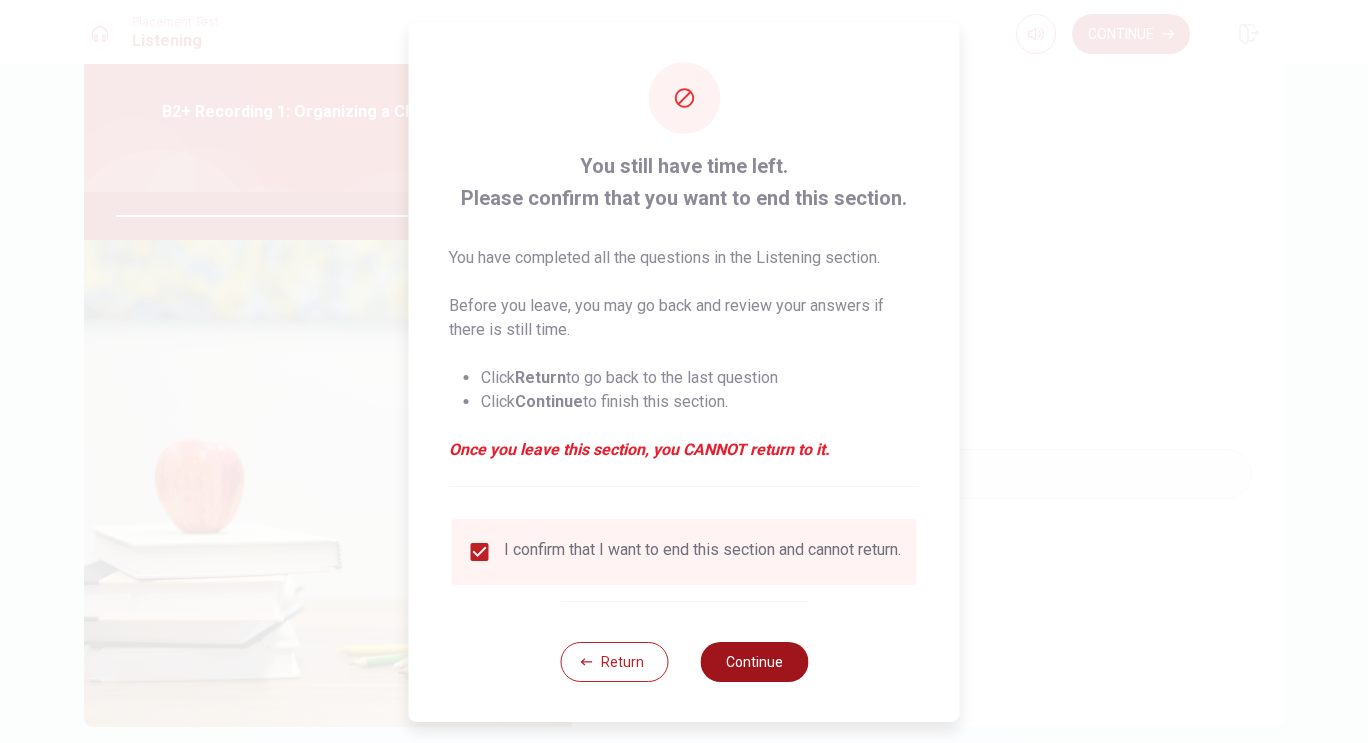 click on "Continue" at bounding box center (754, 662) 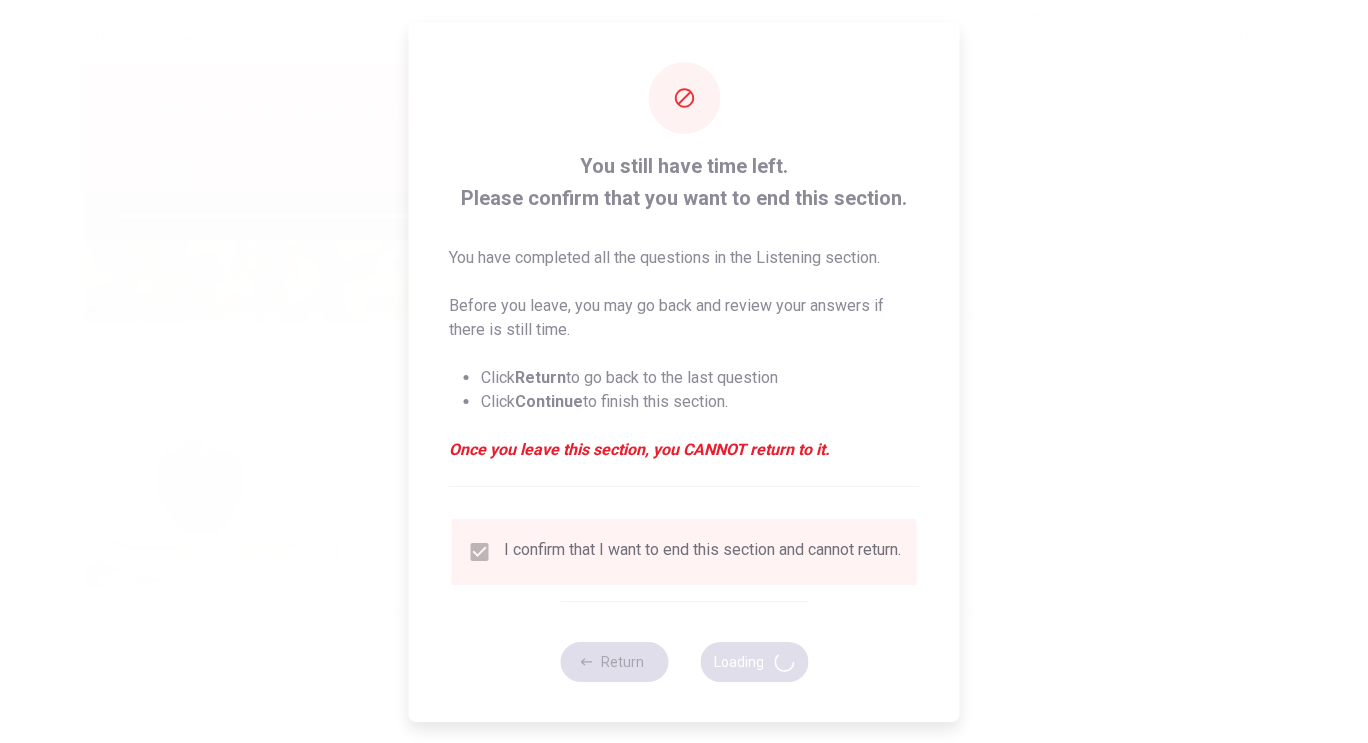 type on "0" 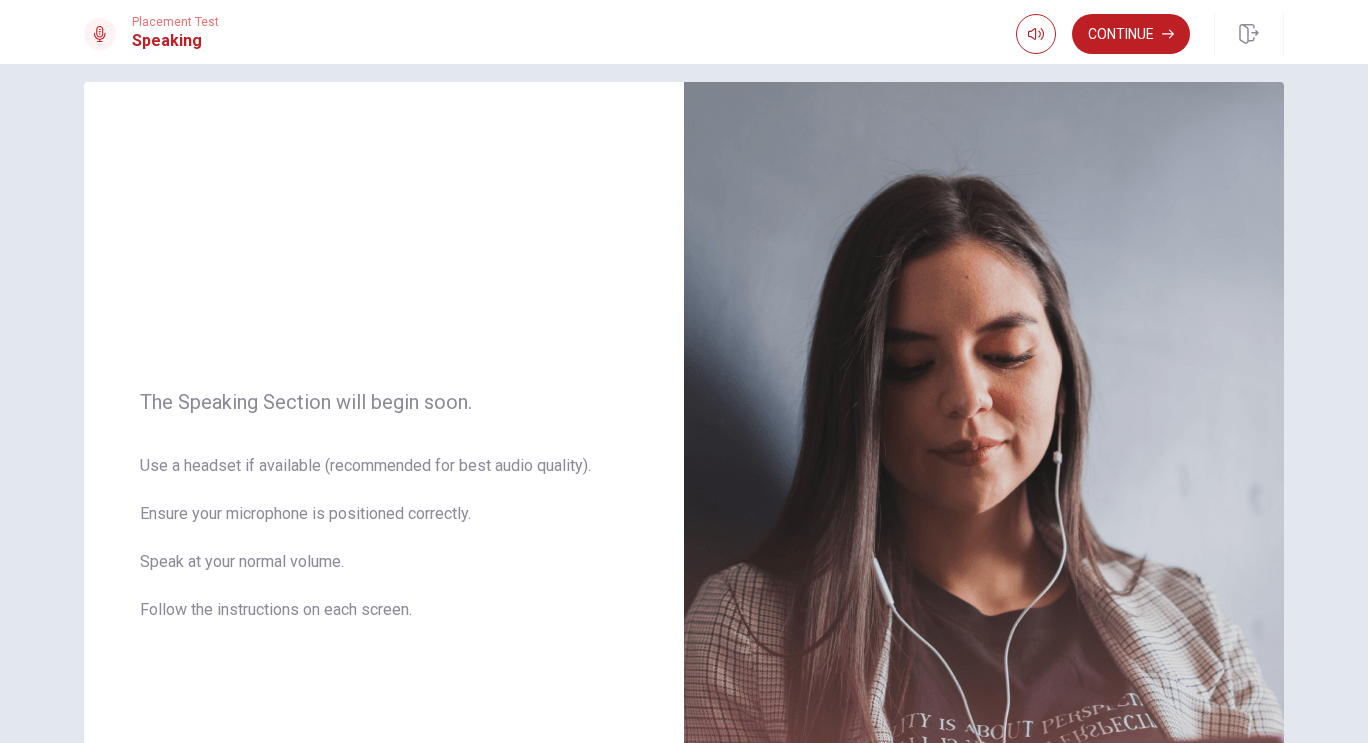 scroll, scrollTop: 15, scrollLeft: 0, axis: vertical 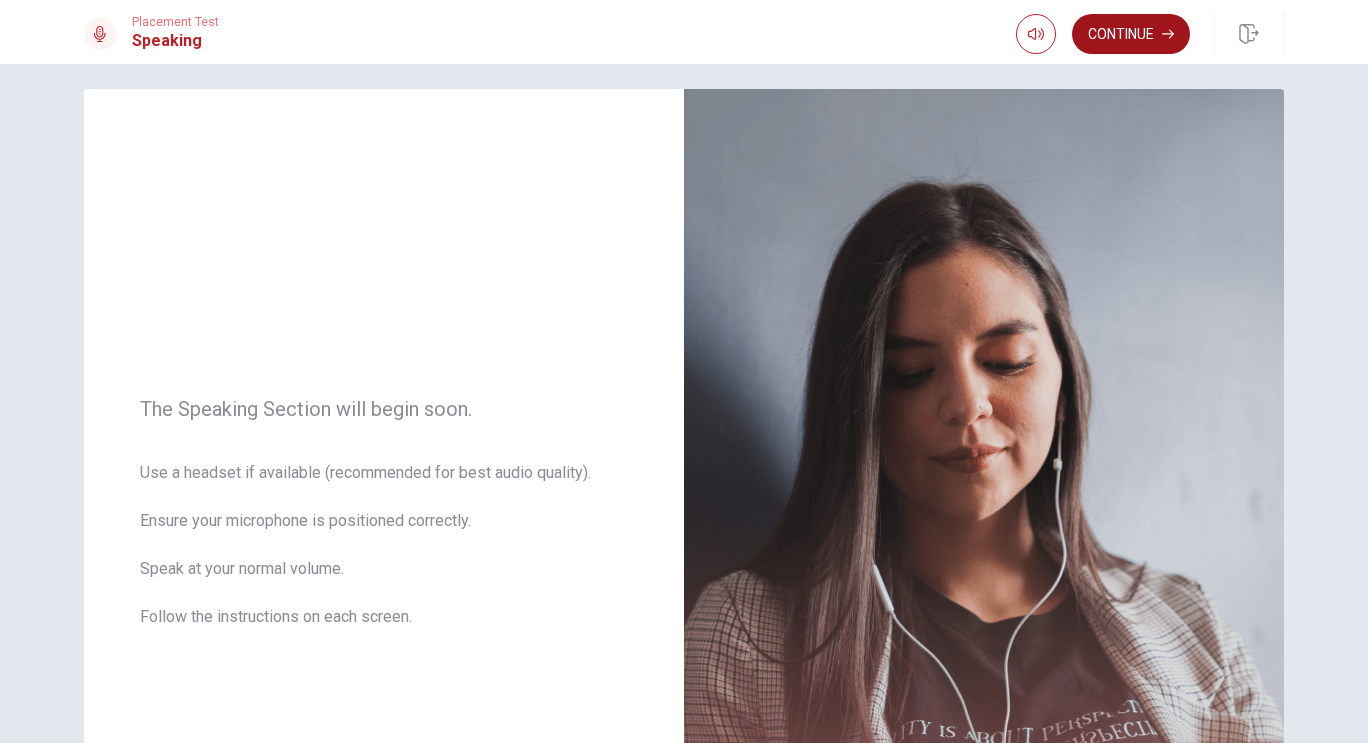 click 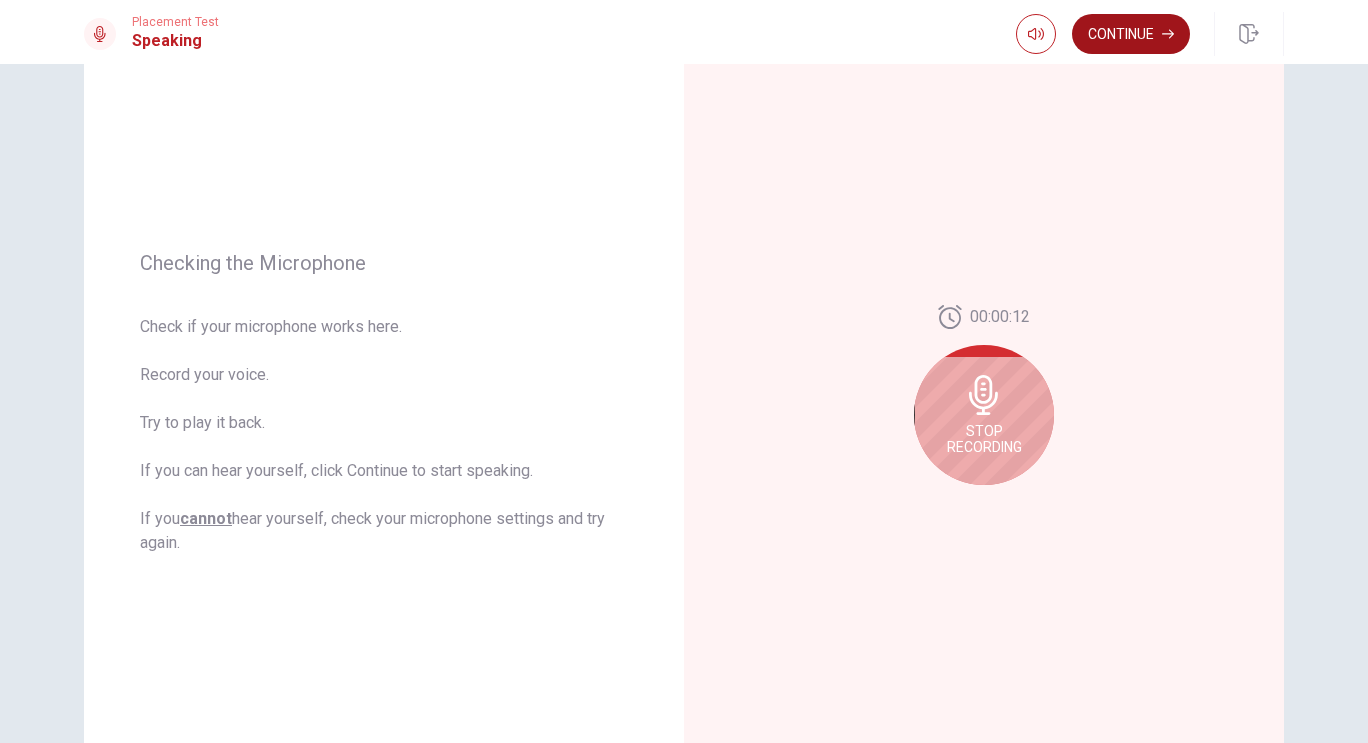 scroll, scrollTop: 164, scrollLeft: 0, axis: vertical 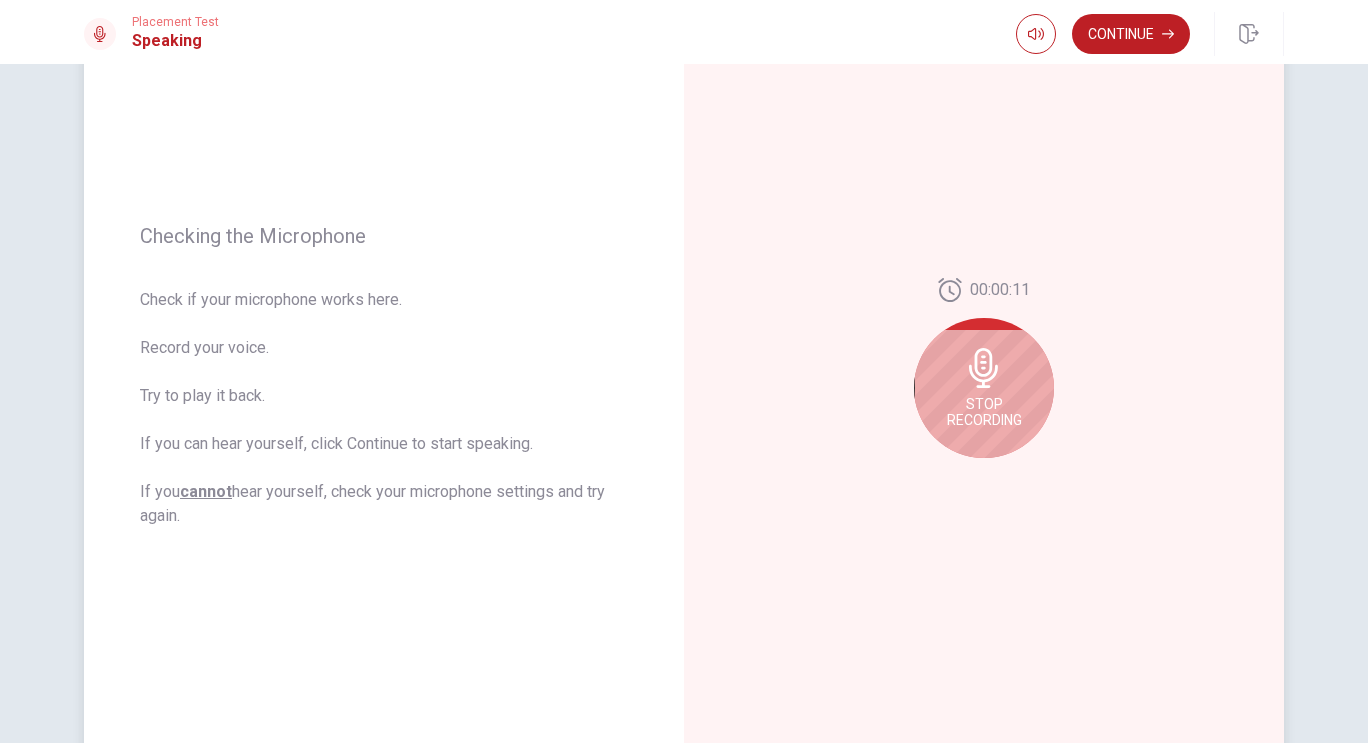 click on "Stop   Recording" at bounding box center (984, 412) 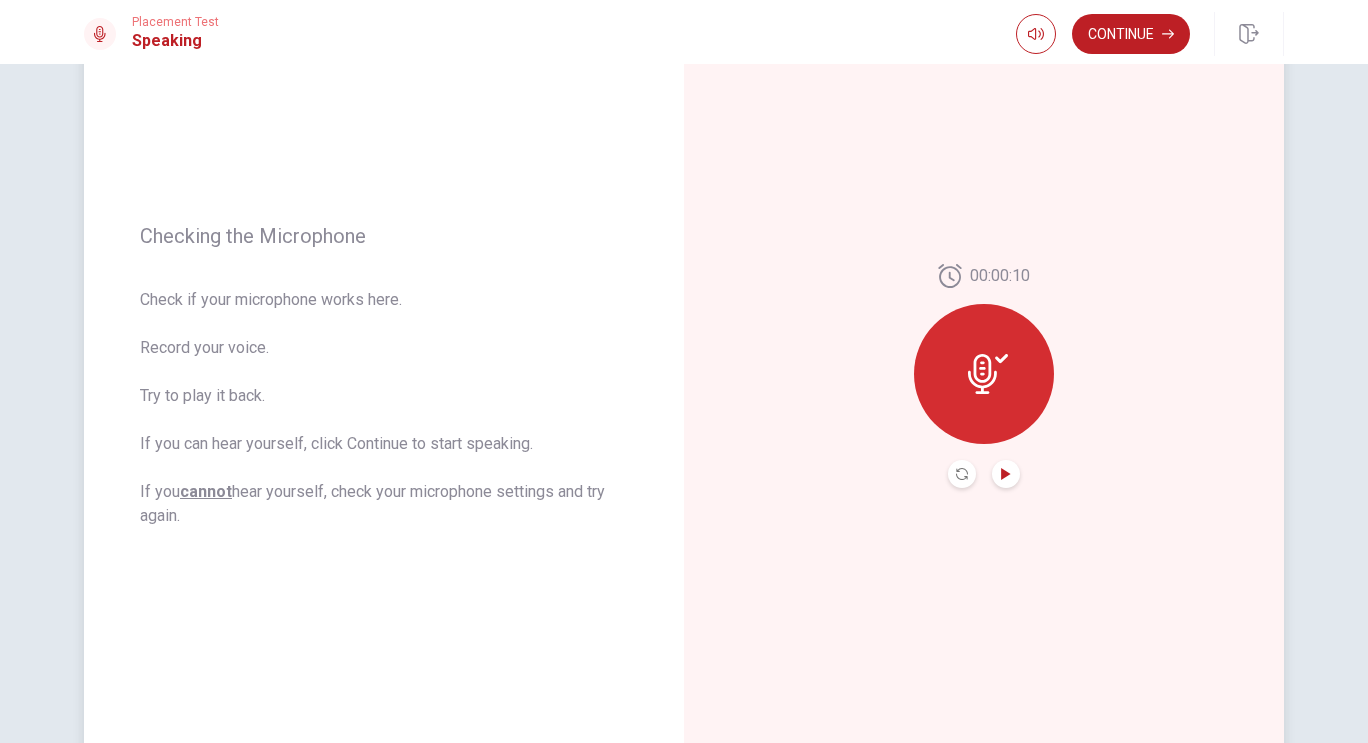 click 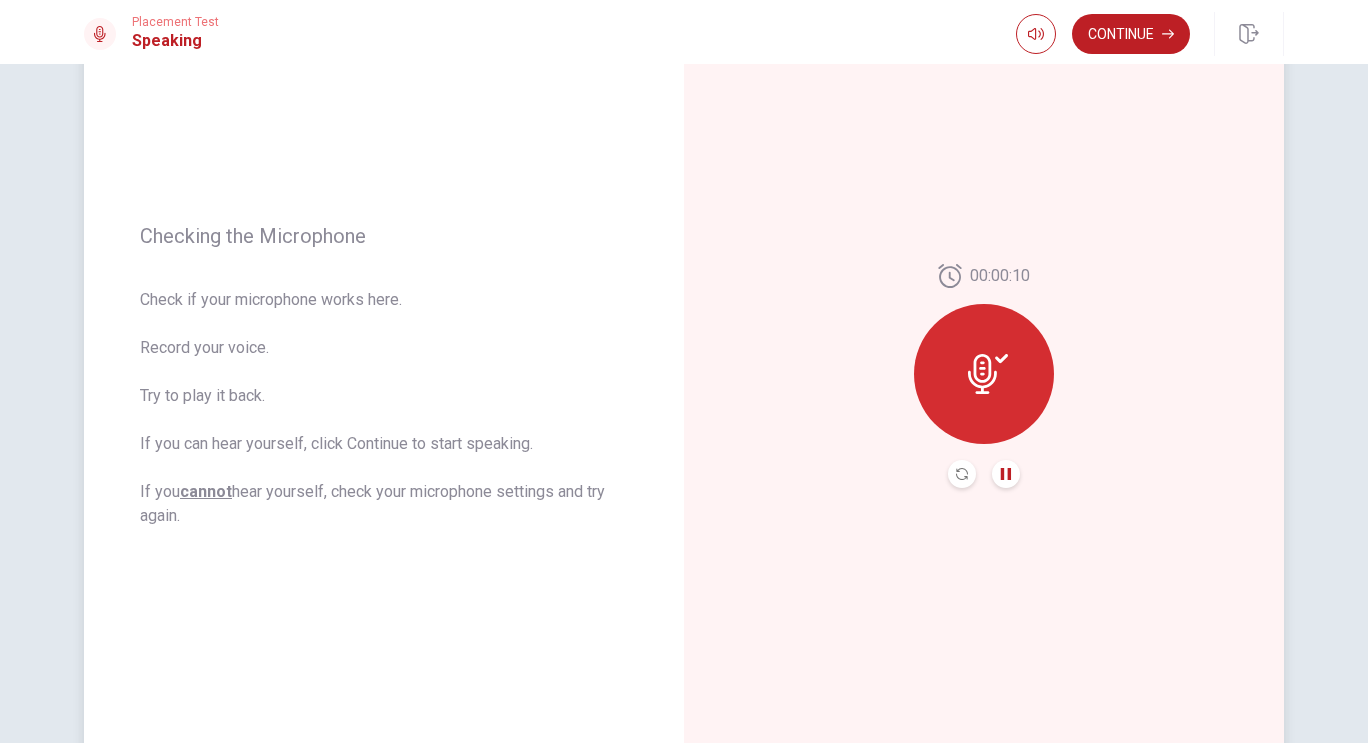 click at bounding box center (984, 374) 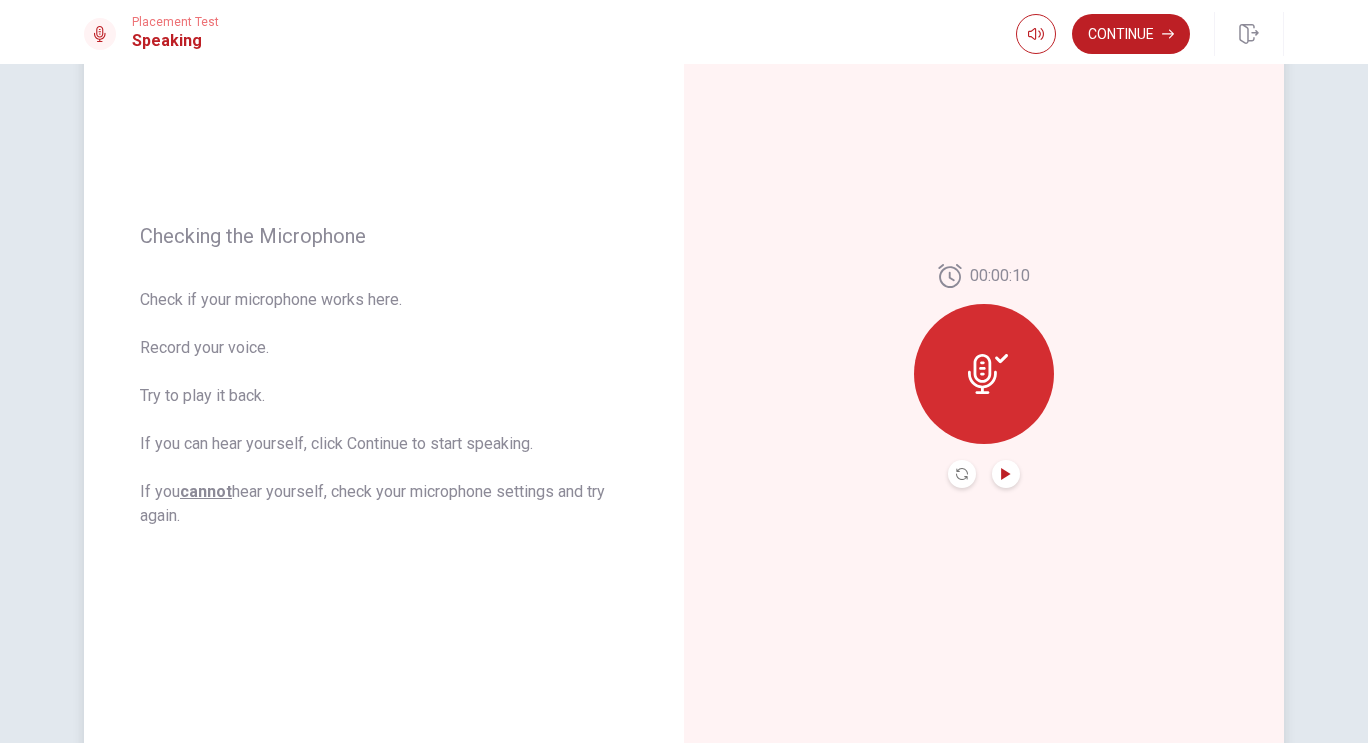 click 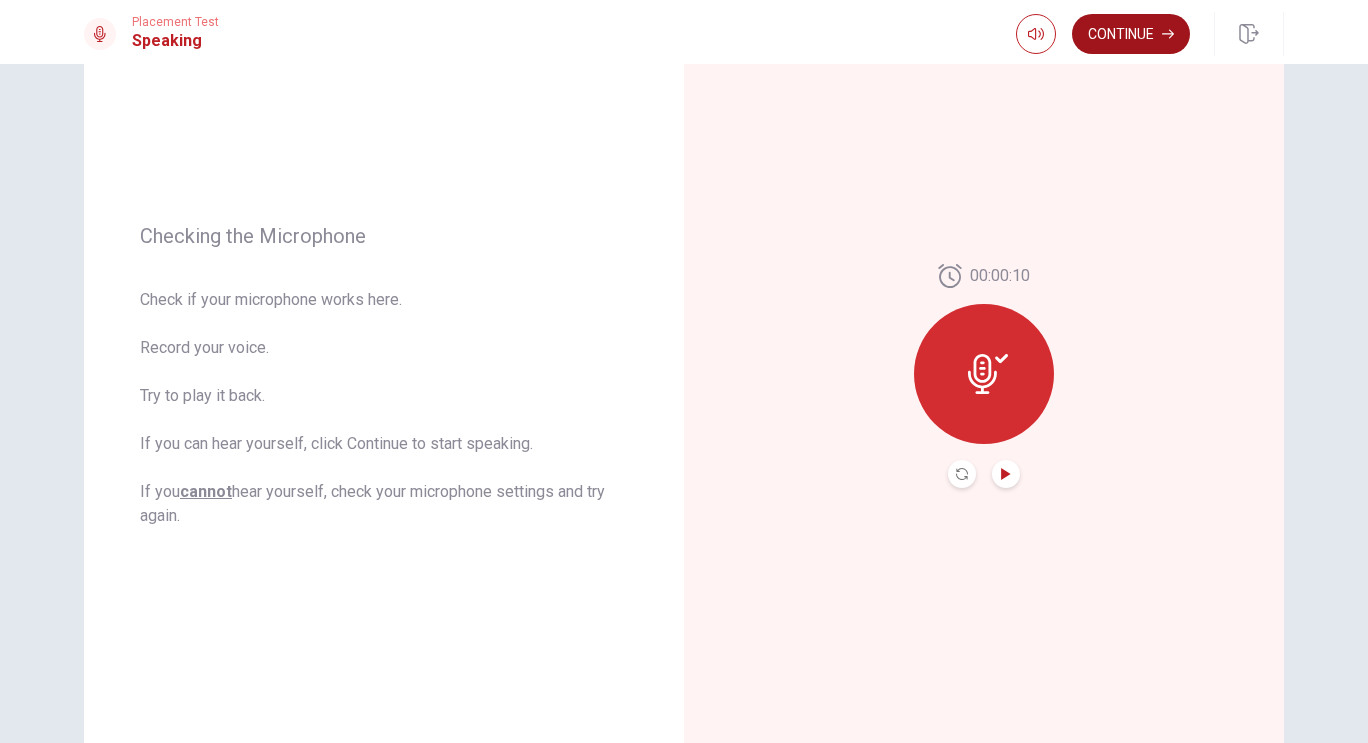 click on "Continue" at bounding box center [1131, 34] 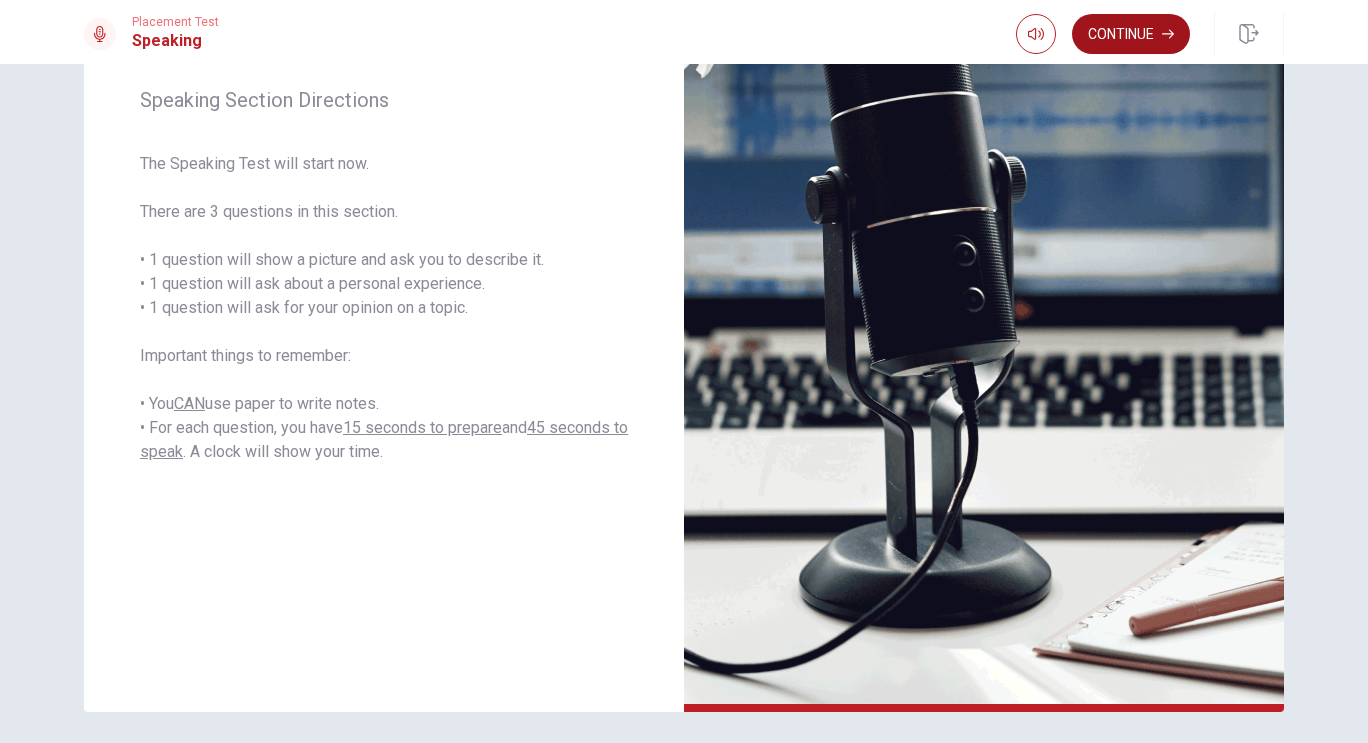 scroll, scrollTop: 259, scrollLeft: 0, axis: vertical 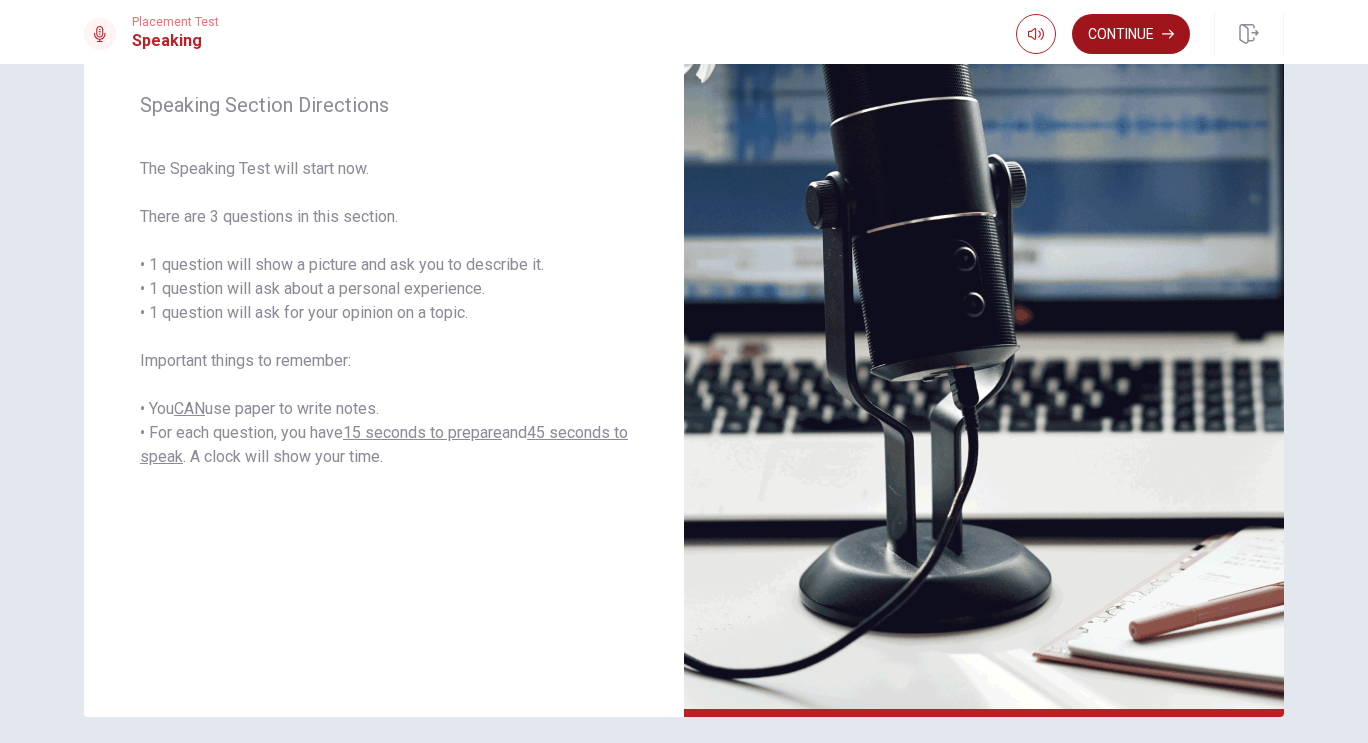 click 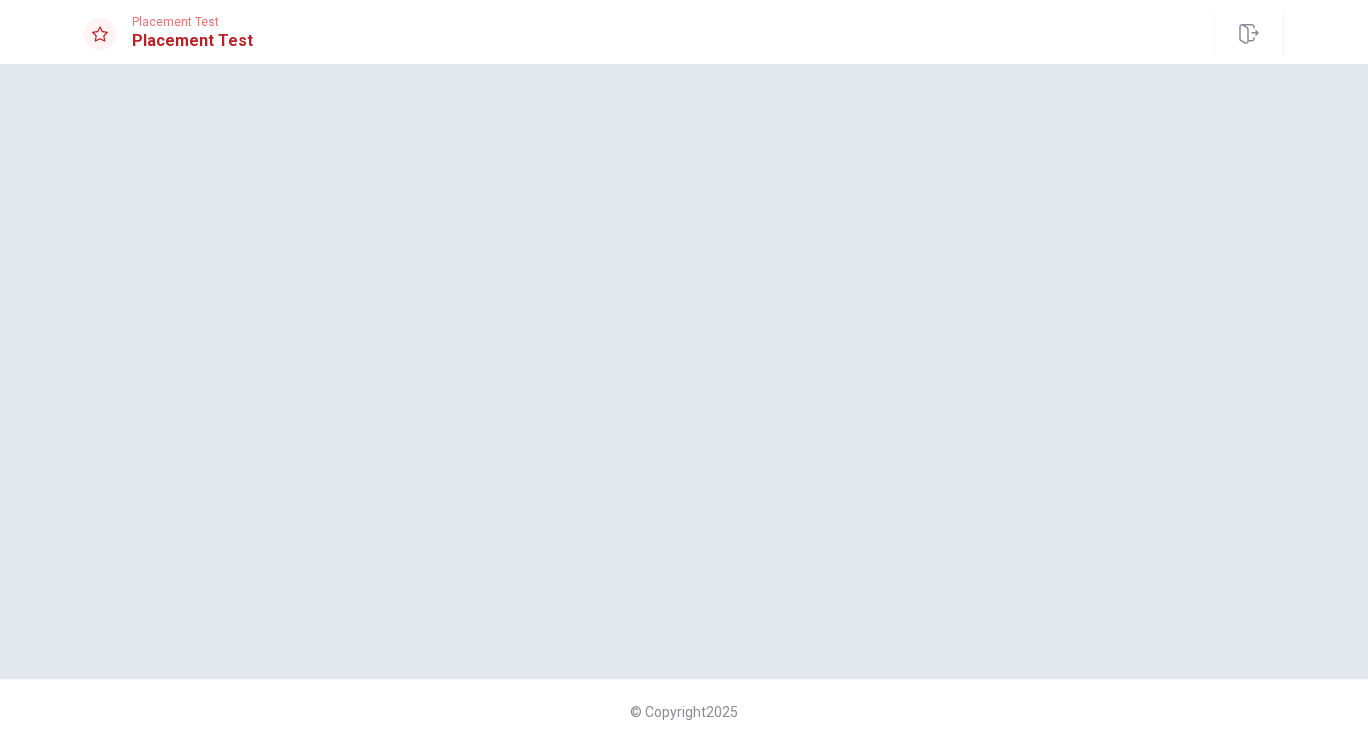 scroll, scrollTop: 0, scrollLeft: 0, axis: both 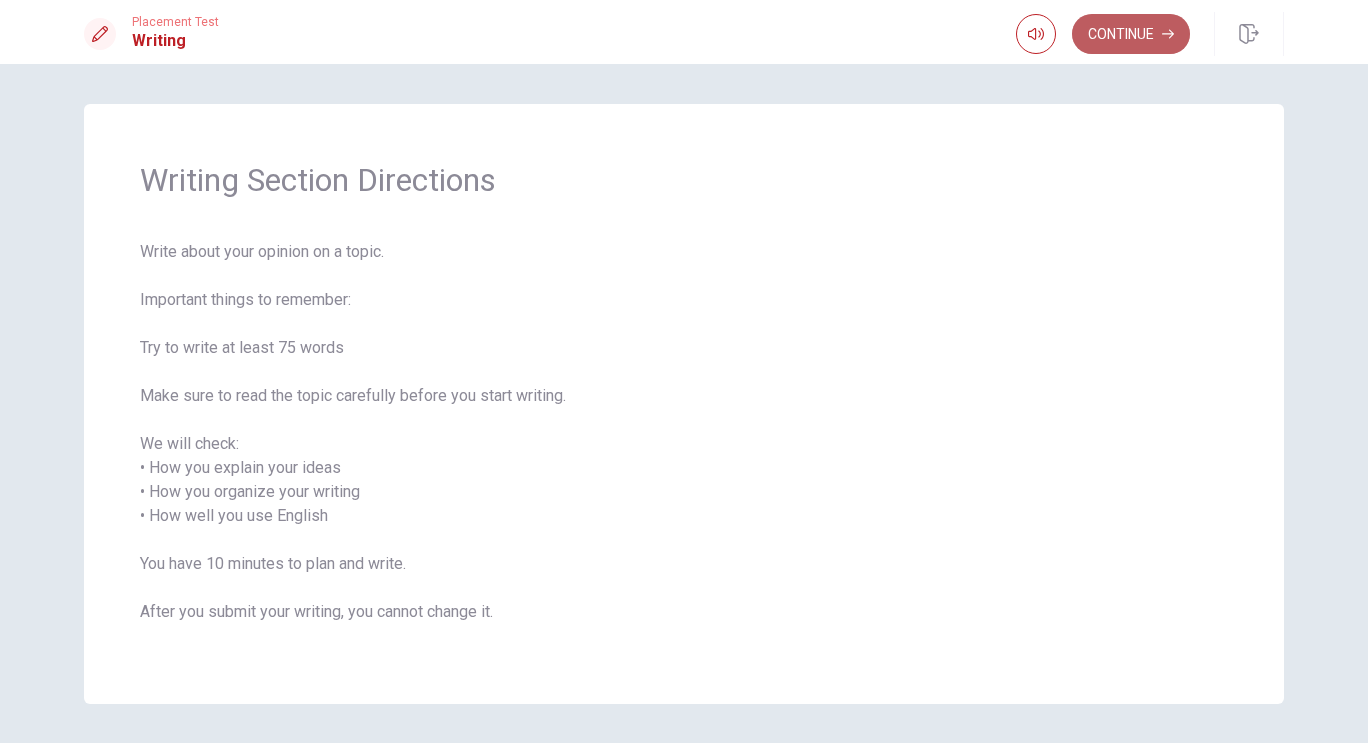 click on "Continue" at bounding box center [1131, 34] 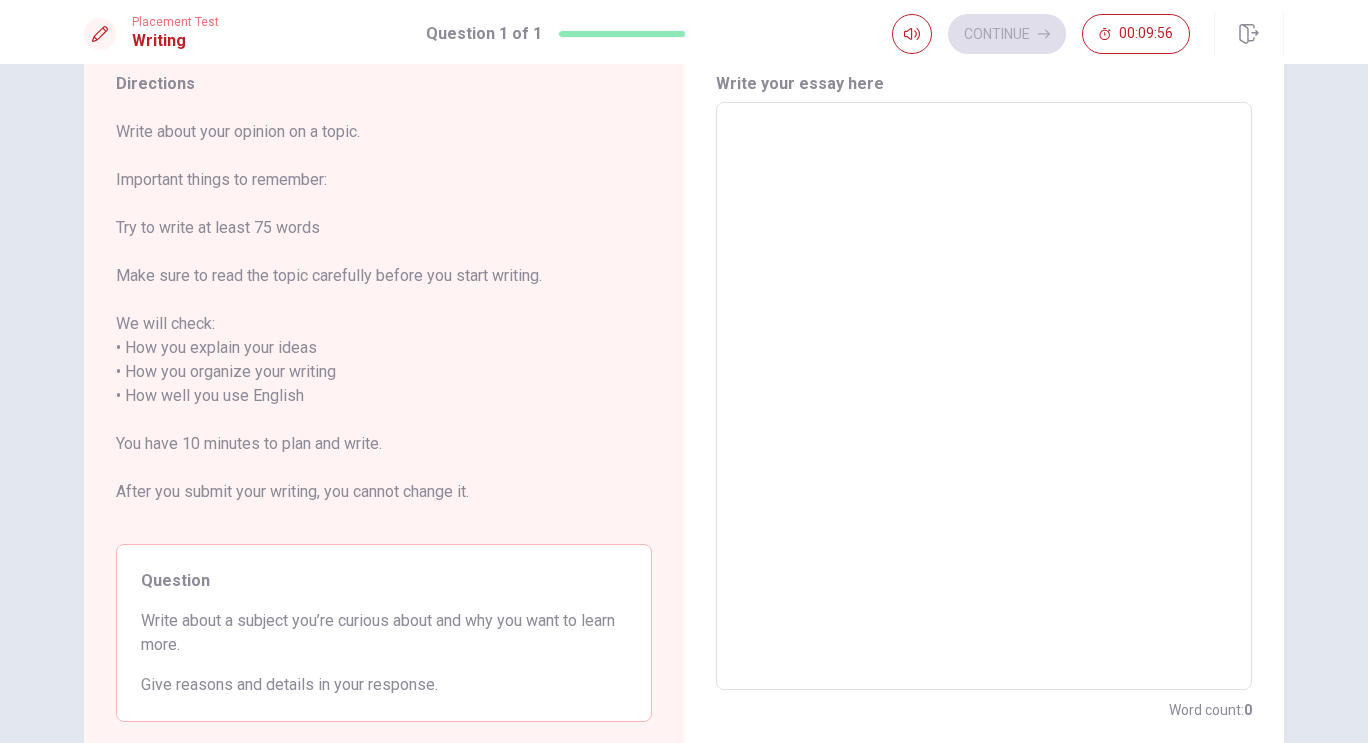 scroll, scrollTop: 73, scrollLeft: 0, axis: vertical 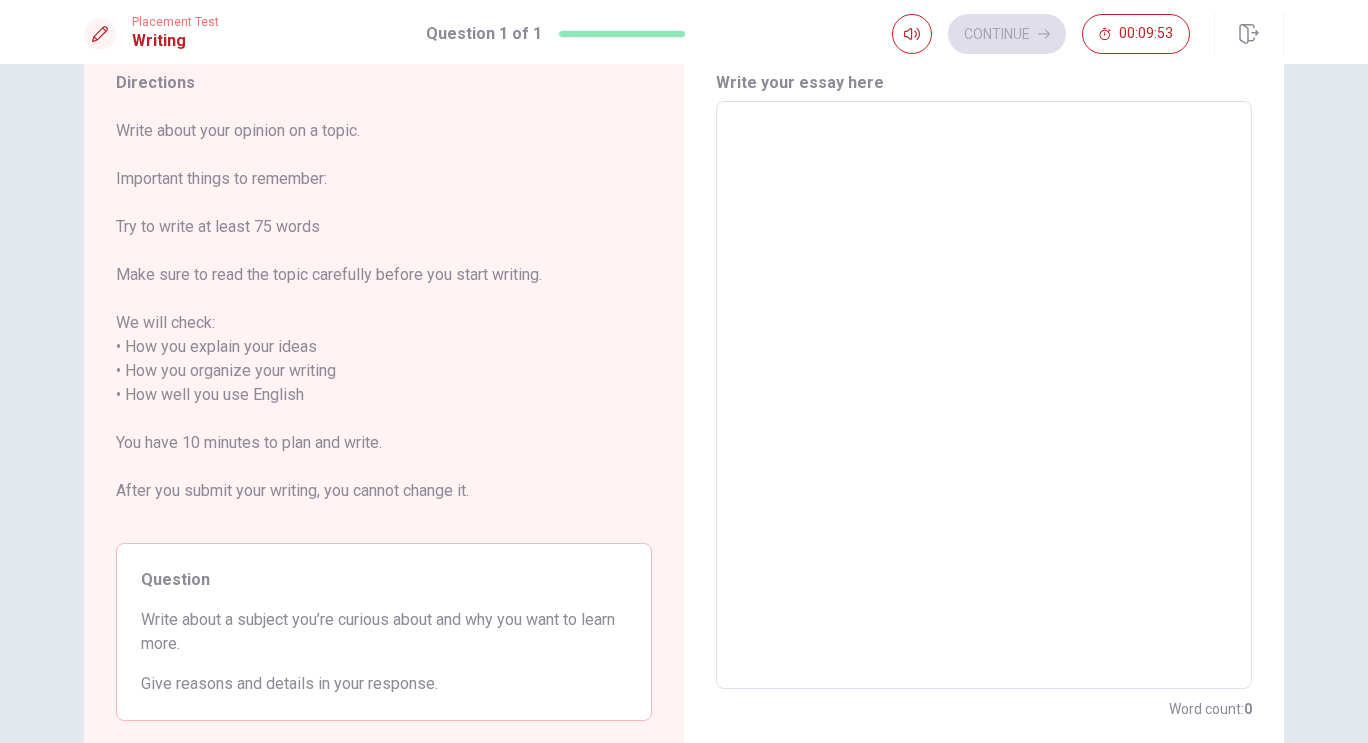 click at bounding box center (984, 395) 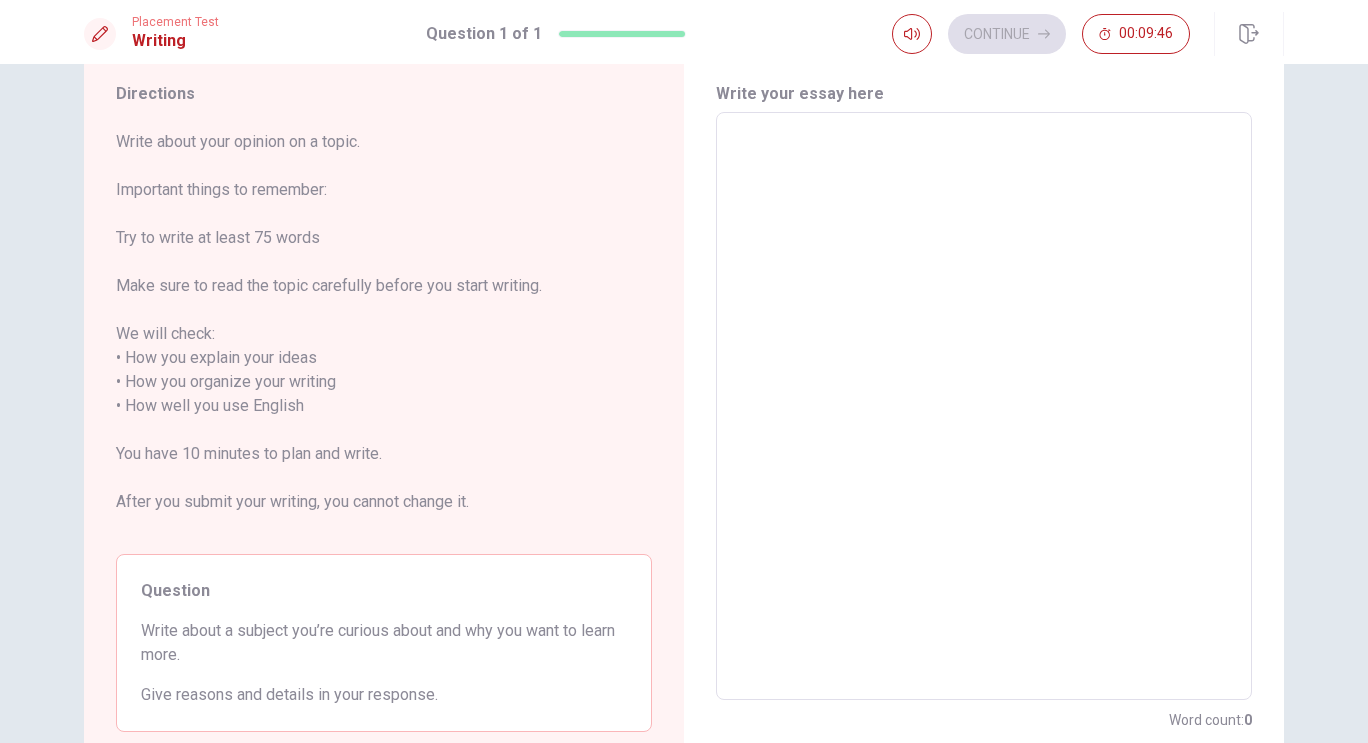 scroll, scrollTop: 66, scrollLeft: 0, axis: vertical 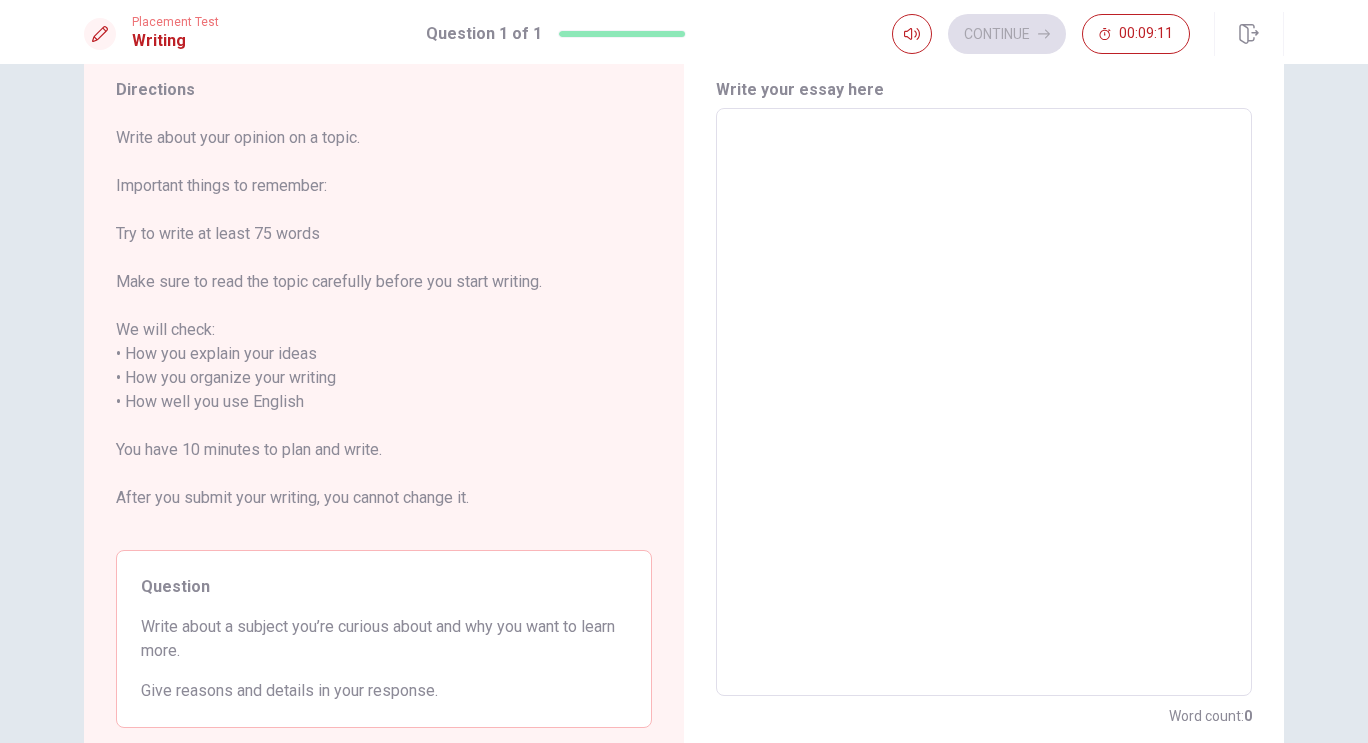 type on "m" 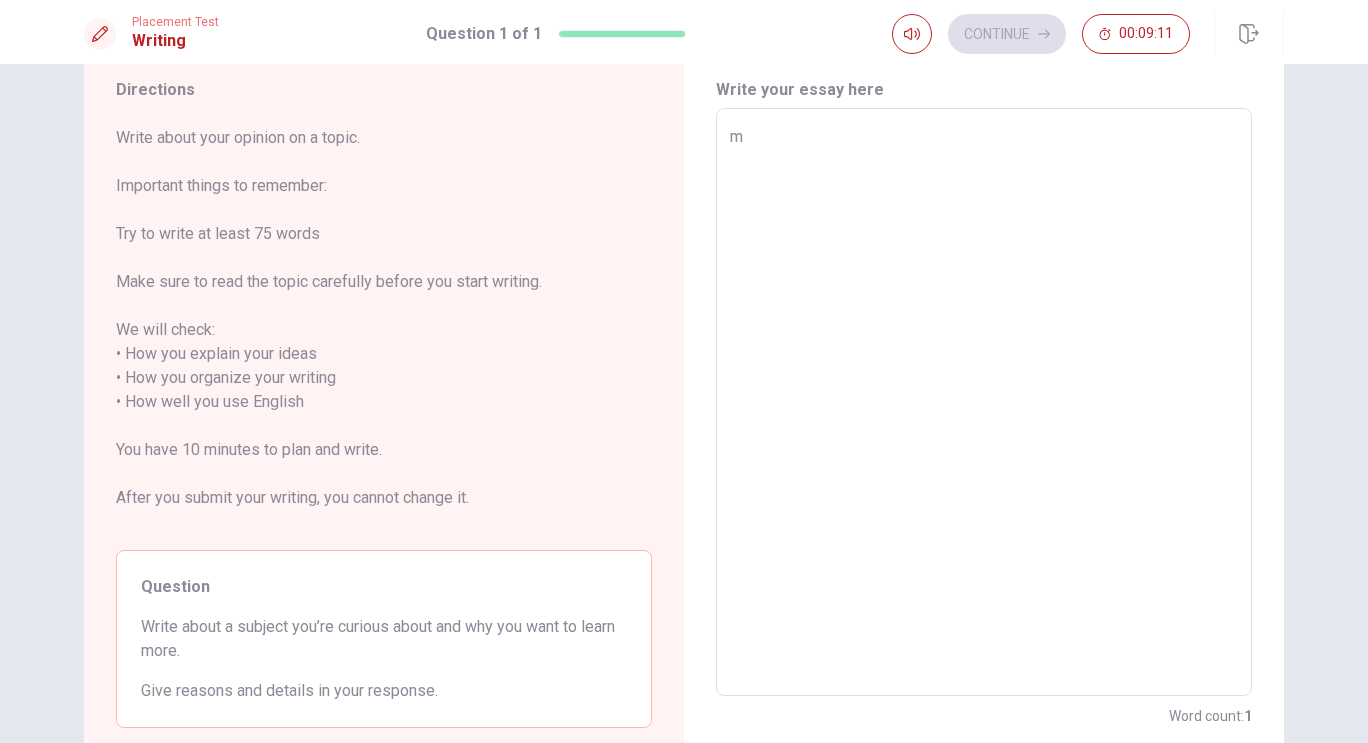 type on "x" 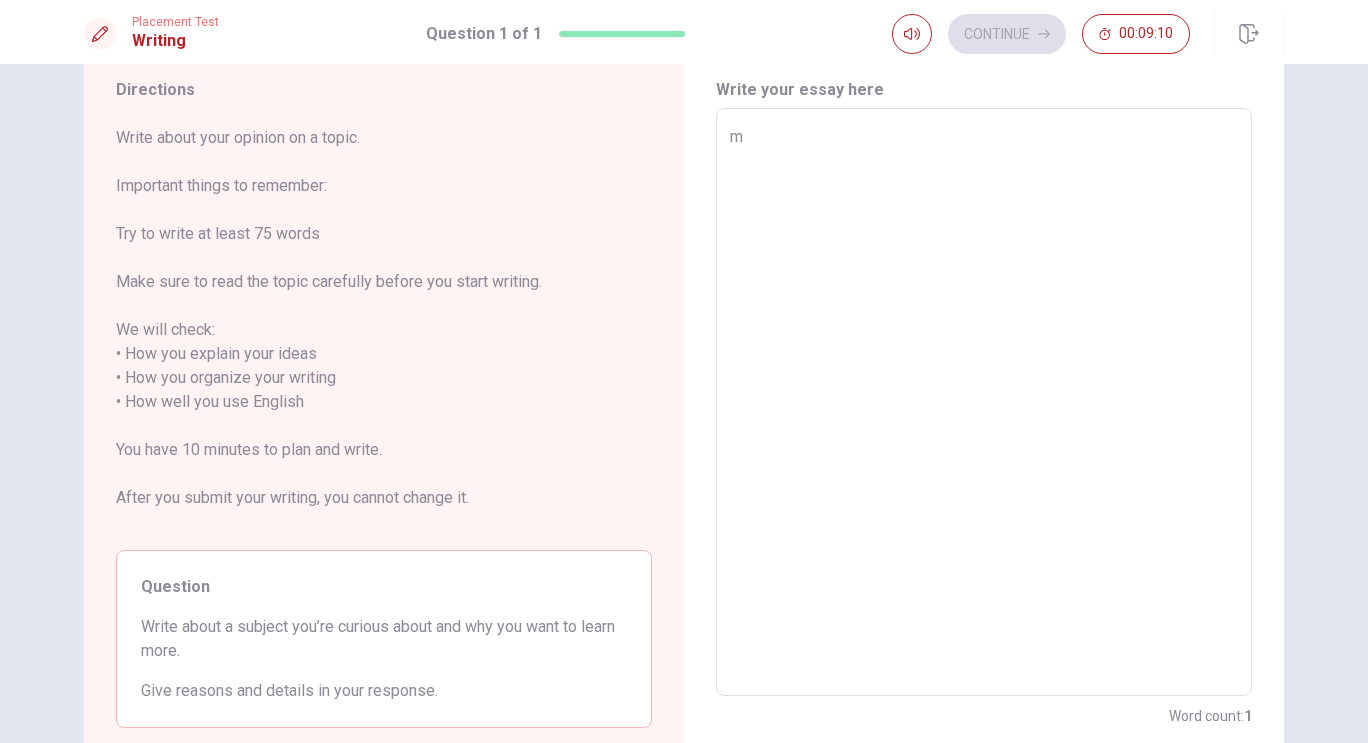 type on "my" 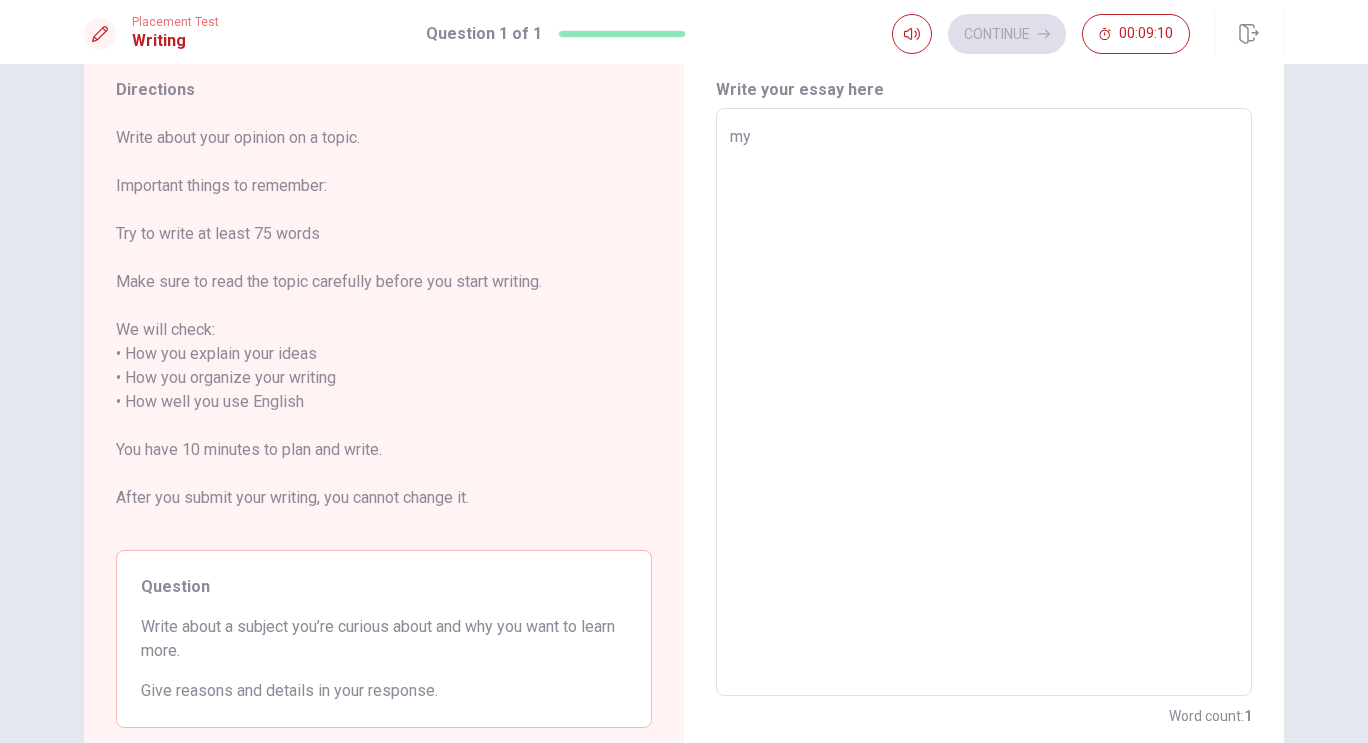 type on "x" 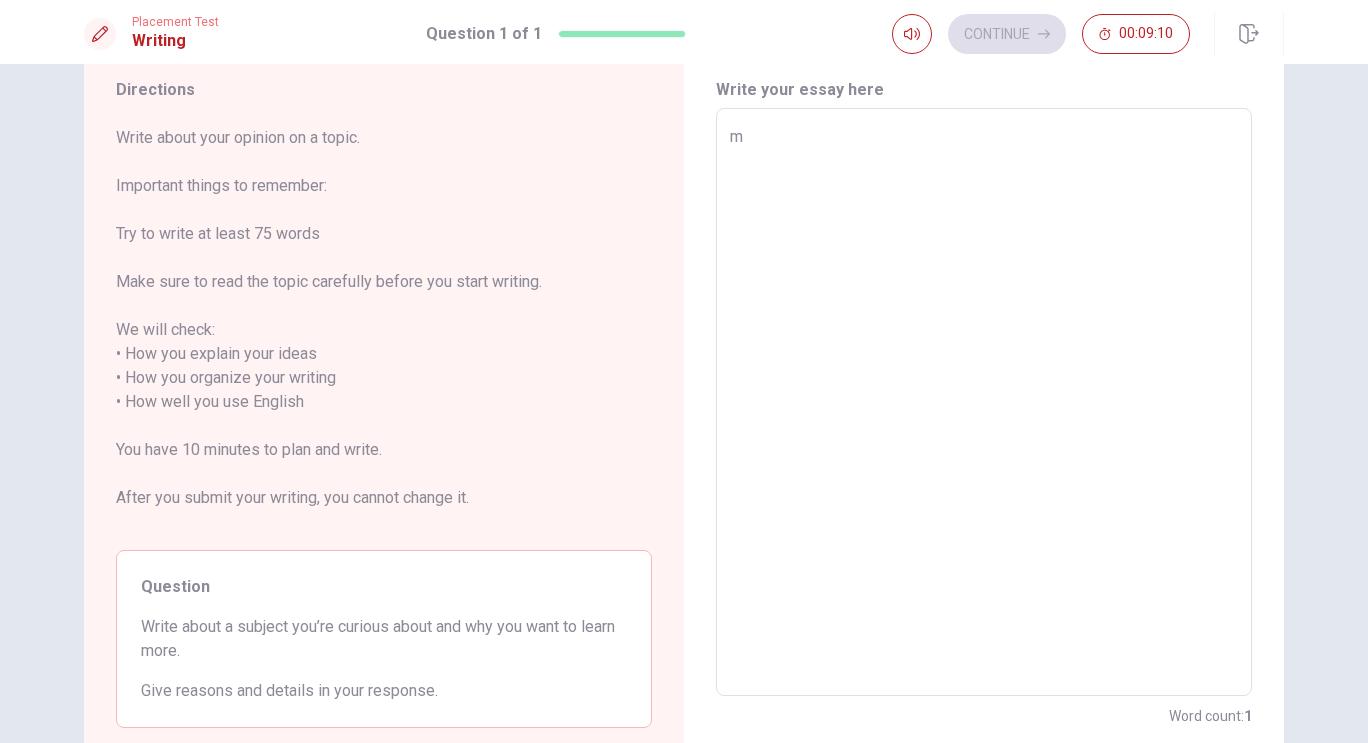 type on "x" 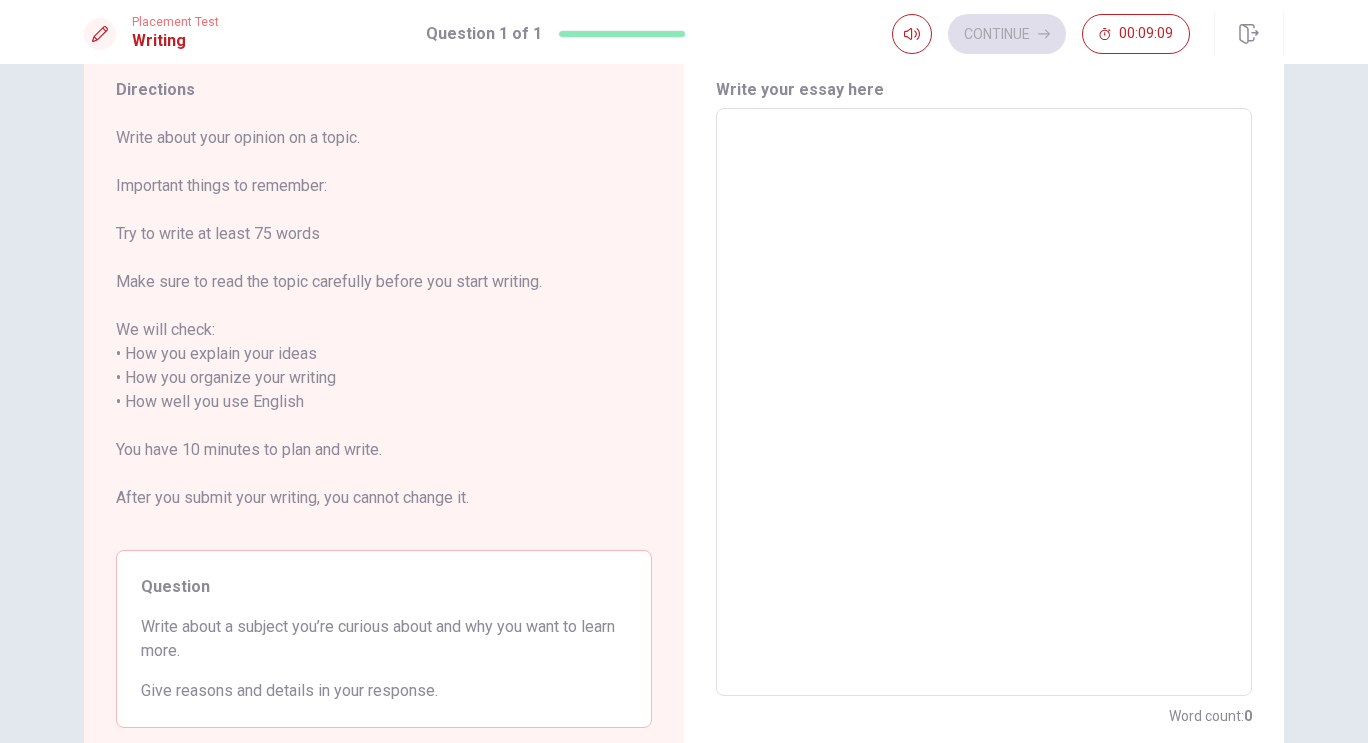 type on "M" 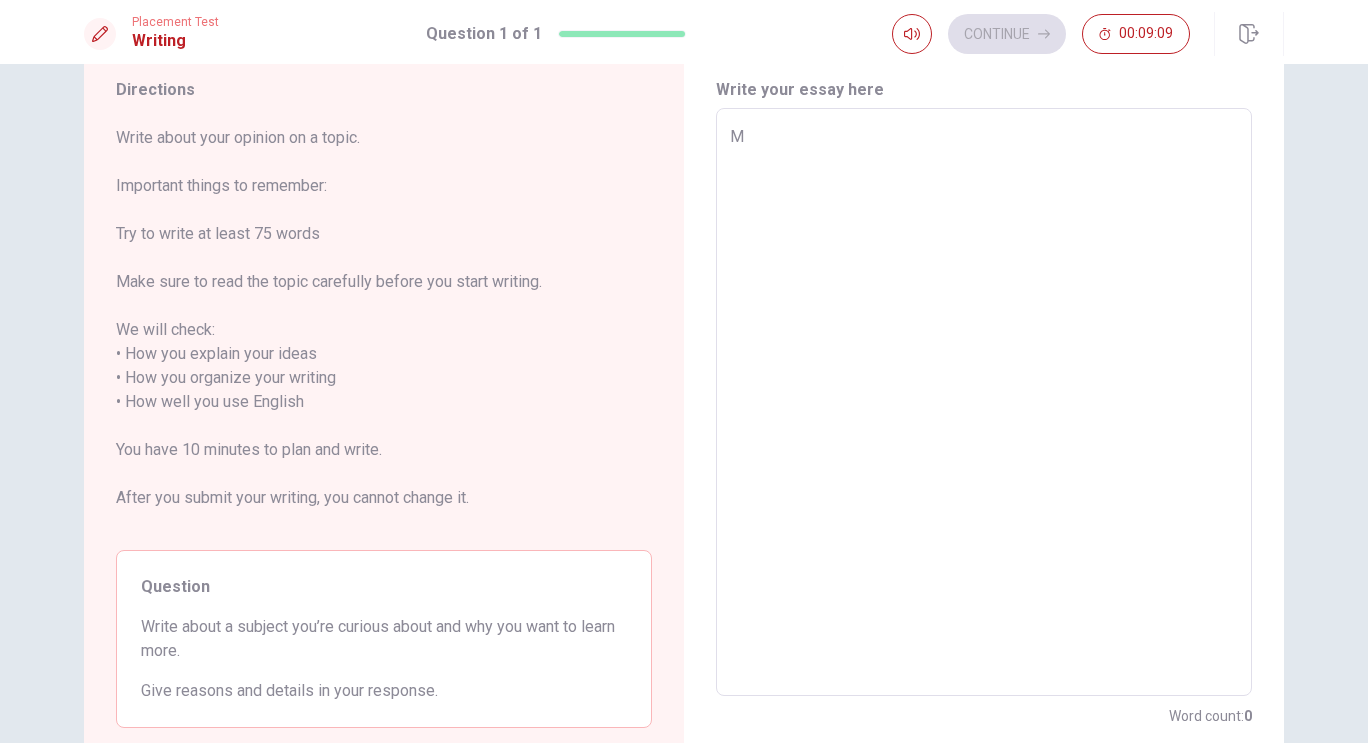 type on "x" 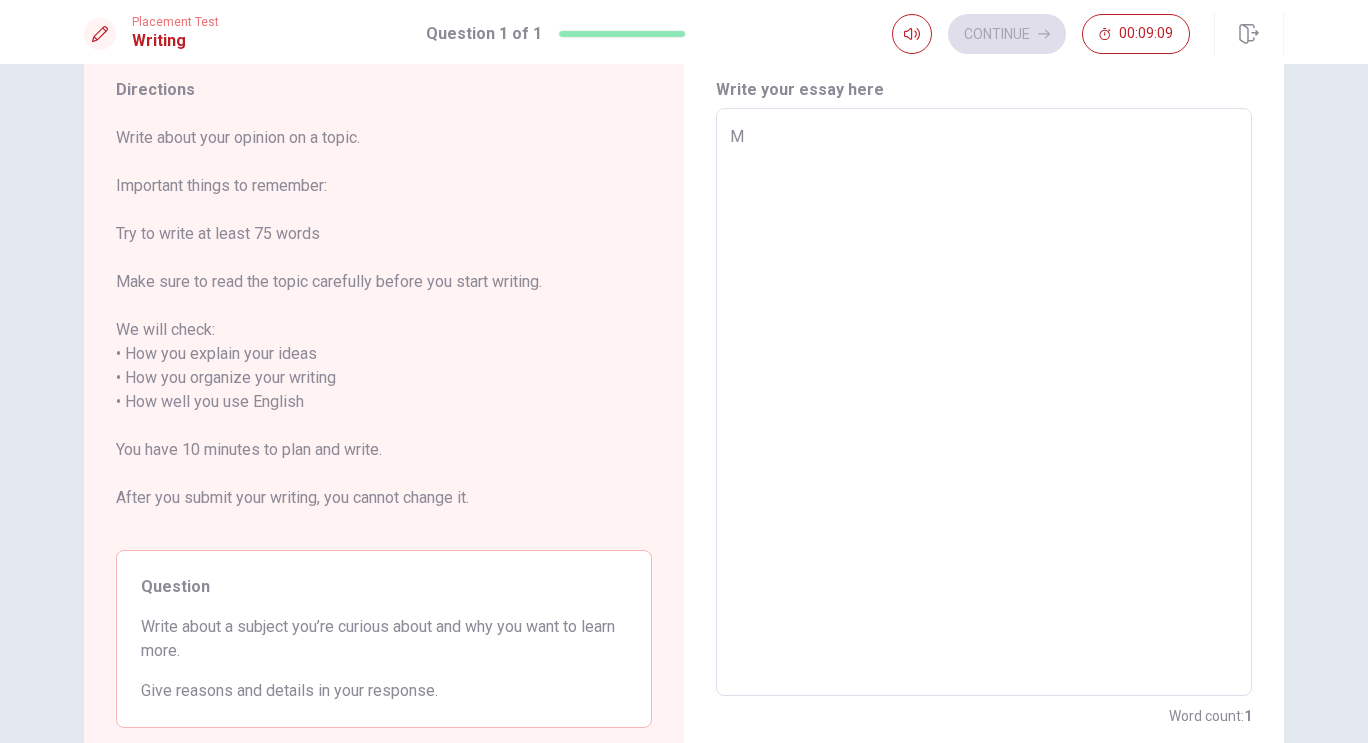 type on "My" 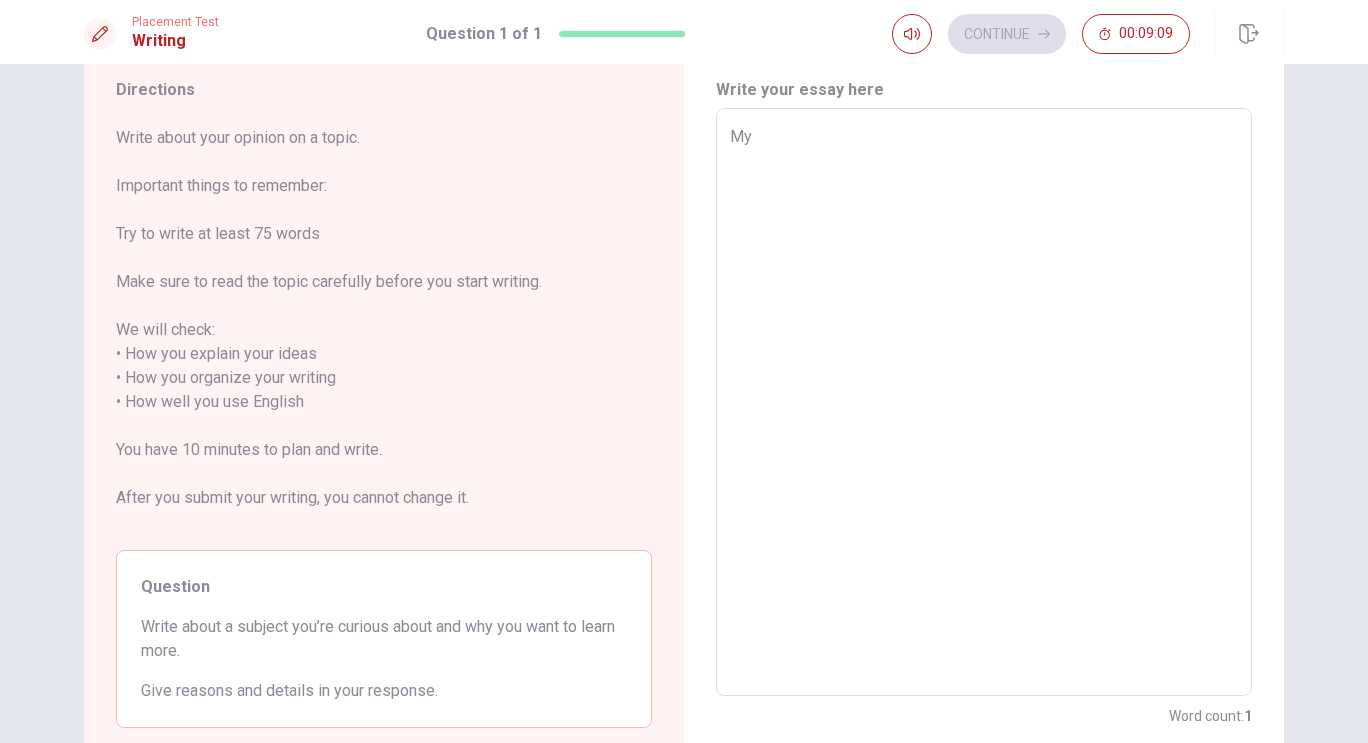 type on "x" 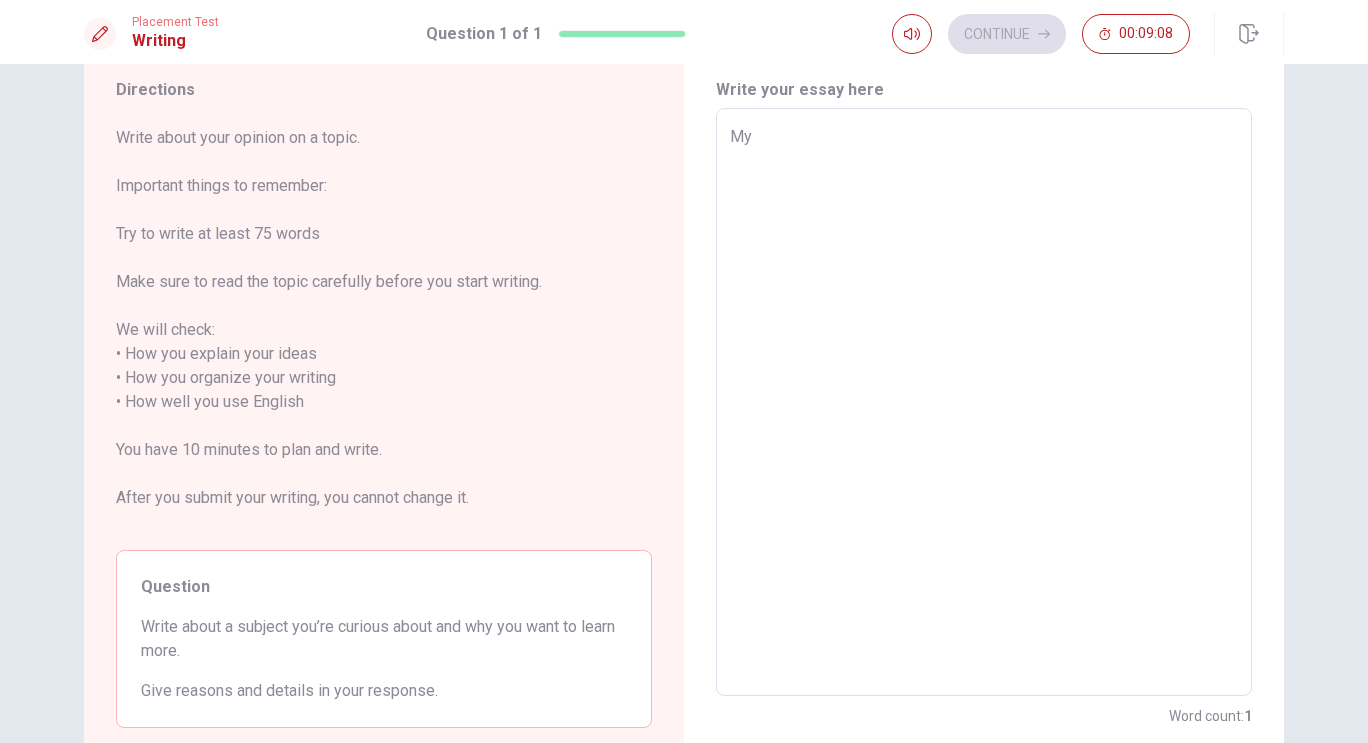 type on "x" 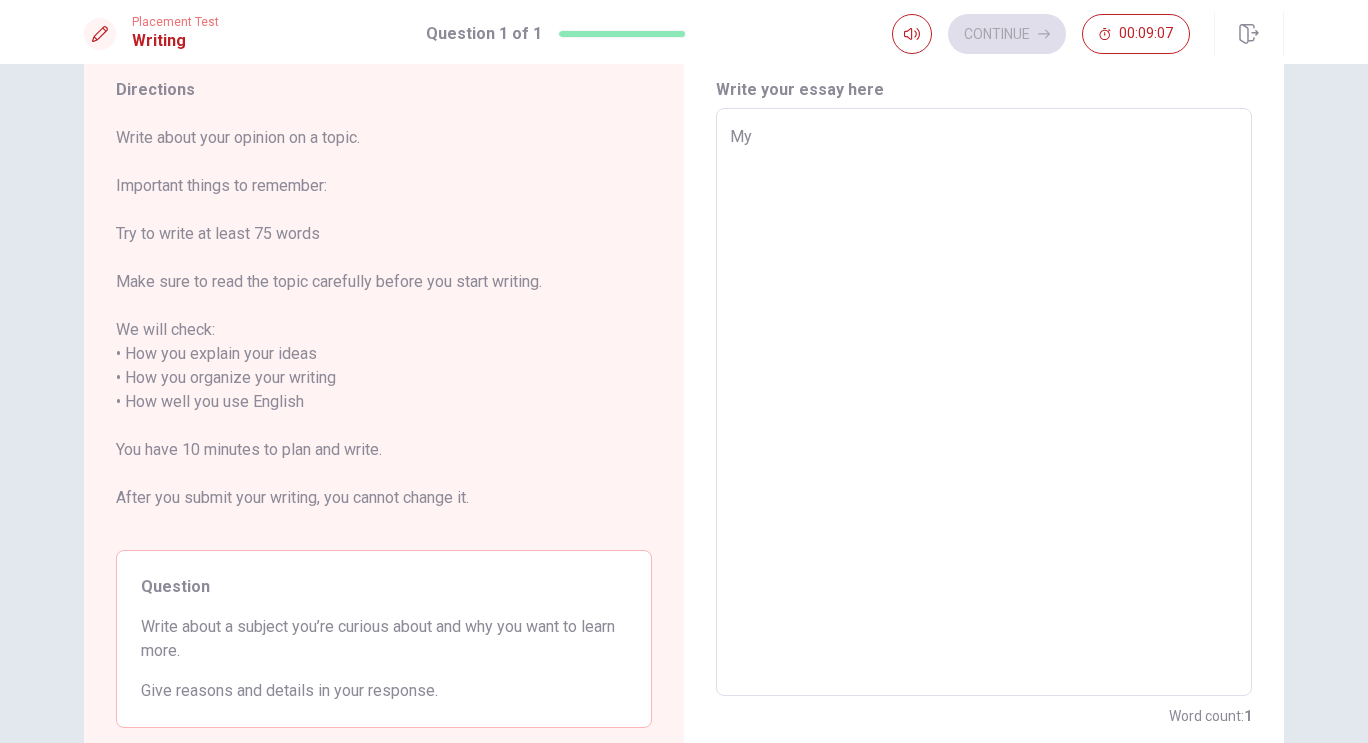 type on "My c" 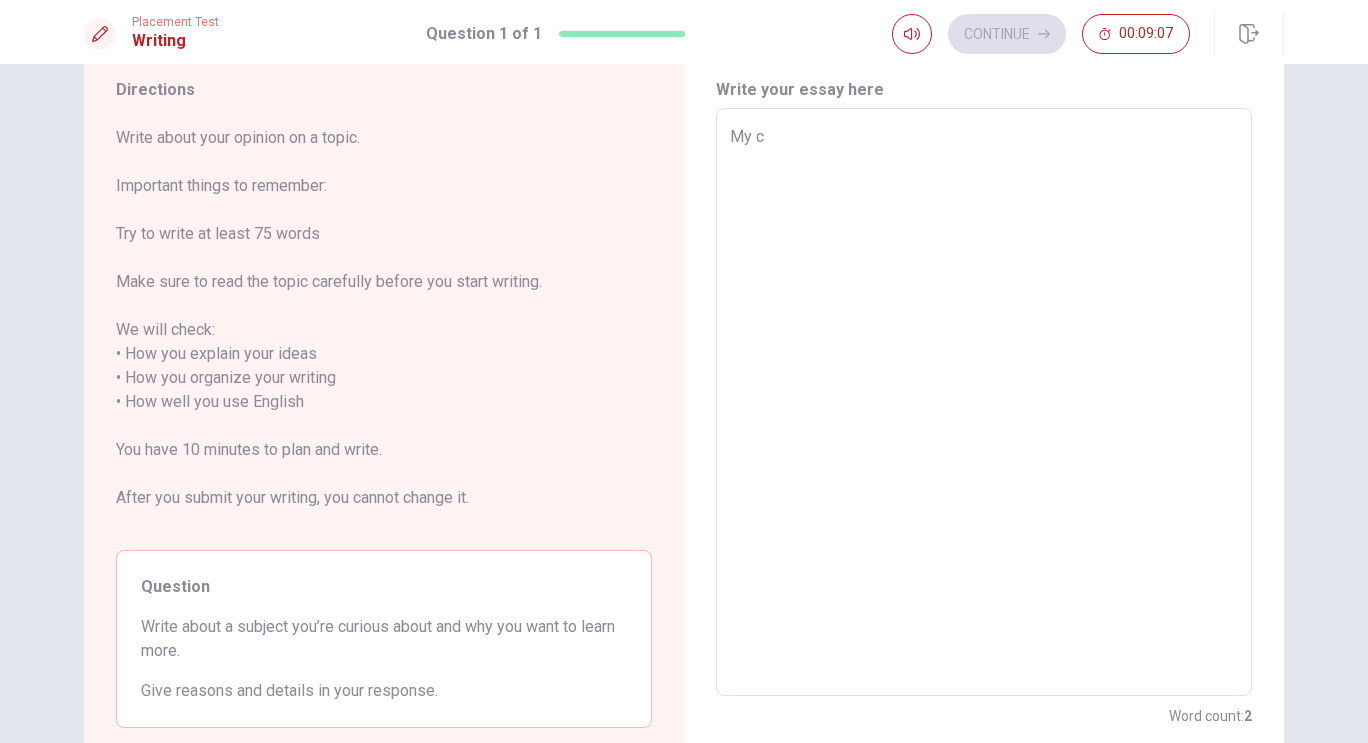 type on "x" 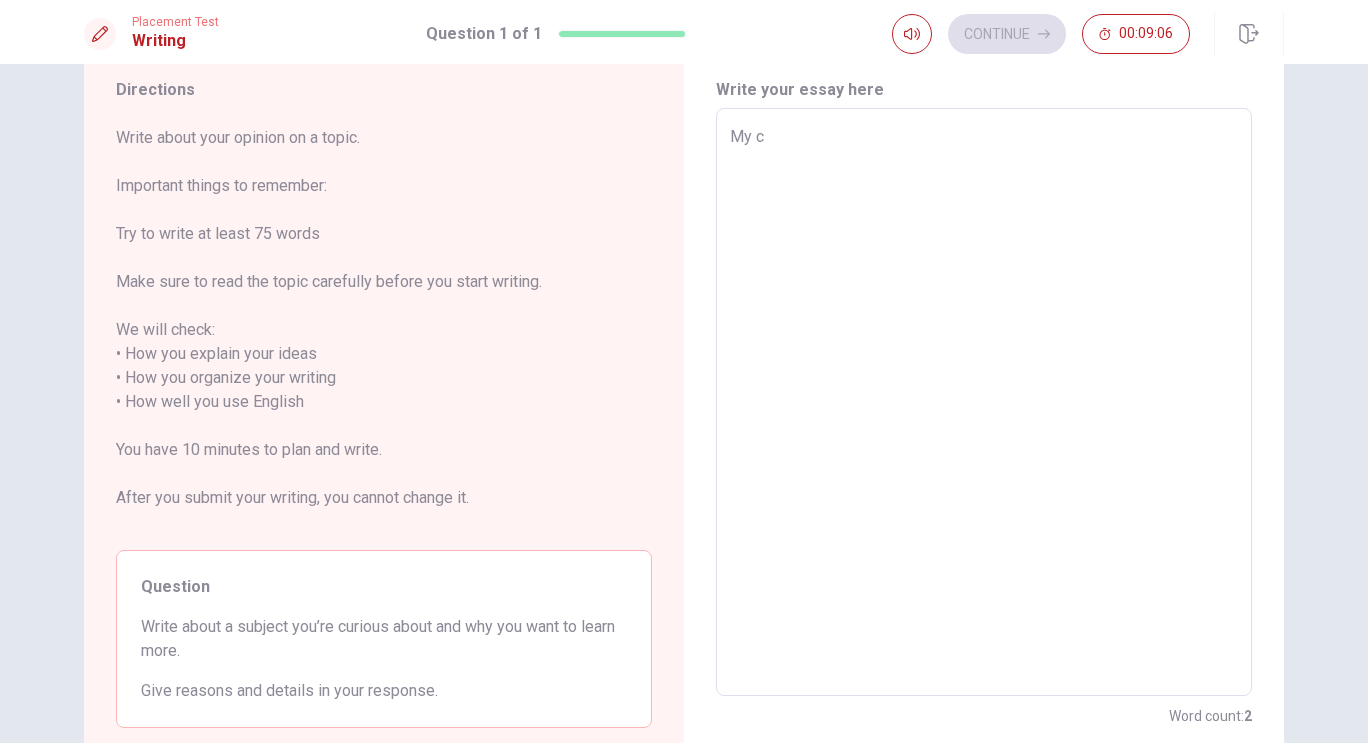 type on "My cu" 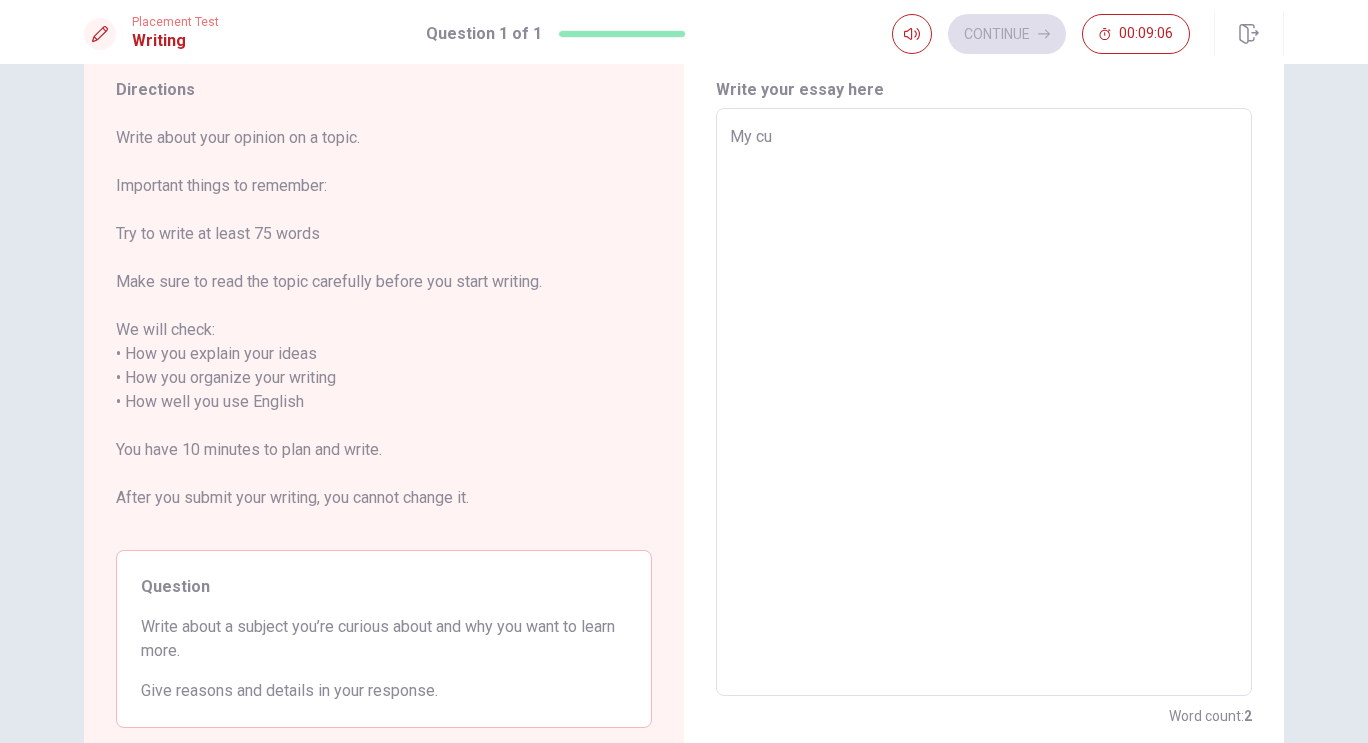 type on "x" 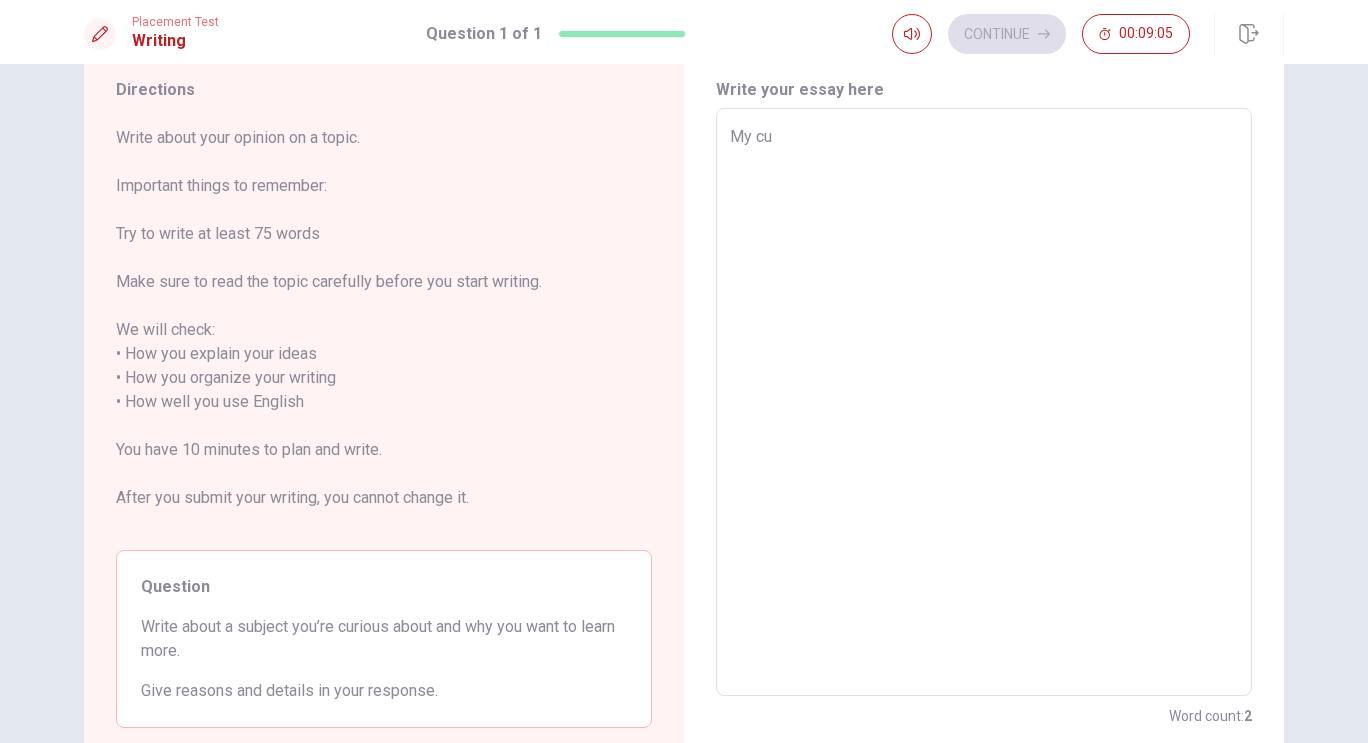 type on "My cur" 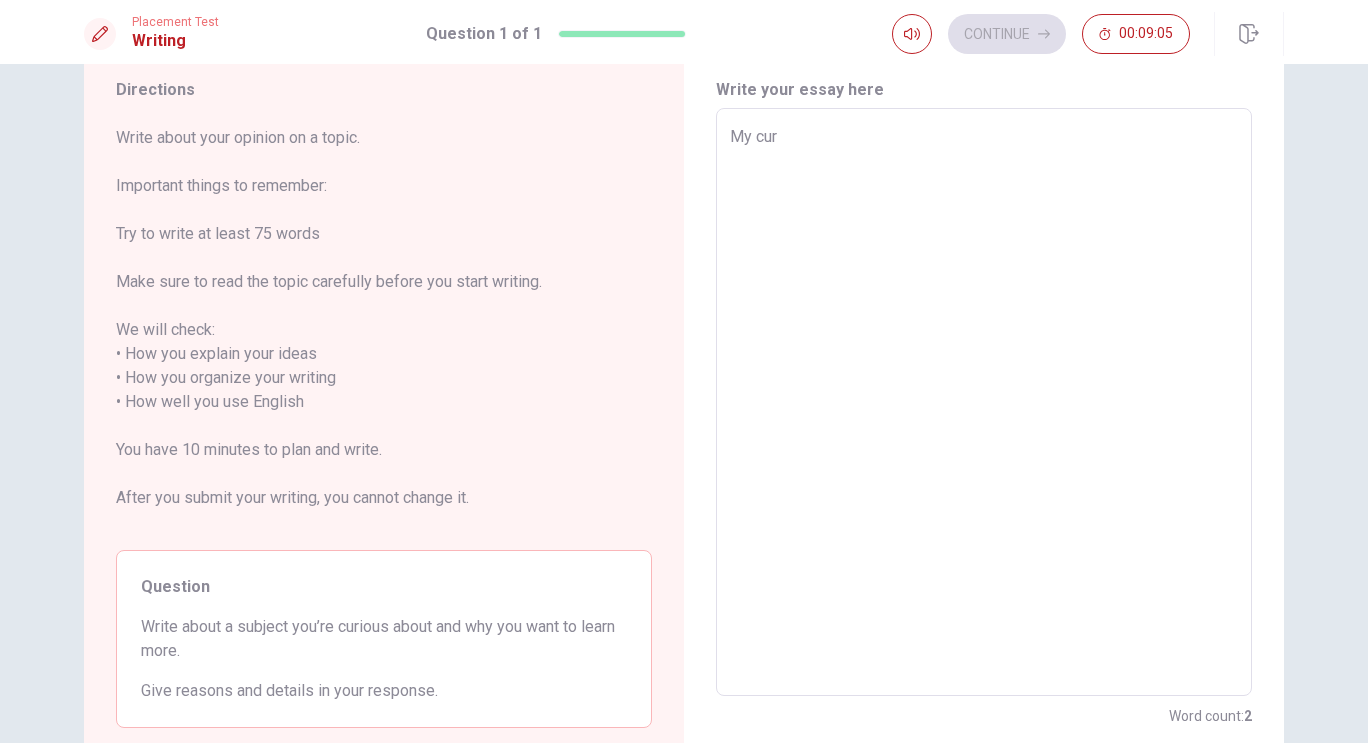 type on "x" 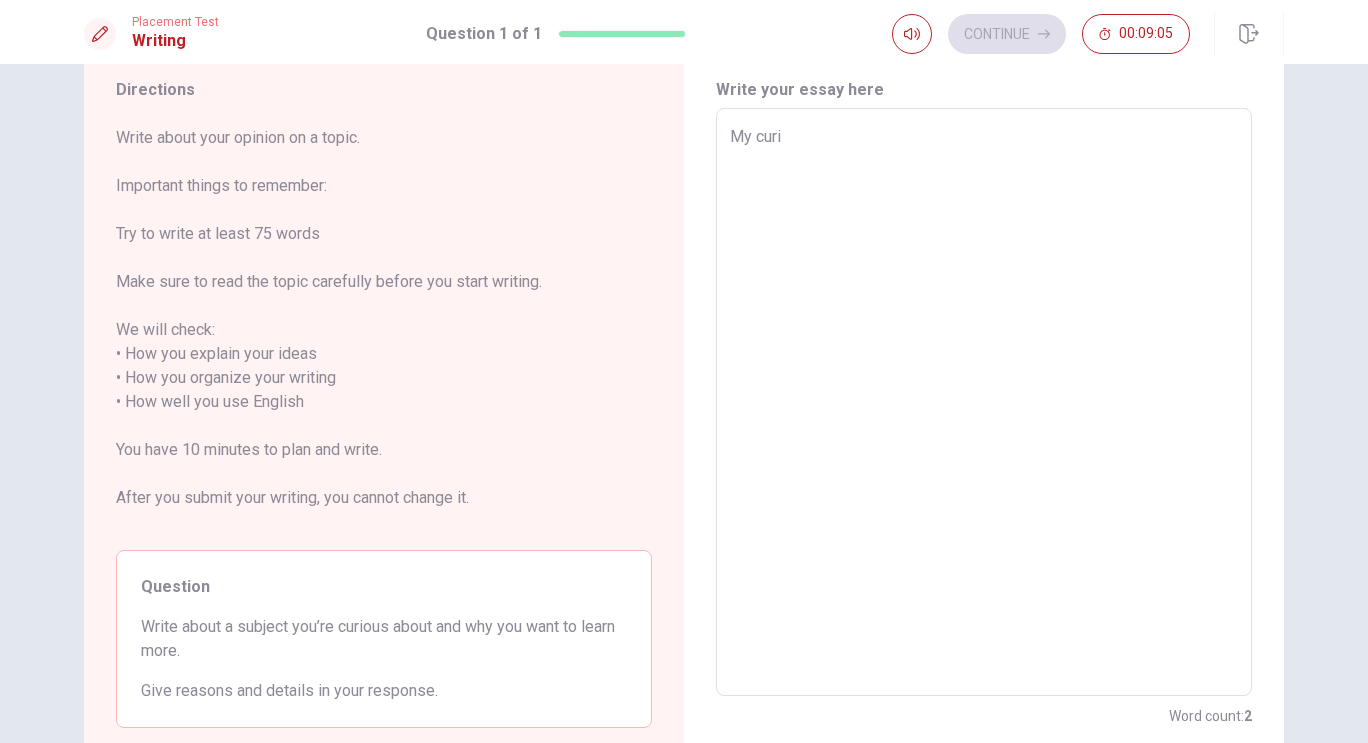type on "x" 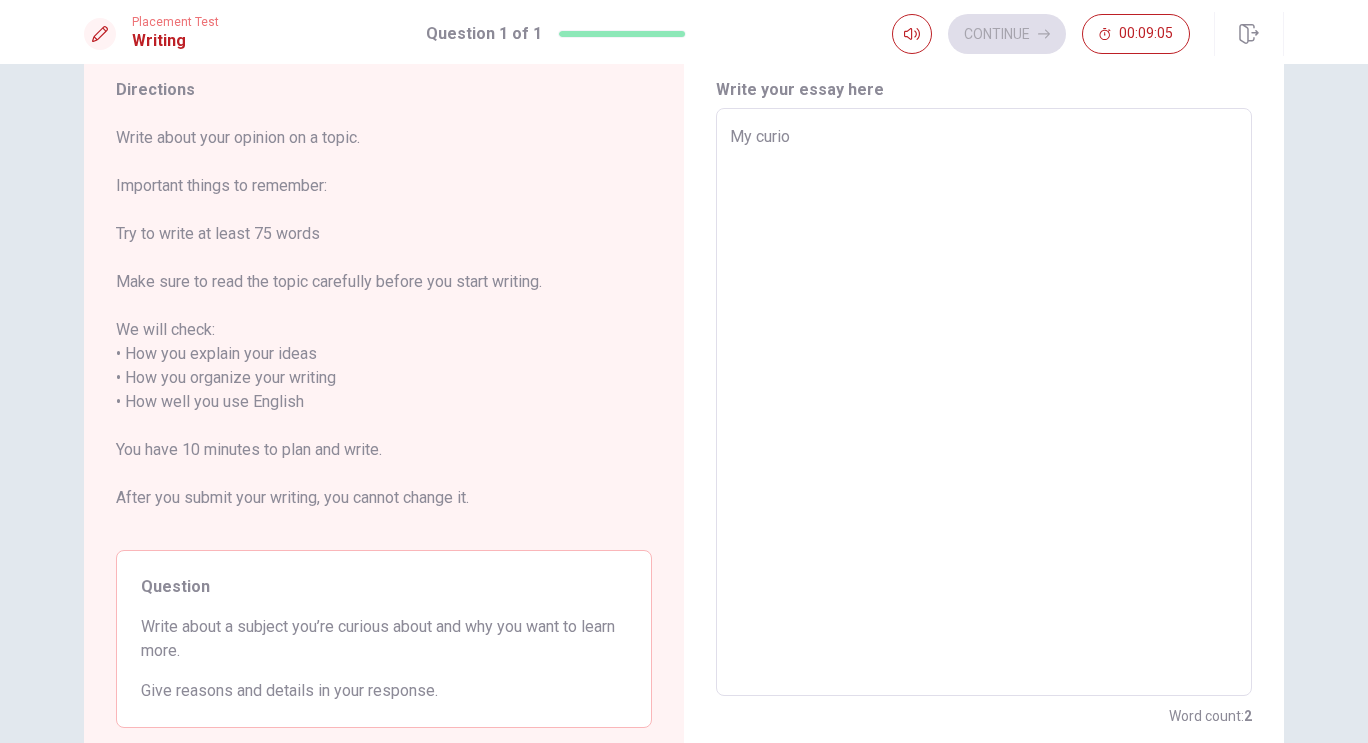 type on "x" 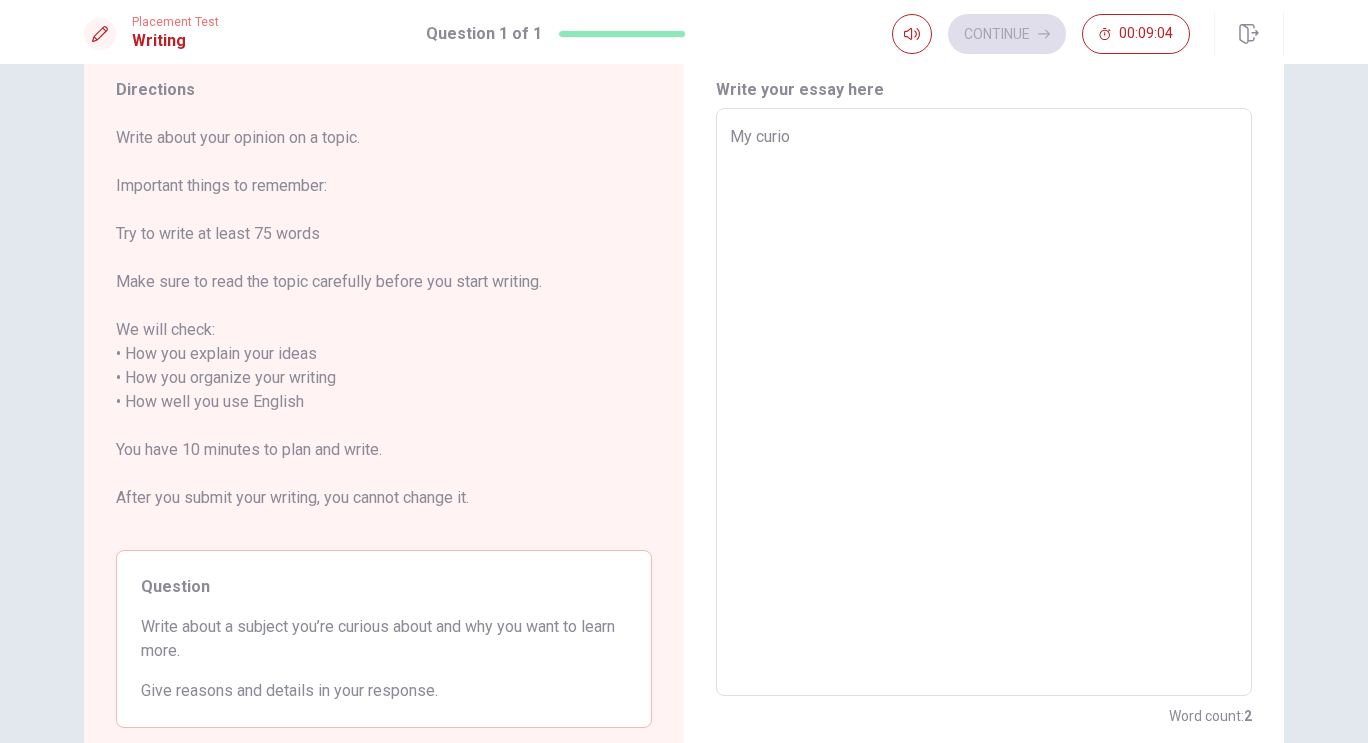 type on "My curiou" 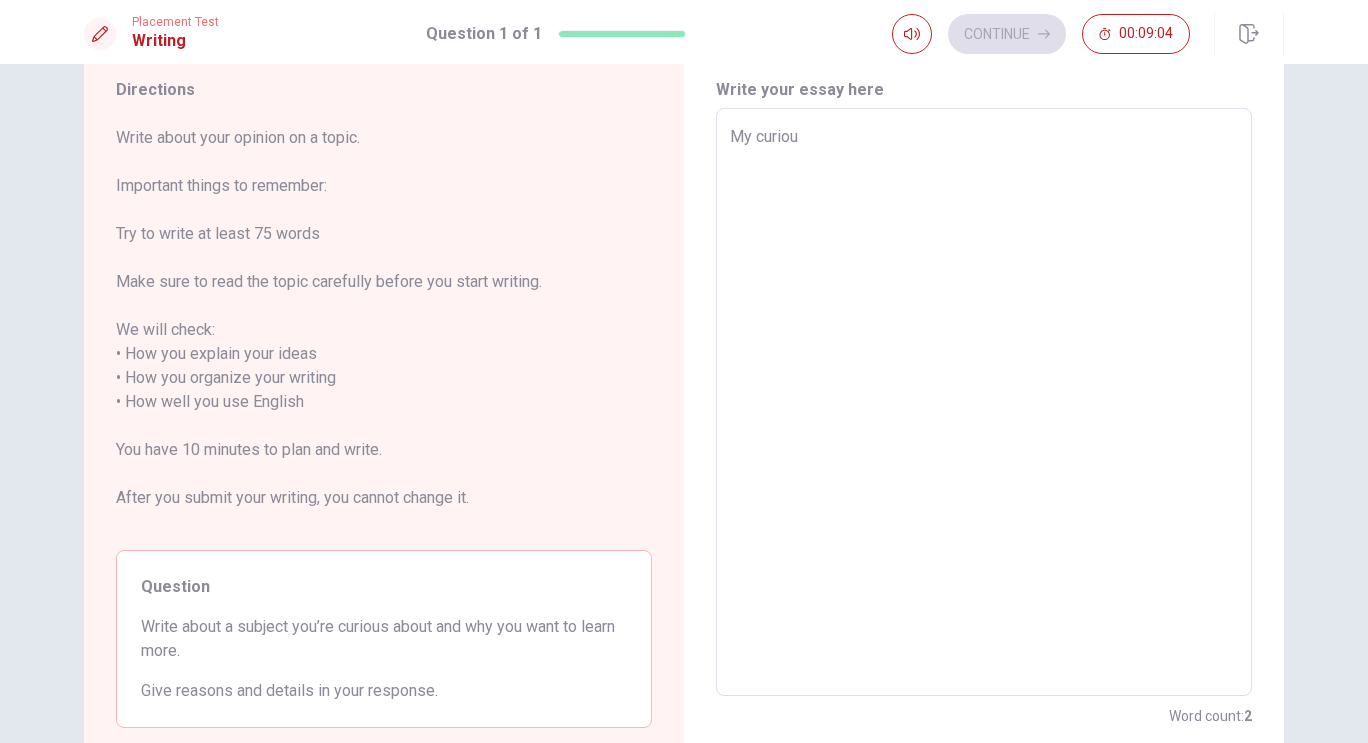 type on "x" 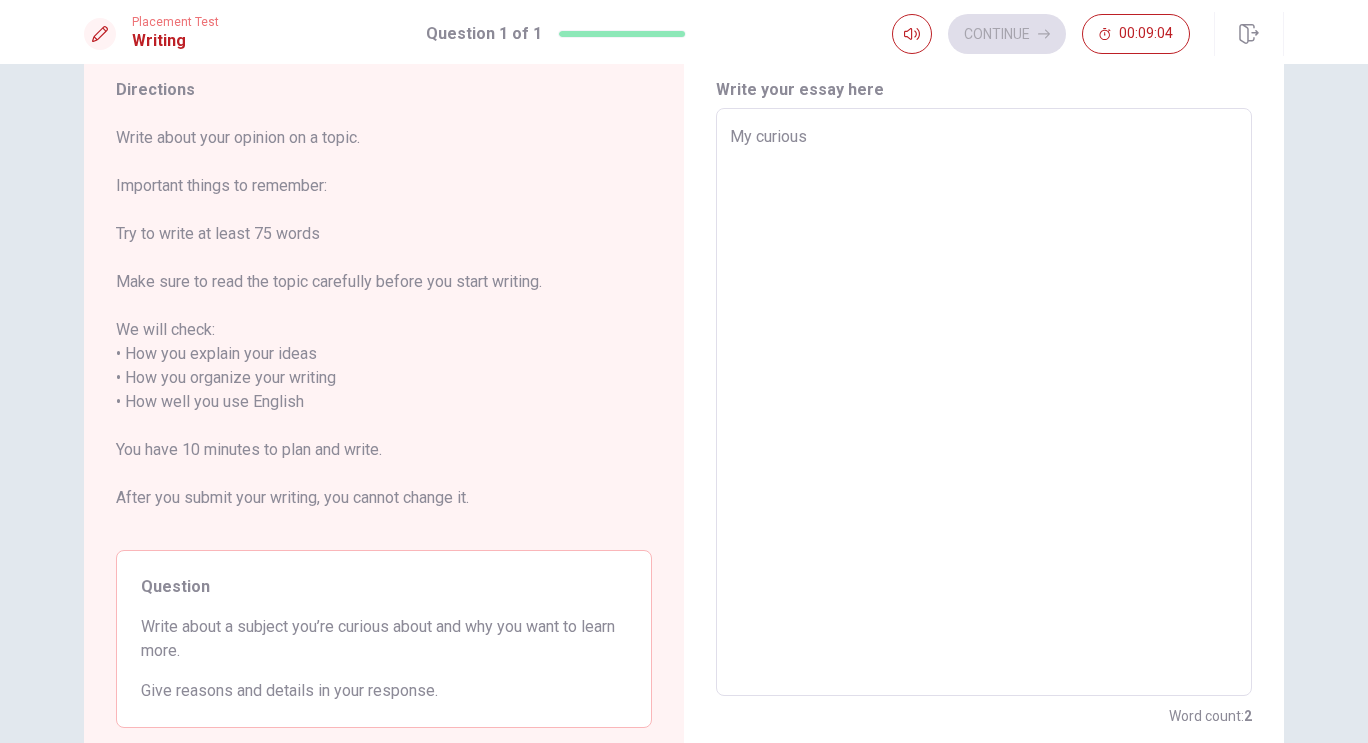 type on "x" 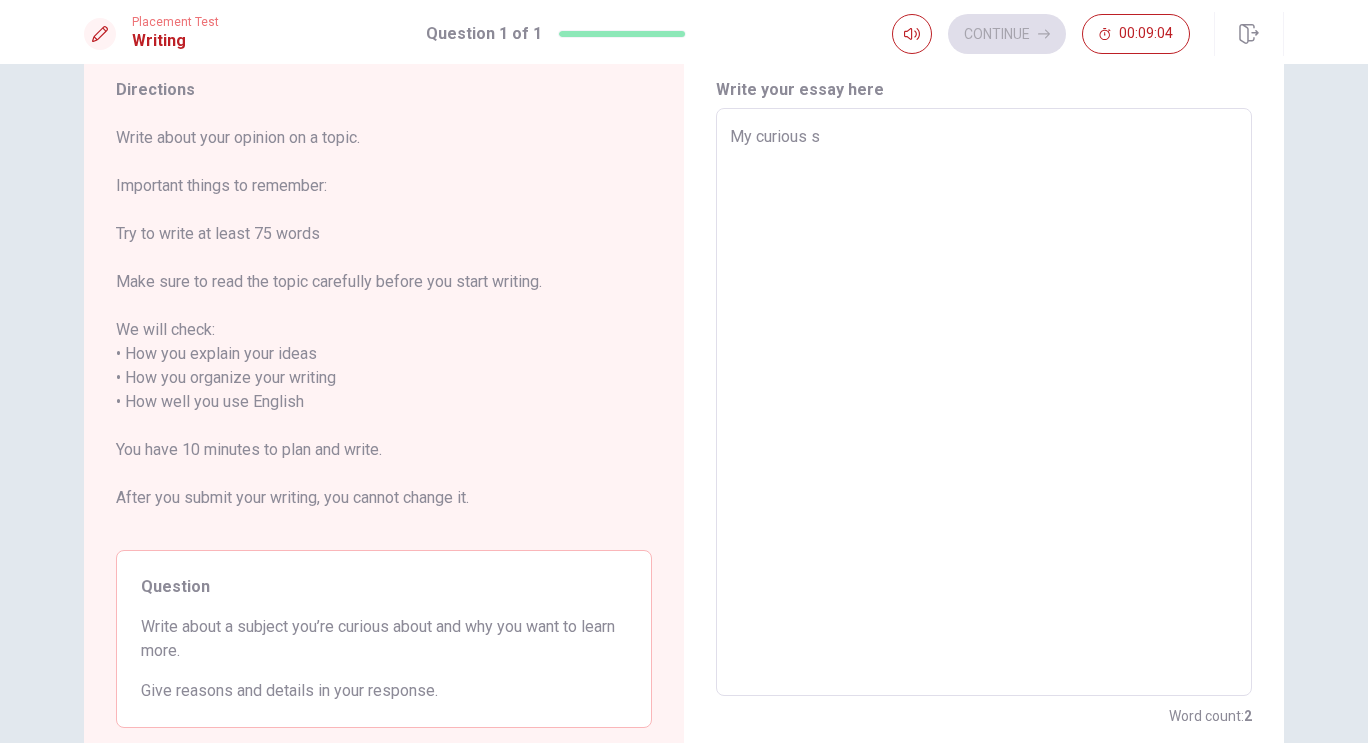 type on "x" 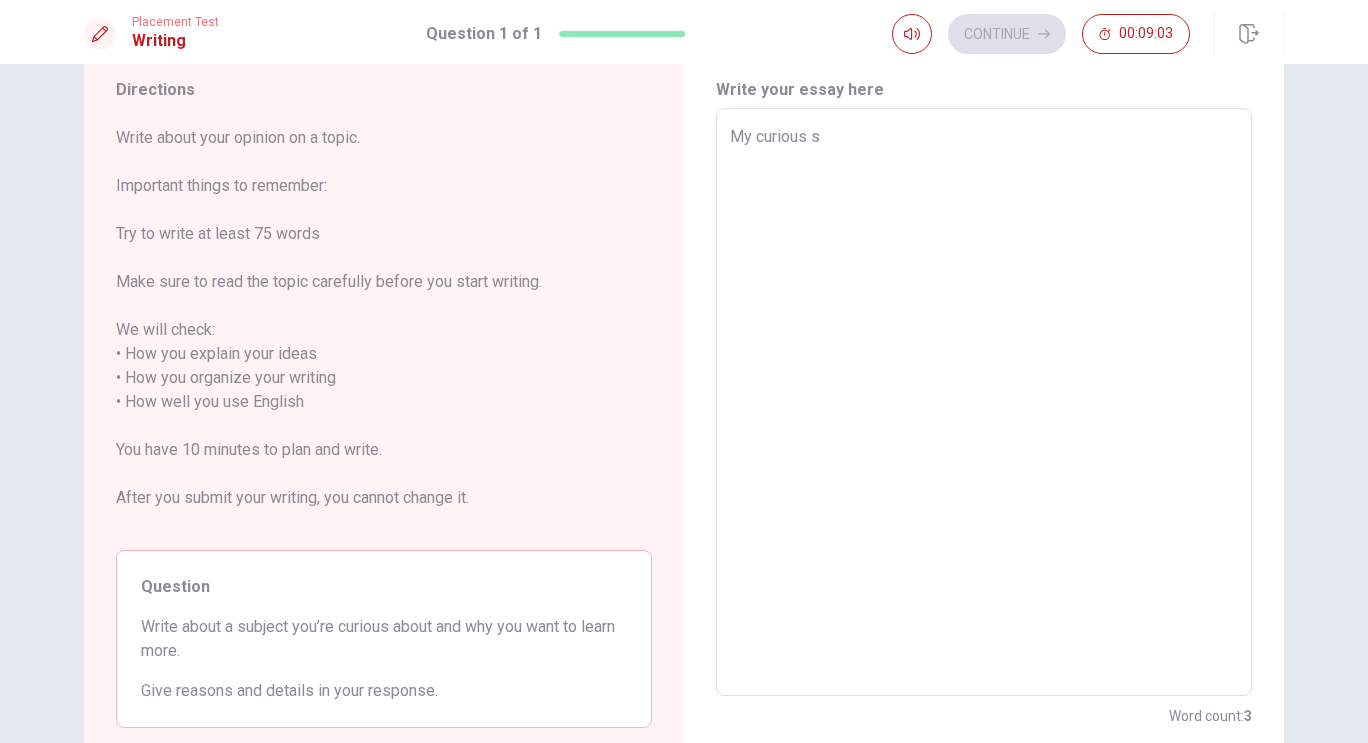 type on "My curious su" 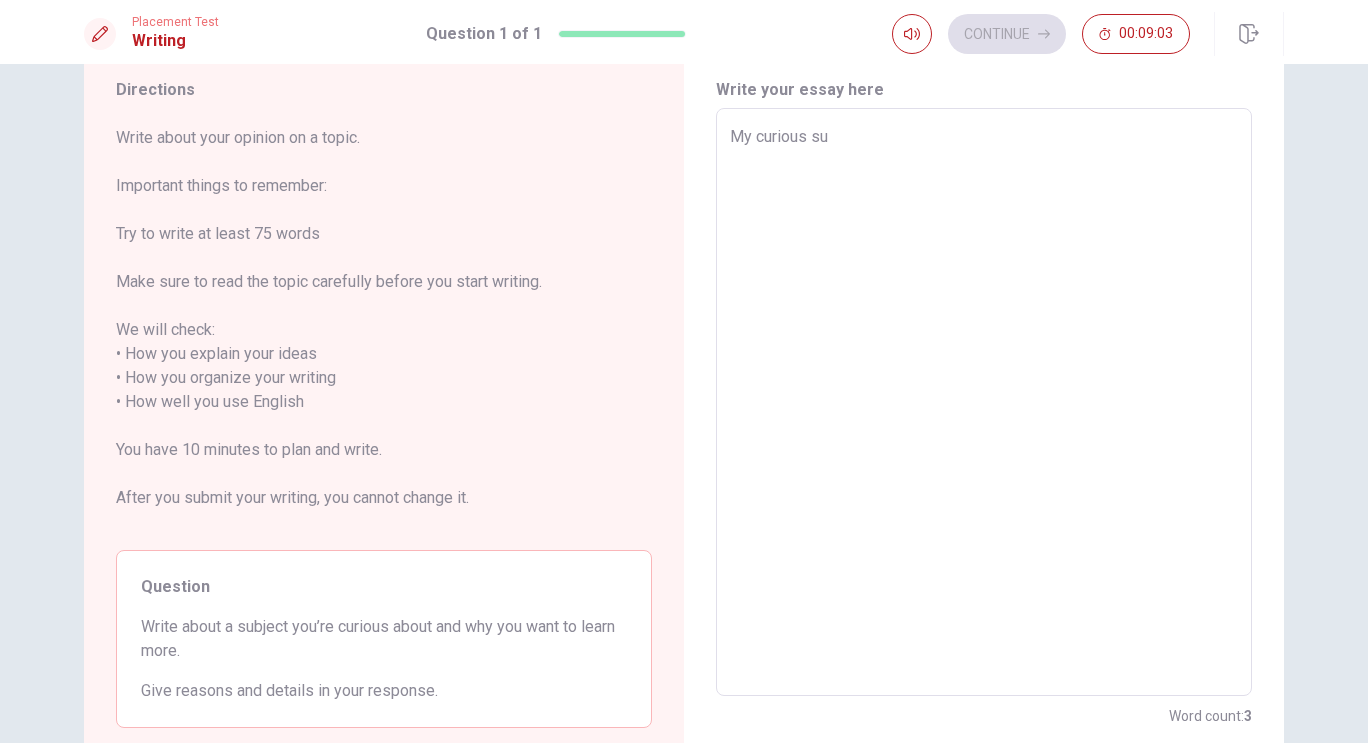 type on "x" 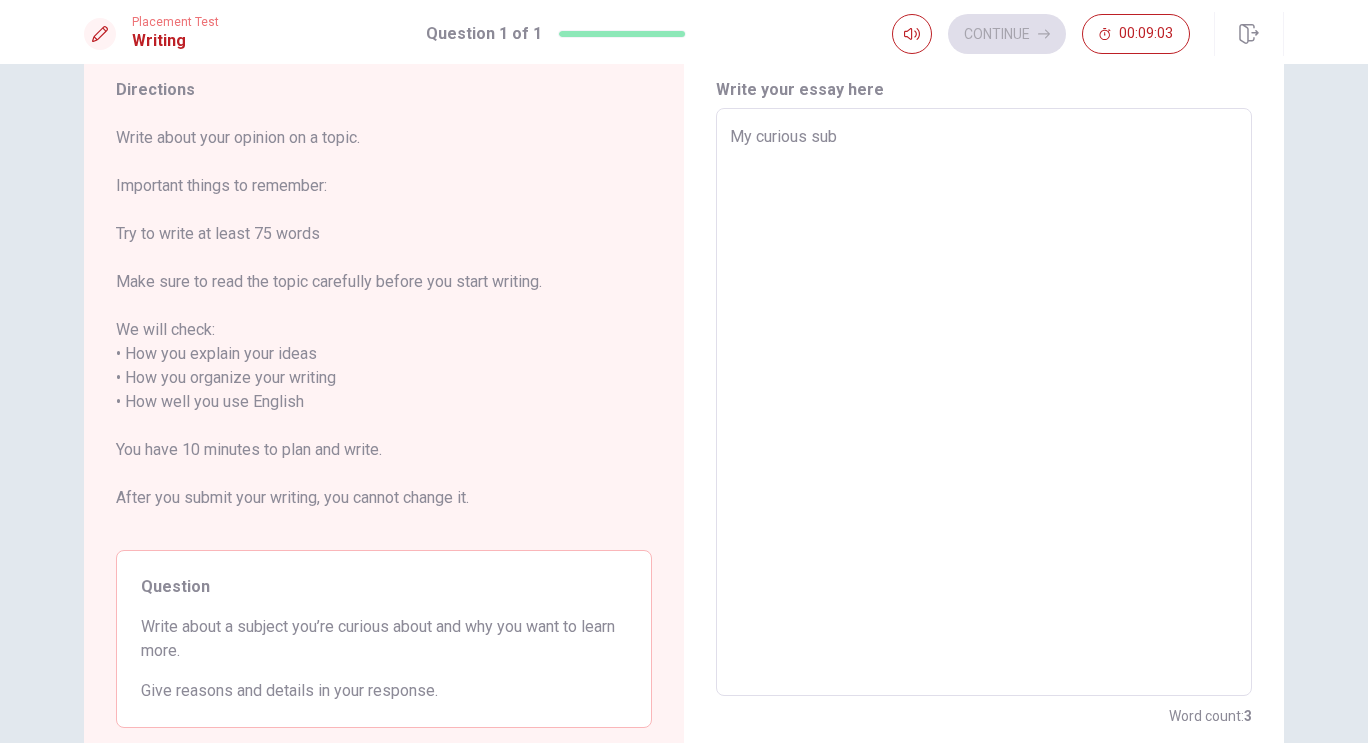 type on "x" 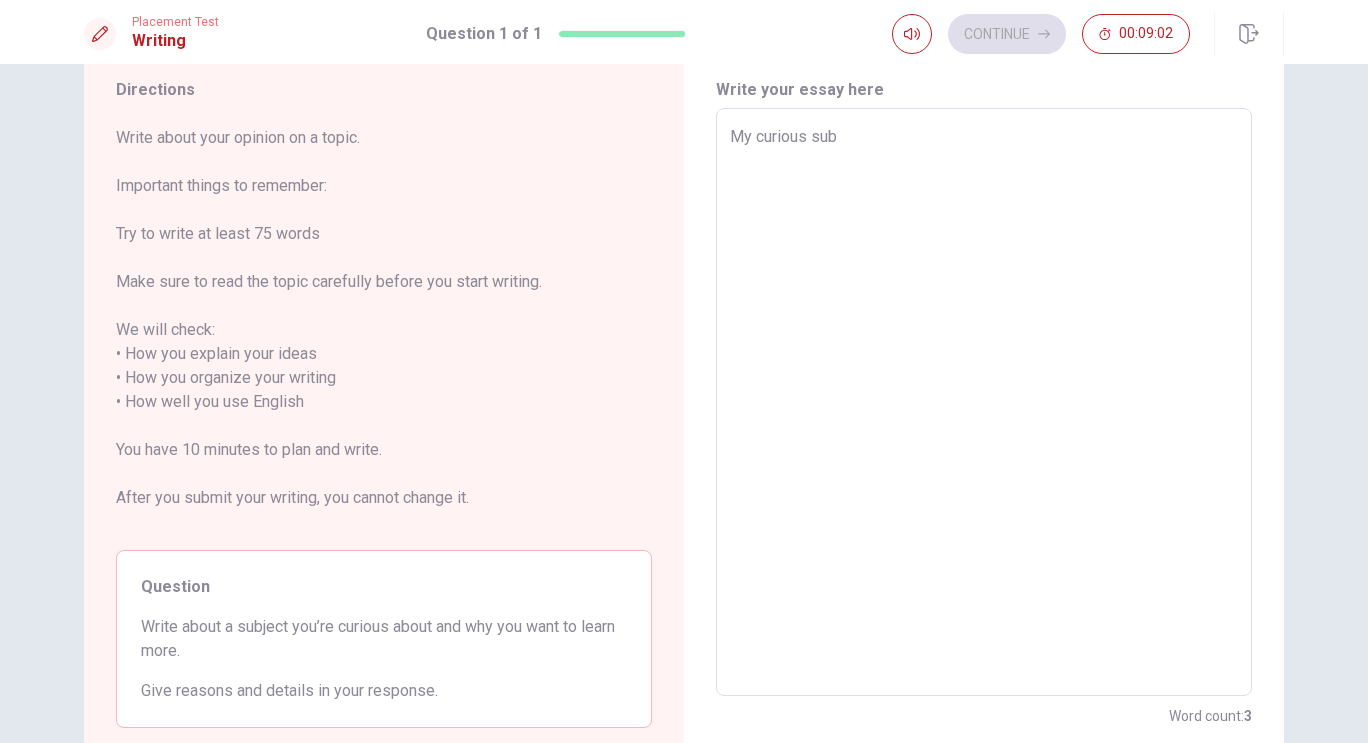 type on "My curious subj" 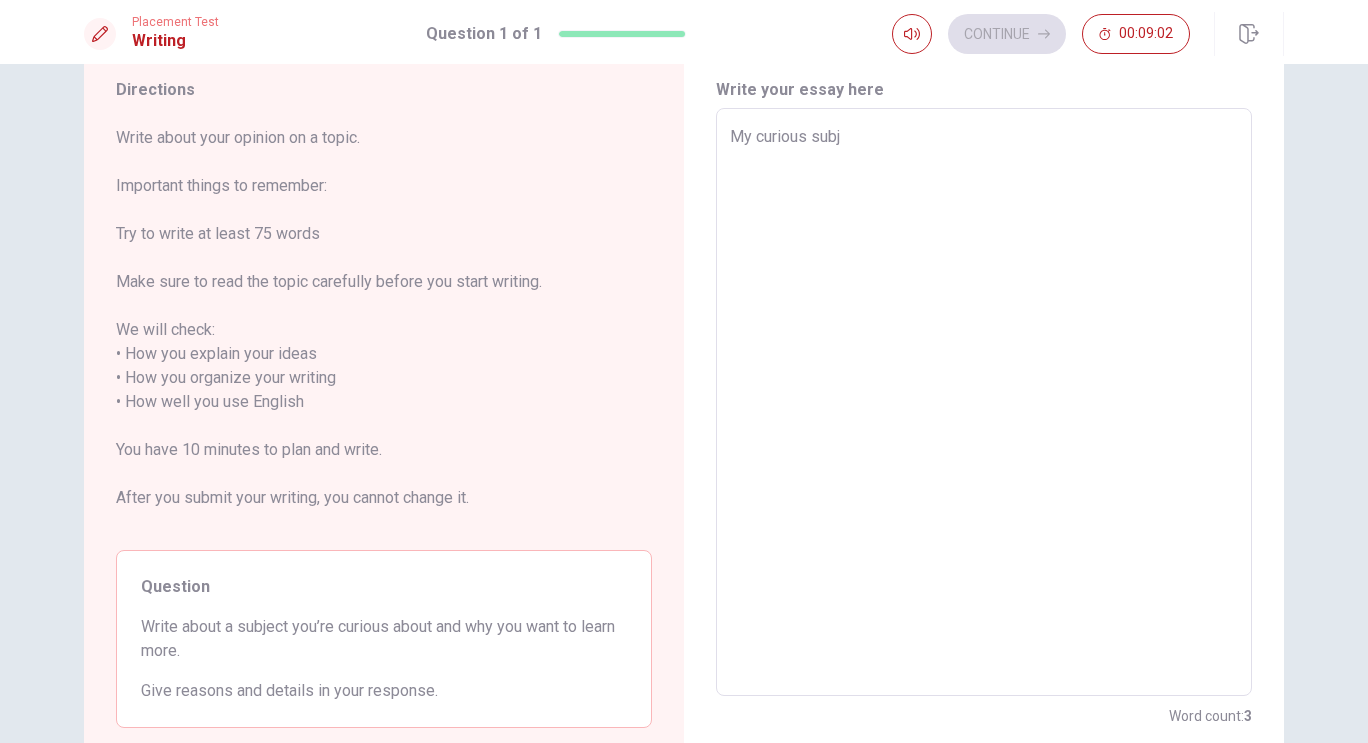 type on "x" 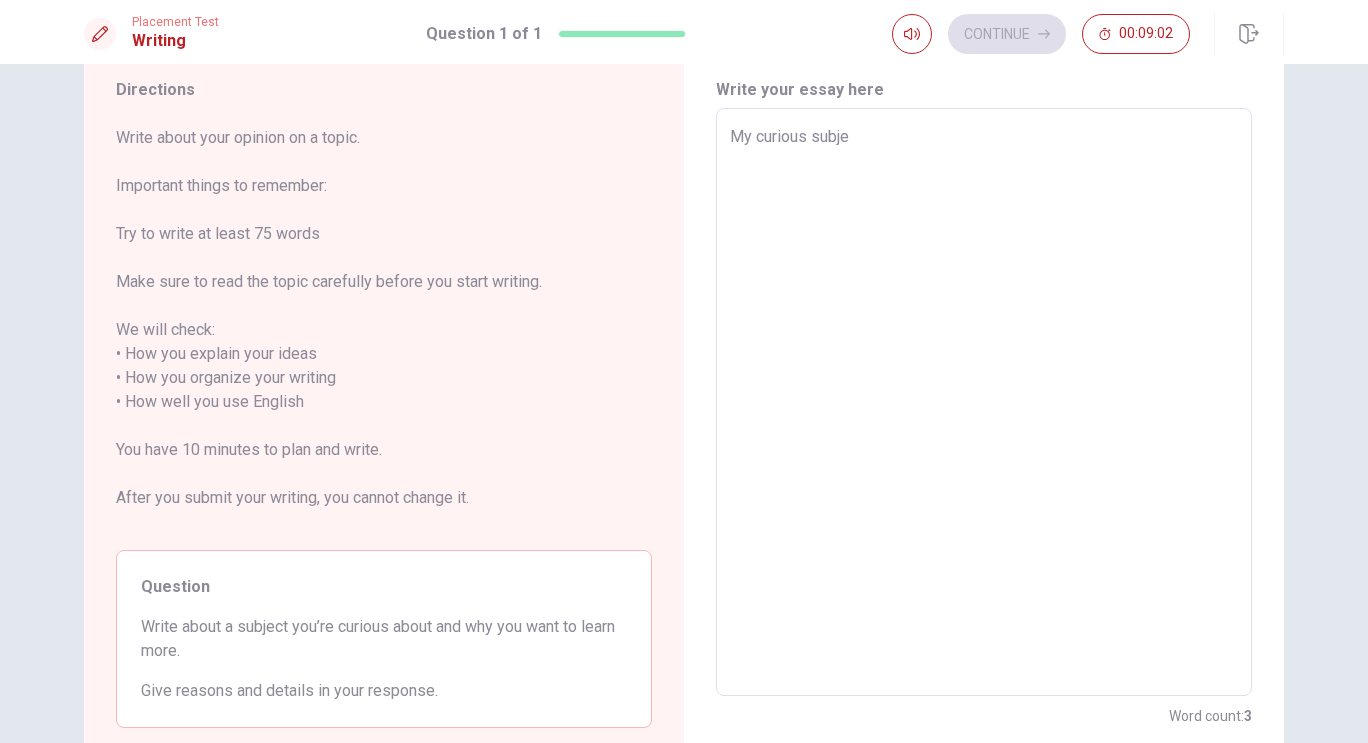 type on "x" 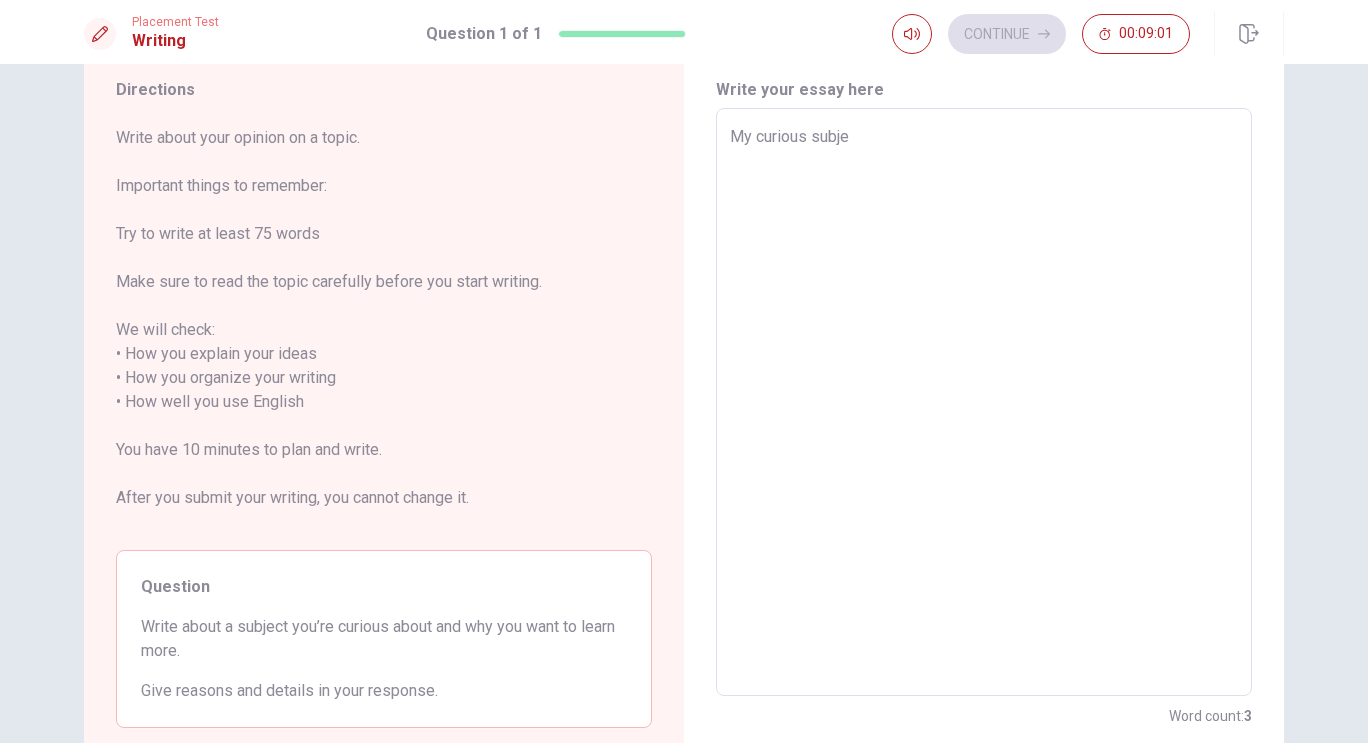 type on "My curious subjec" 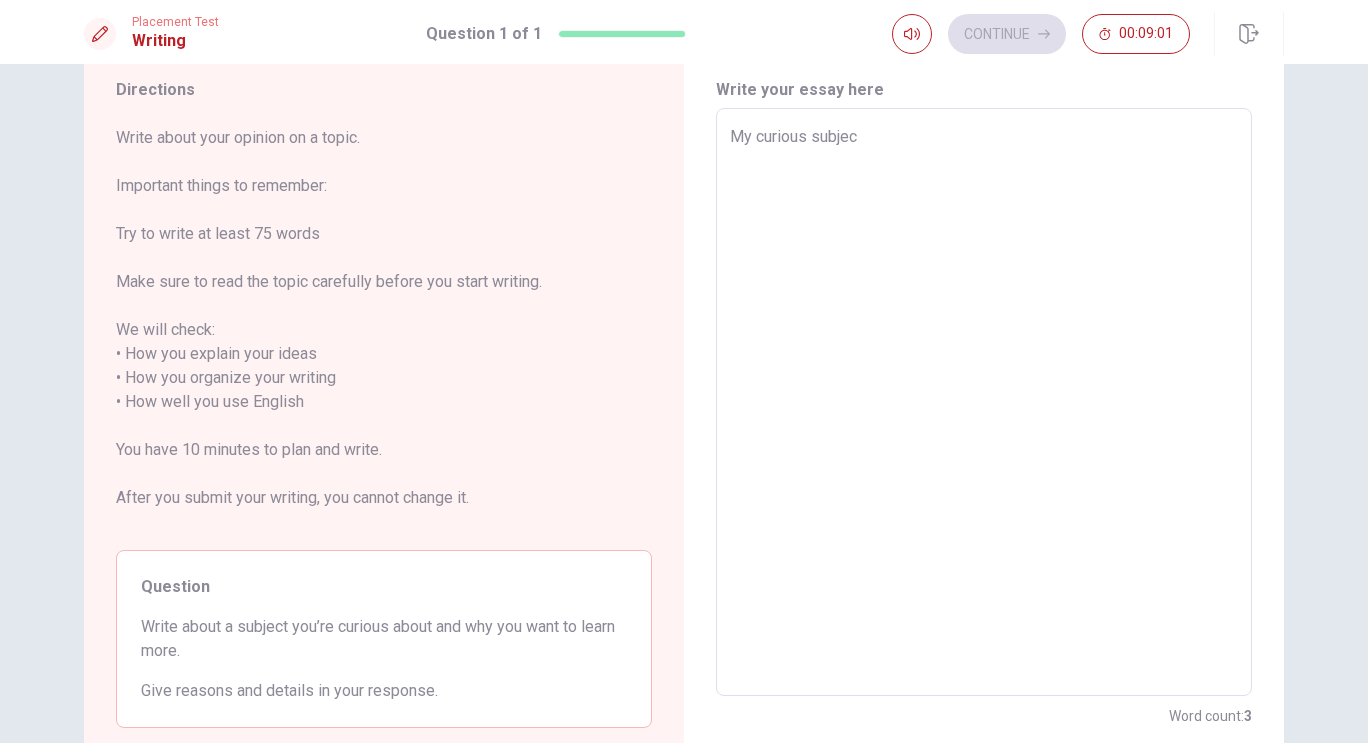 type on "x" 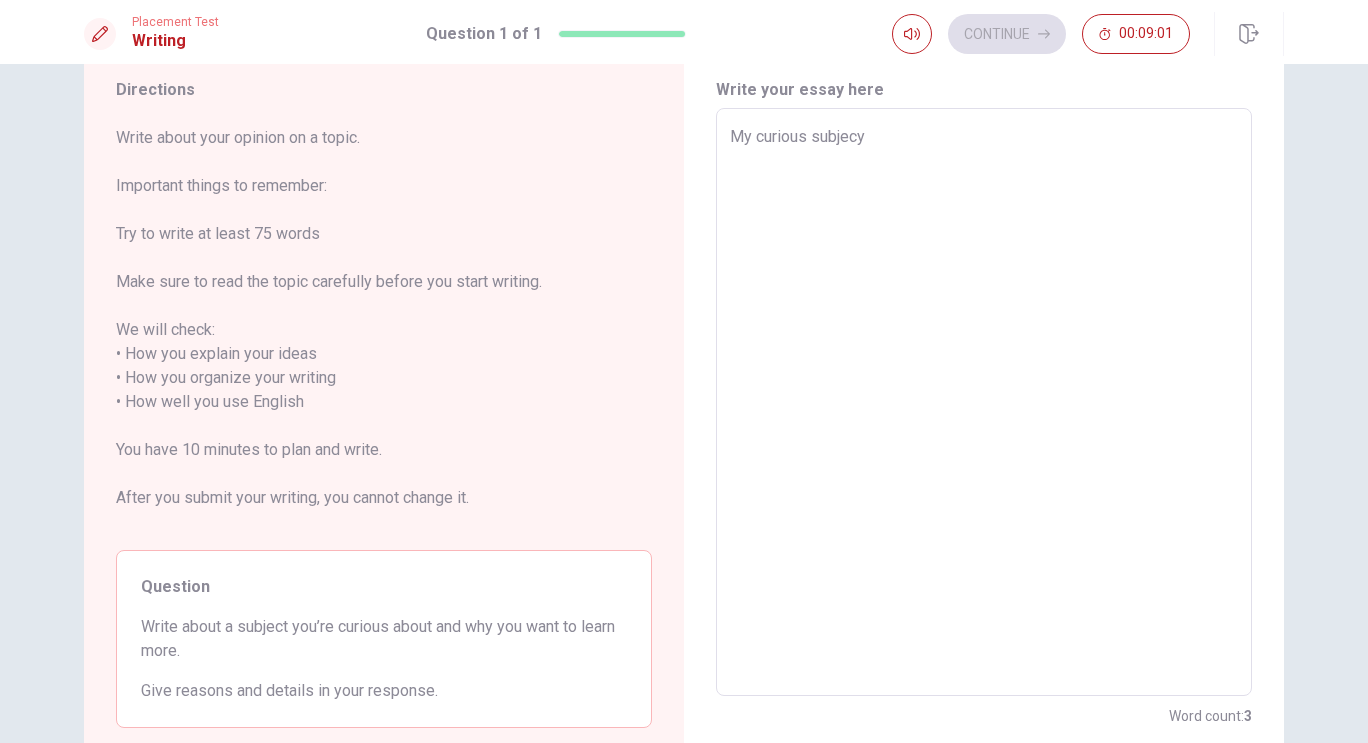 type on "x" 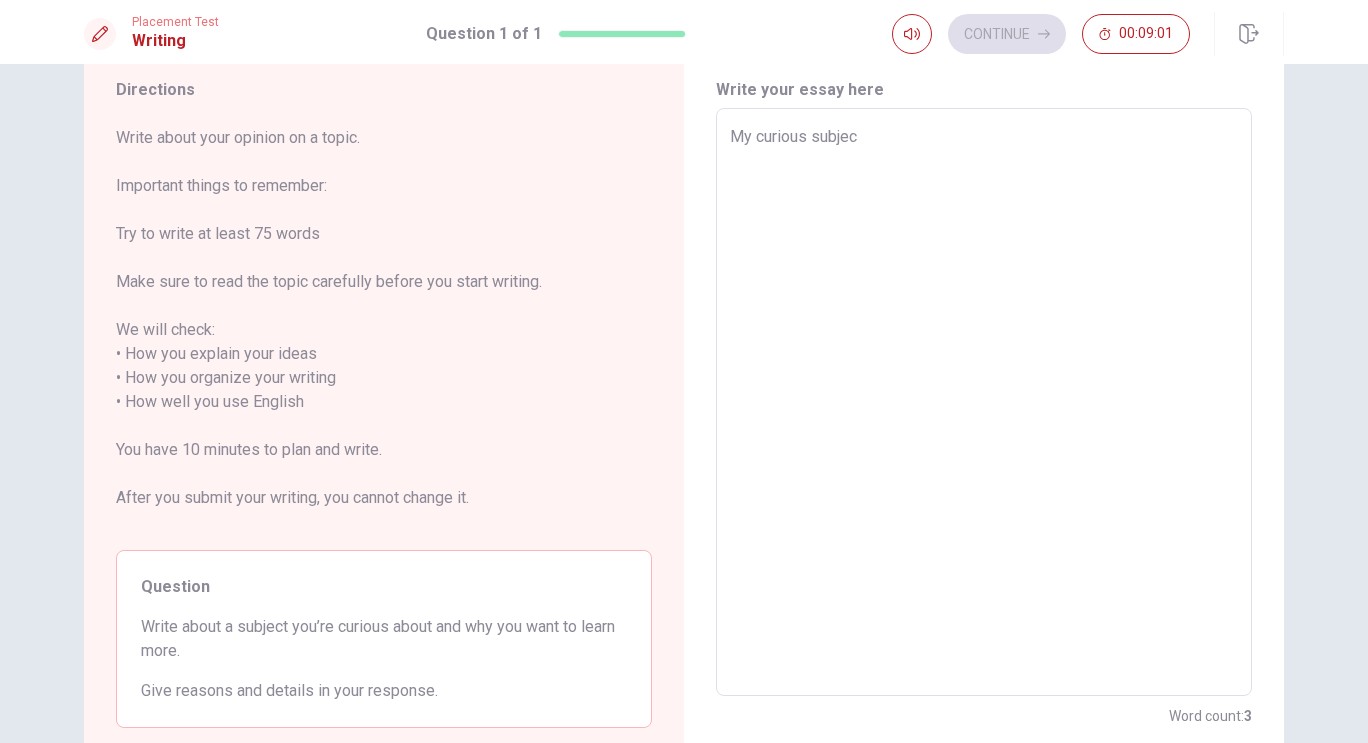 type on "x" 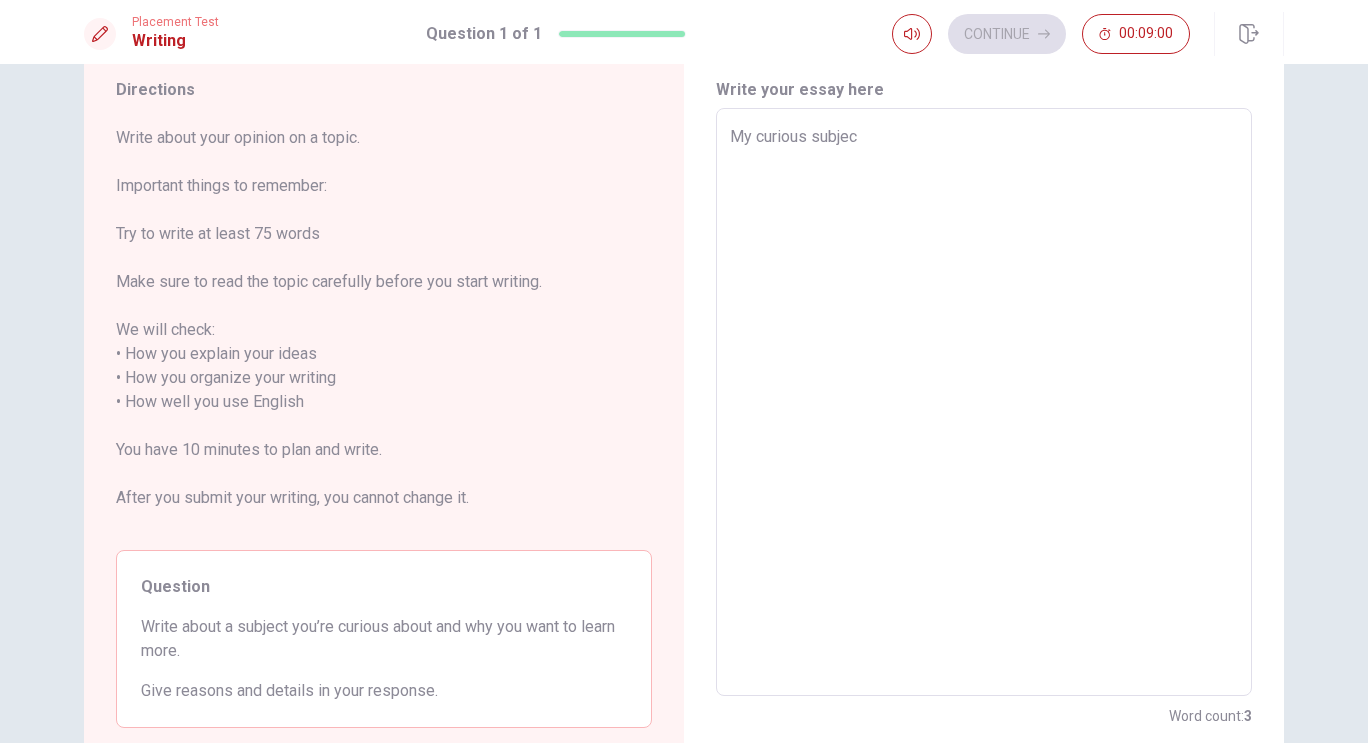 type on "My curious subject" 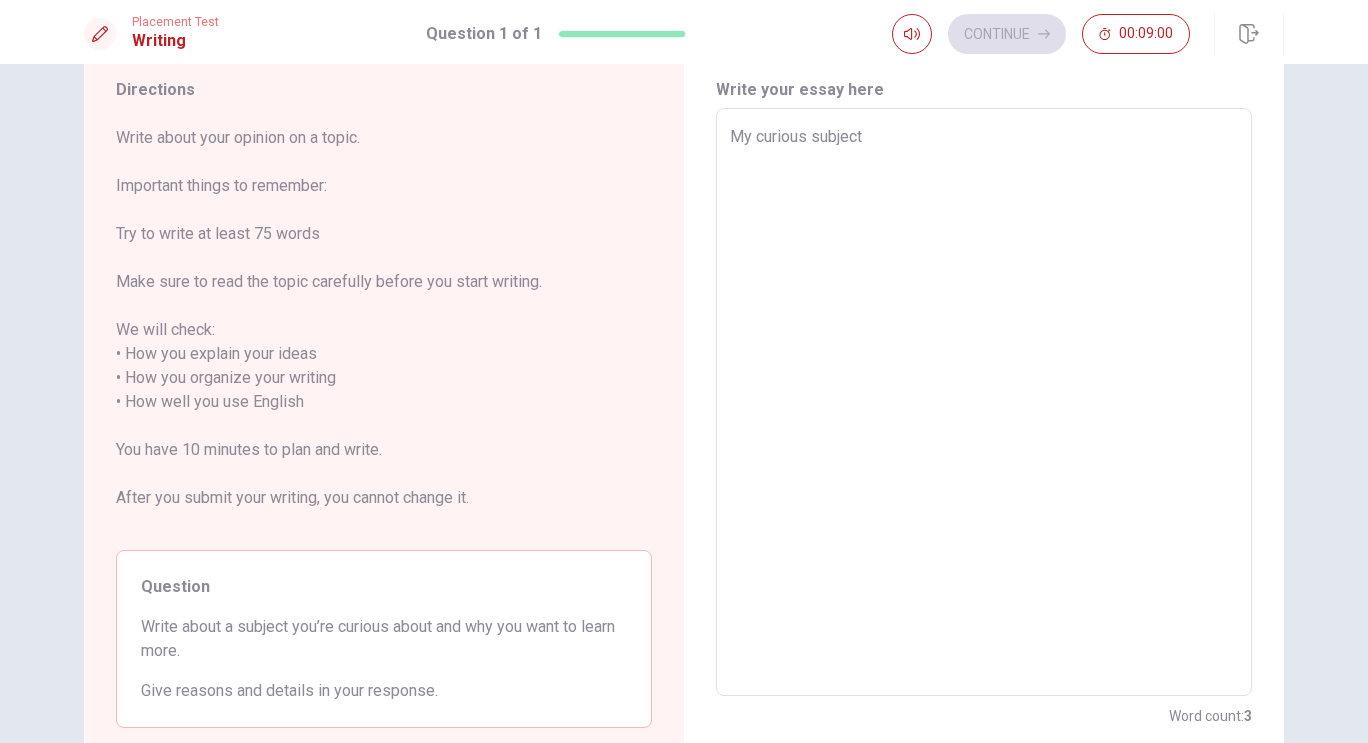 type on "x" 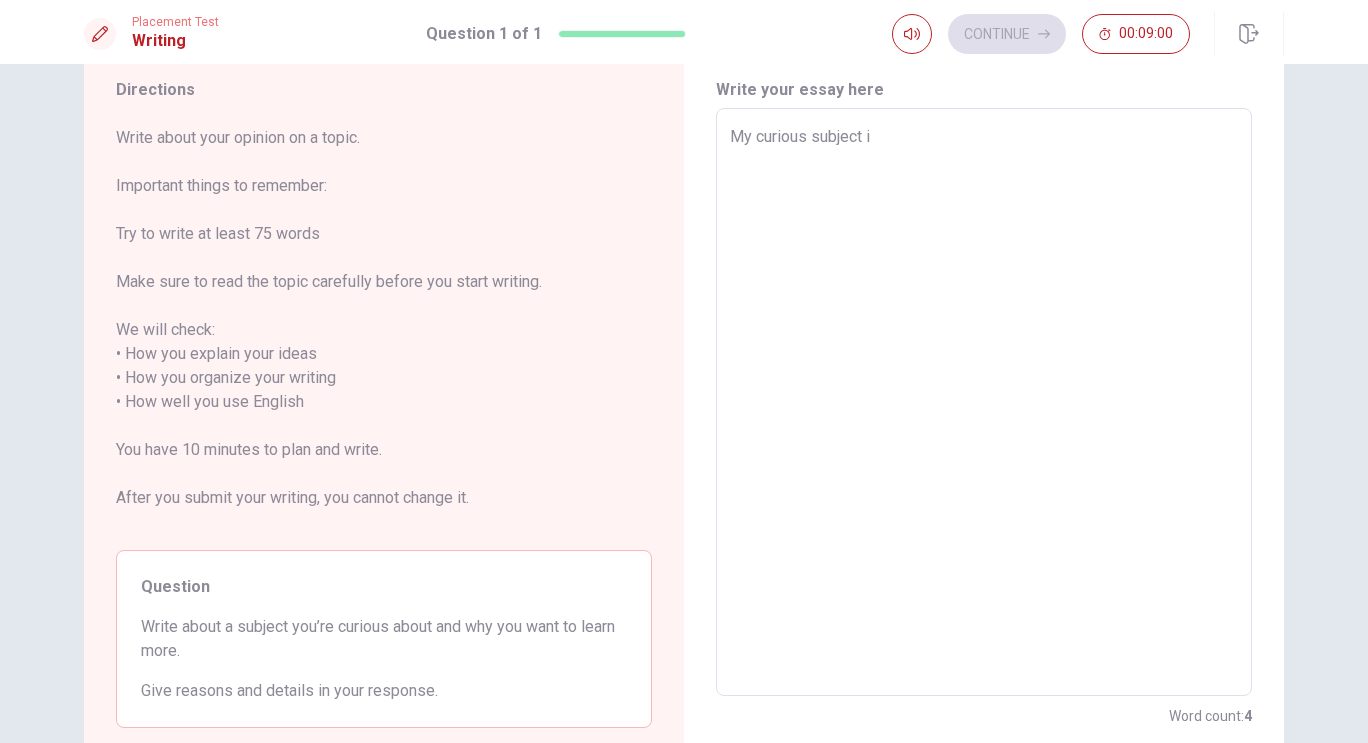type on "x" 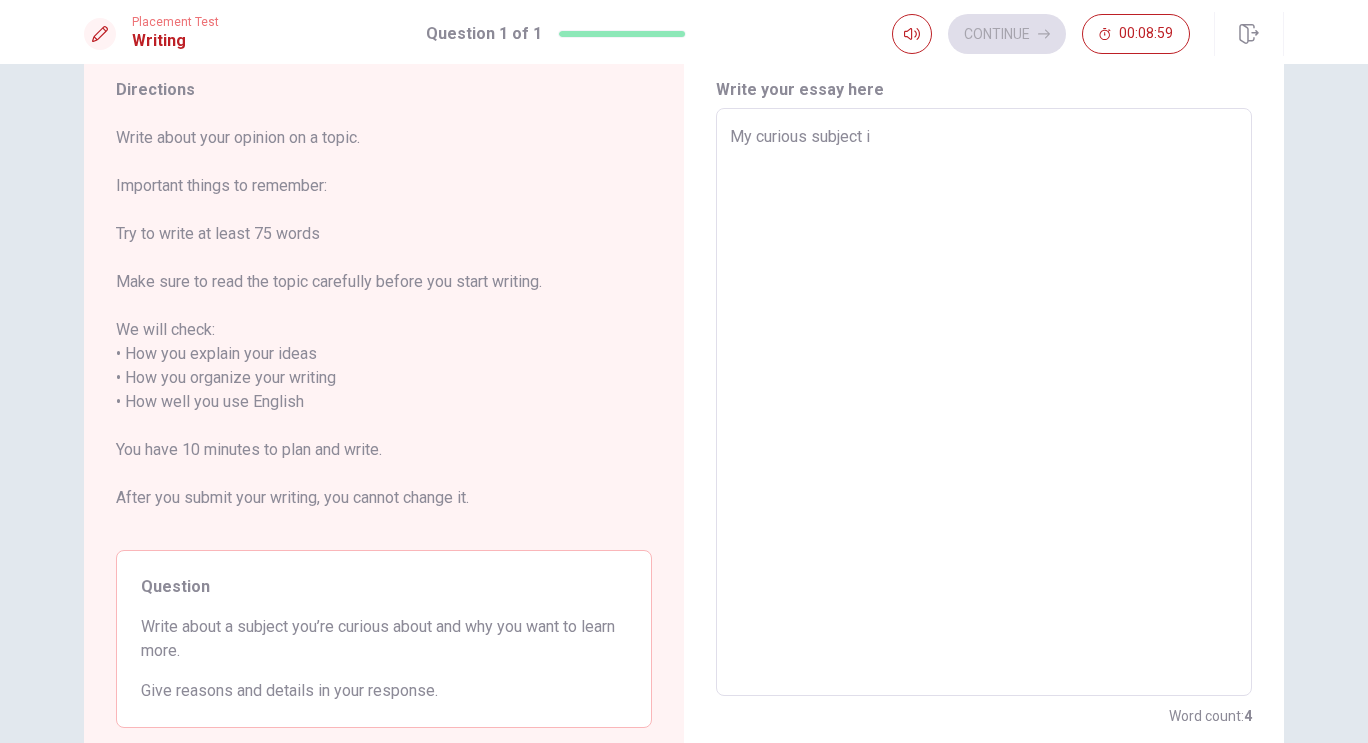 type on "My curious subject is" 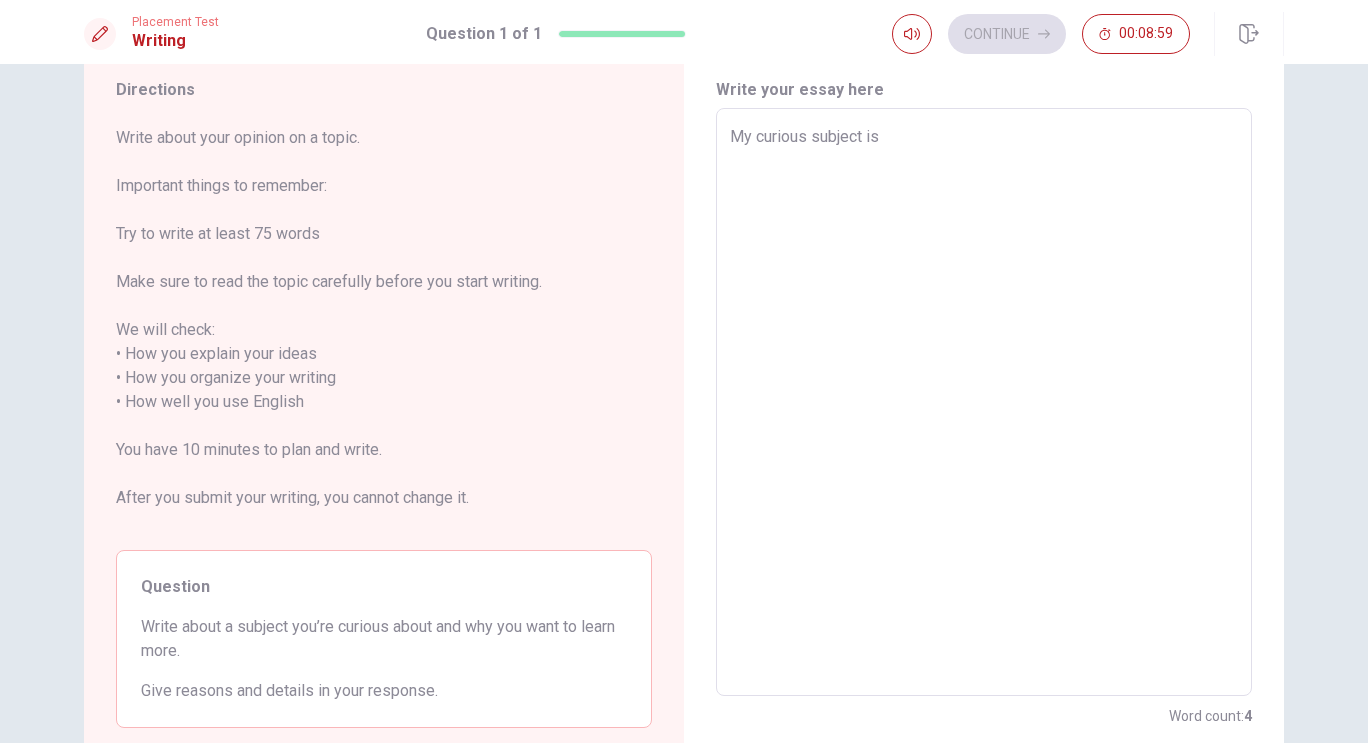 type on "x" 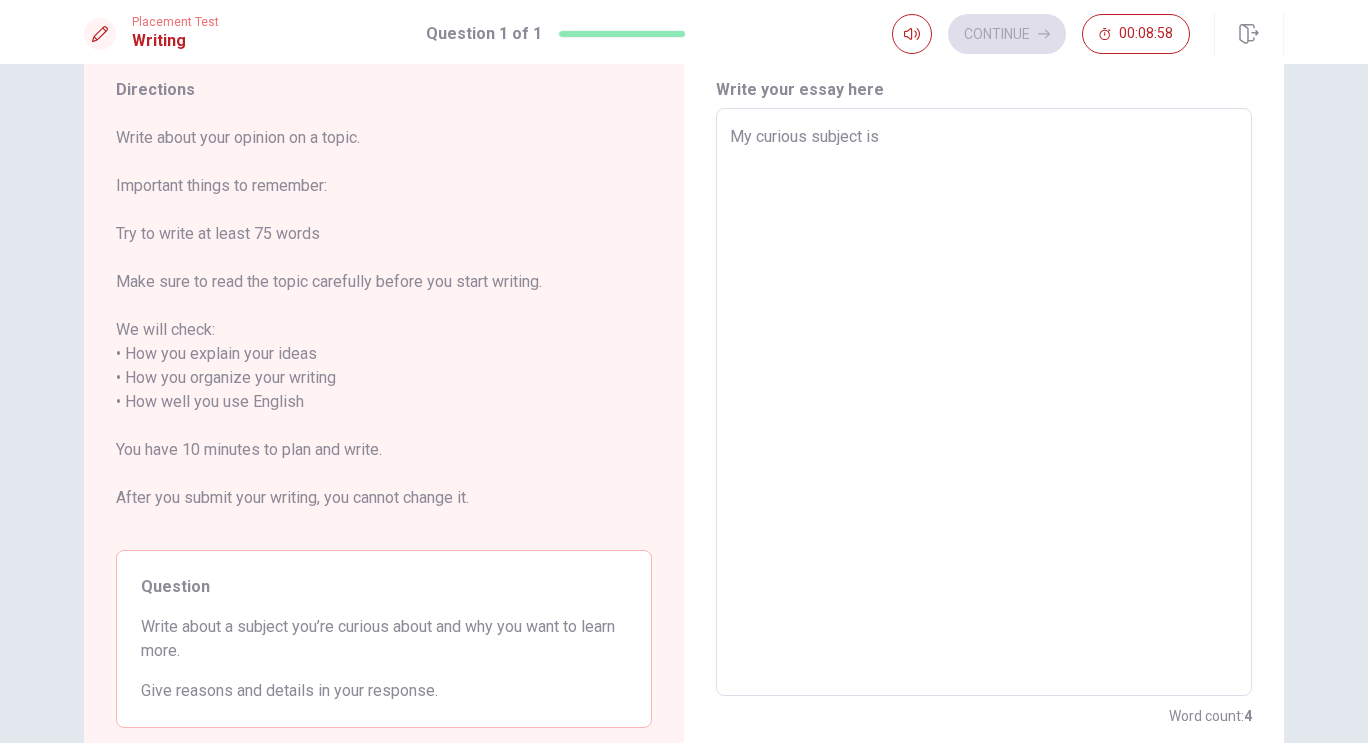 type on "My curious subject is m" 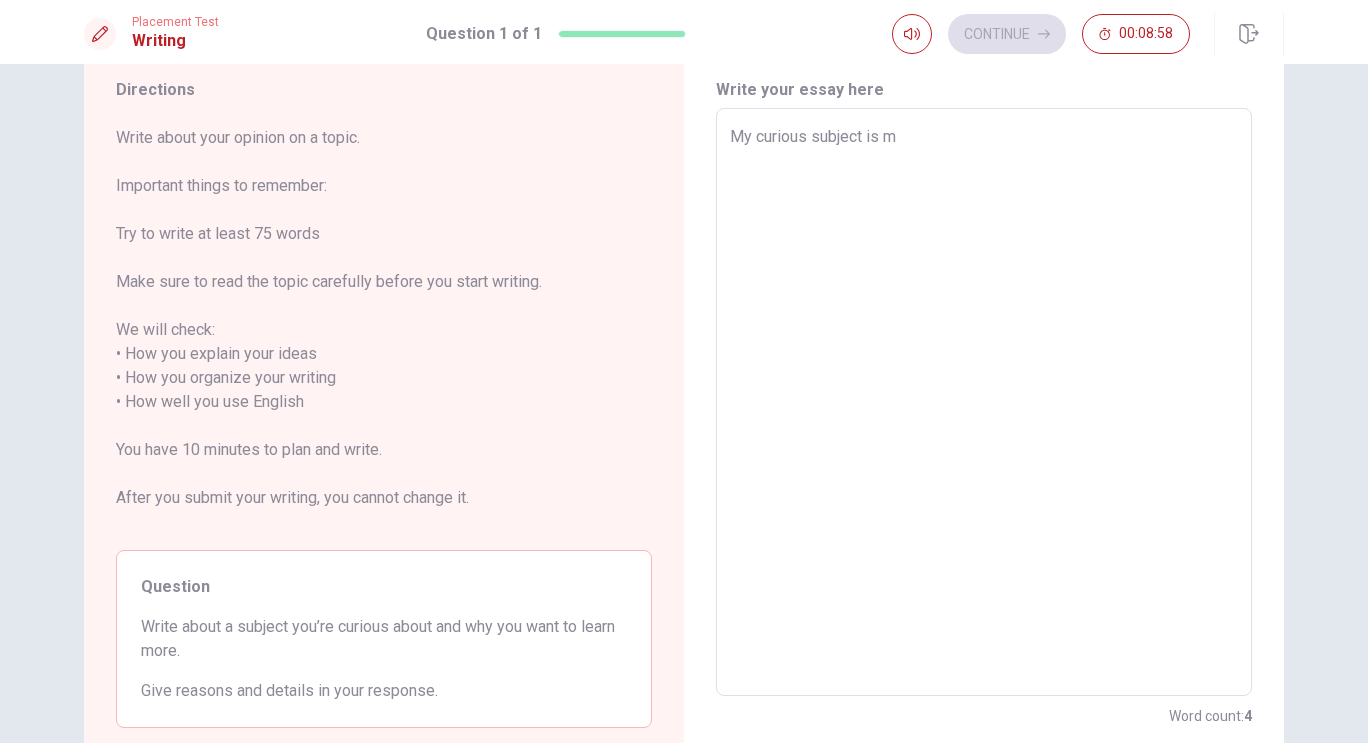 type on "x" 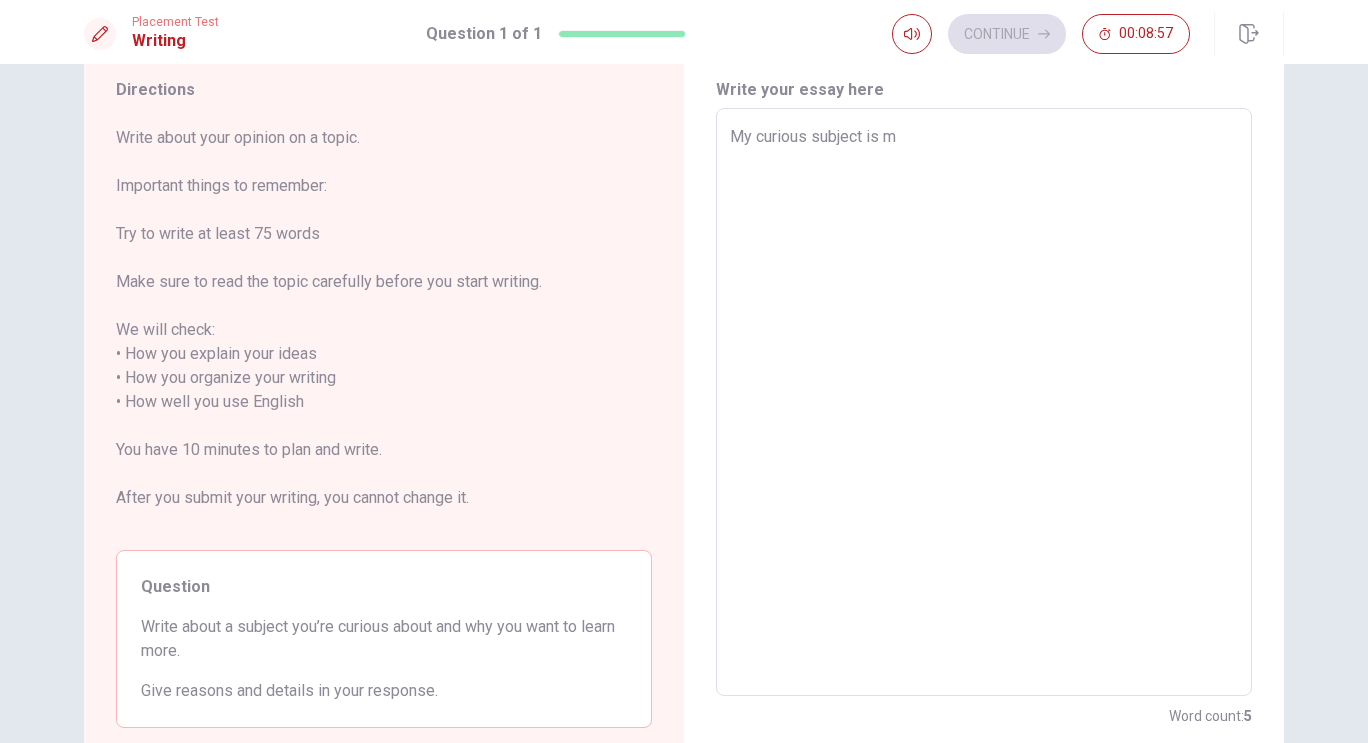 type on "My curious subject is ma" 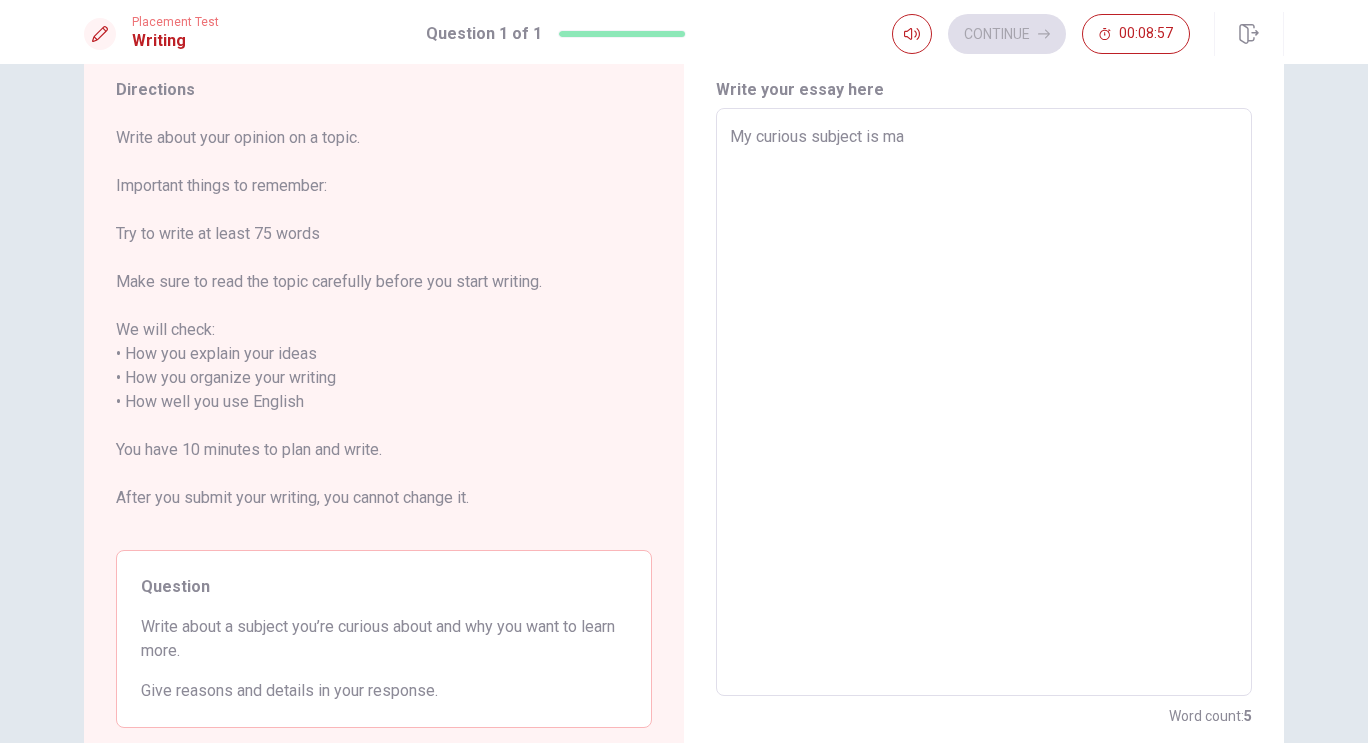 type on "x" 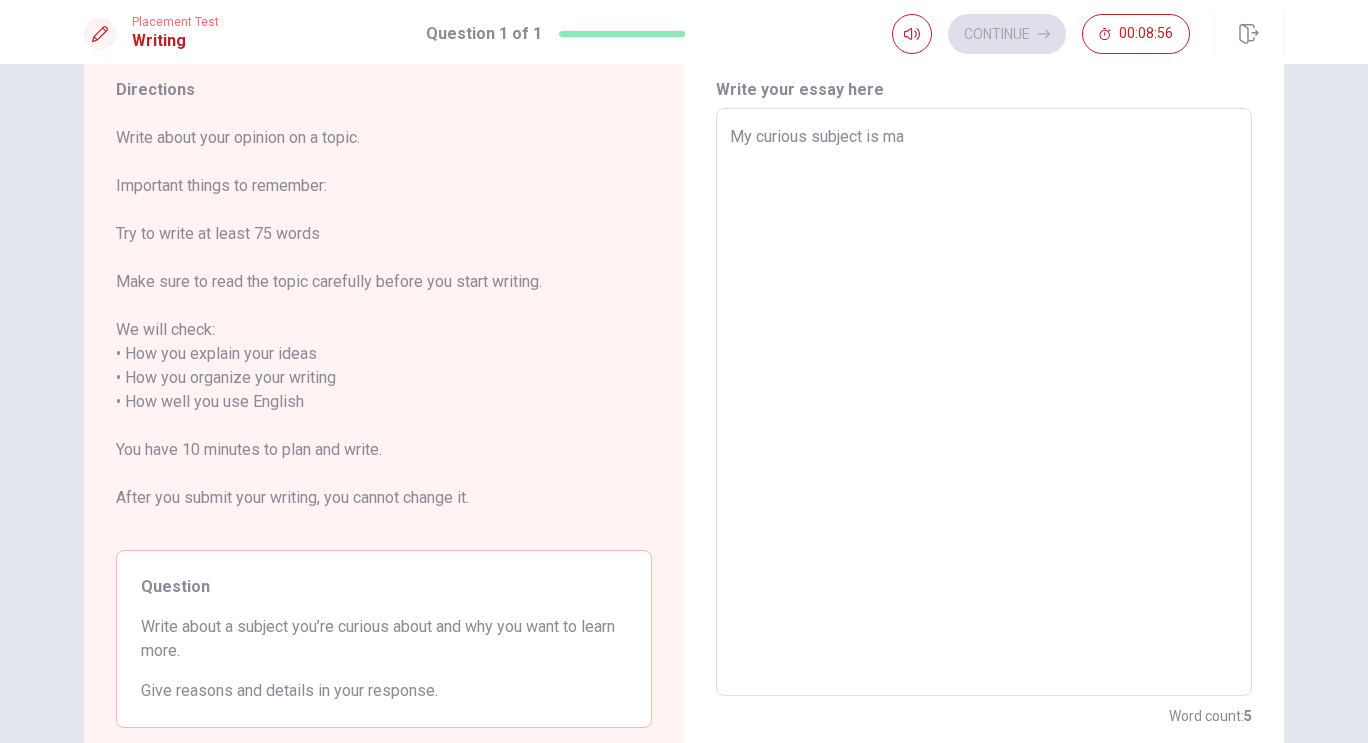 type on "My curious subject is mat" 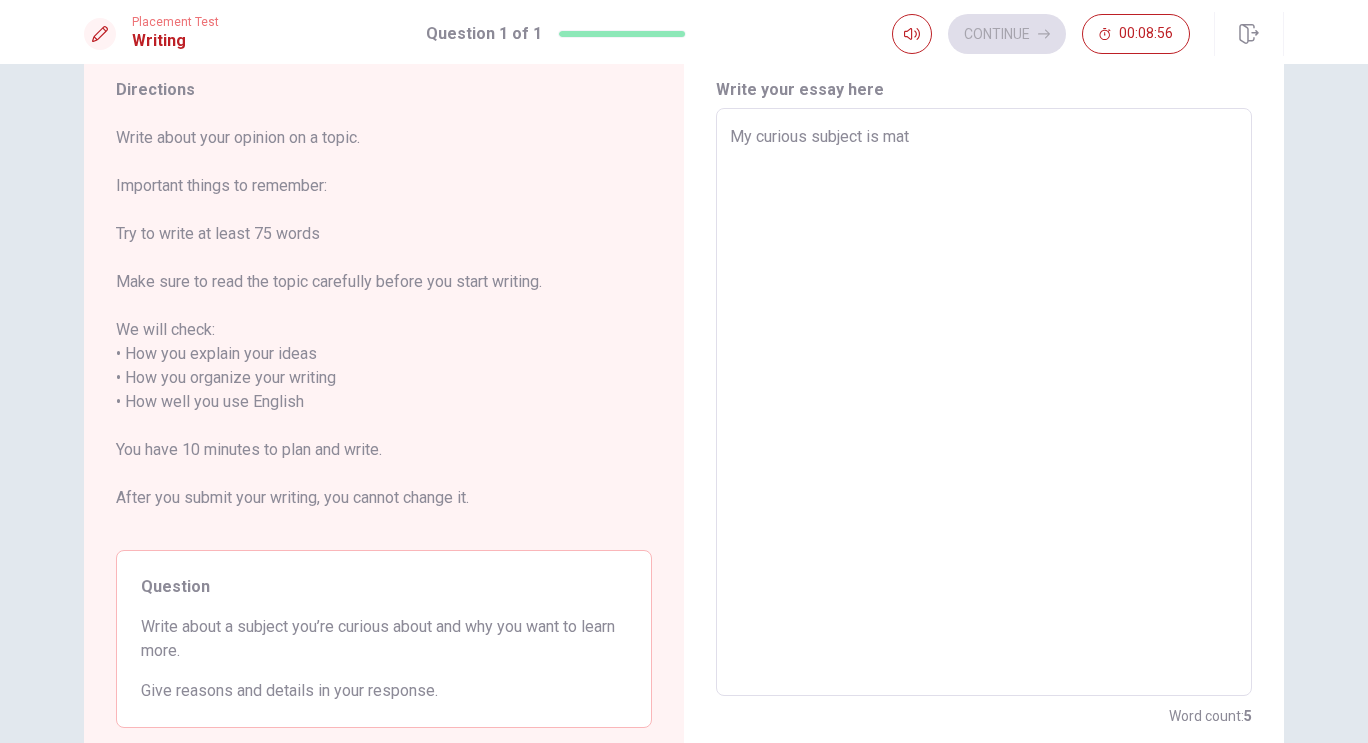 type on "x" 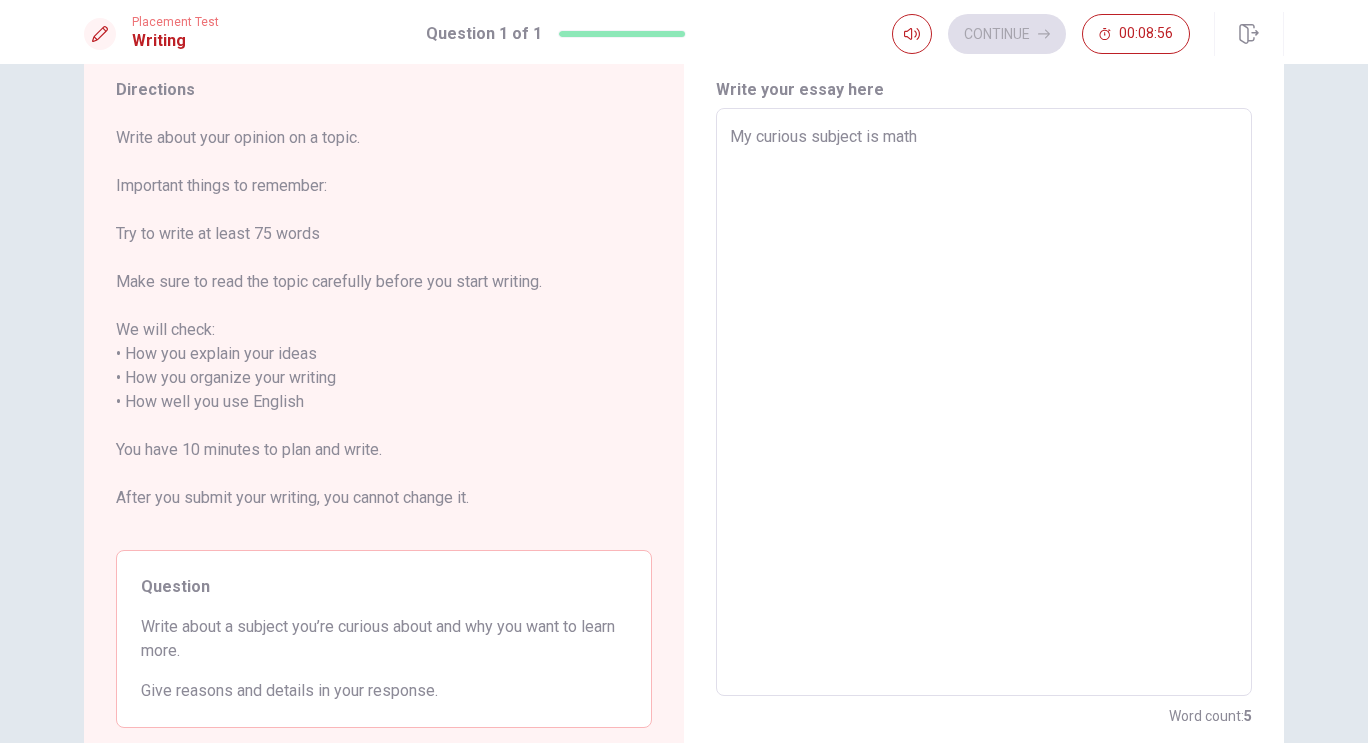 type on "x" 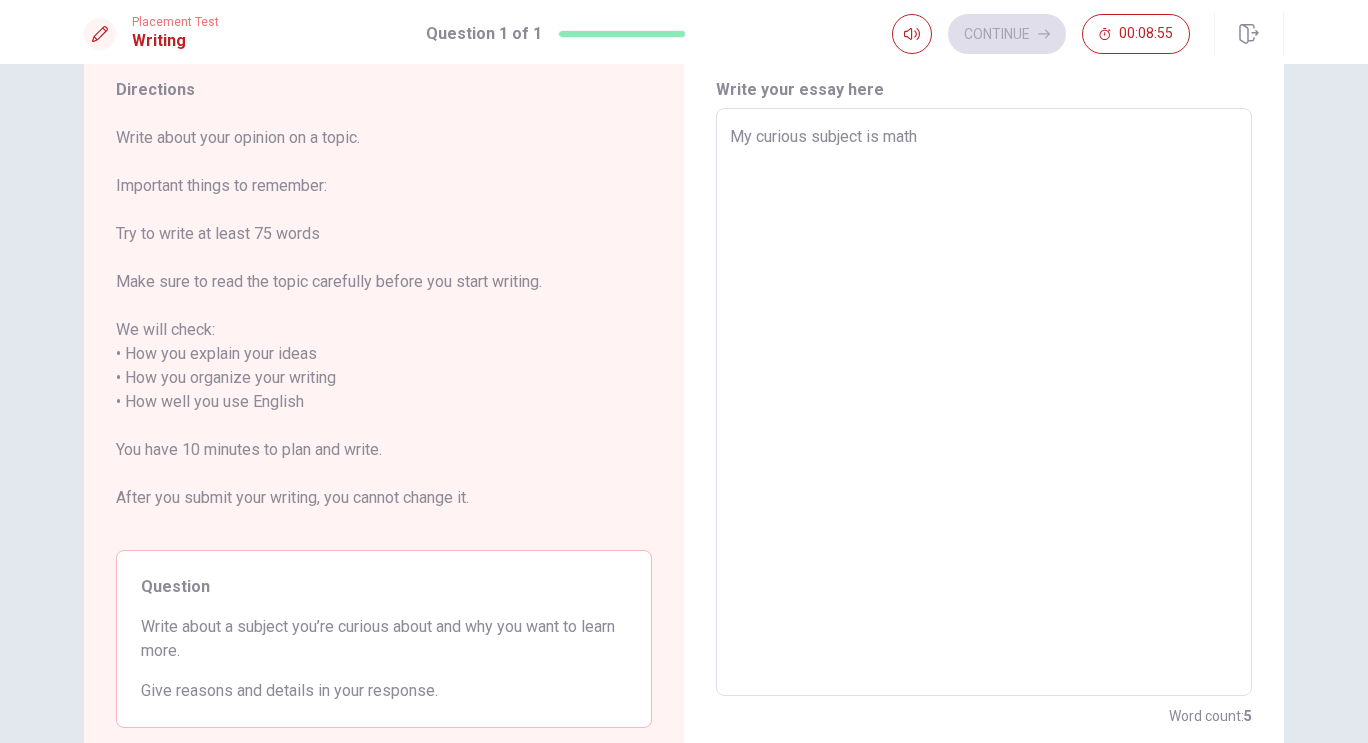 type on "x" 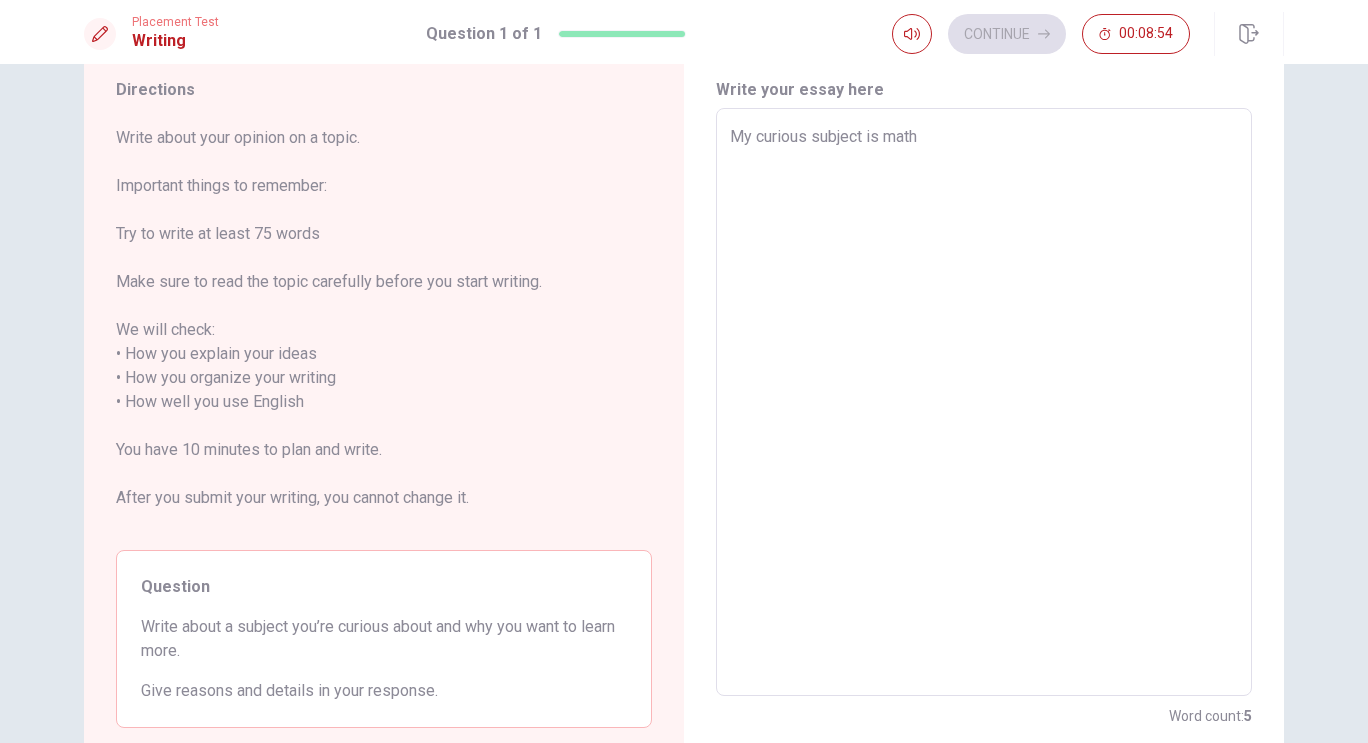 type on "My curious subject is math" 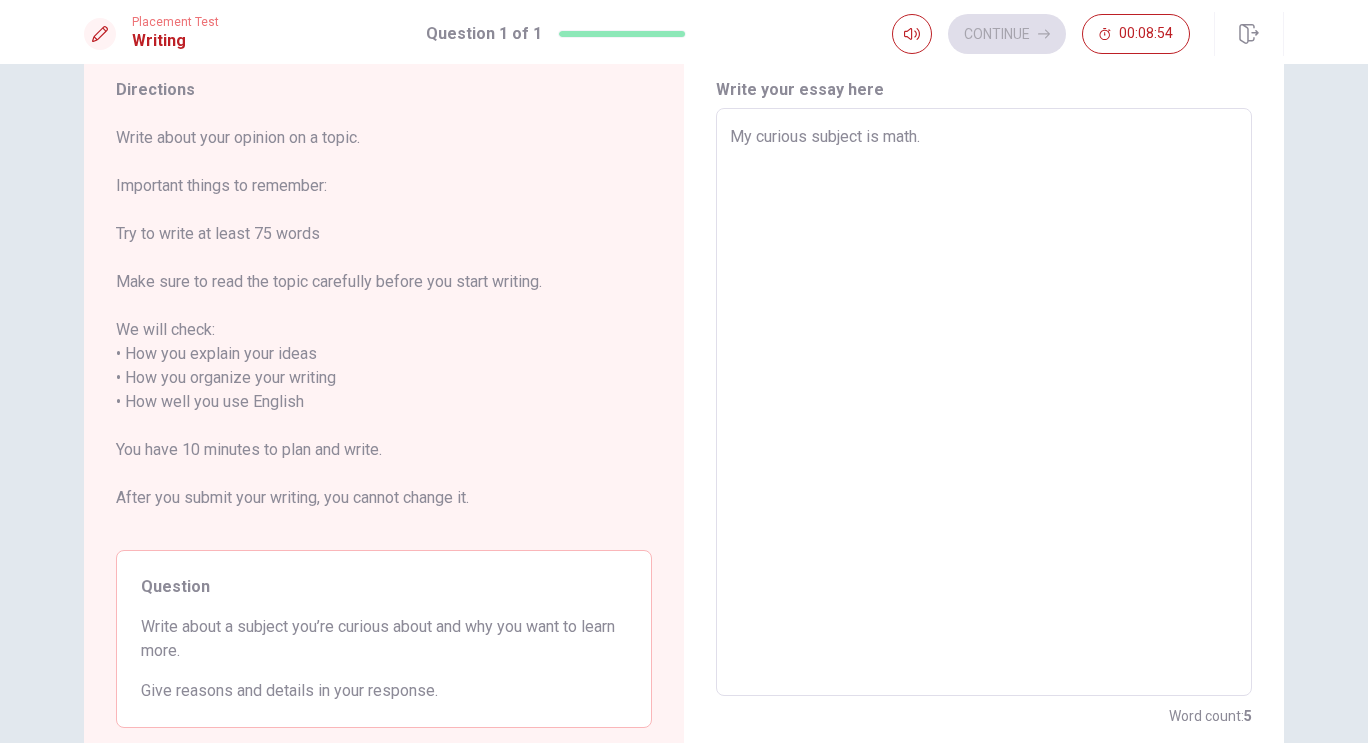 type on "x" 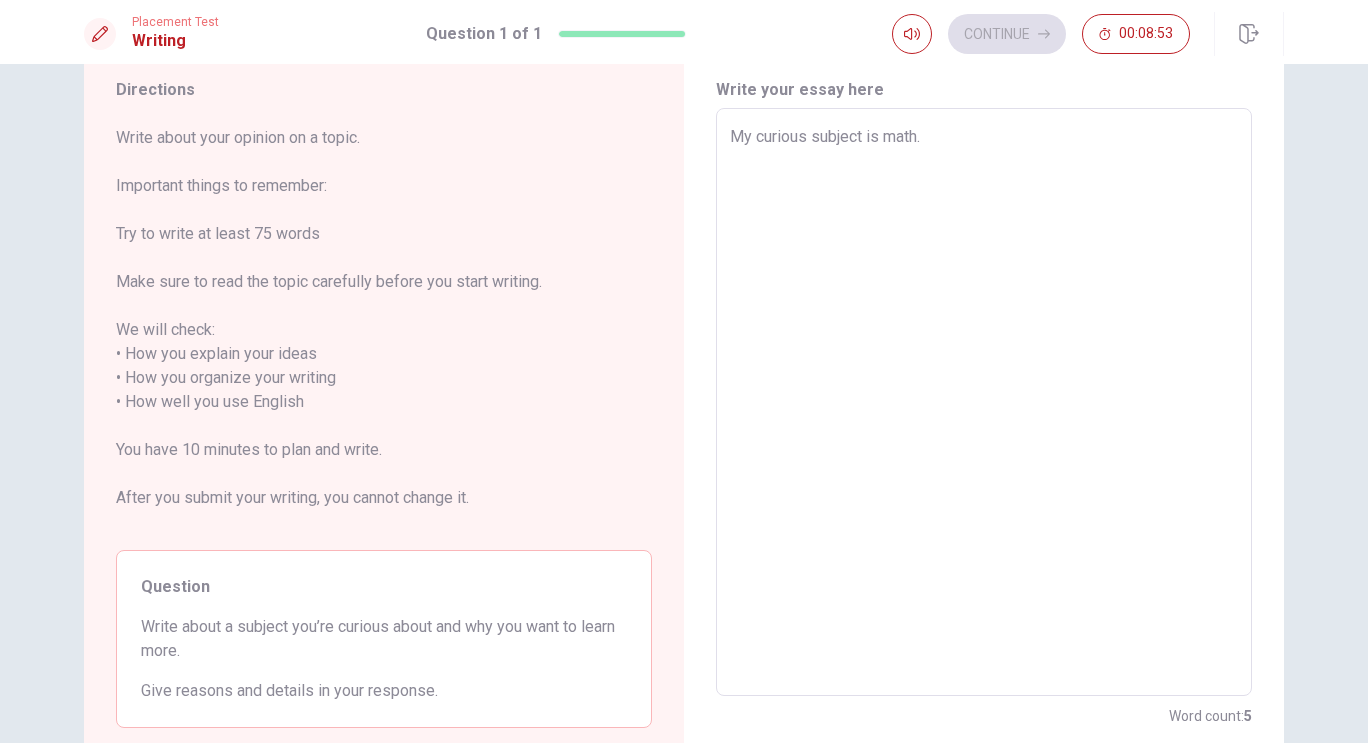 type on "My curious subject is math. B" 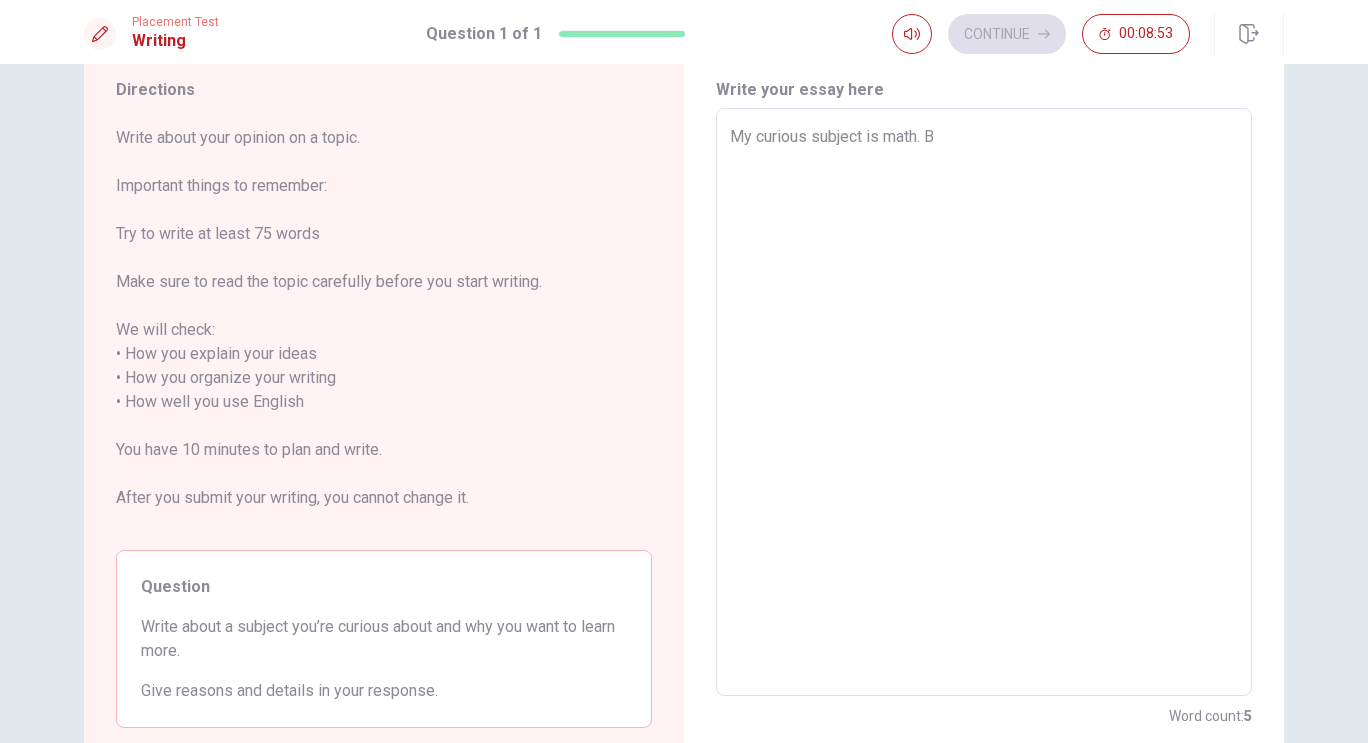 type on "x" 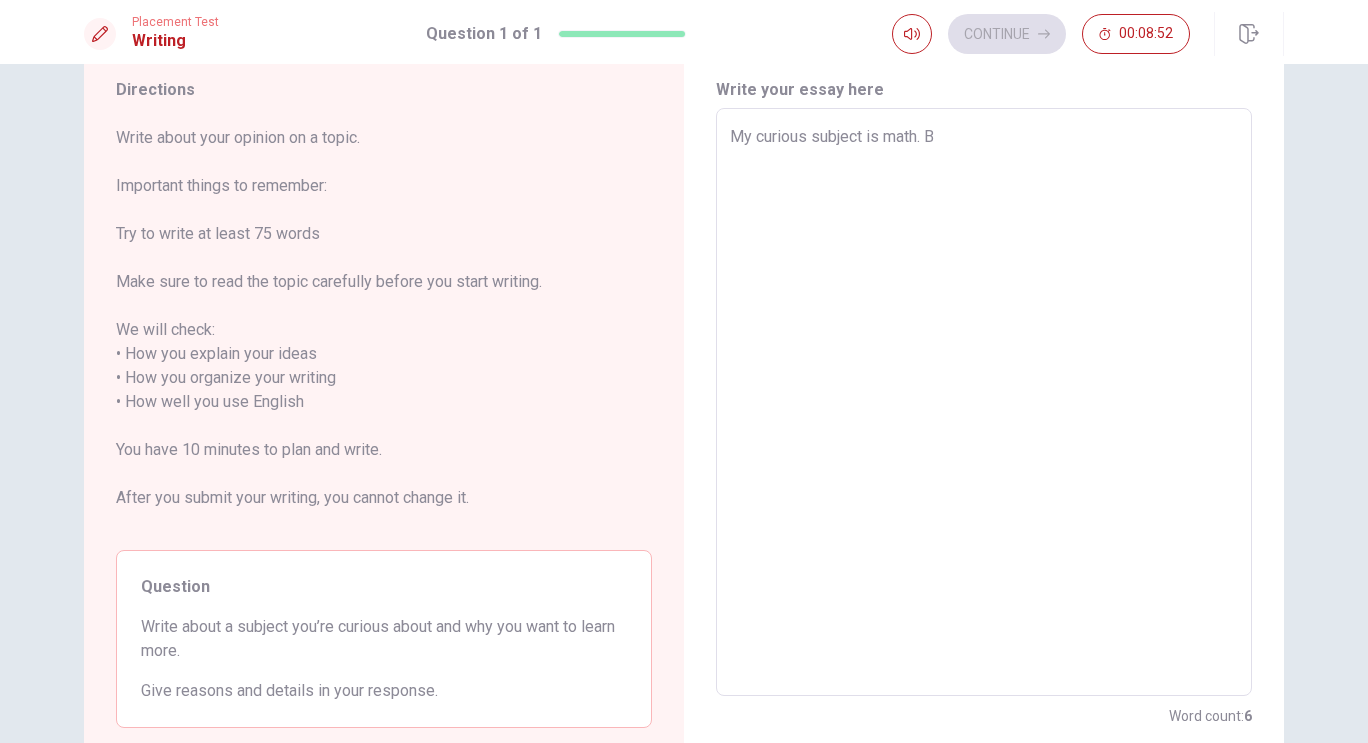 type on "My curious subject is math. Ba" 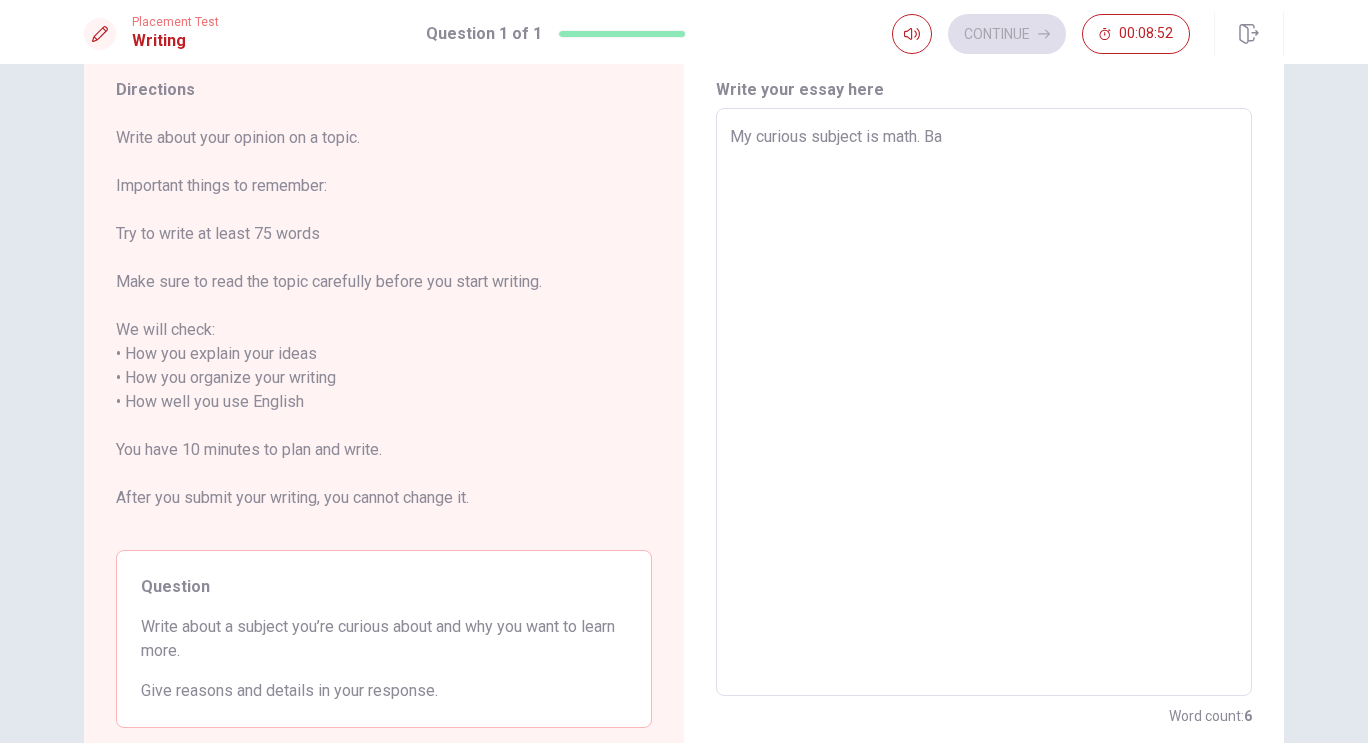 type on "x" 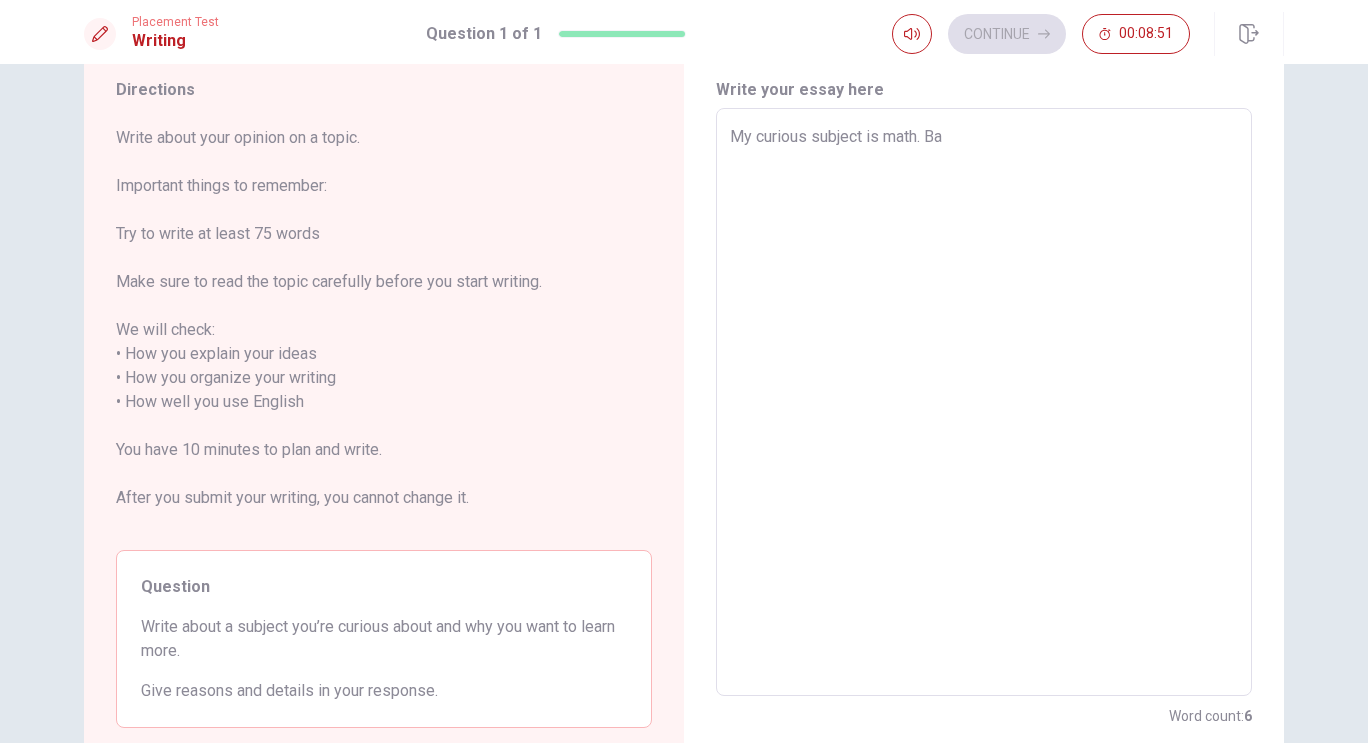 type on "My curious subject is math. B" 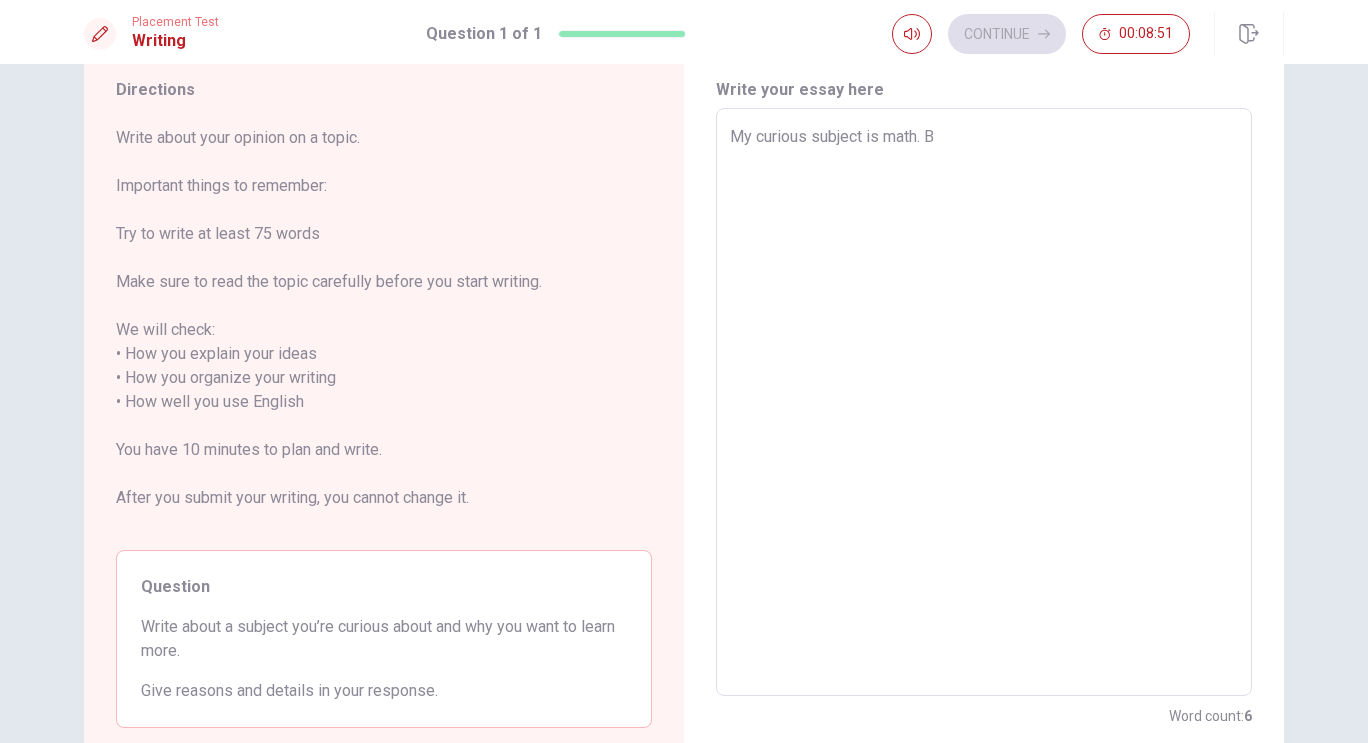 type on "x" 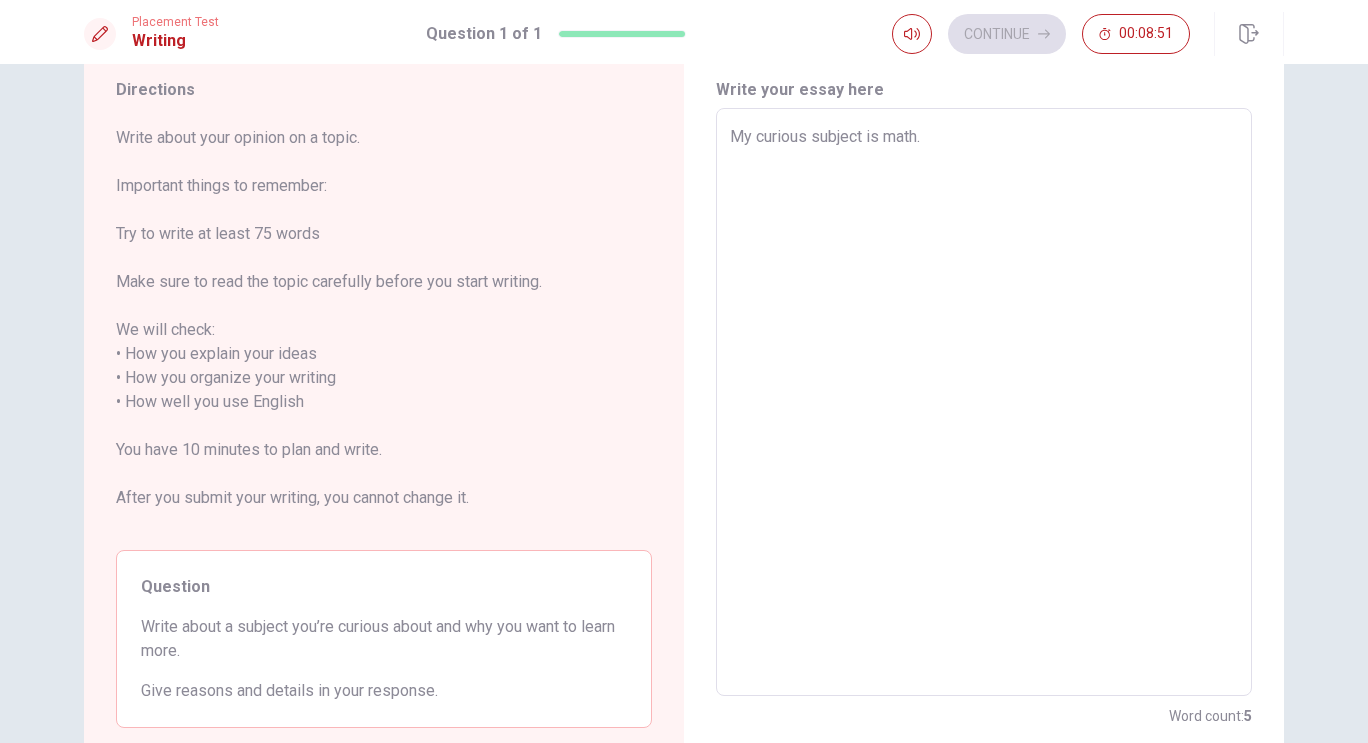 type on "x" 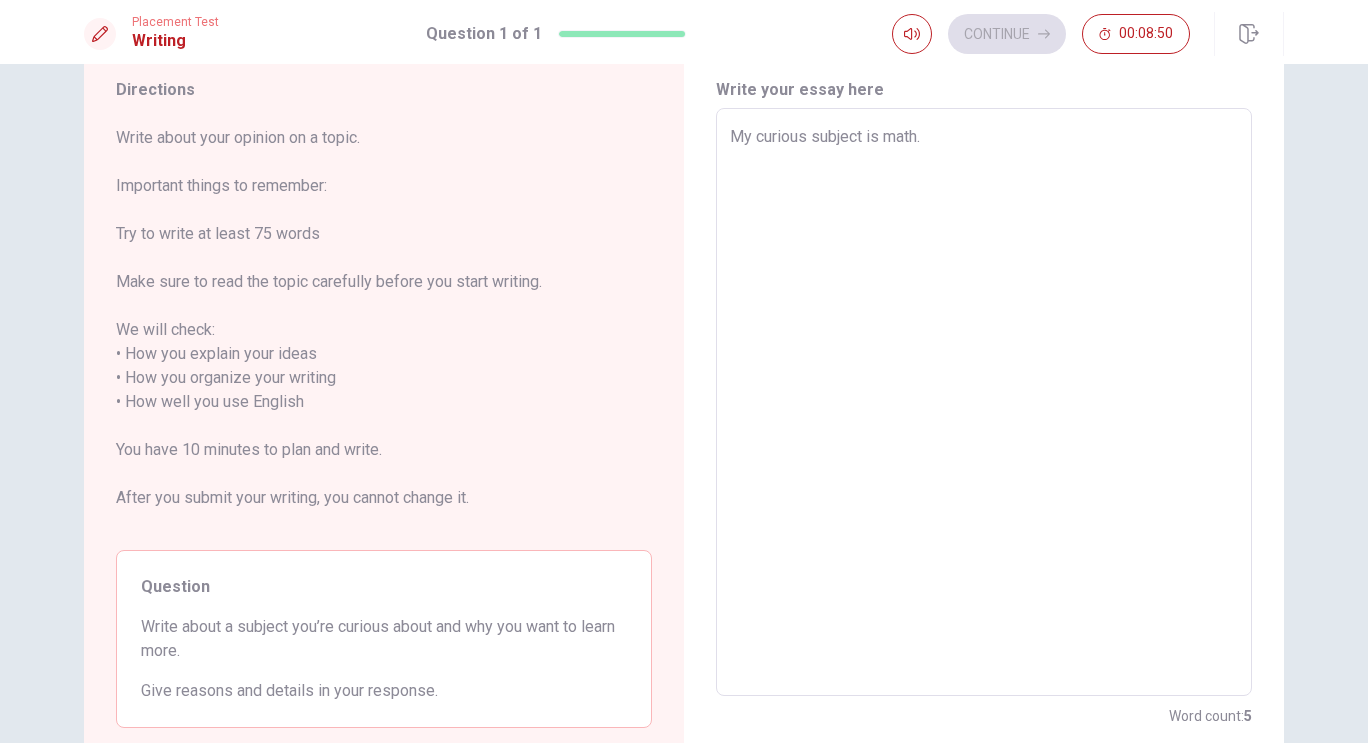 type on "My curious subject is math. I" 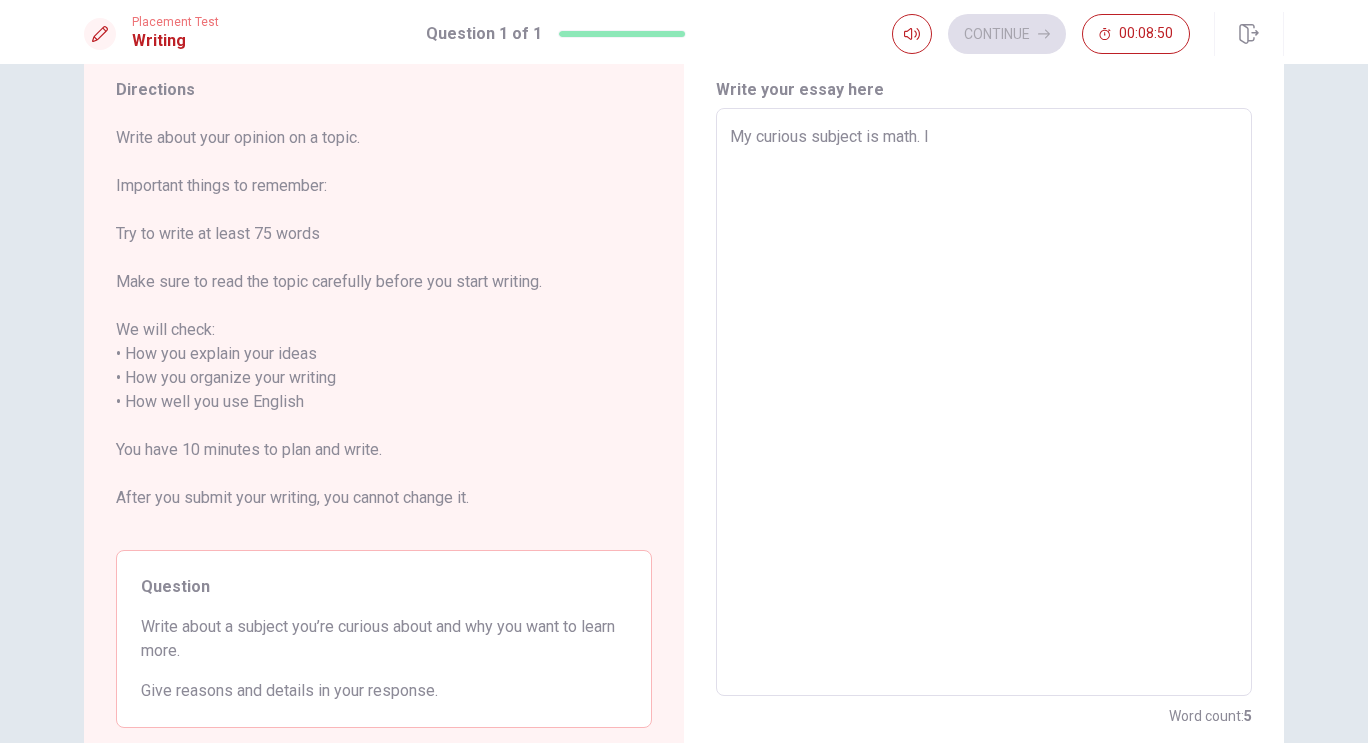 type on "x" 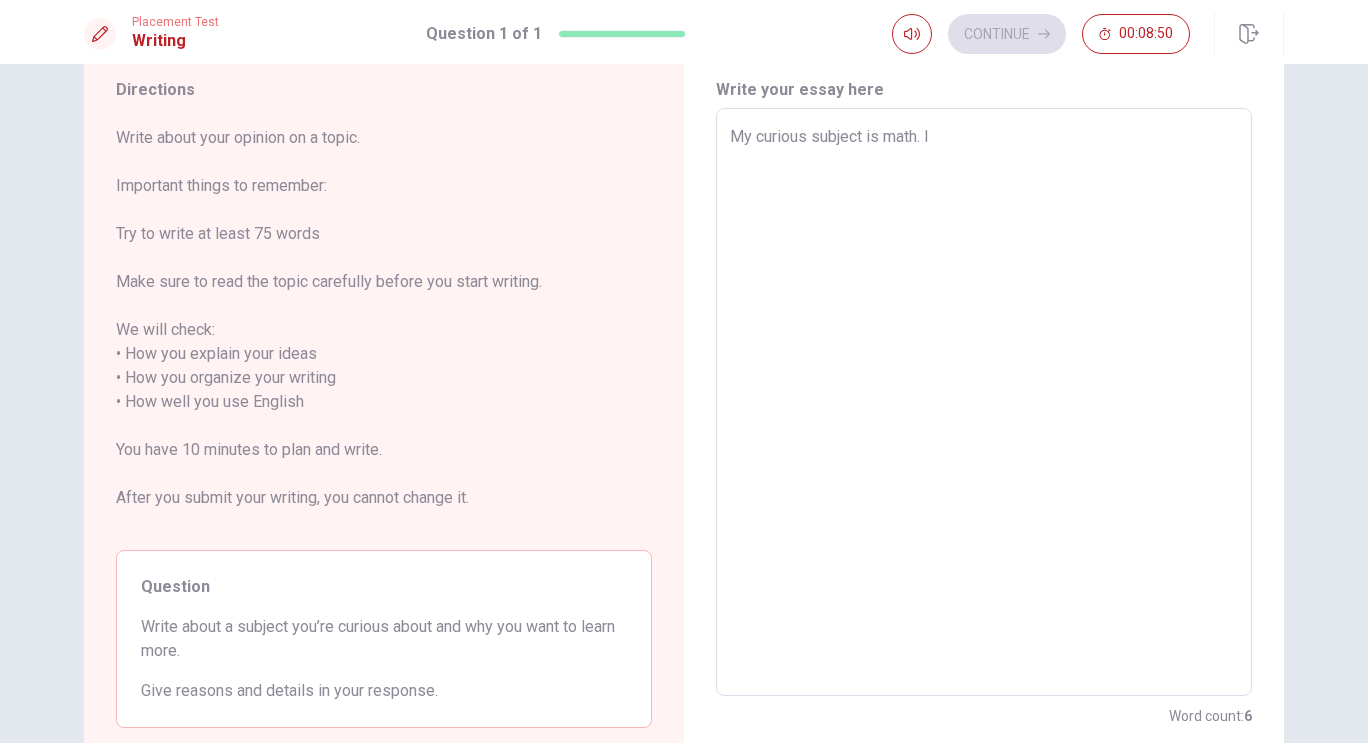 type on "My curious subject is math. I" 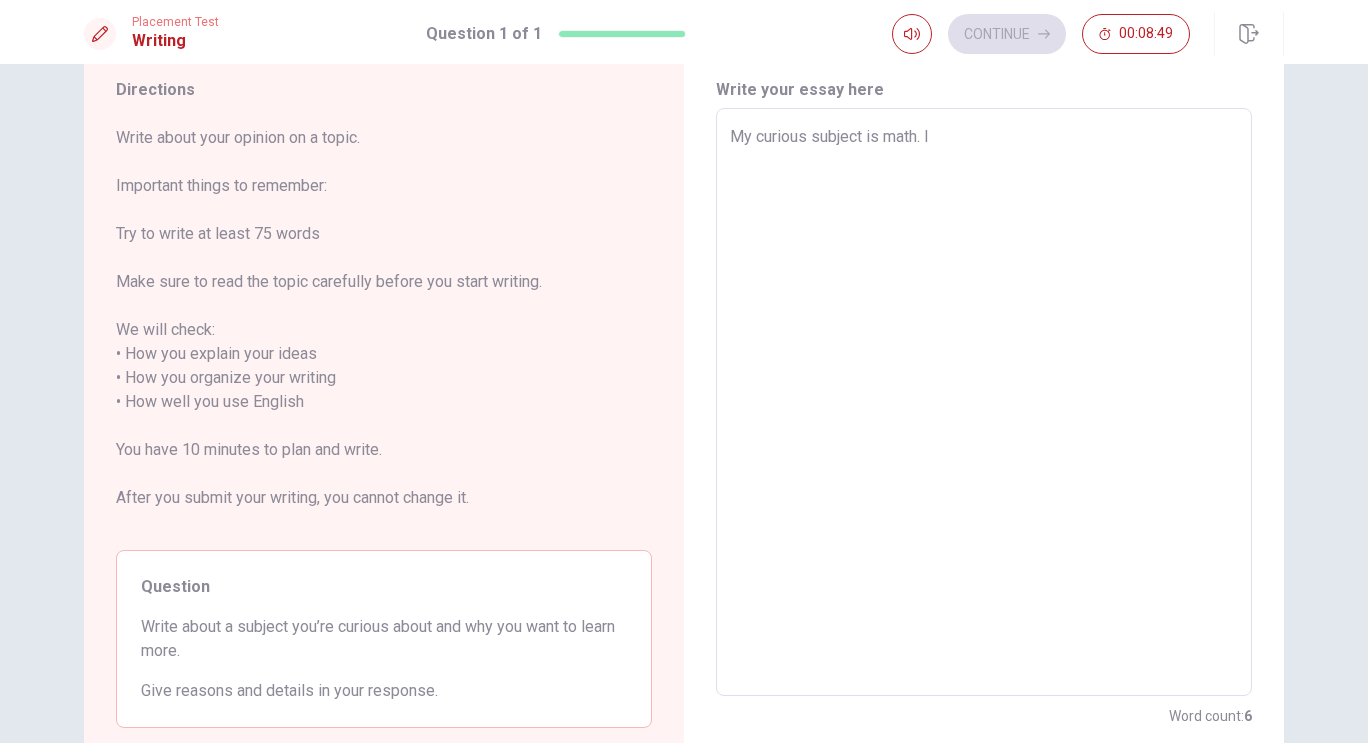 type on "My curious subject is math. I h" 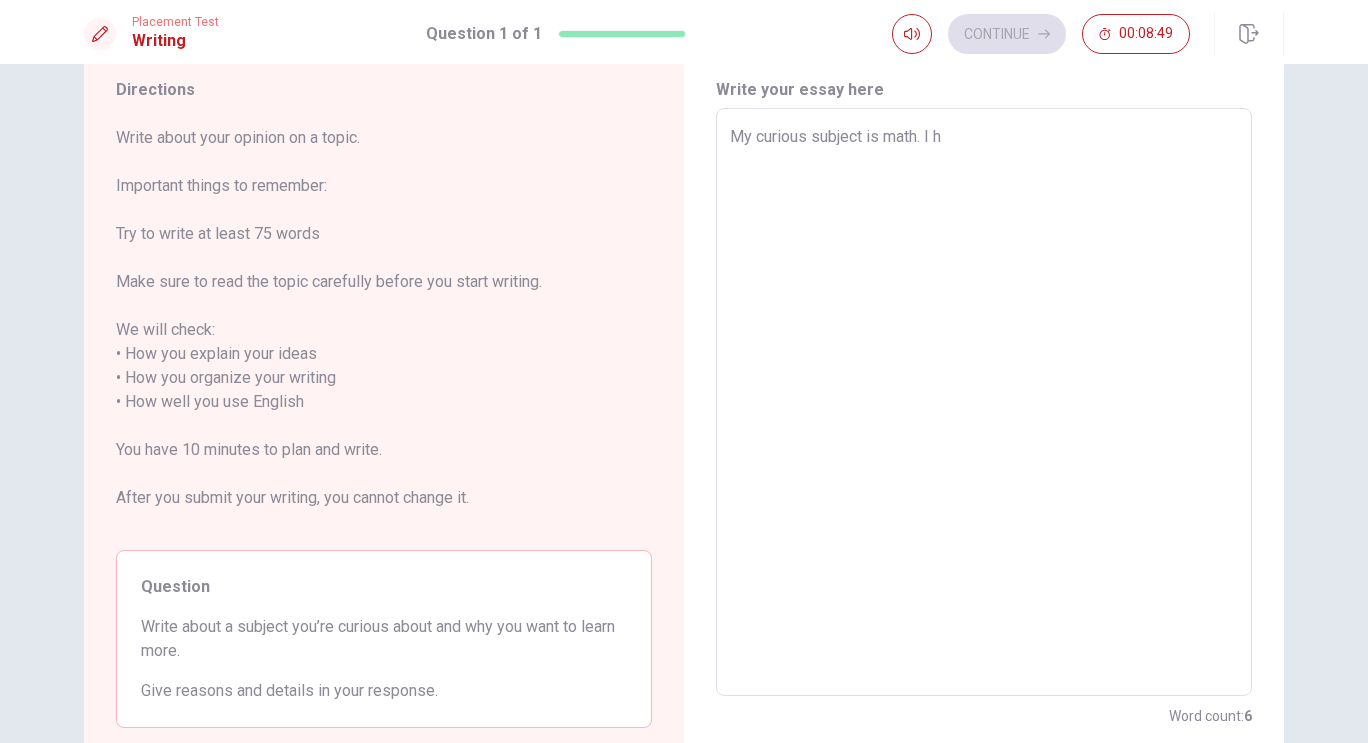 type on "x" 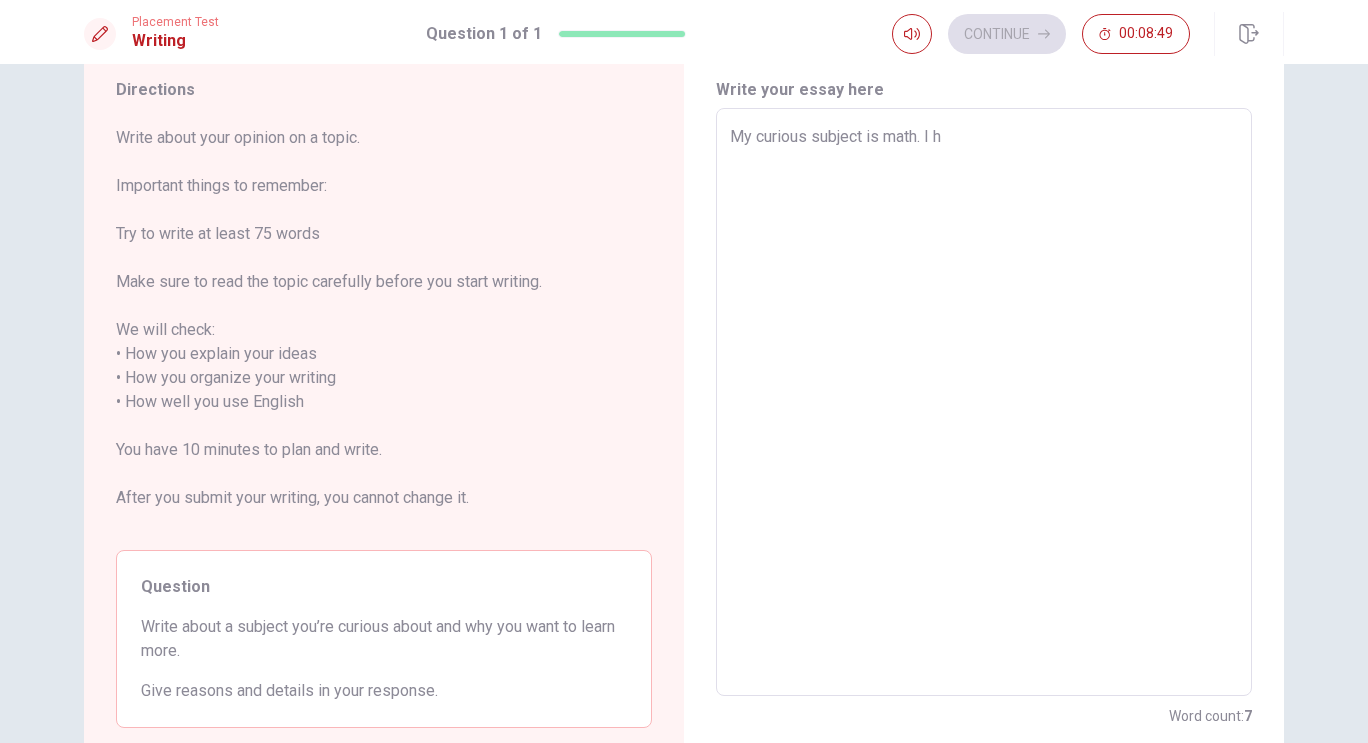 type on "My curious subject is math. I hv" 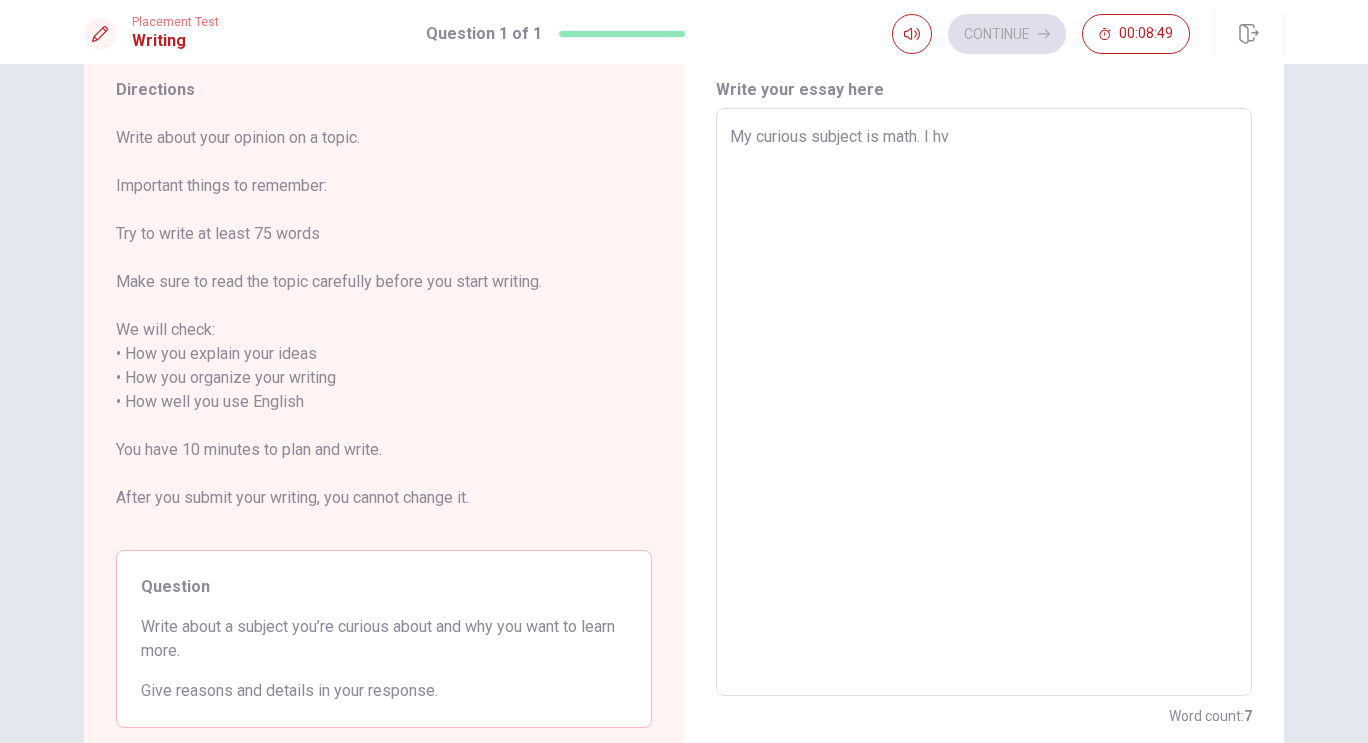 type on "x" 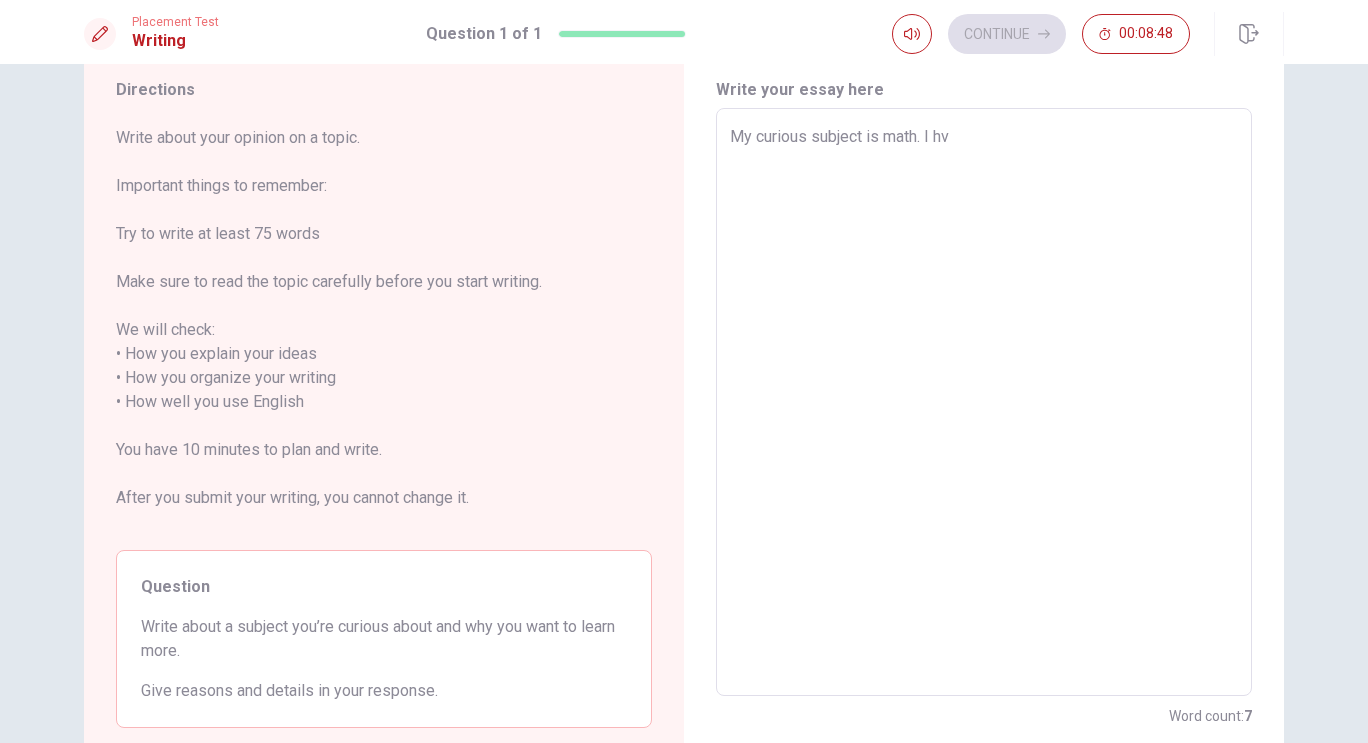type on "My curious subject is math. I hve" 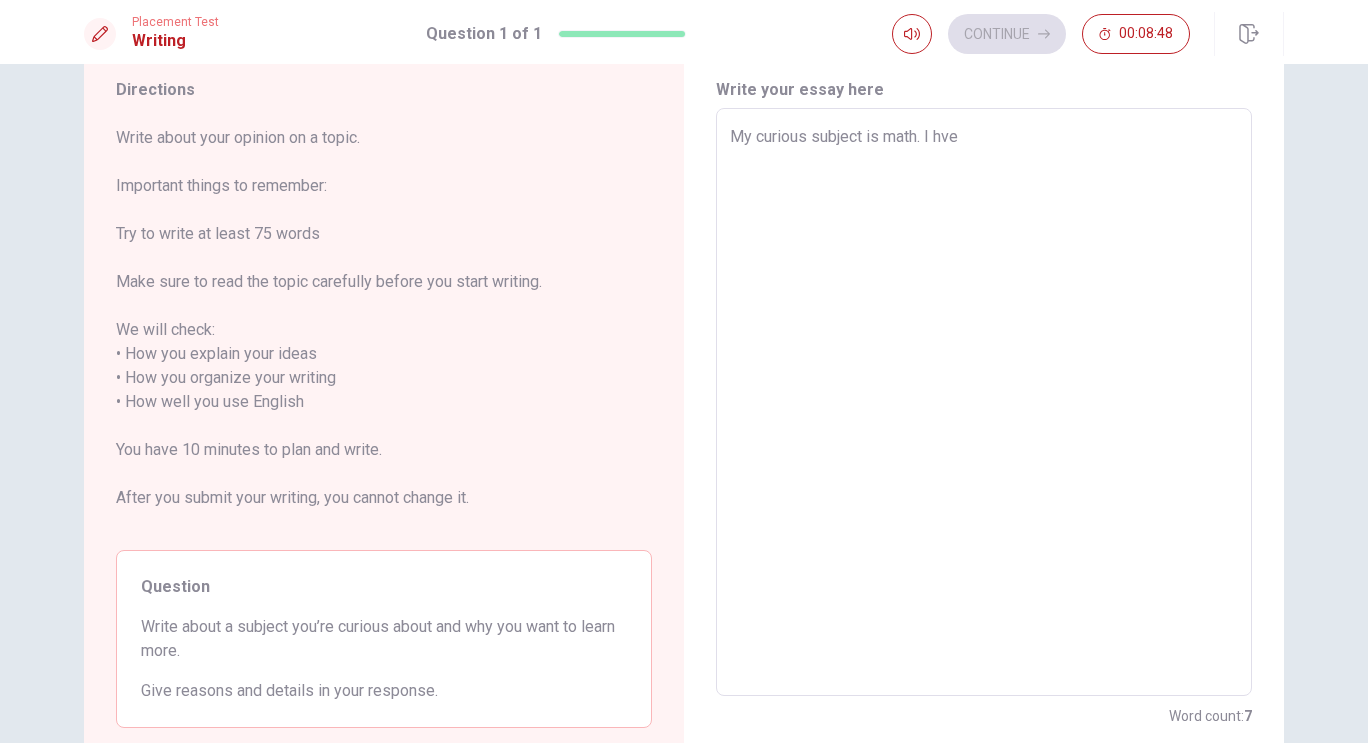 type on "x" 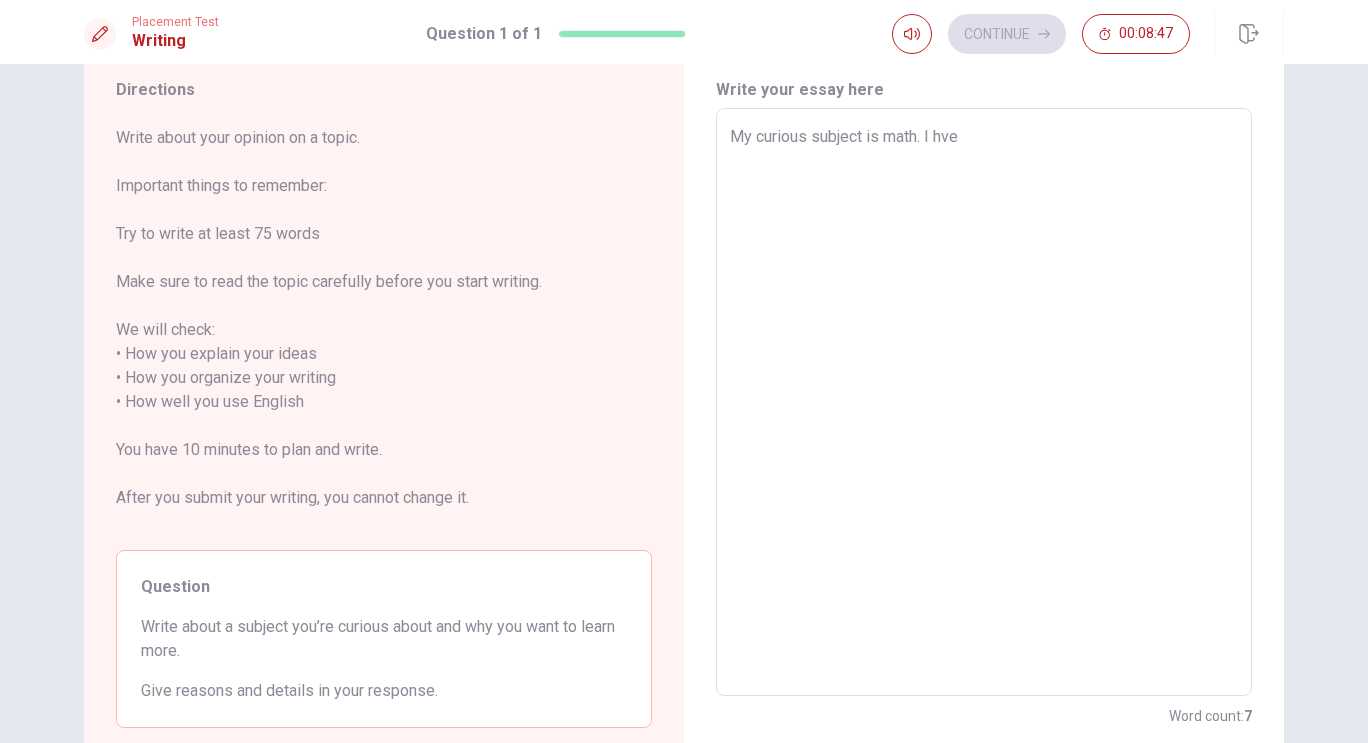 type on "My curious subject is math. I hv" 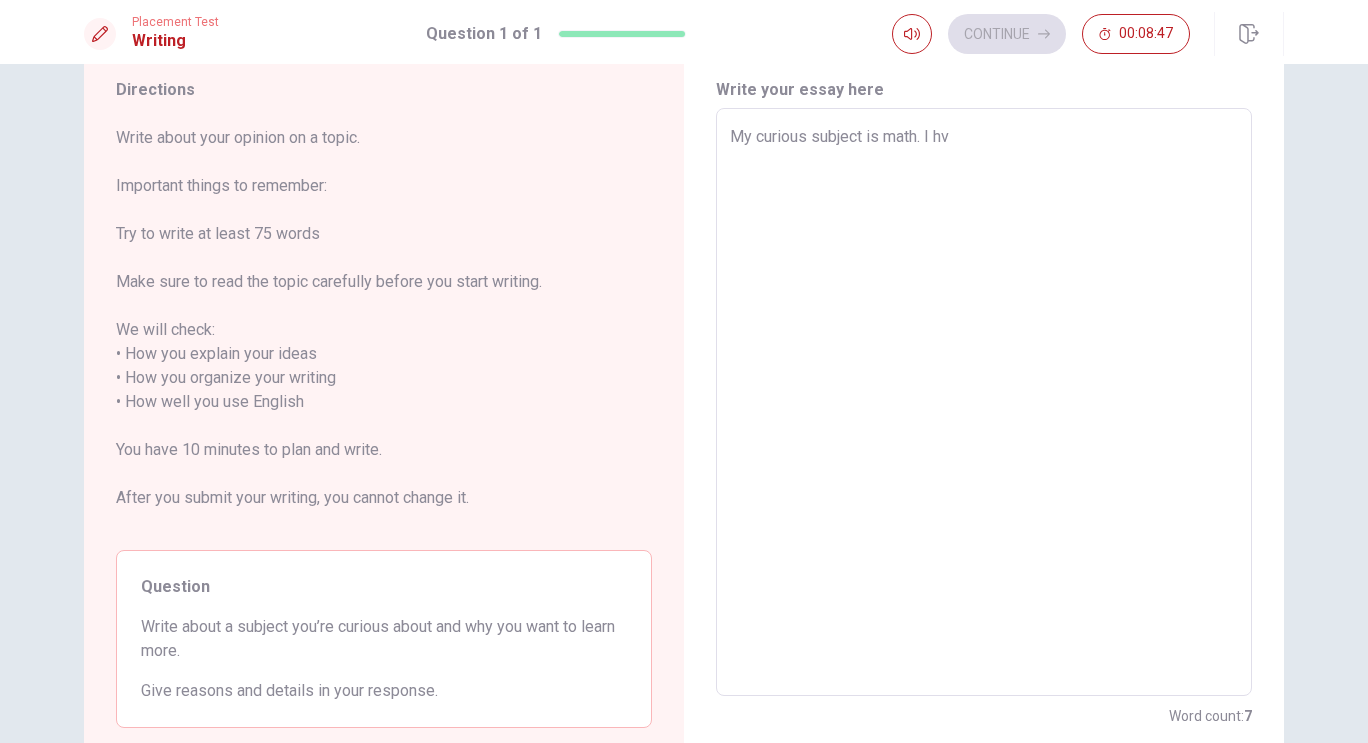 type on "x" 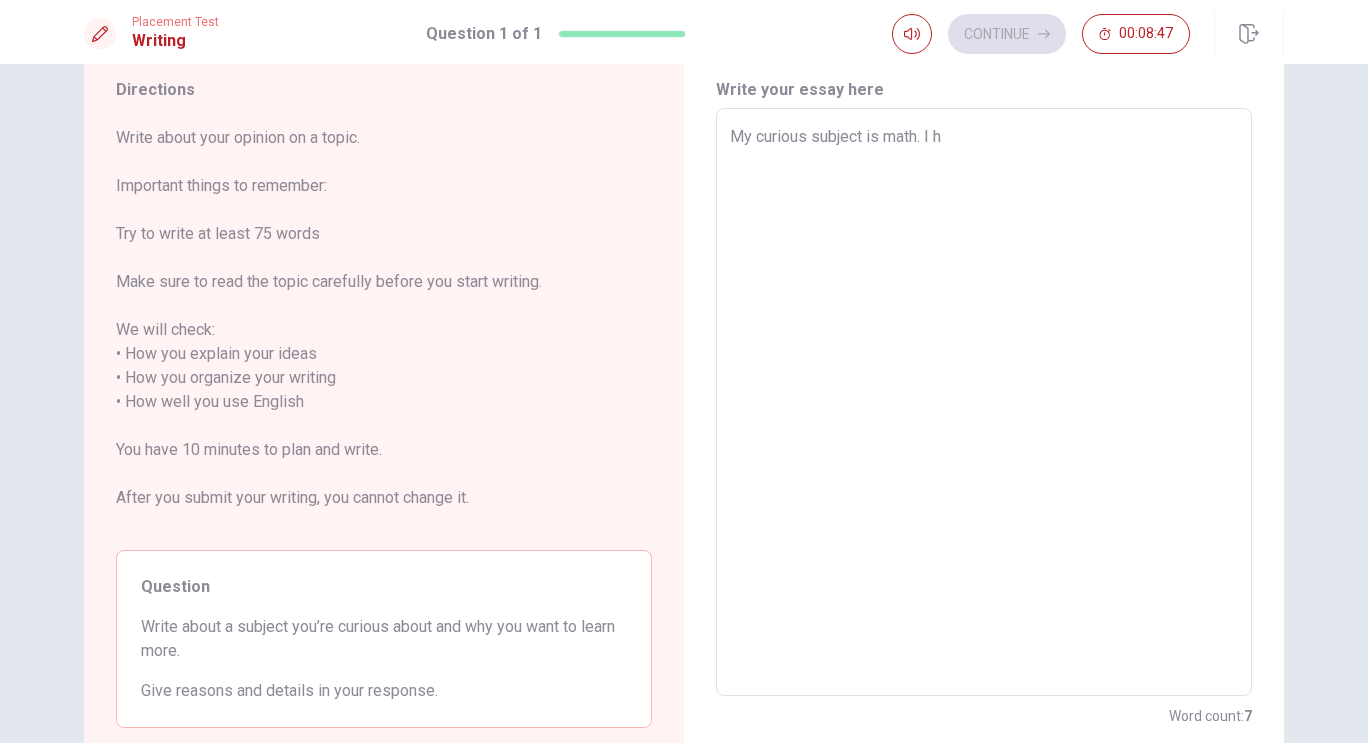 type on "x" 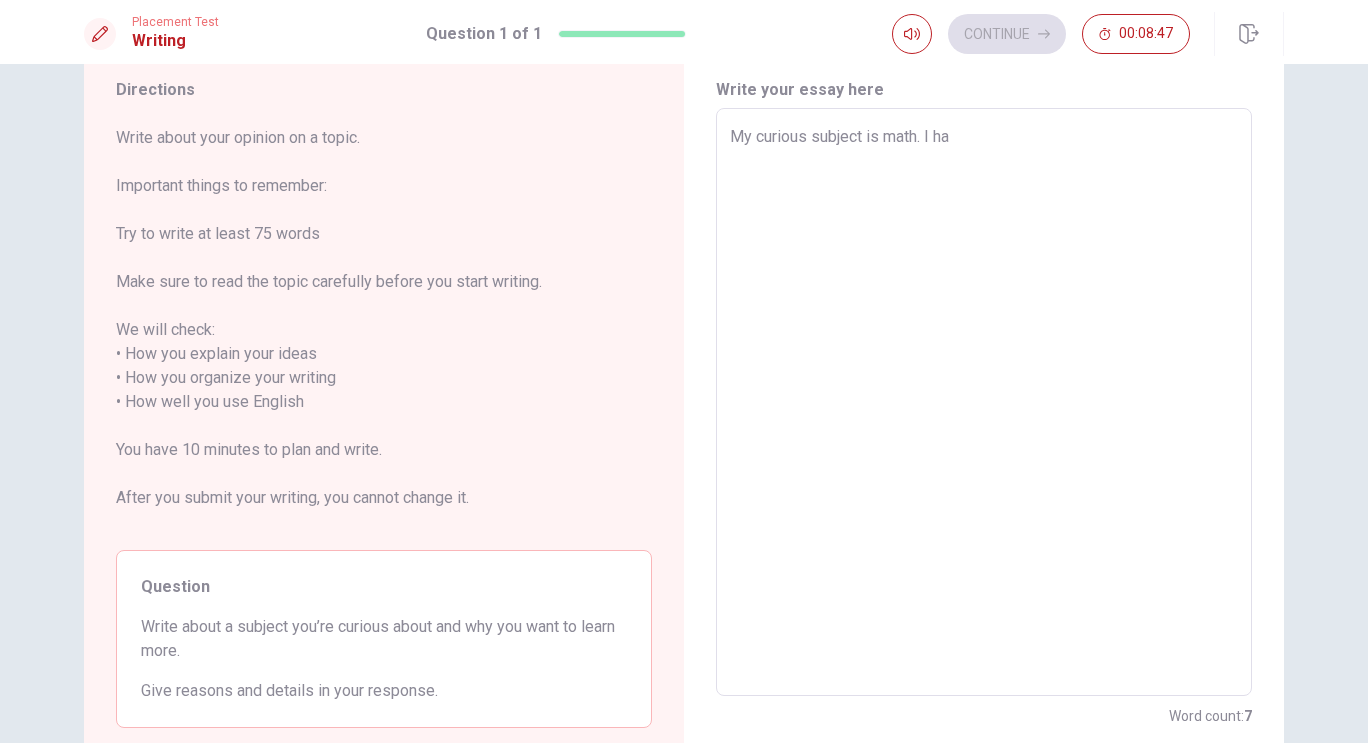 type on "x" 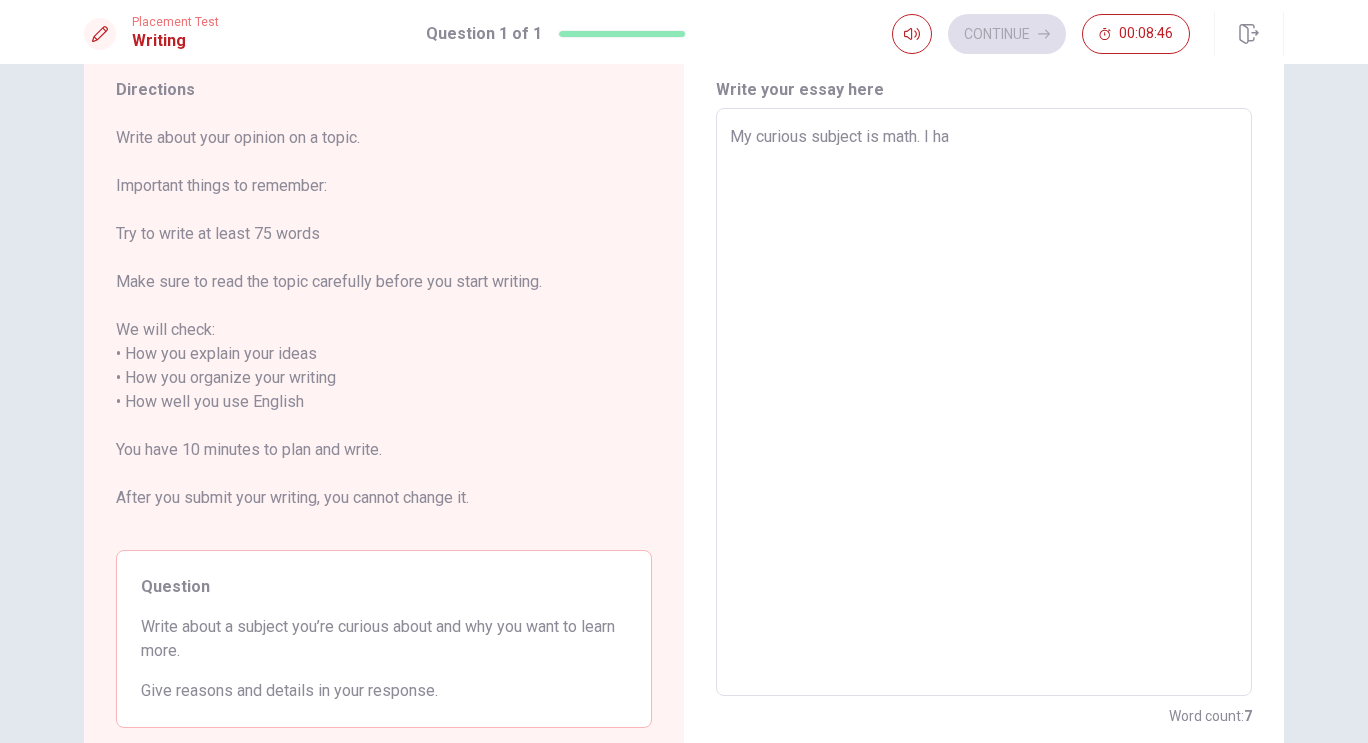 type on "My curious subject is math. I hav" 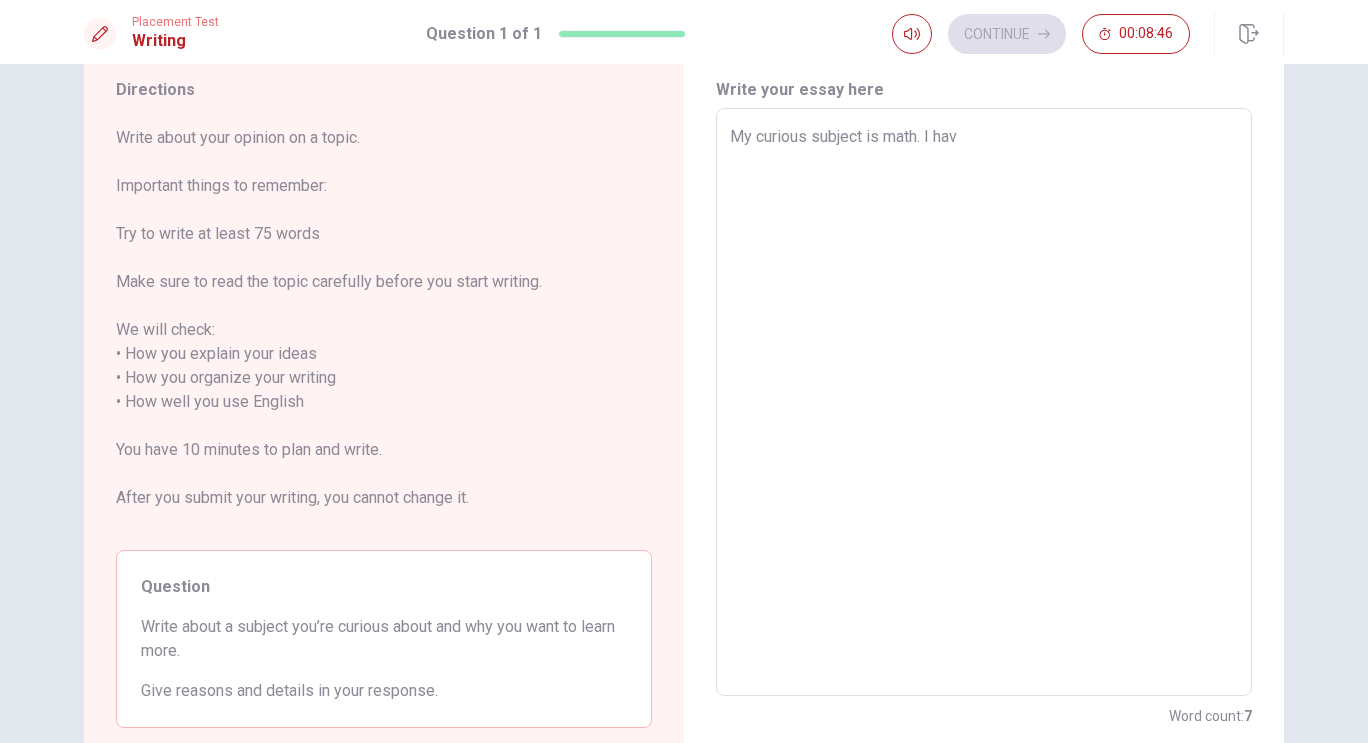 type on "x" 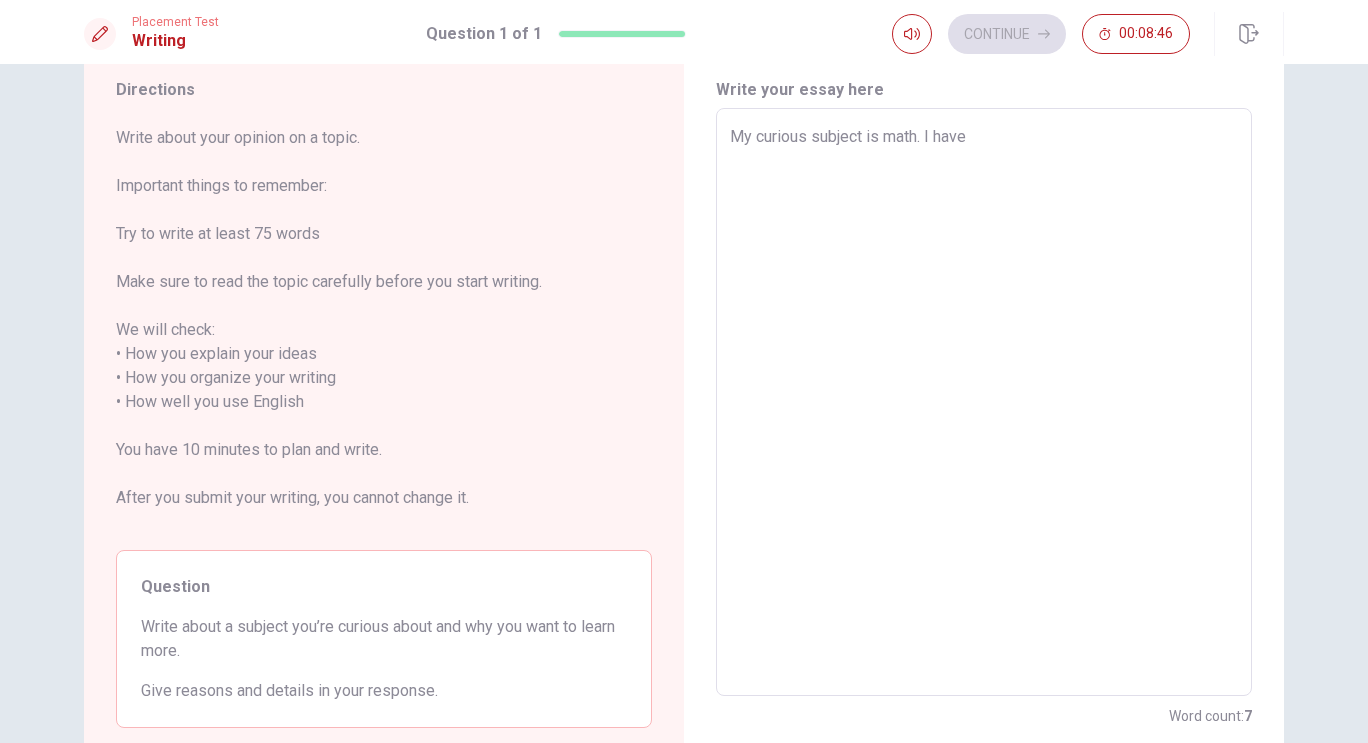 type on "My curious subject is math. I have" 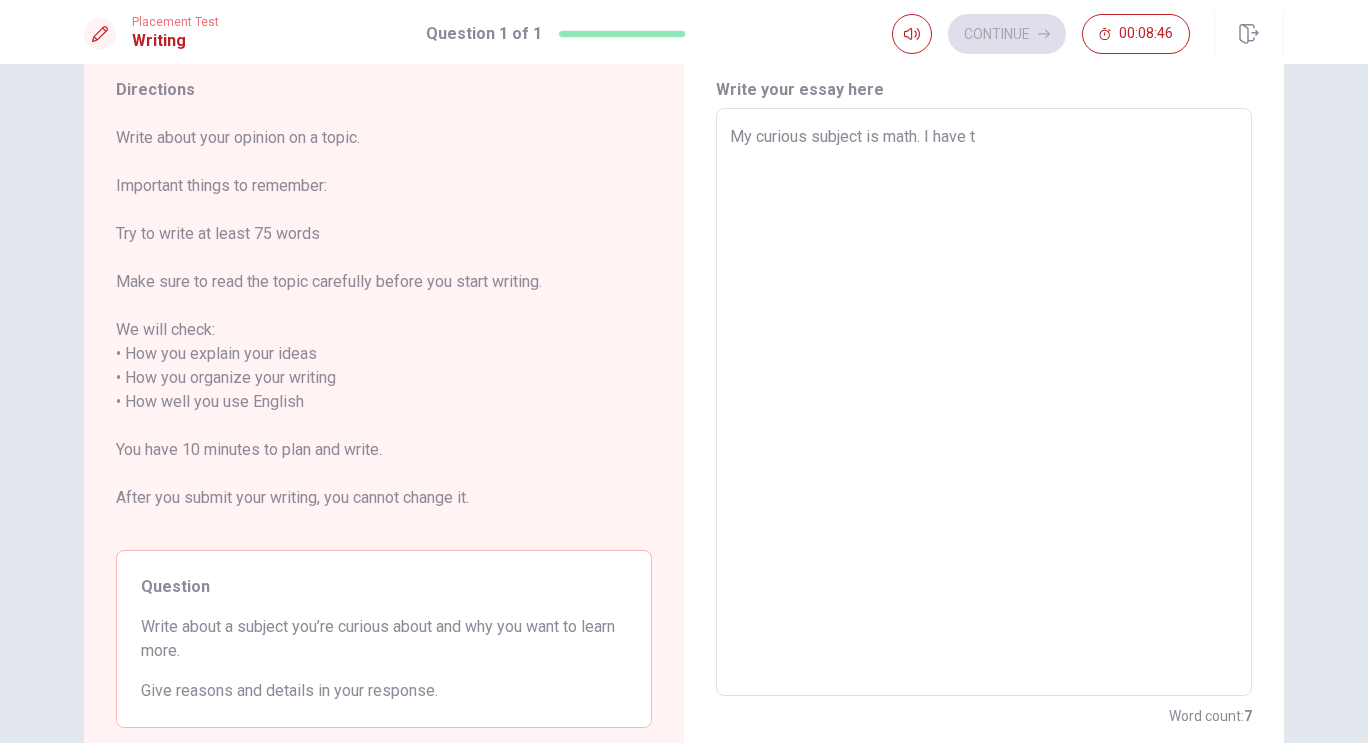 type on "x" 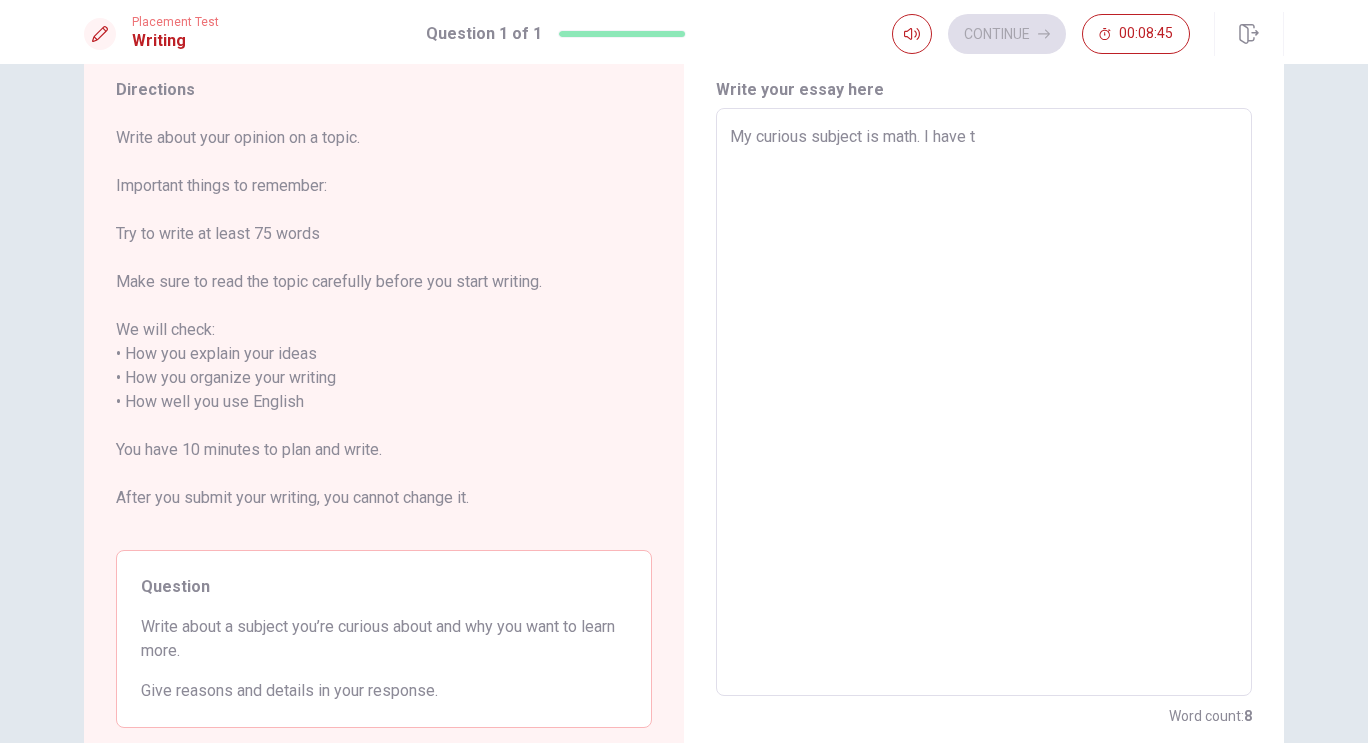 type on "My curious subject is math. I have tw" 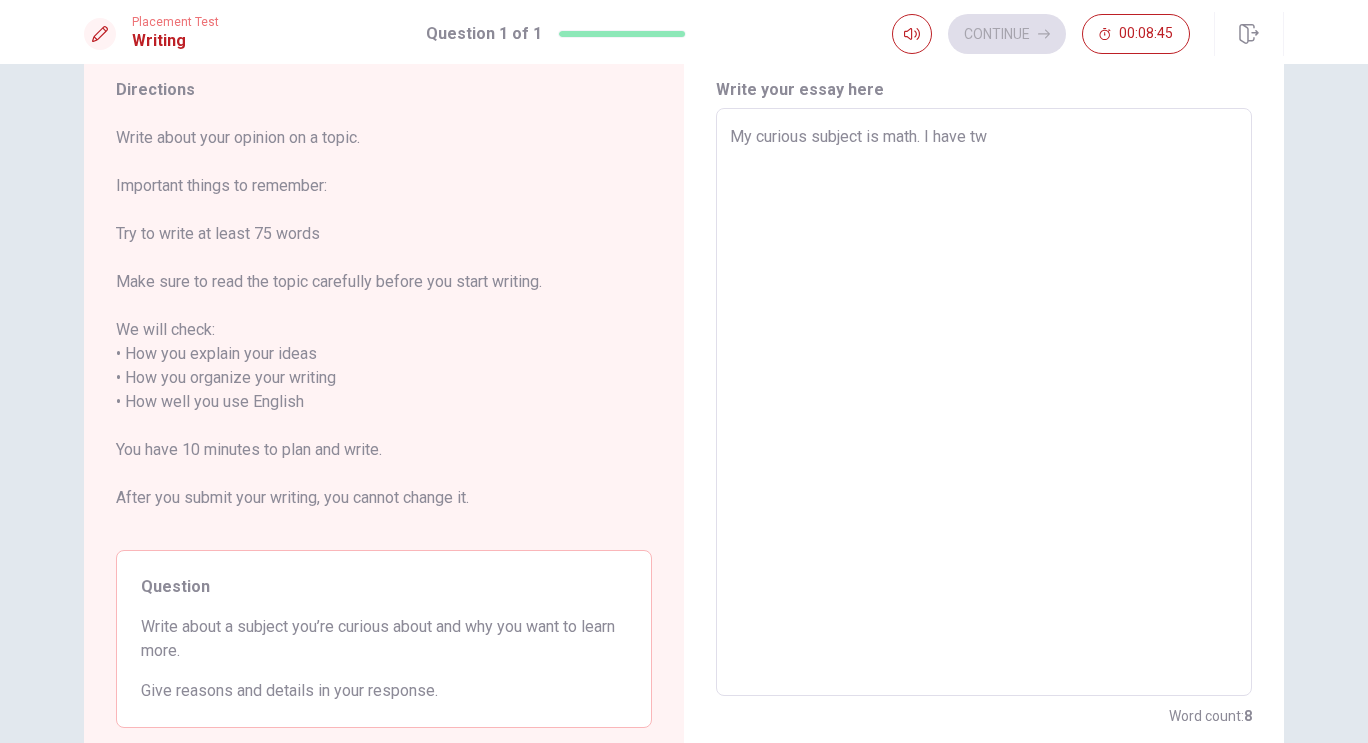 type on "x" 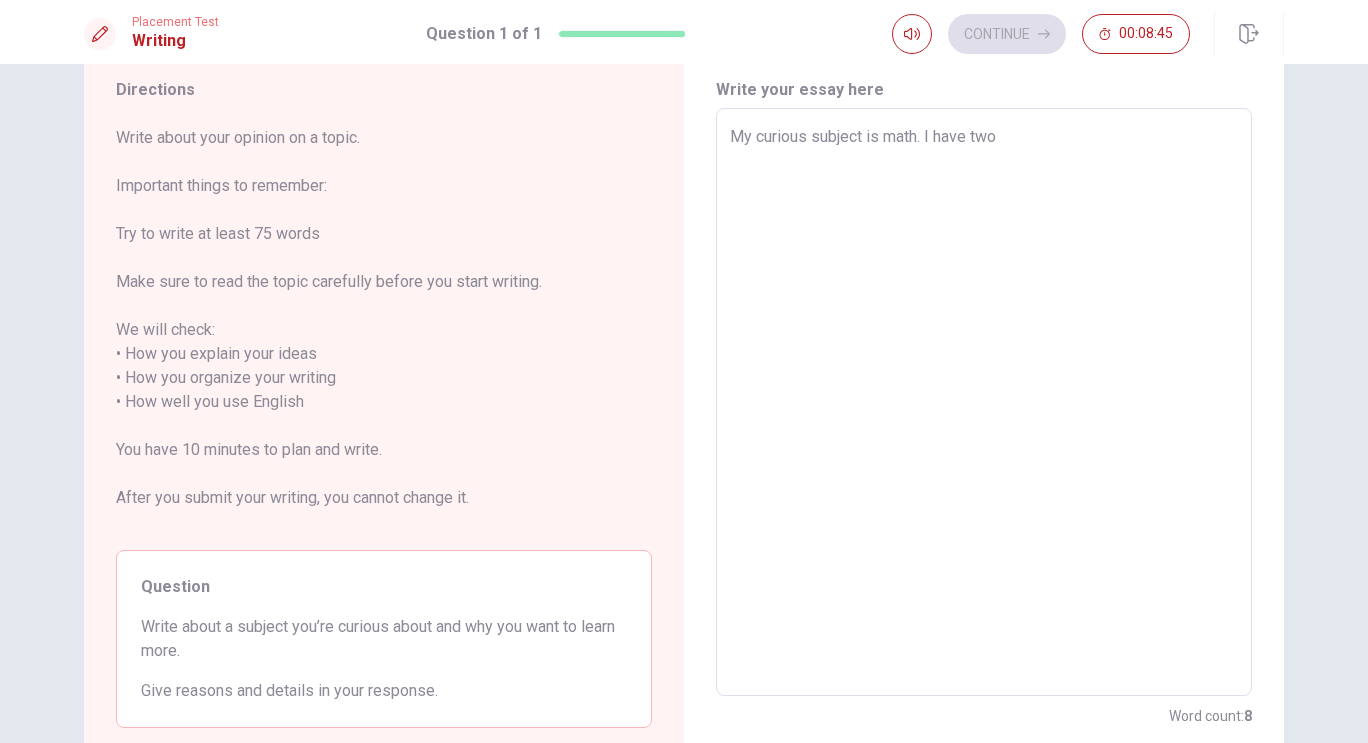 type on "x" 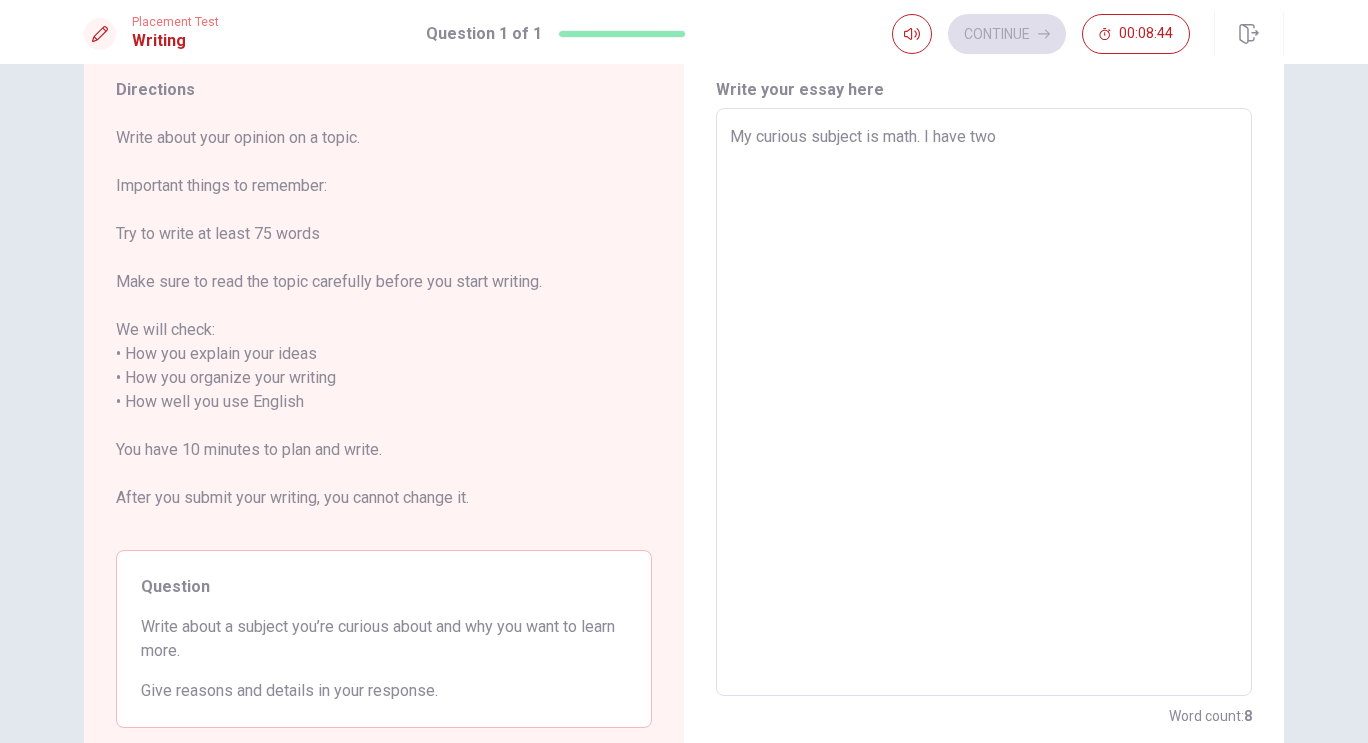 type on "My curious subject is math. I have two r" 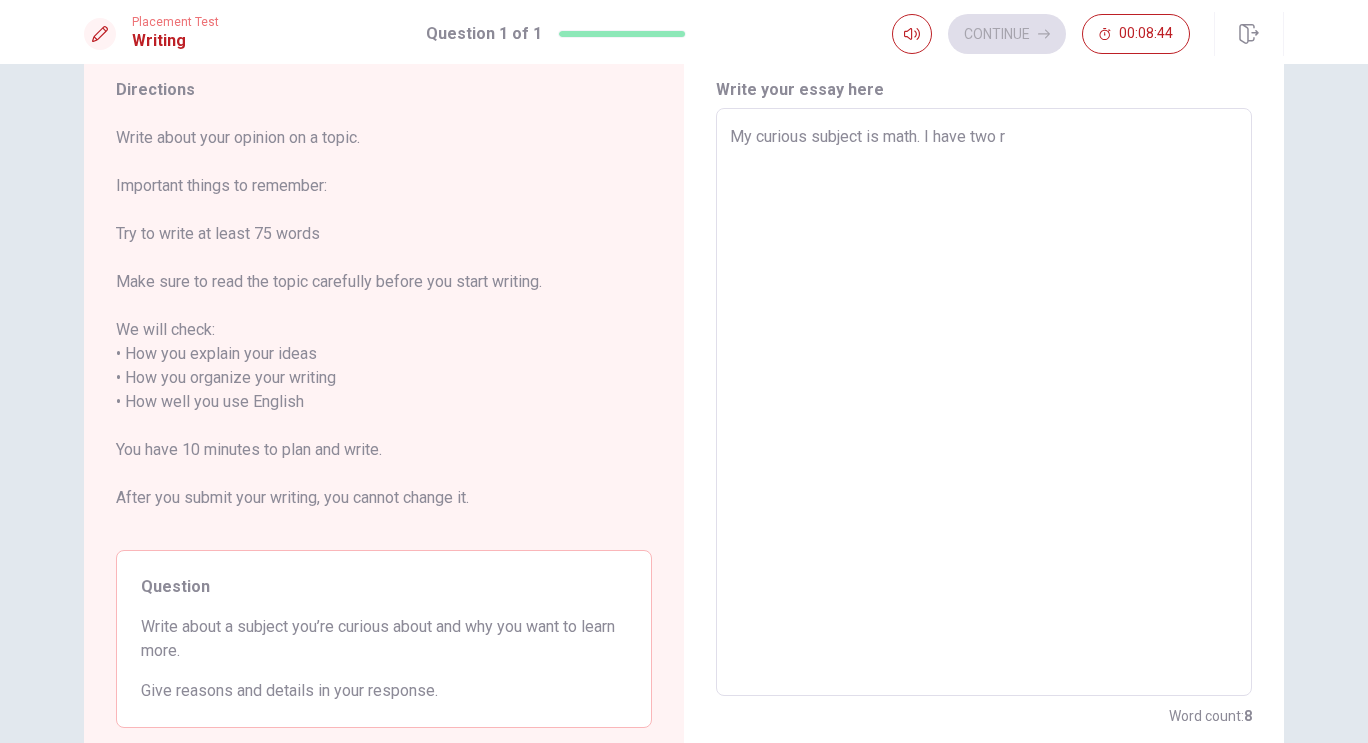 type on "x" 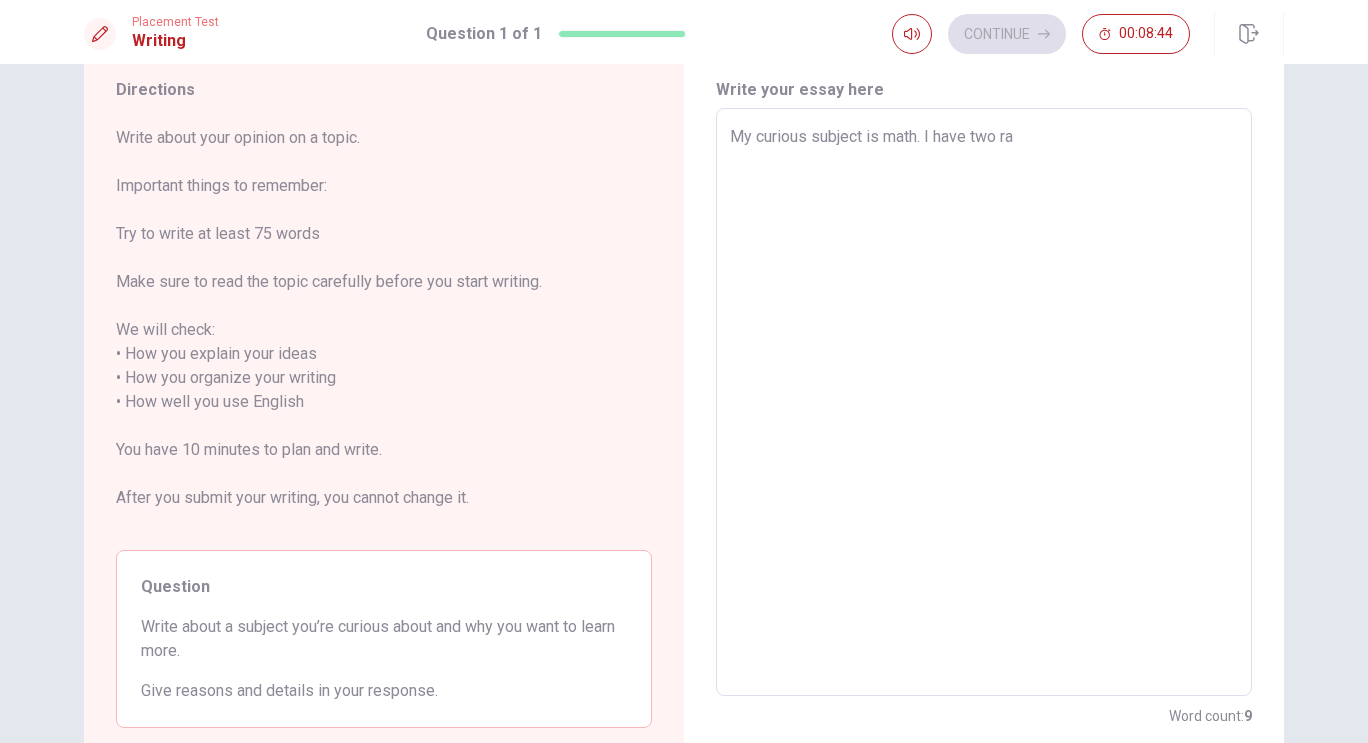 type on "x" 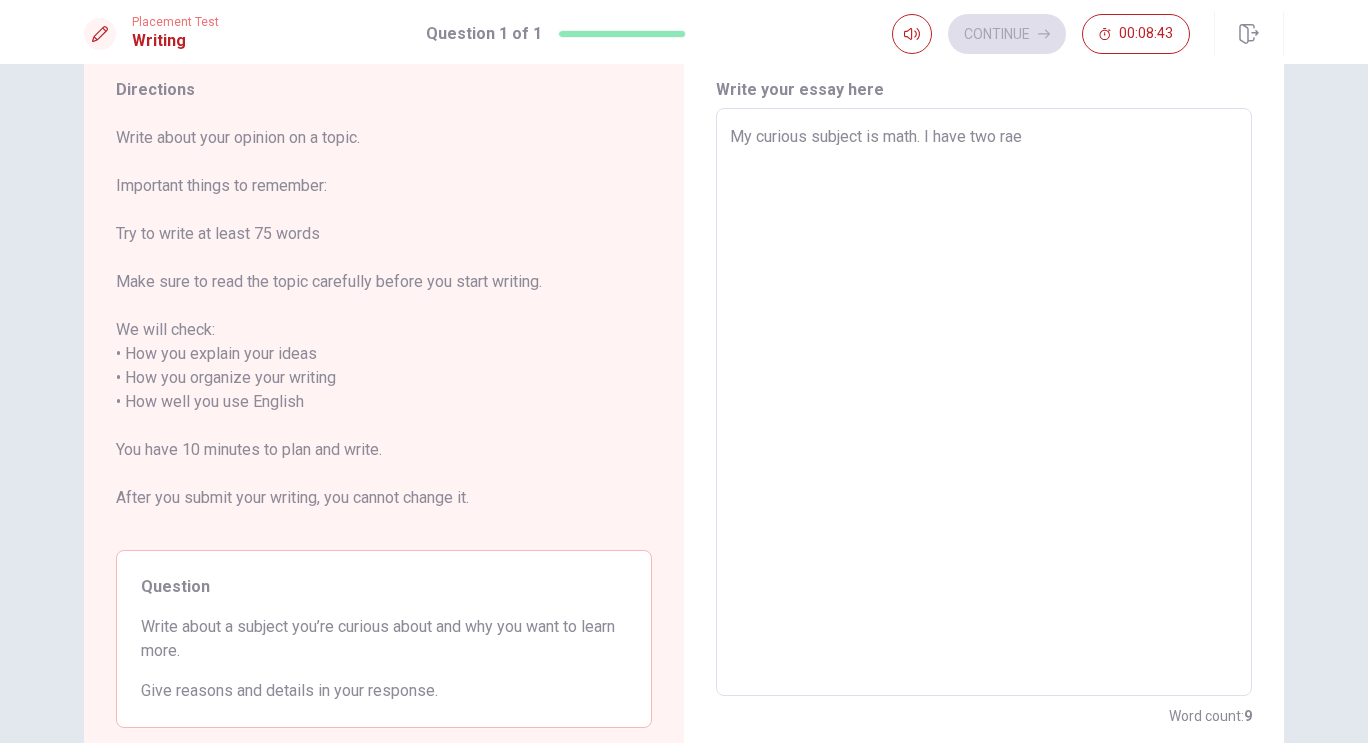 type on "x" 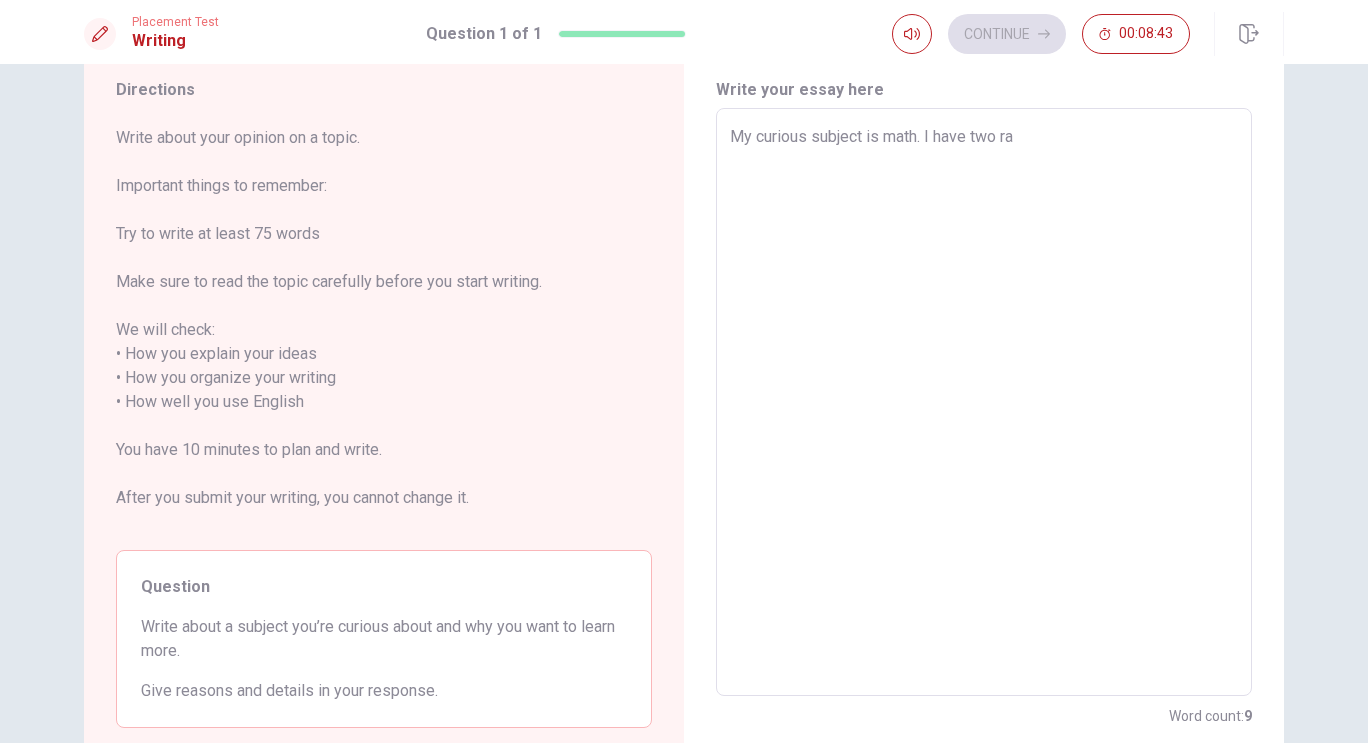 type on "x" 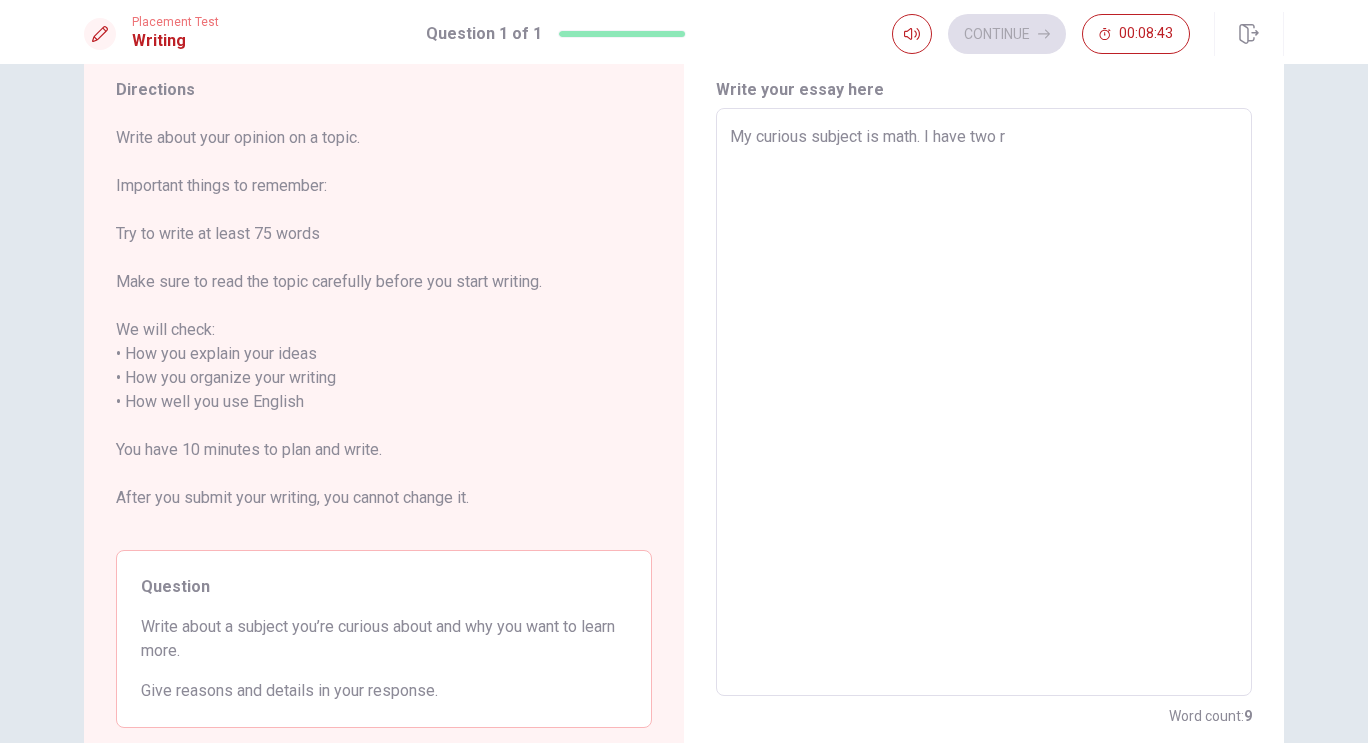 type on "x" 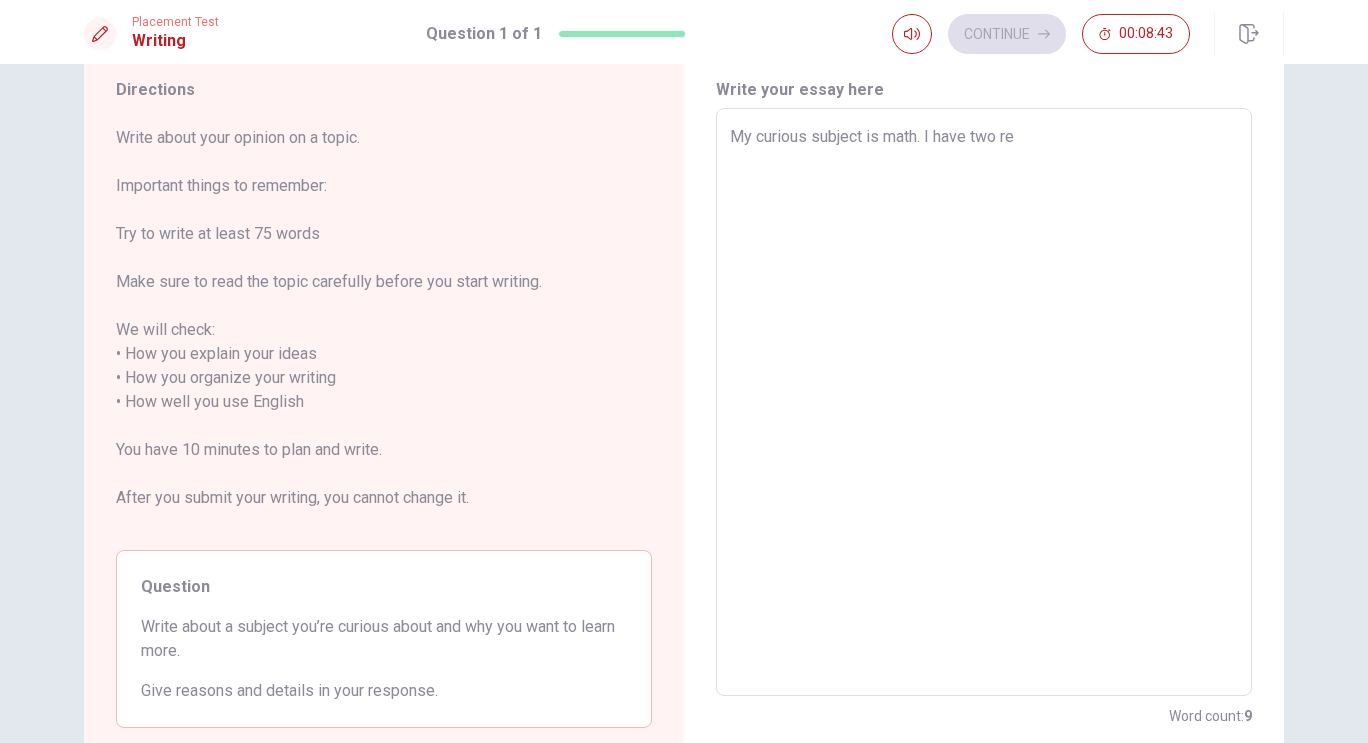 type on "x" 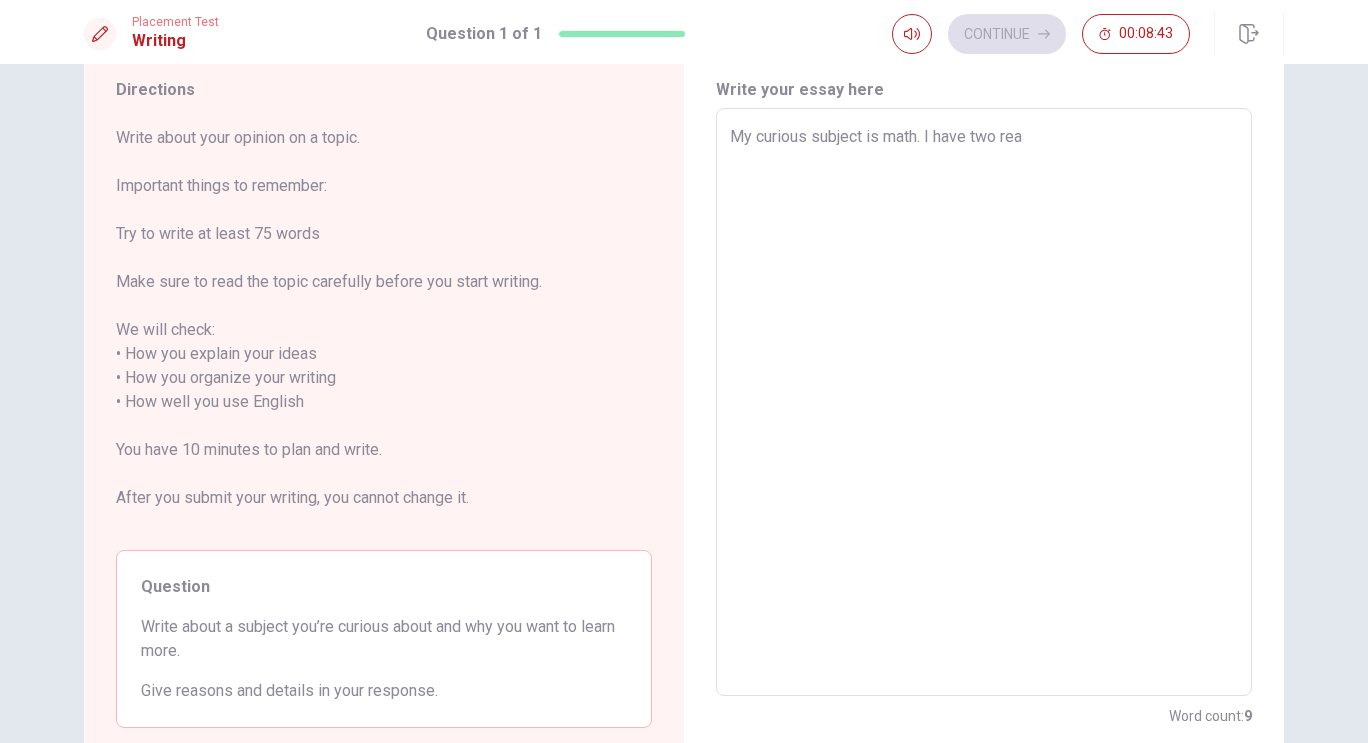 type on "x" 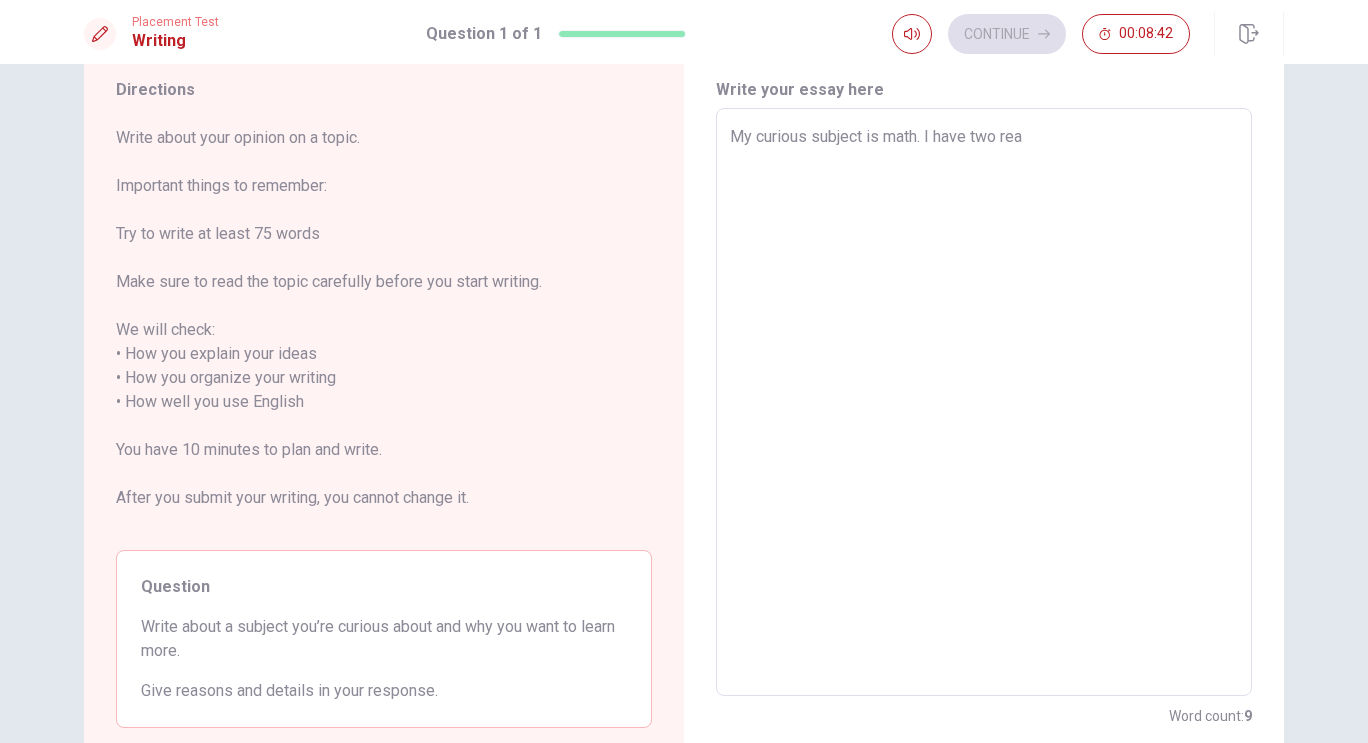 type on "My curious subject is math. I have two reas" 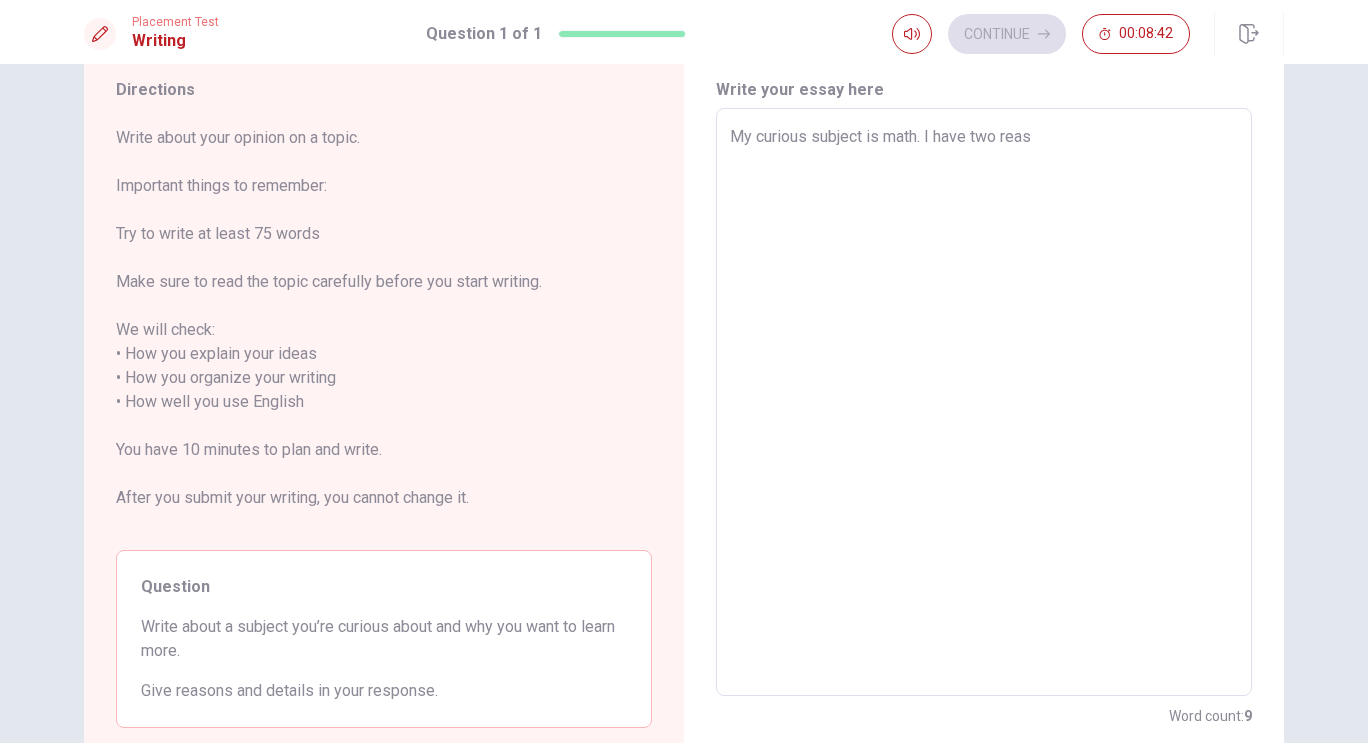type on "x" 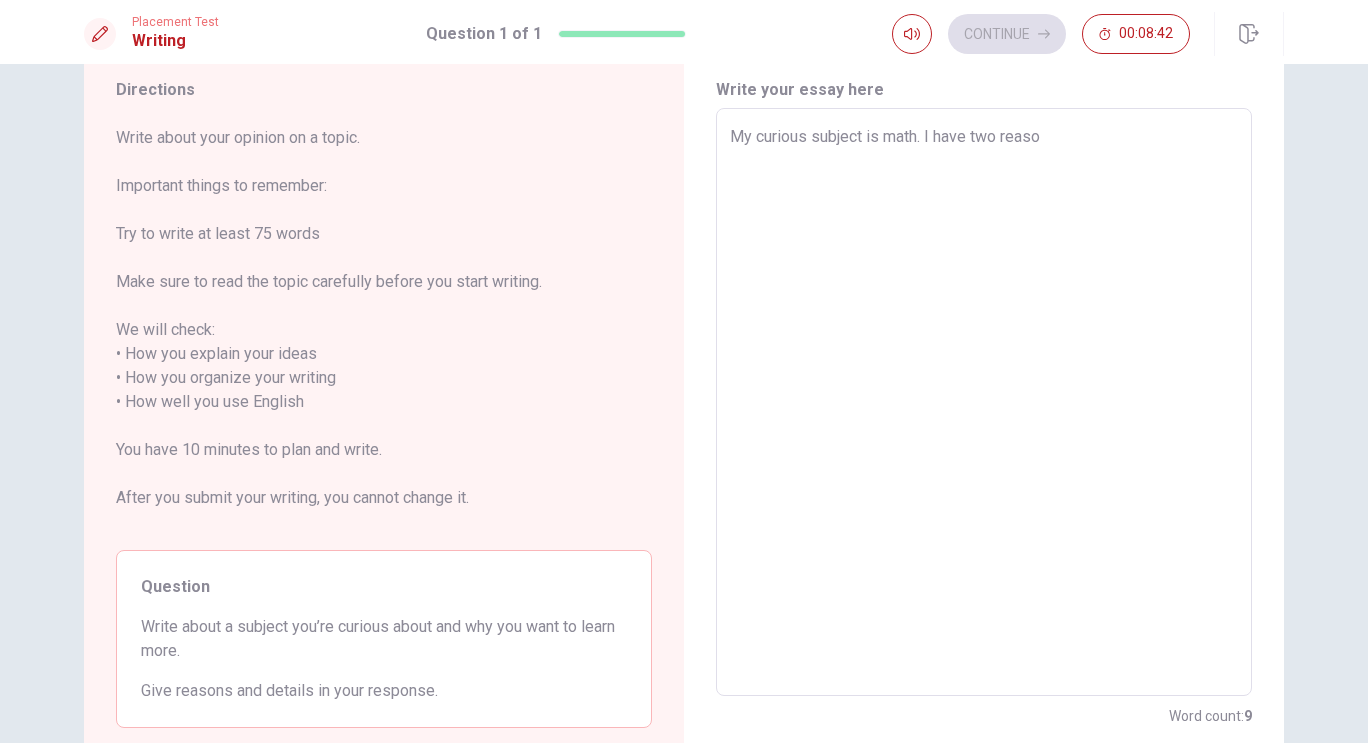 type on "x" 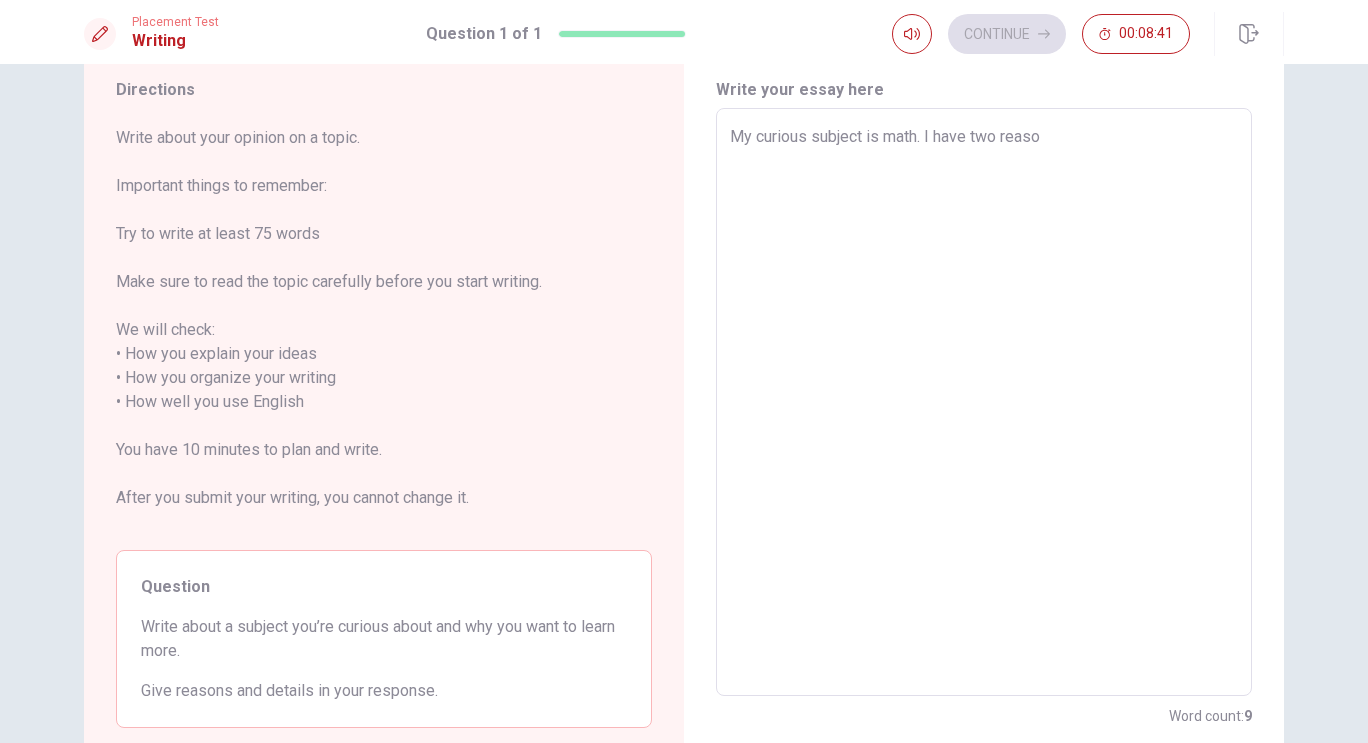 type on "My curious subject is math. I have two reason" 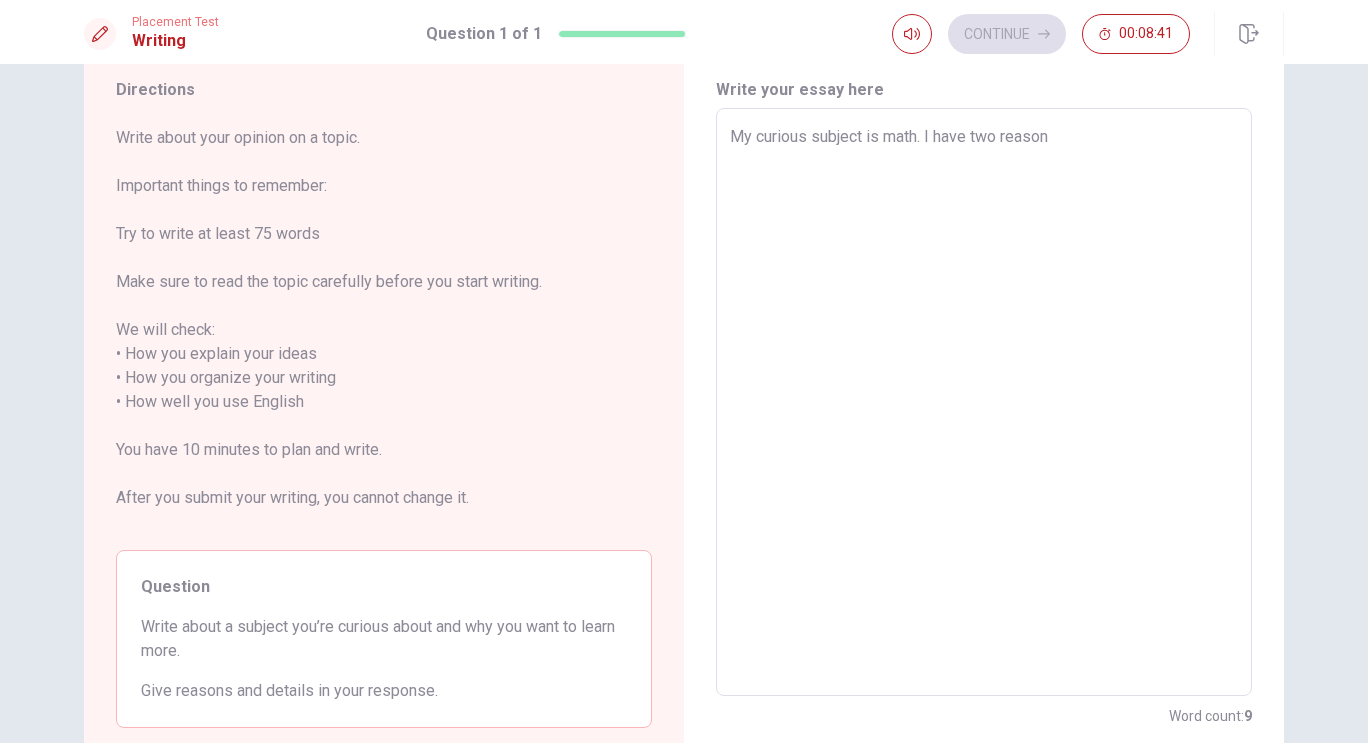 type on "x" 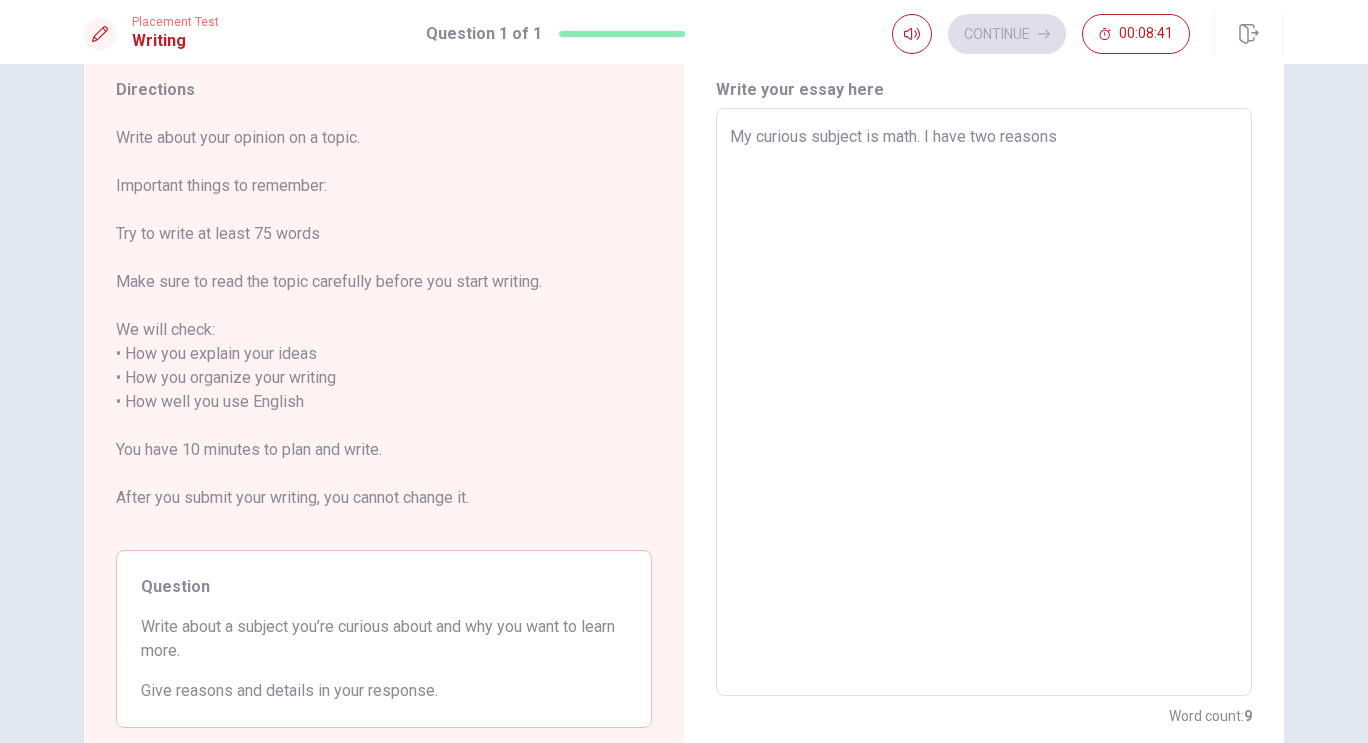 type on "x" 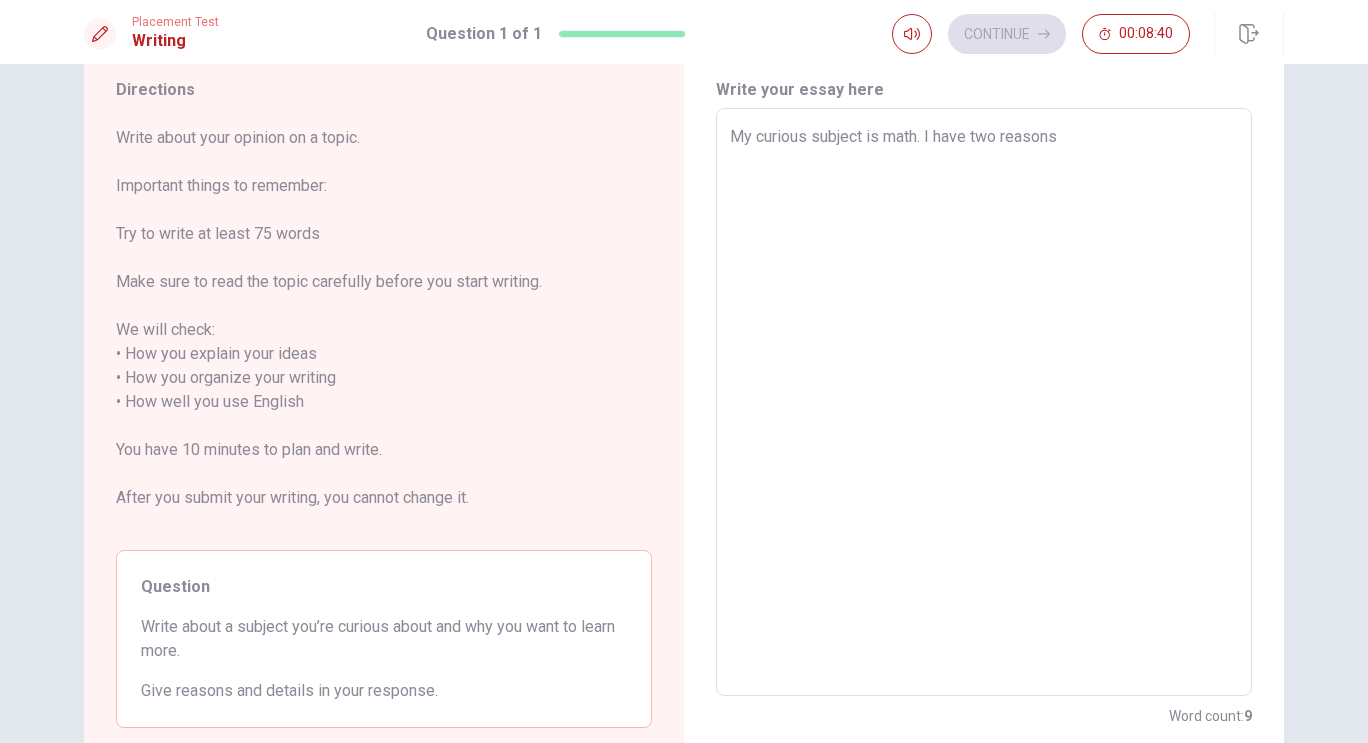 type on "My curious subject is math. I have two reasons," 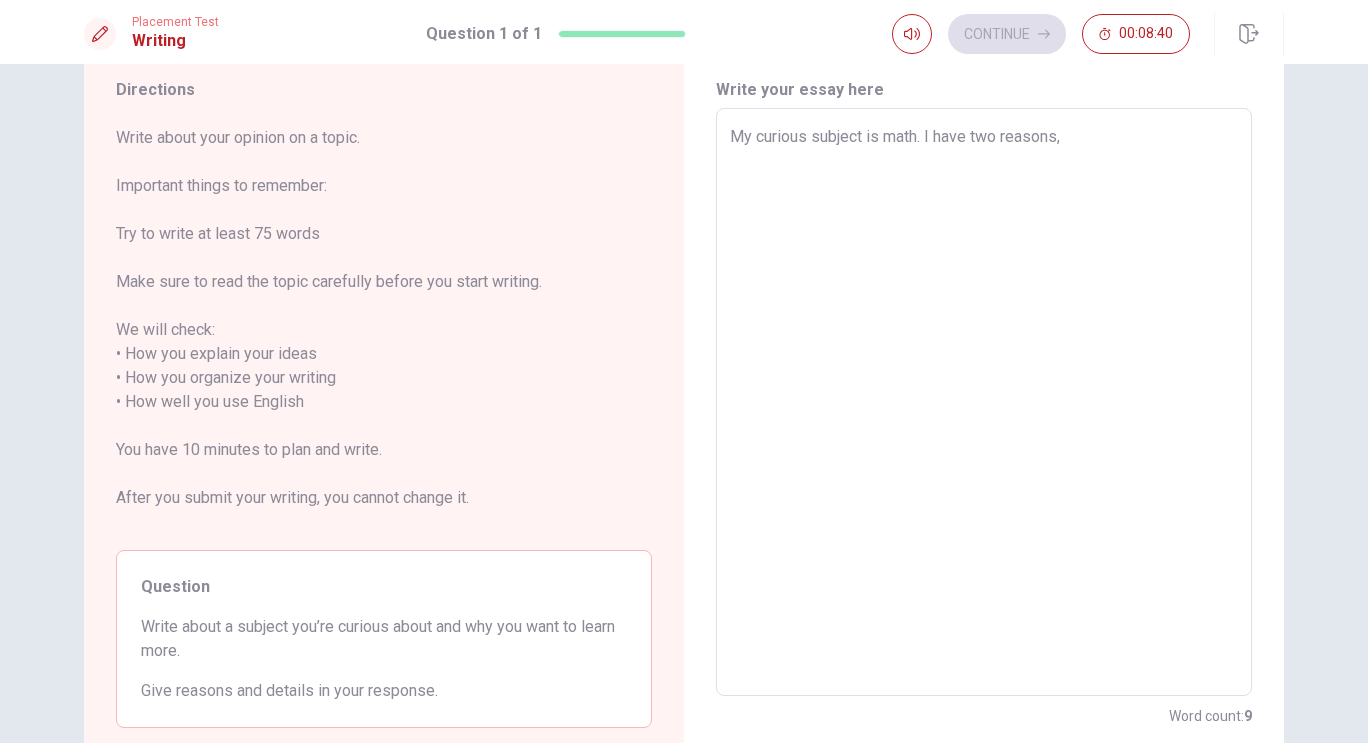 type on "x" 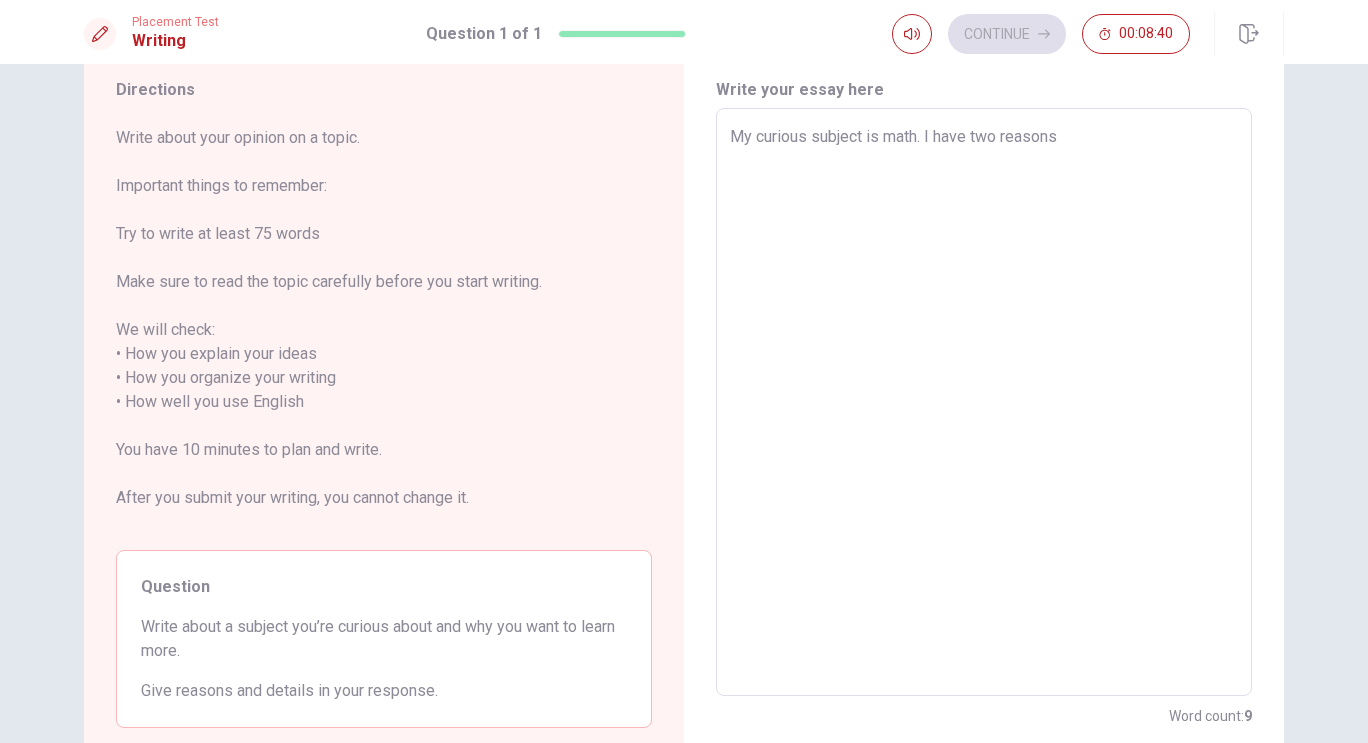 type on "x" 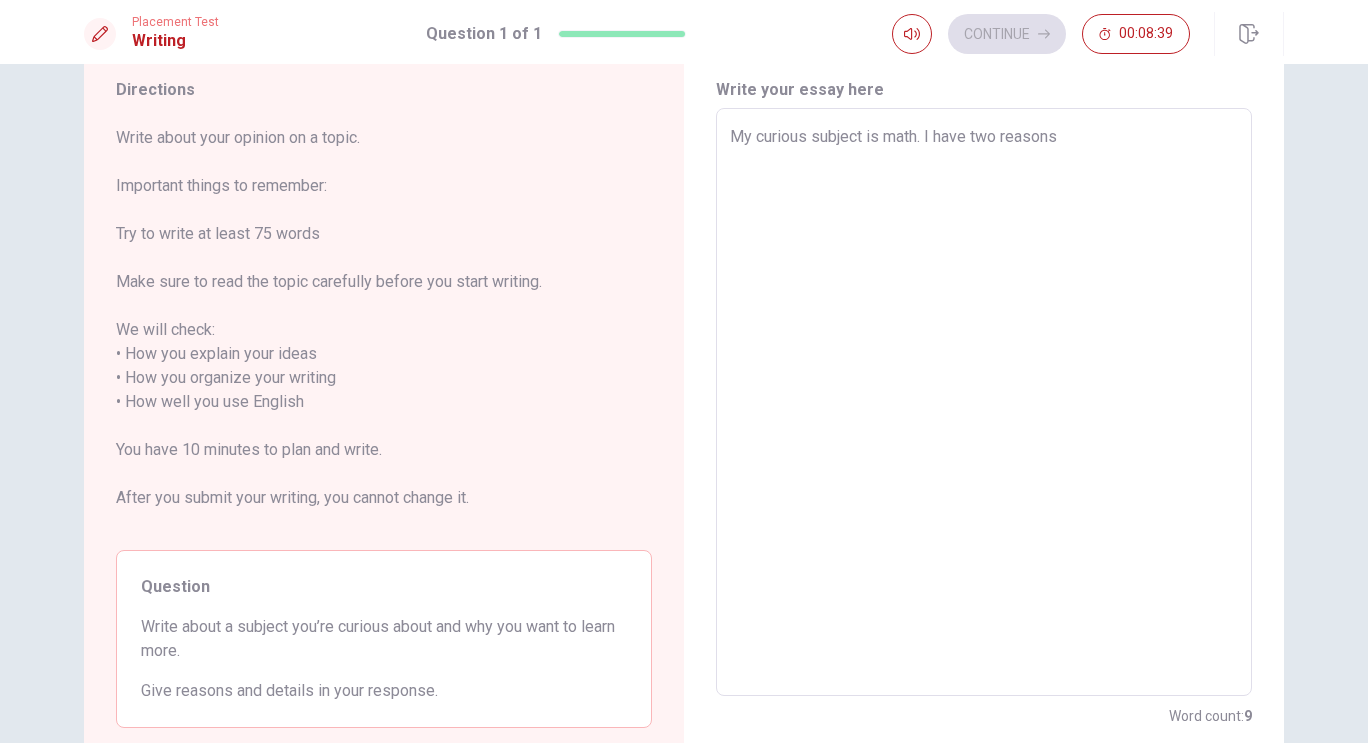 type on "My curious subject is math. I have two reasons." 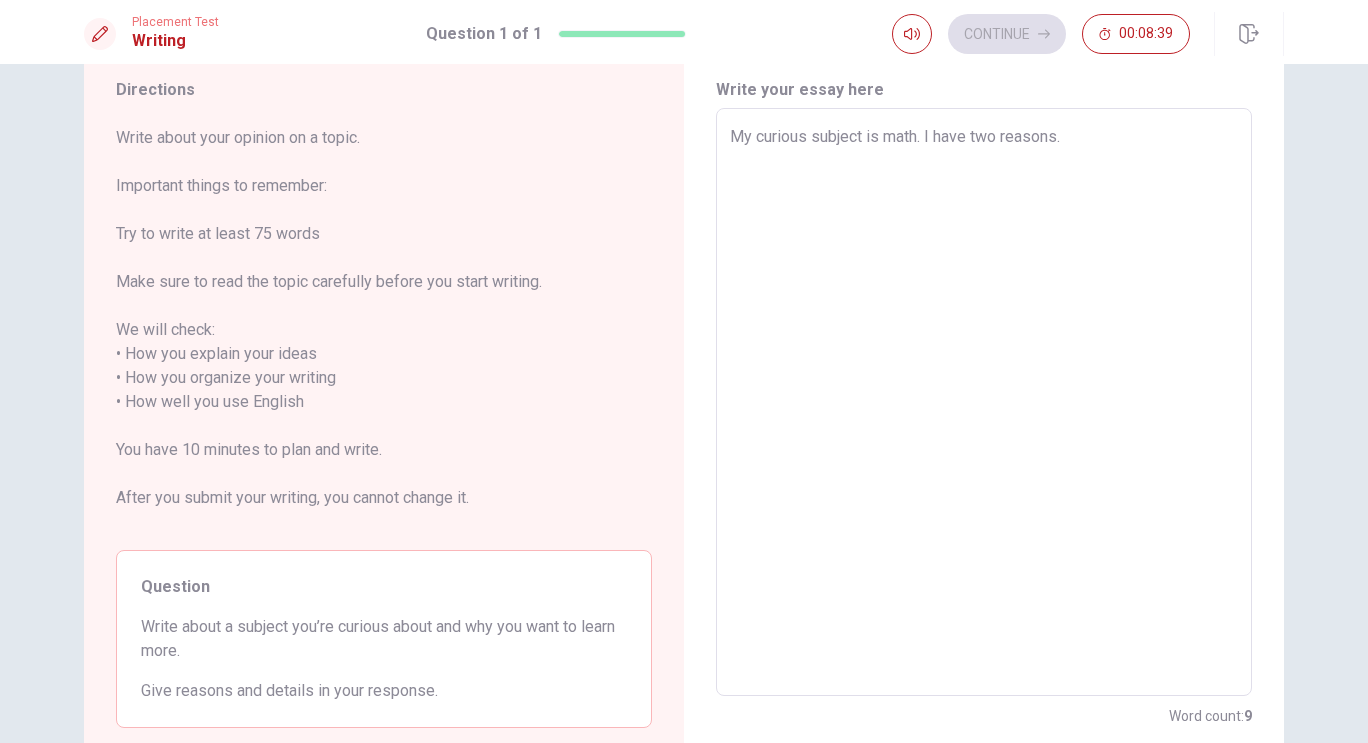 type on "x" 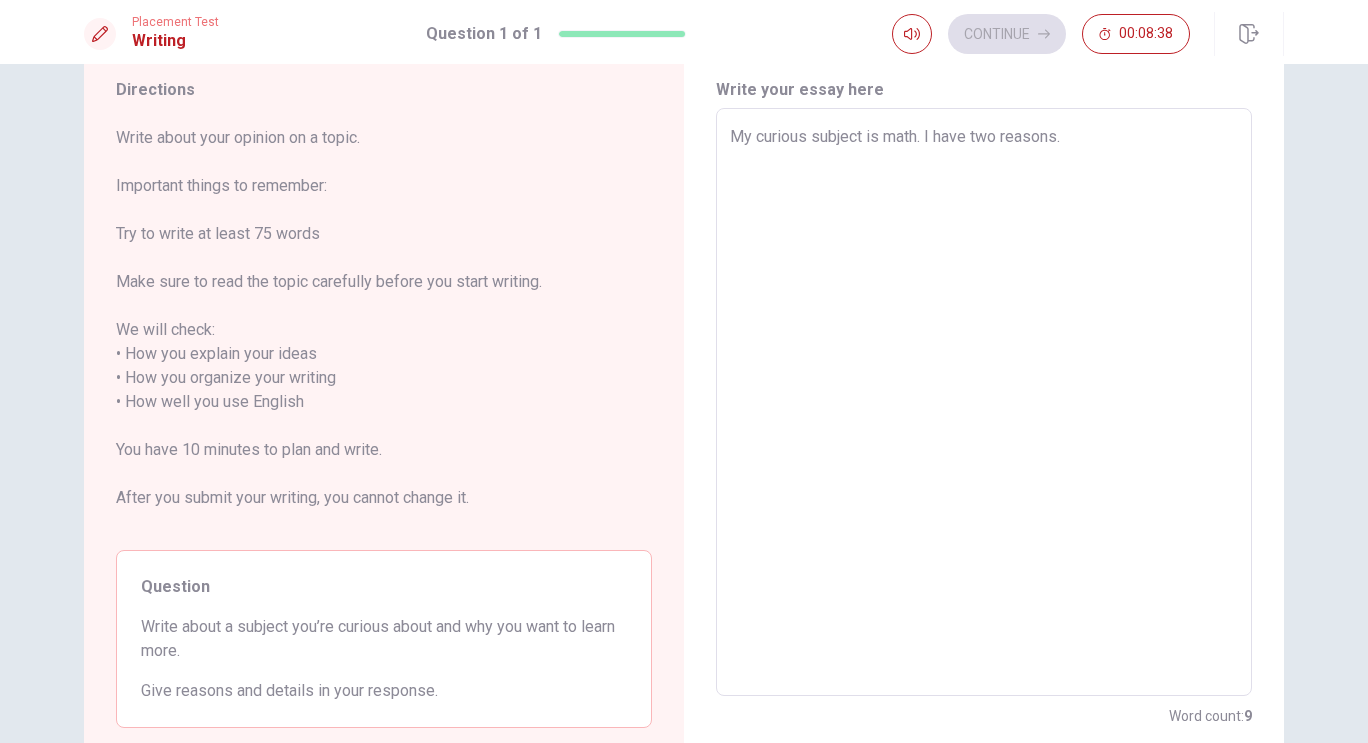 type on "My curious subject is math. I have two reasons." 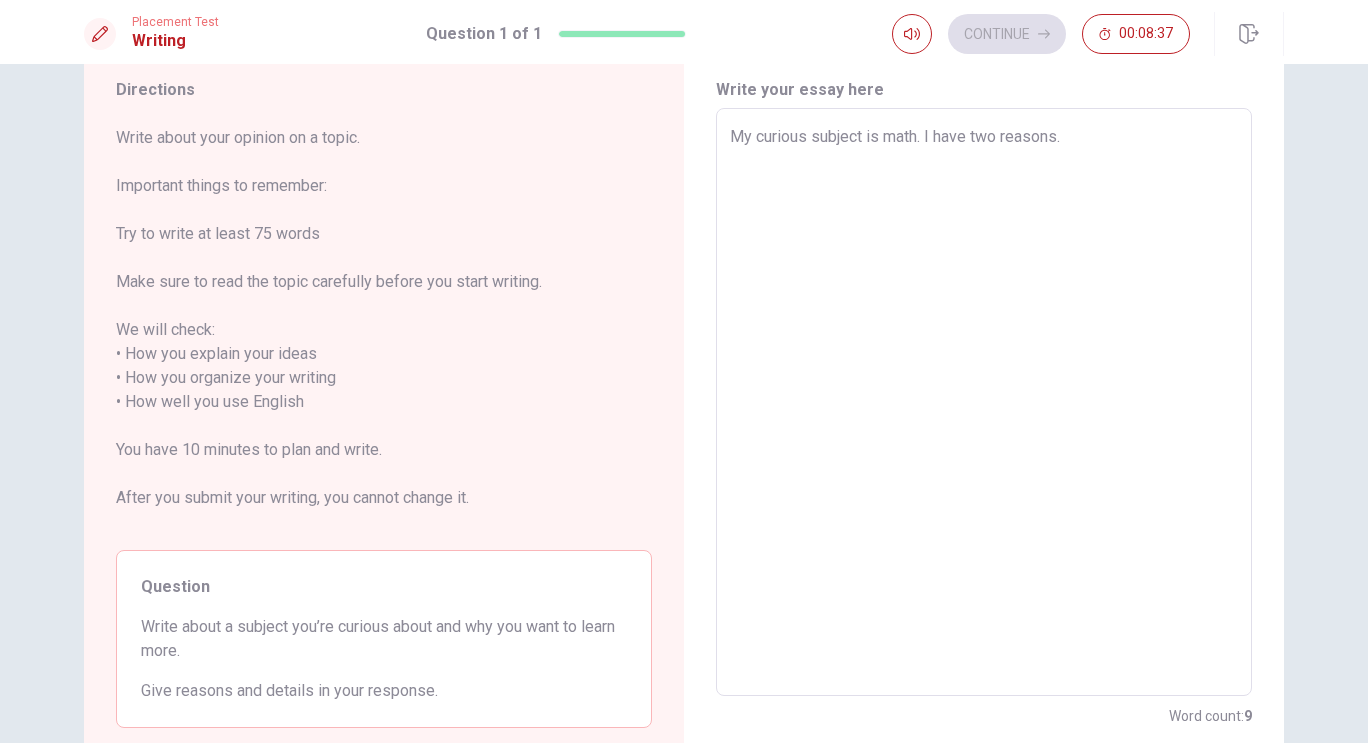 type on "x" 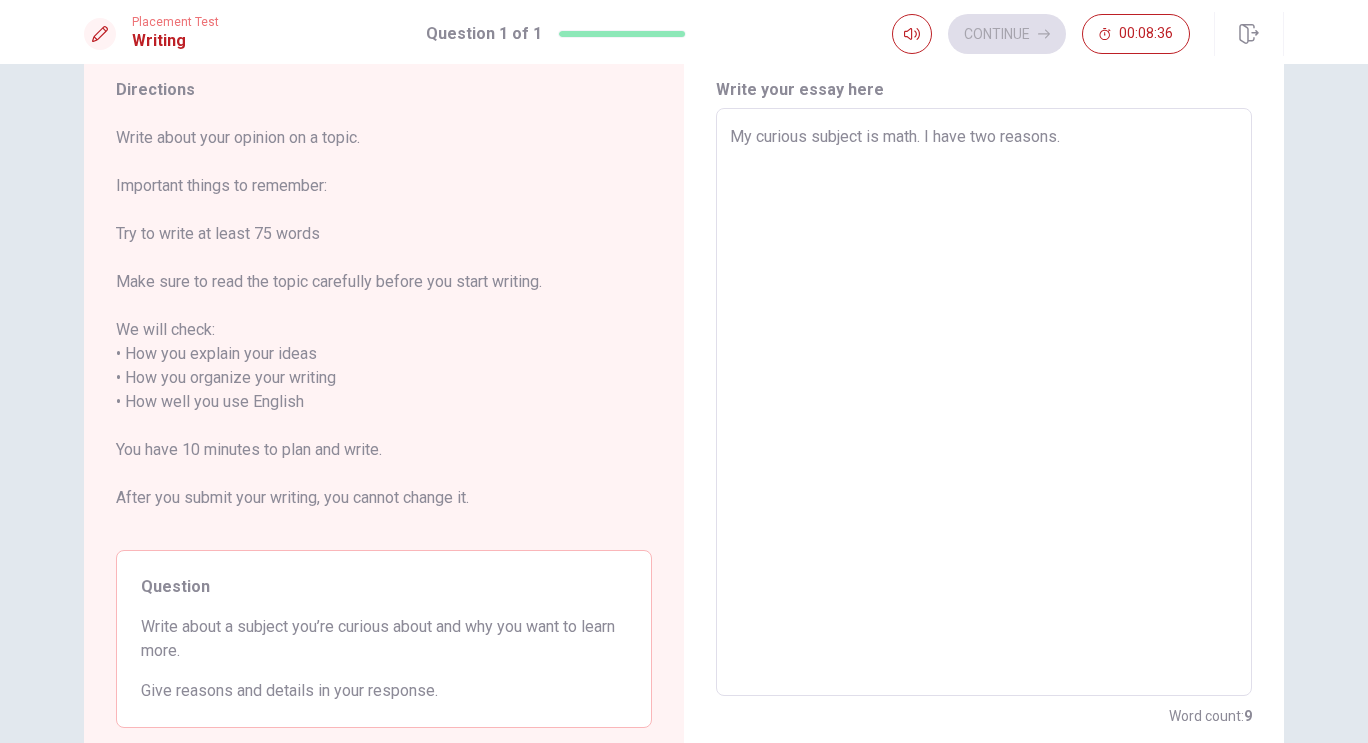 type on "My curious subject is math. I have two reasons.
F" 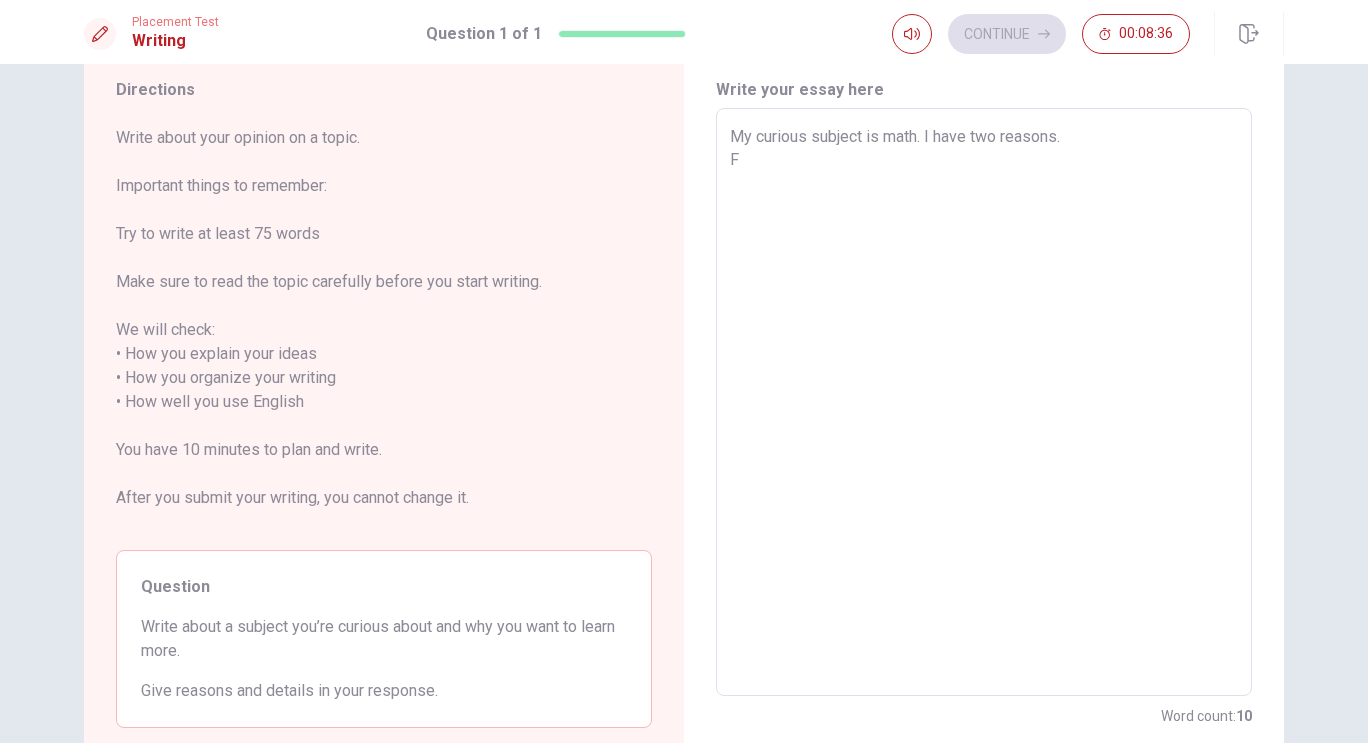 type on "x" 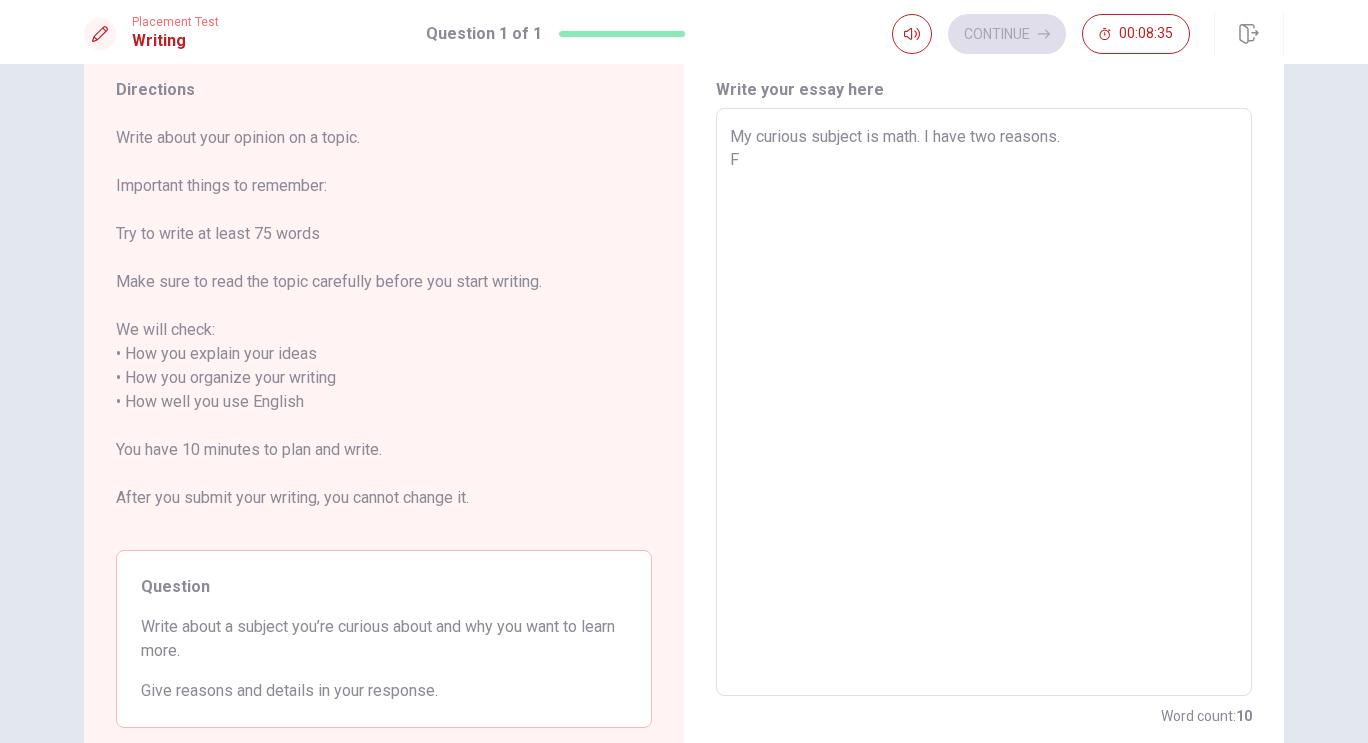 type on "My curious subject is math. I have two reasons.
Fi" 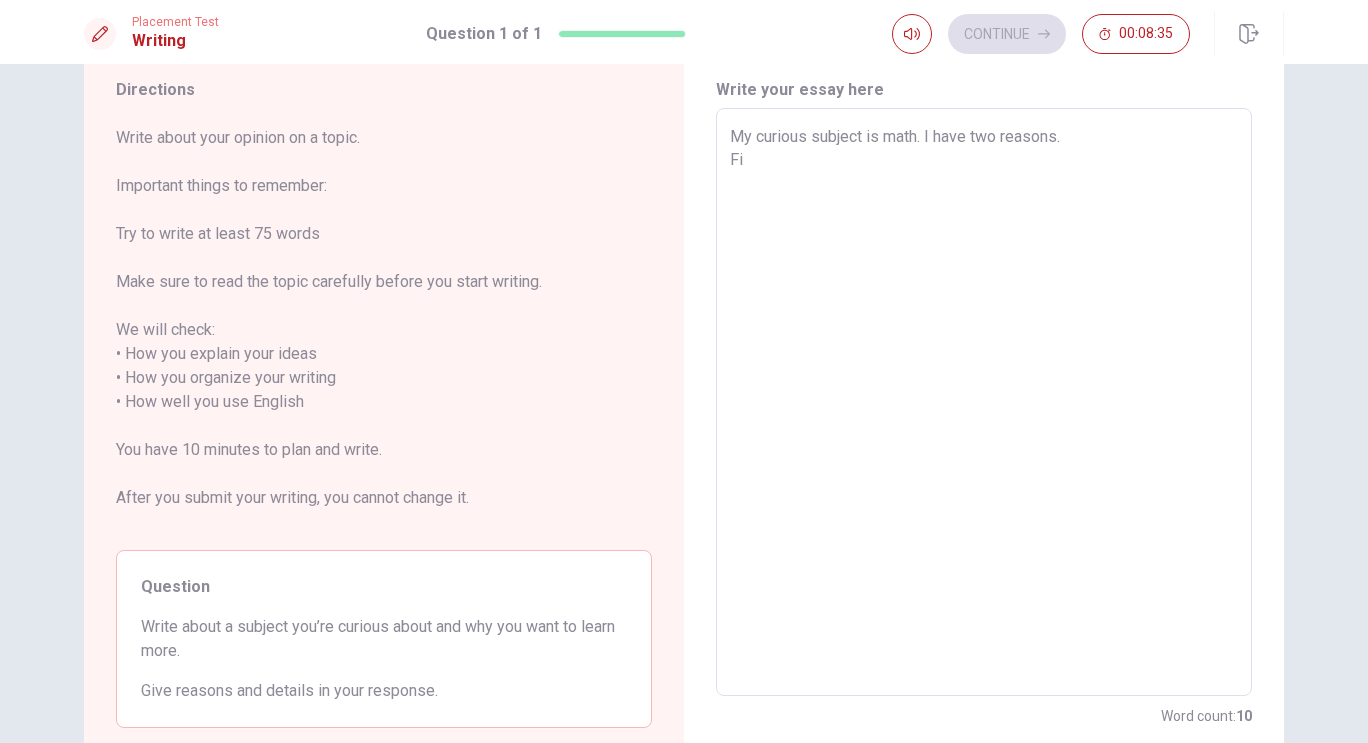type on "x" 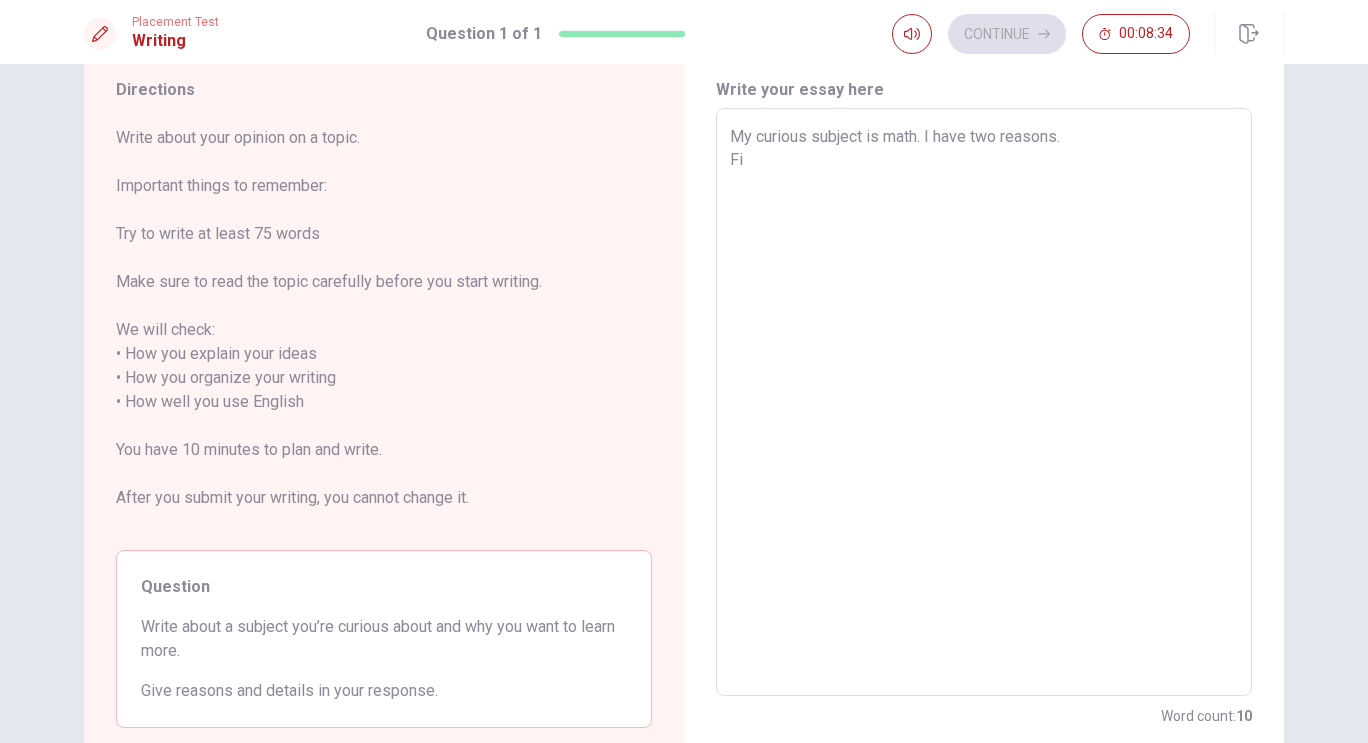 type on "My curious subject is math. I have two reasons.
Fis" 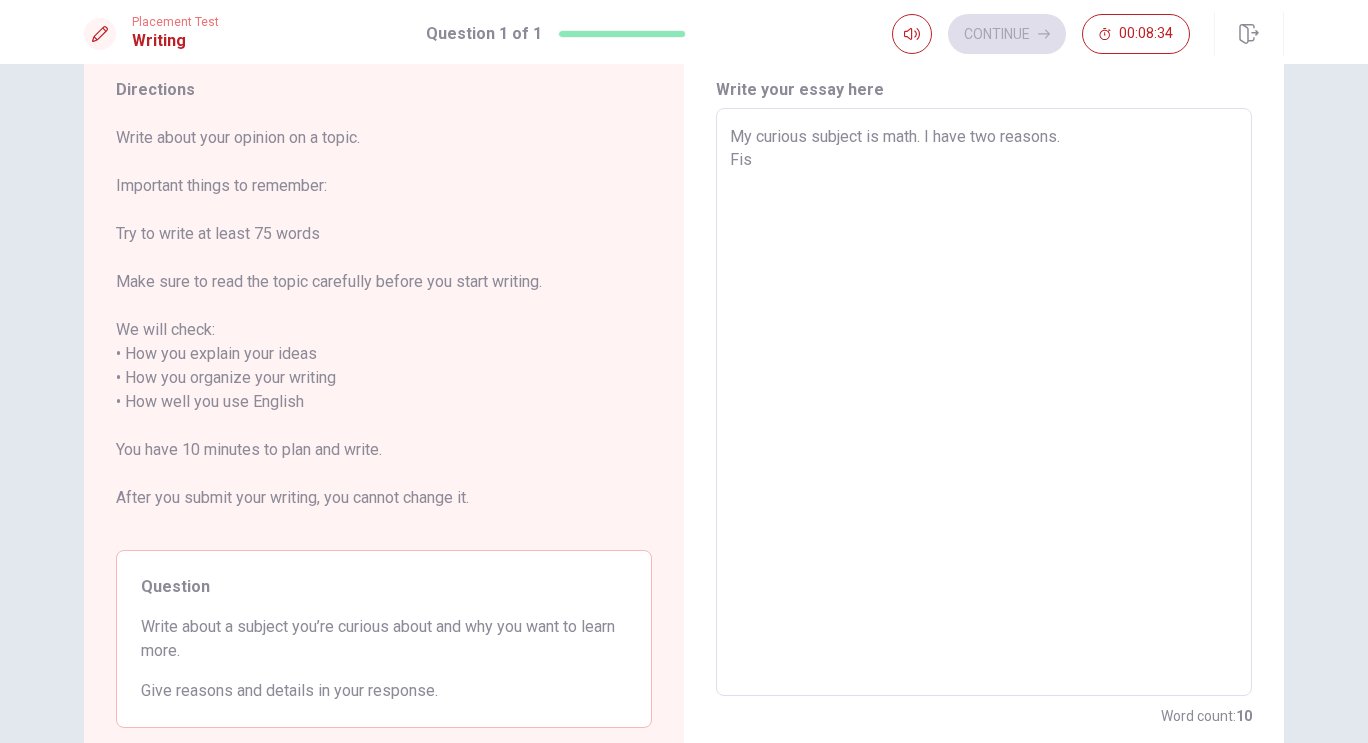 type on "x" 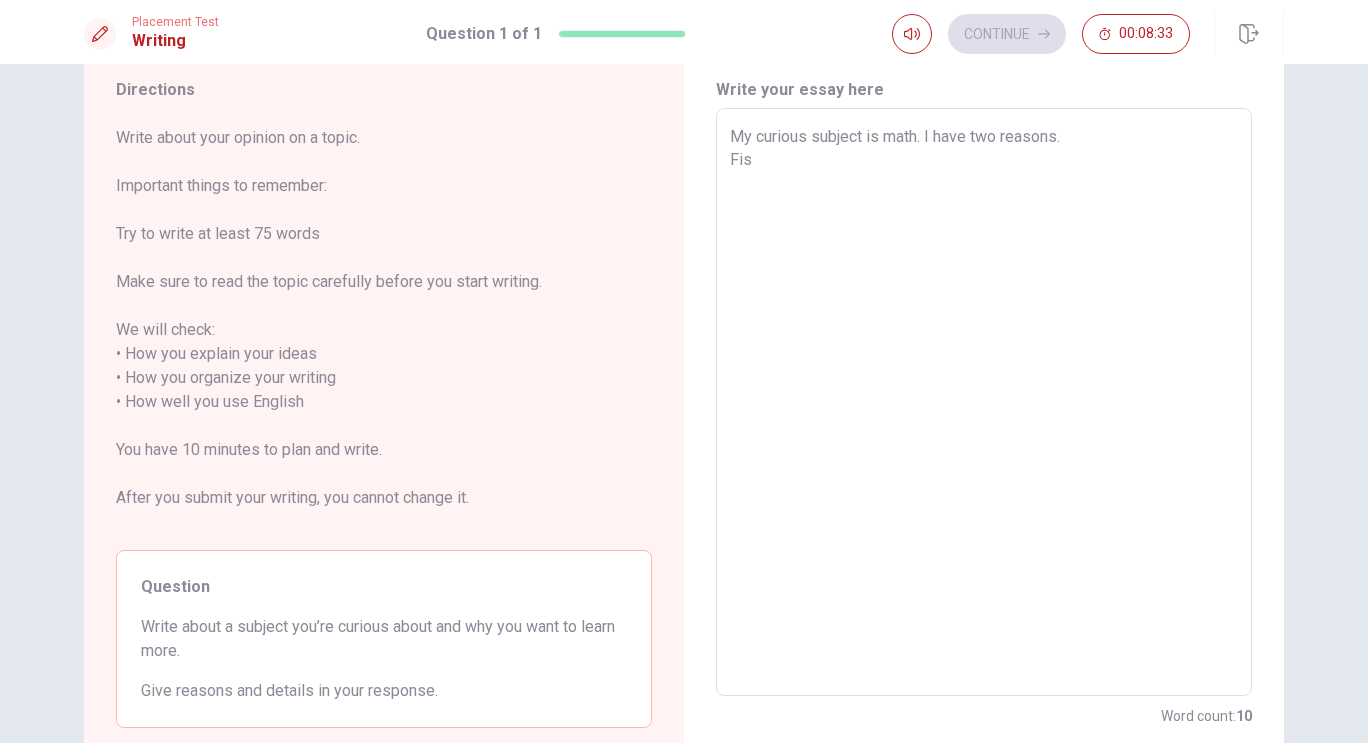 type on "My curious subject is math. I have two reasons.
Fisr" 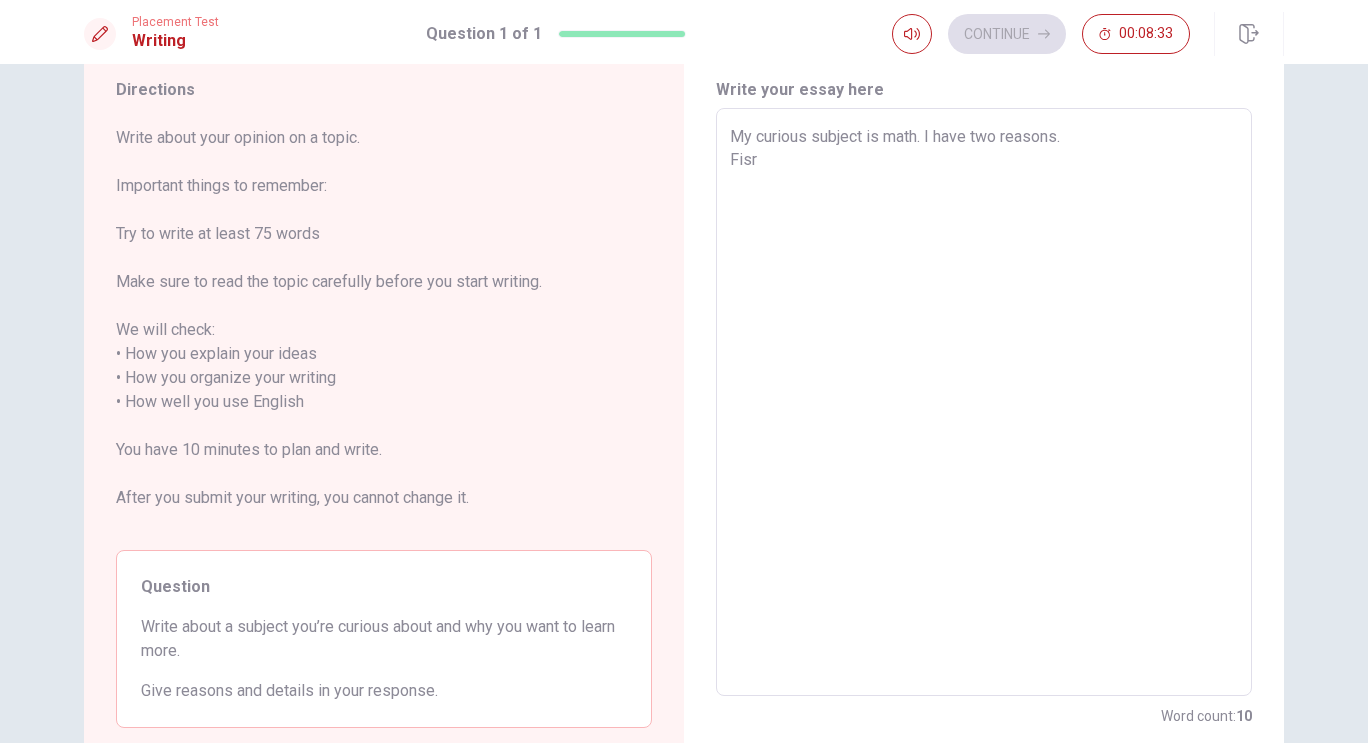 type on "x" 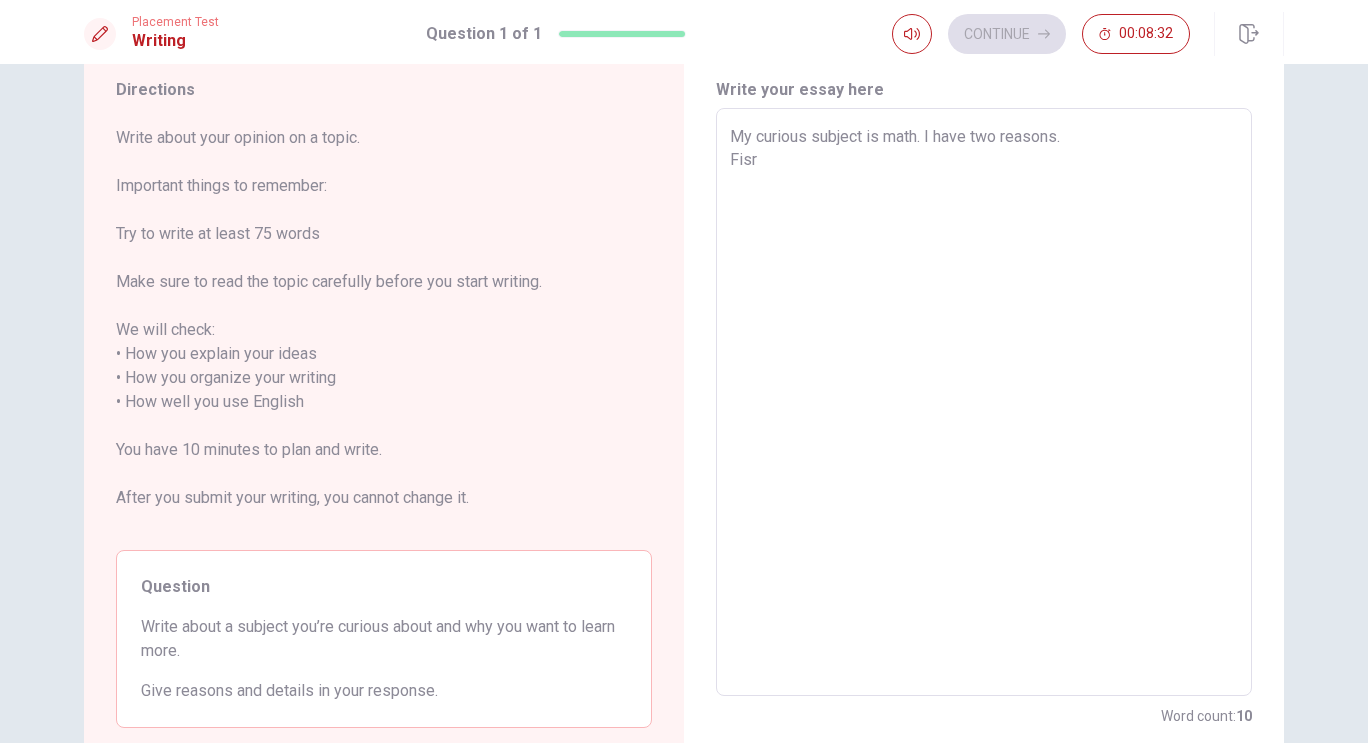 type on "My curious subject is math. I have two reasons.
Fis" 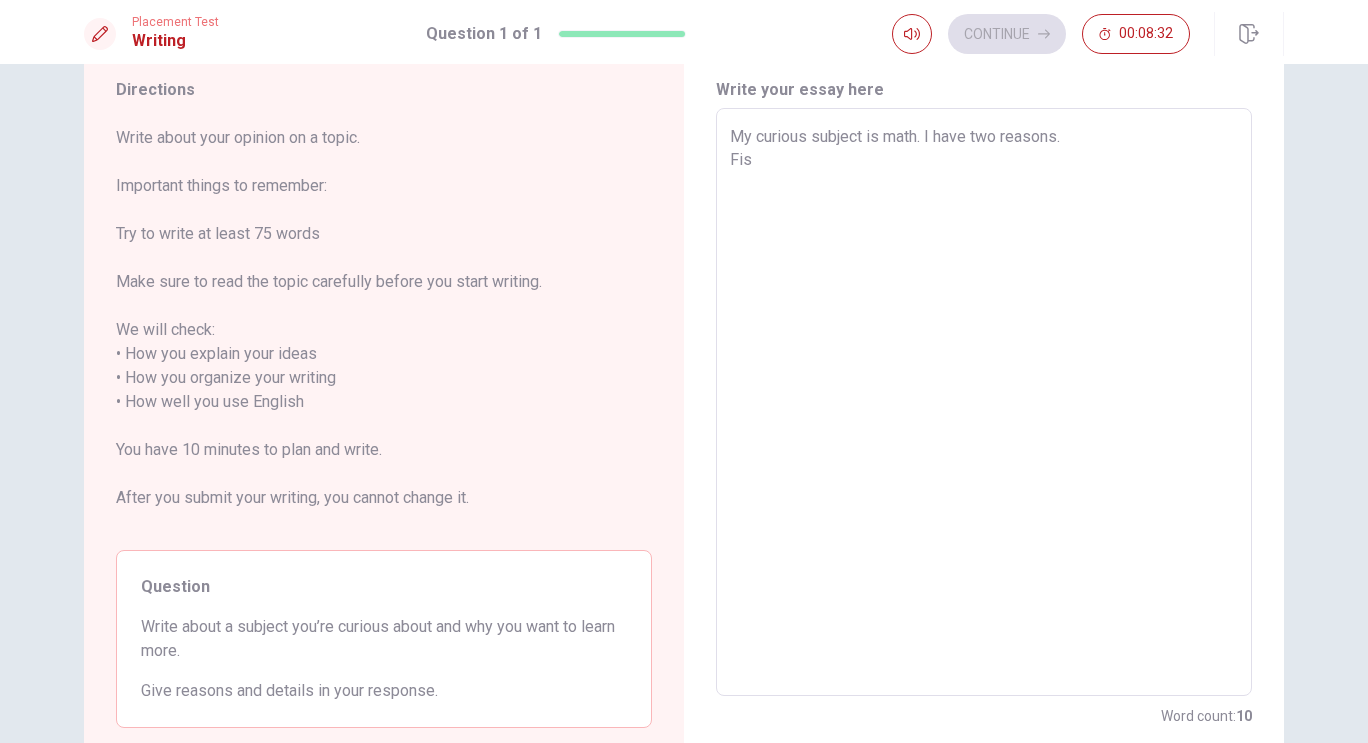 type on "x" 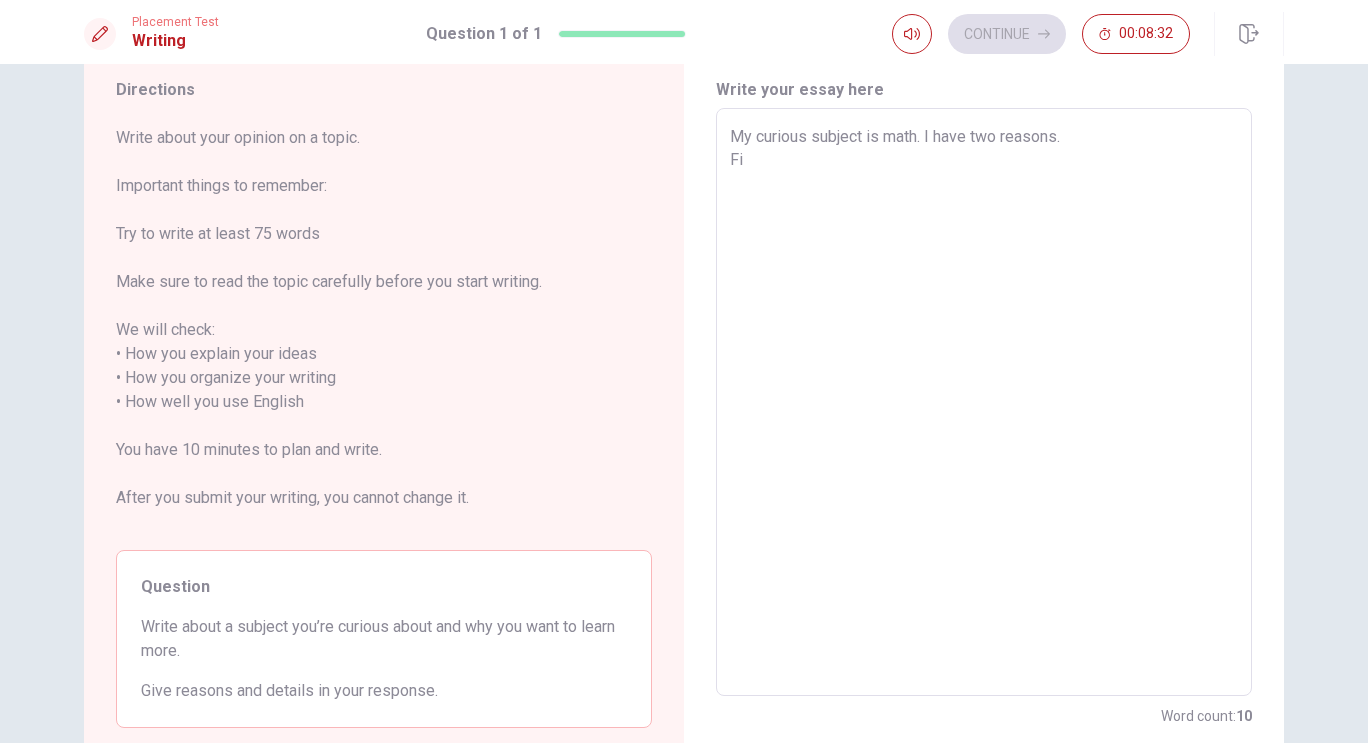 type on "x" 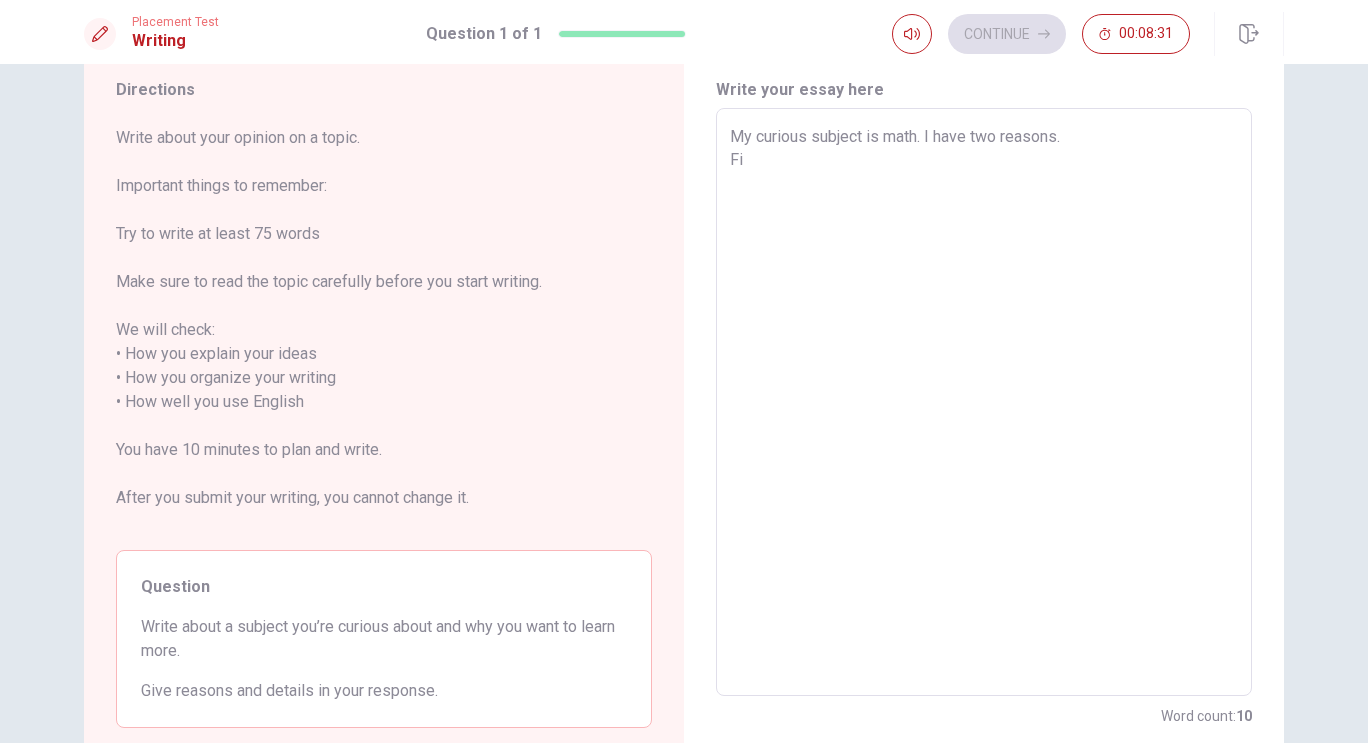 type on "My curious subject is math. I have two reasons.
Fir" 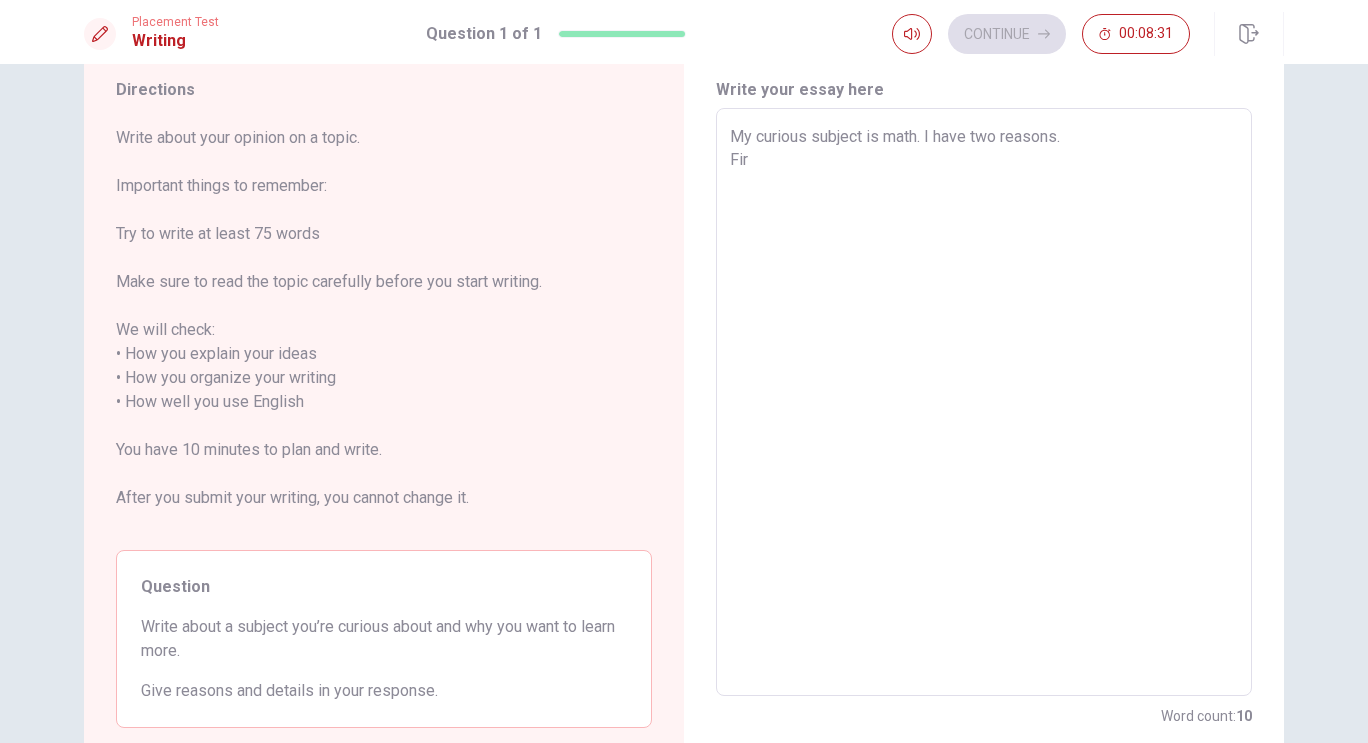 type on "x" 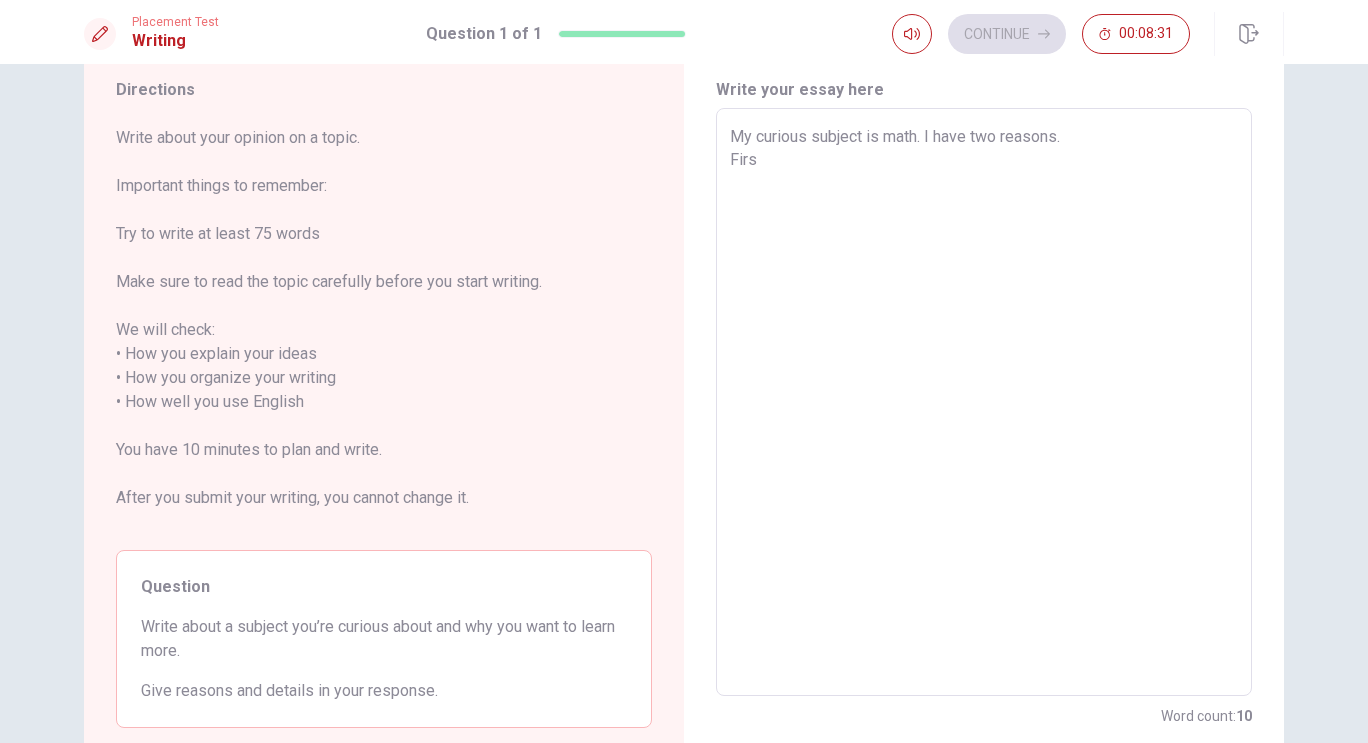 type on "x" 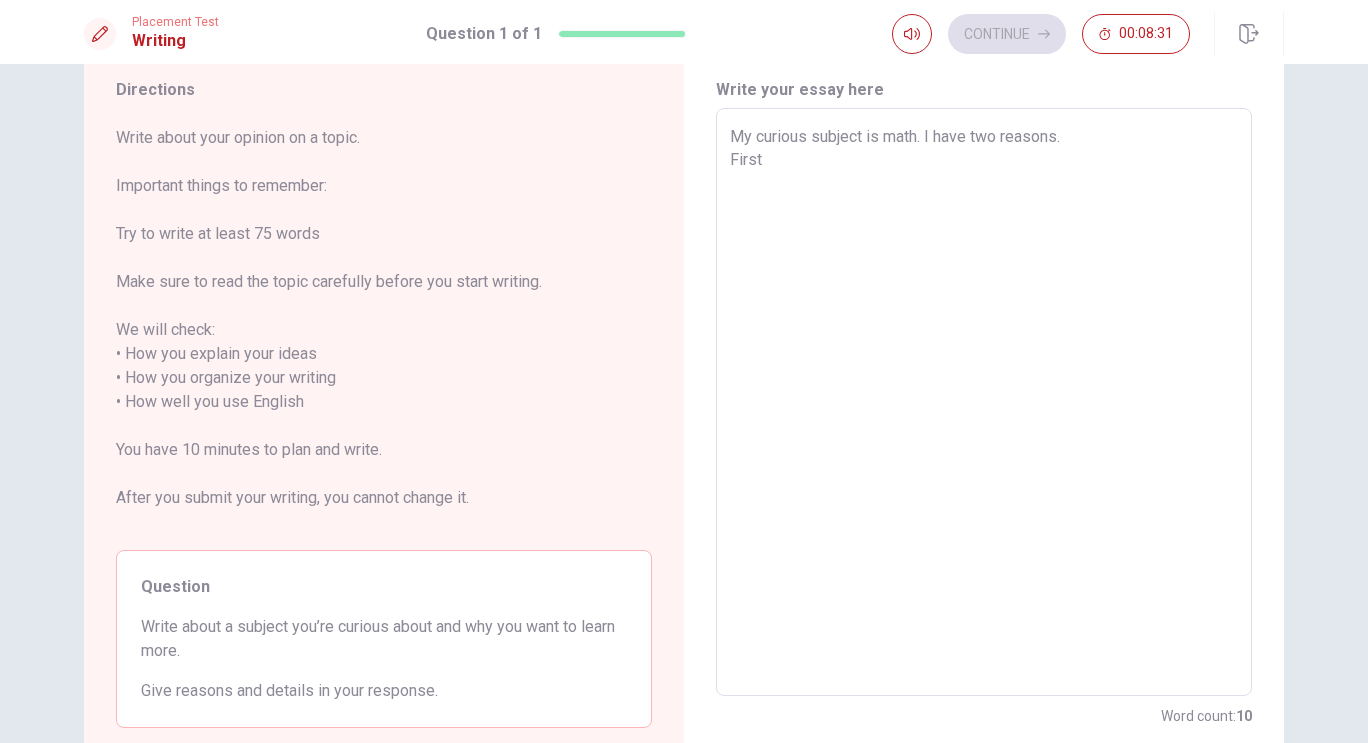 type on "x" 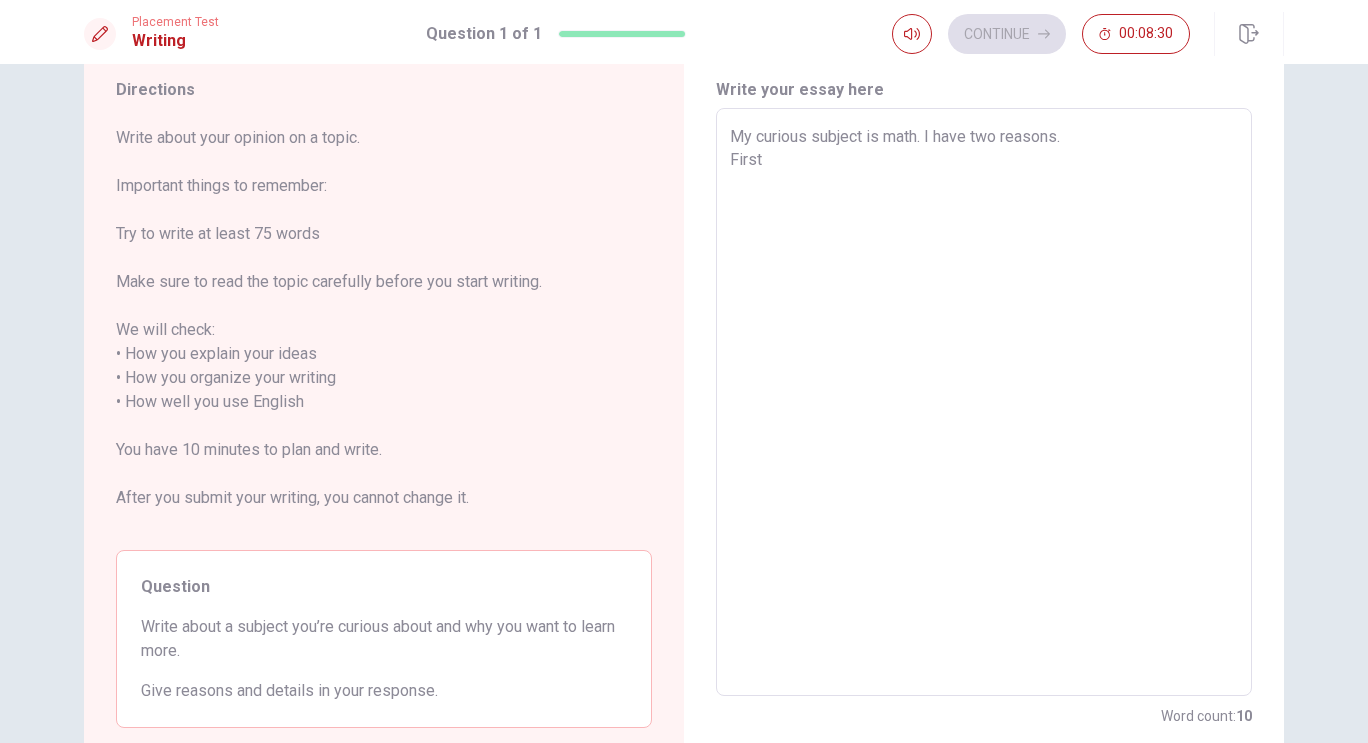 type on "My curious subject is math. I have two reasons.
First" 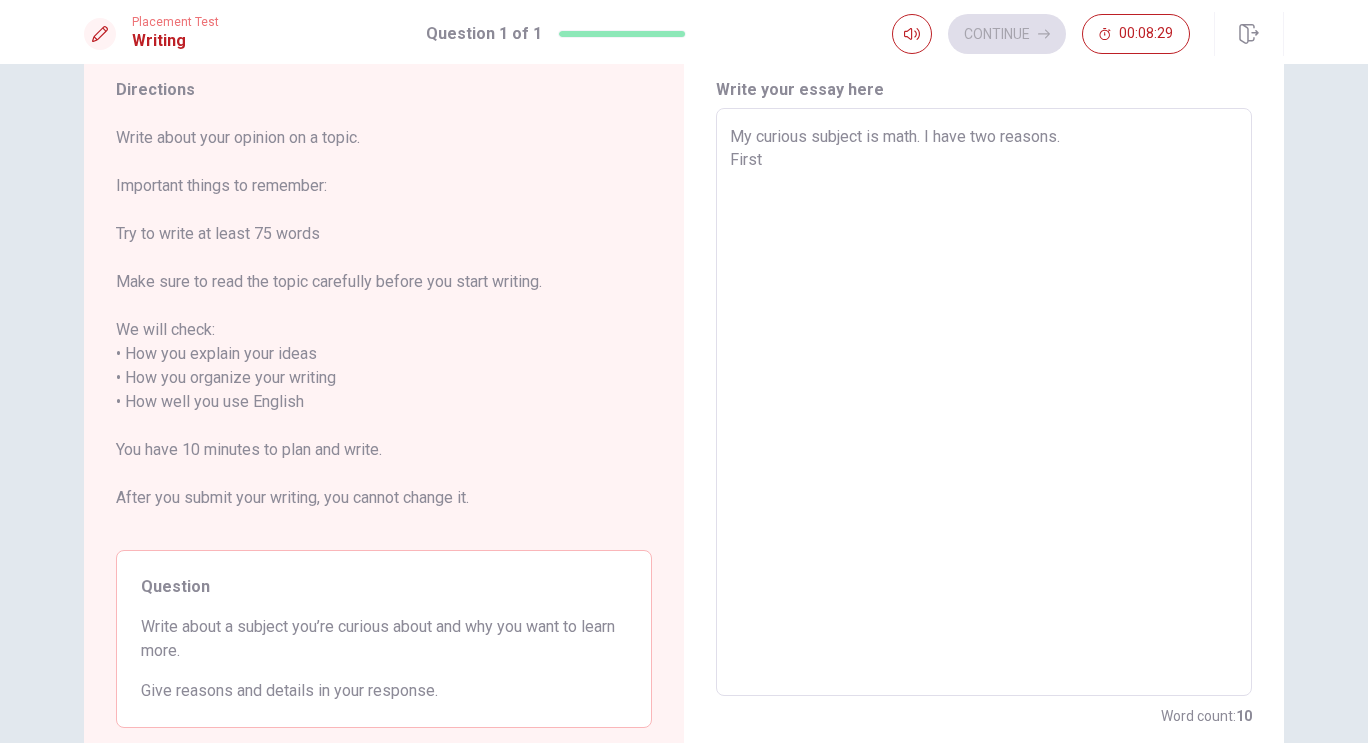 type on "x" 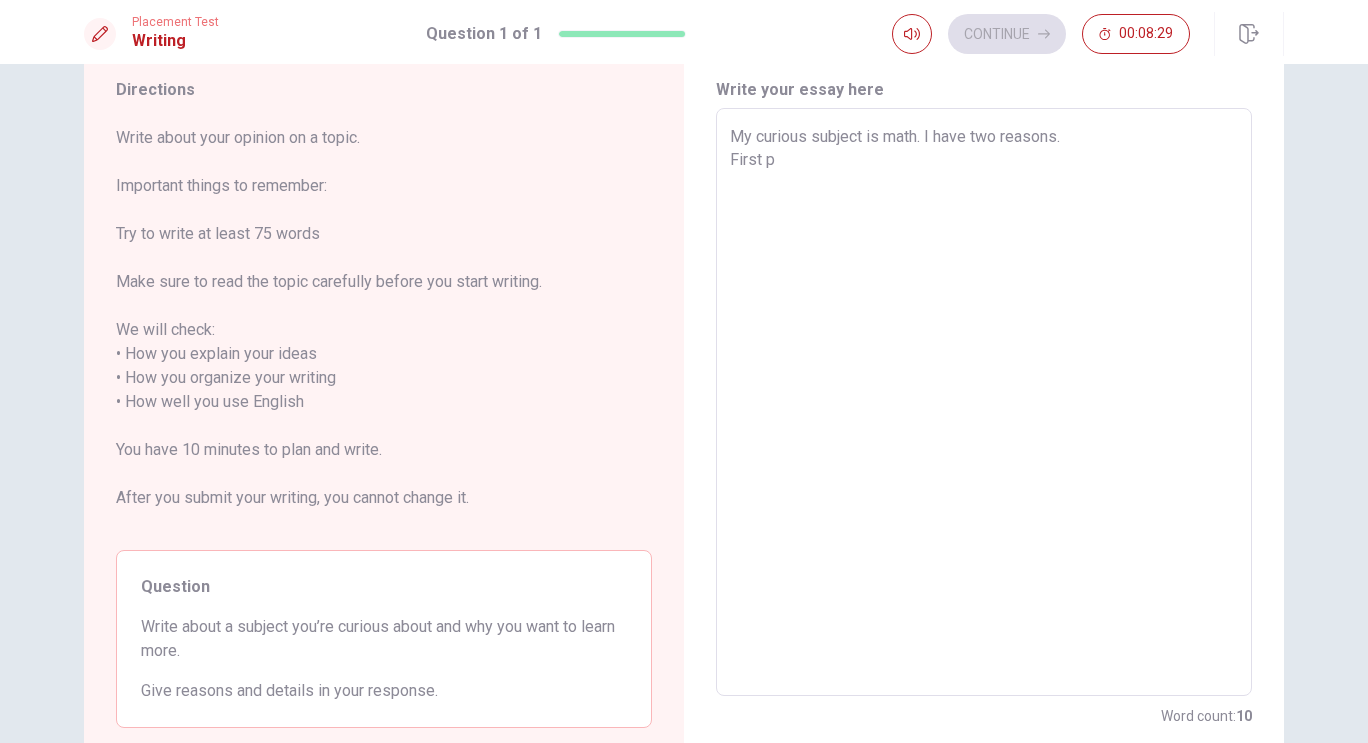 type on "x" 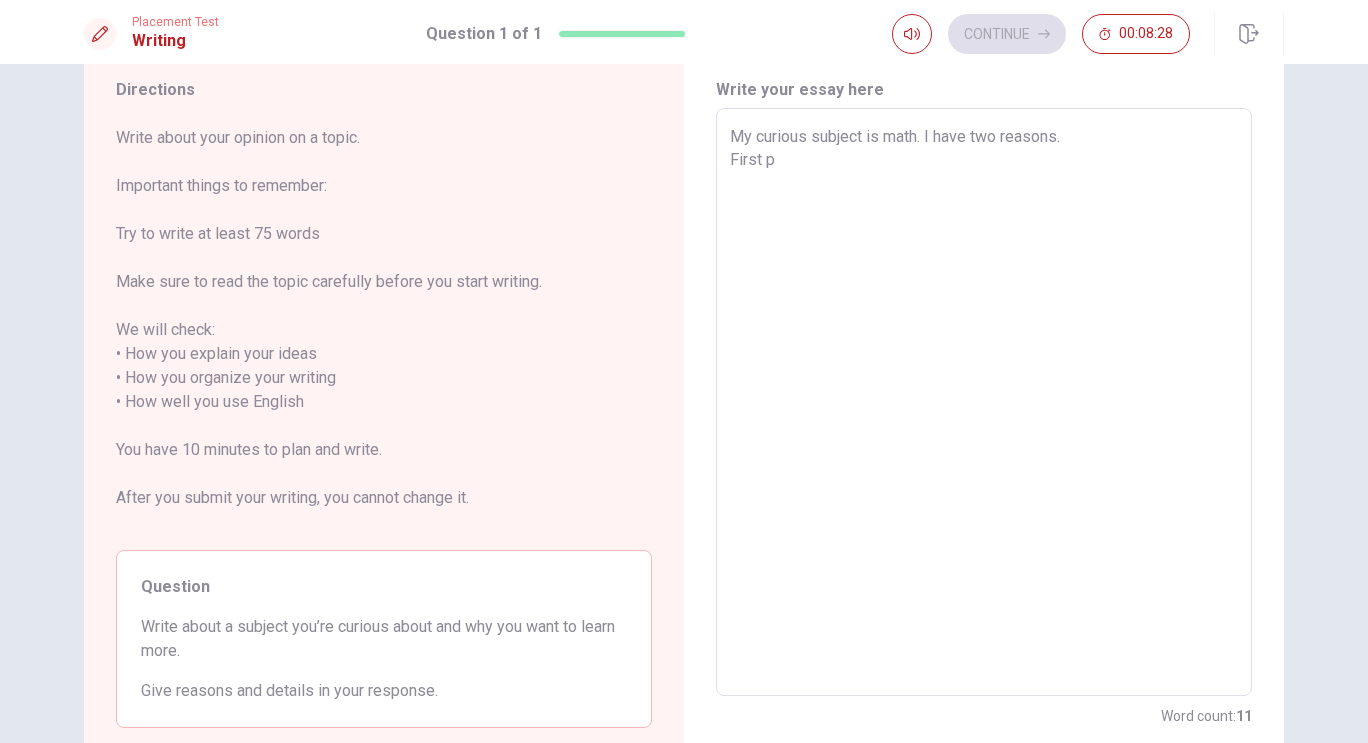 type on "My curious subject is math. I have two reasons.
First pi" 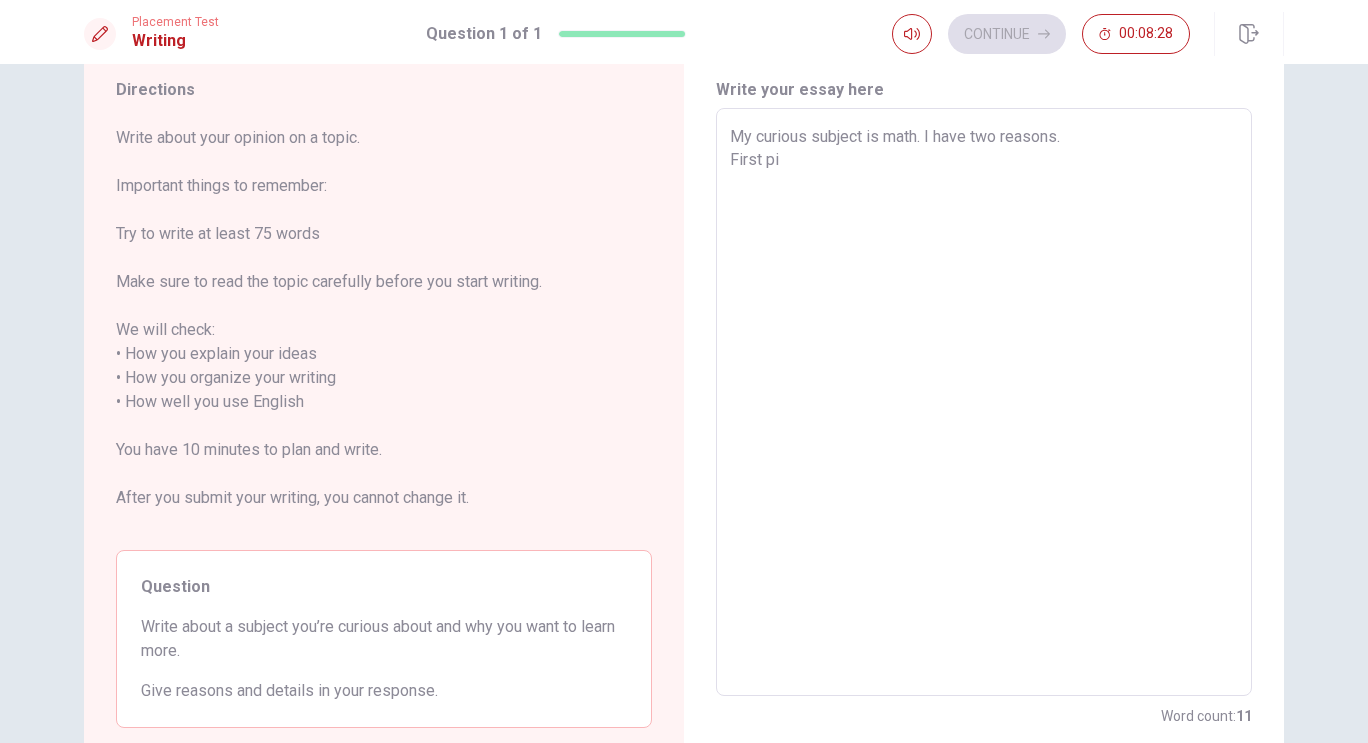 type on "x" 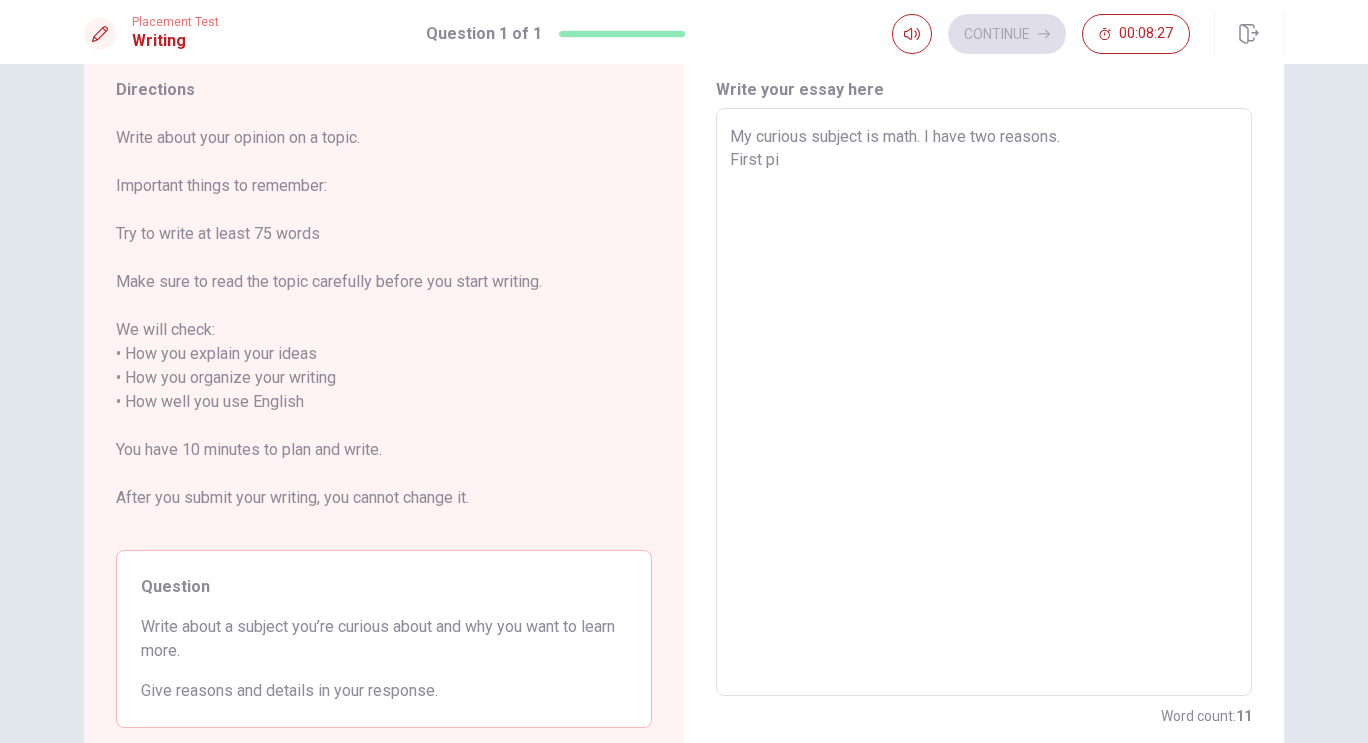 type on "My curious subject is math. I have two reasons.
First pin" 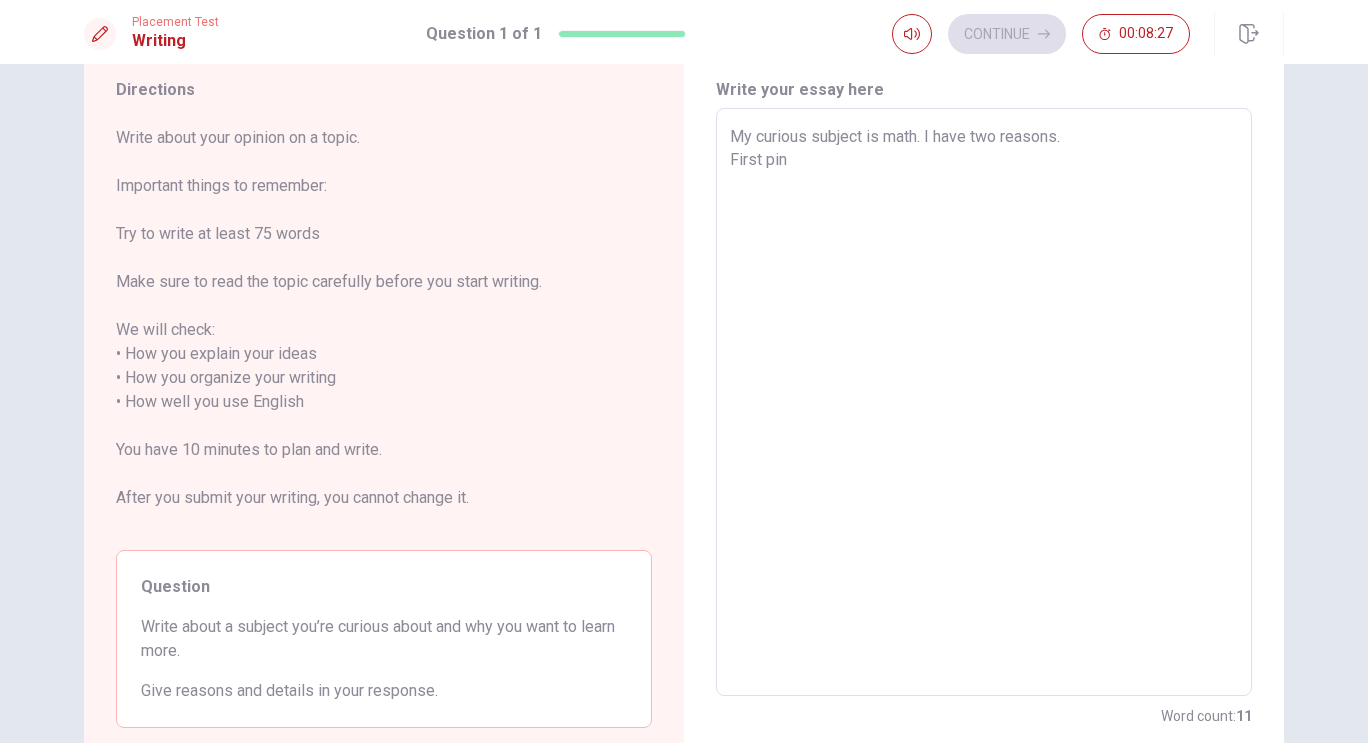 type on "x" 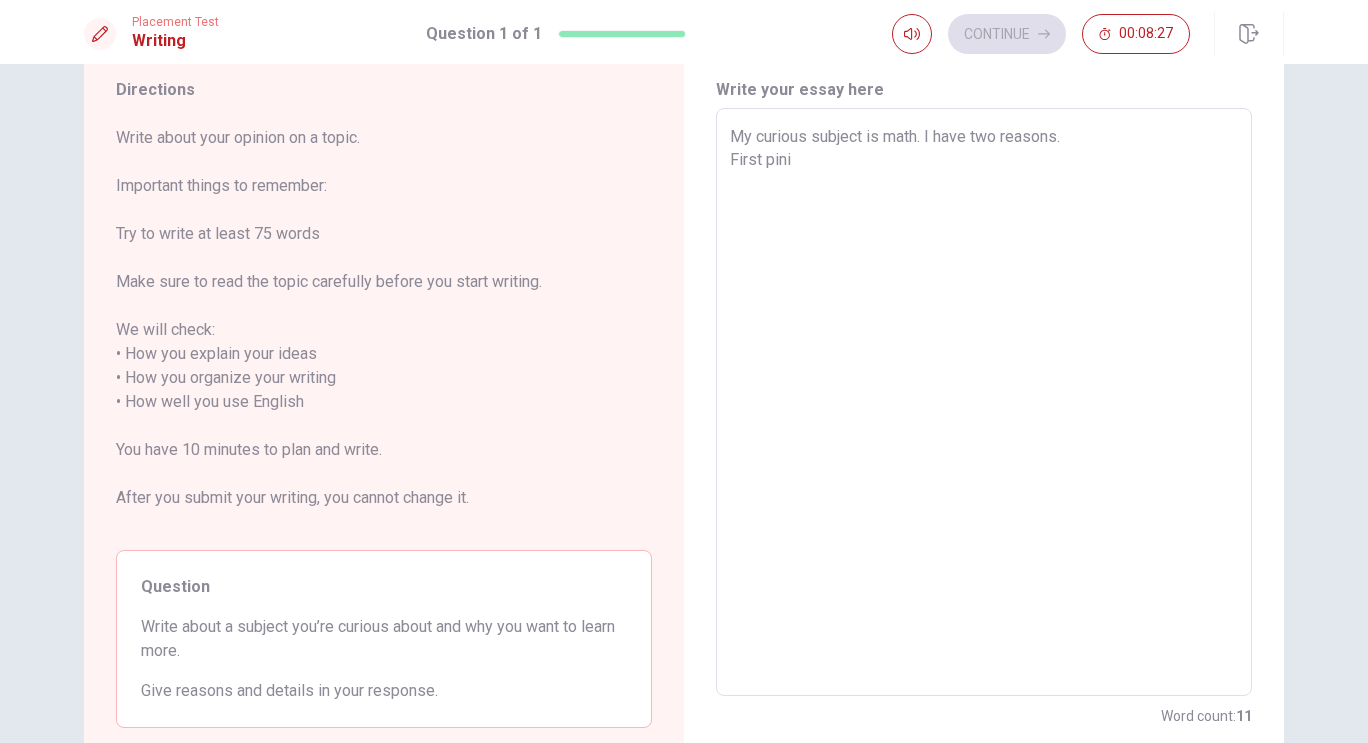 type on "x" 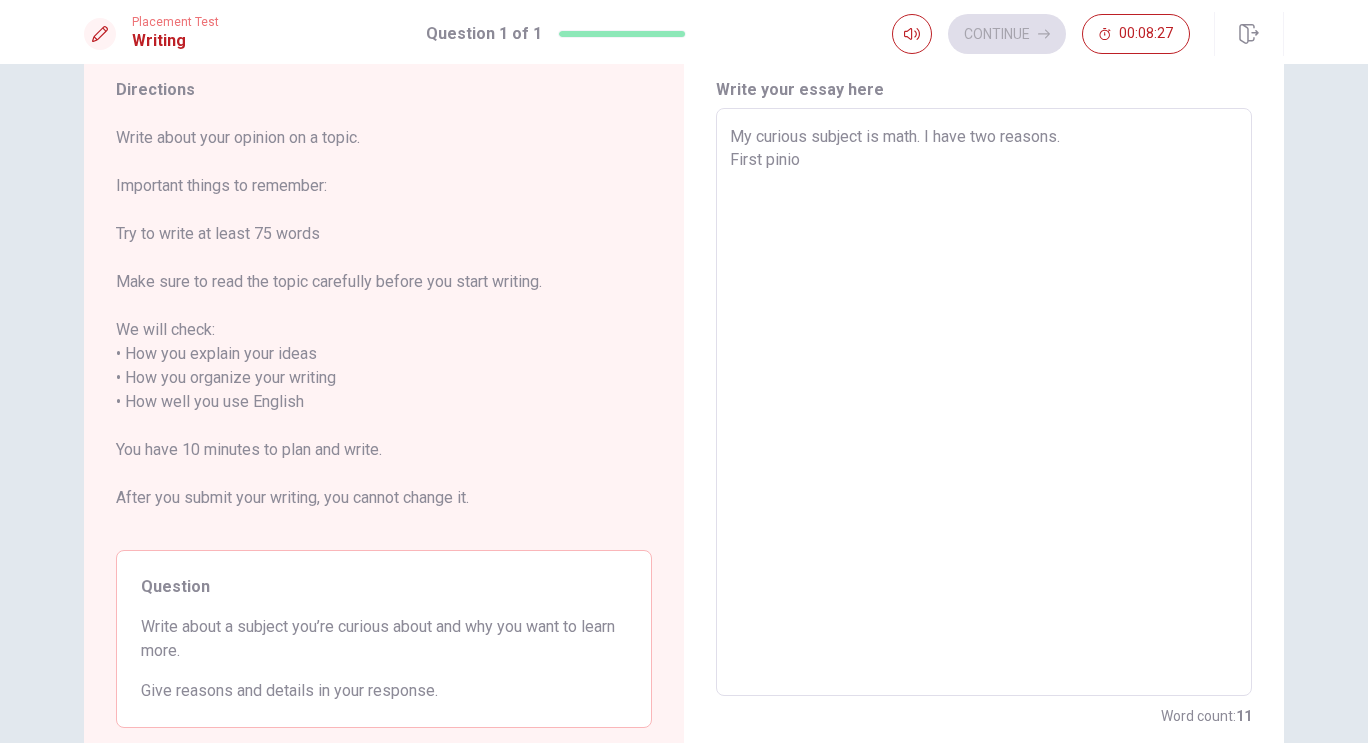 type on "x" 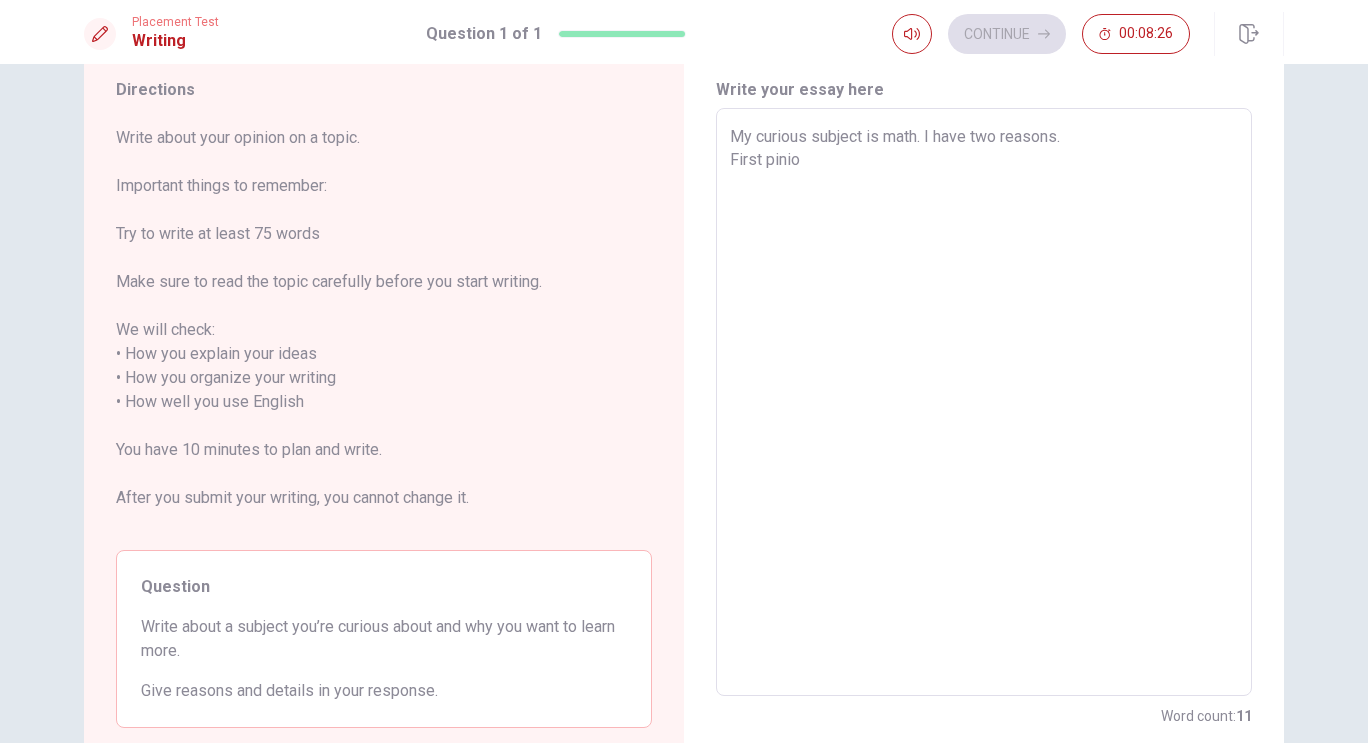 type on "My curious subject is math. I have two reasons.
First pinion" 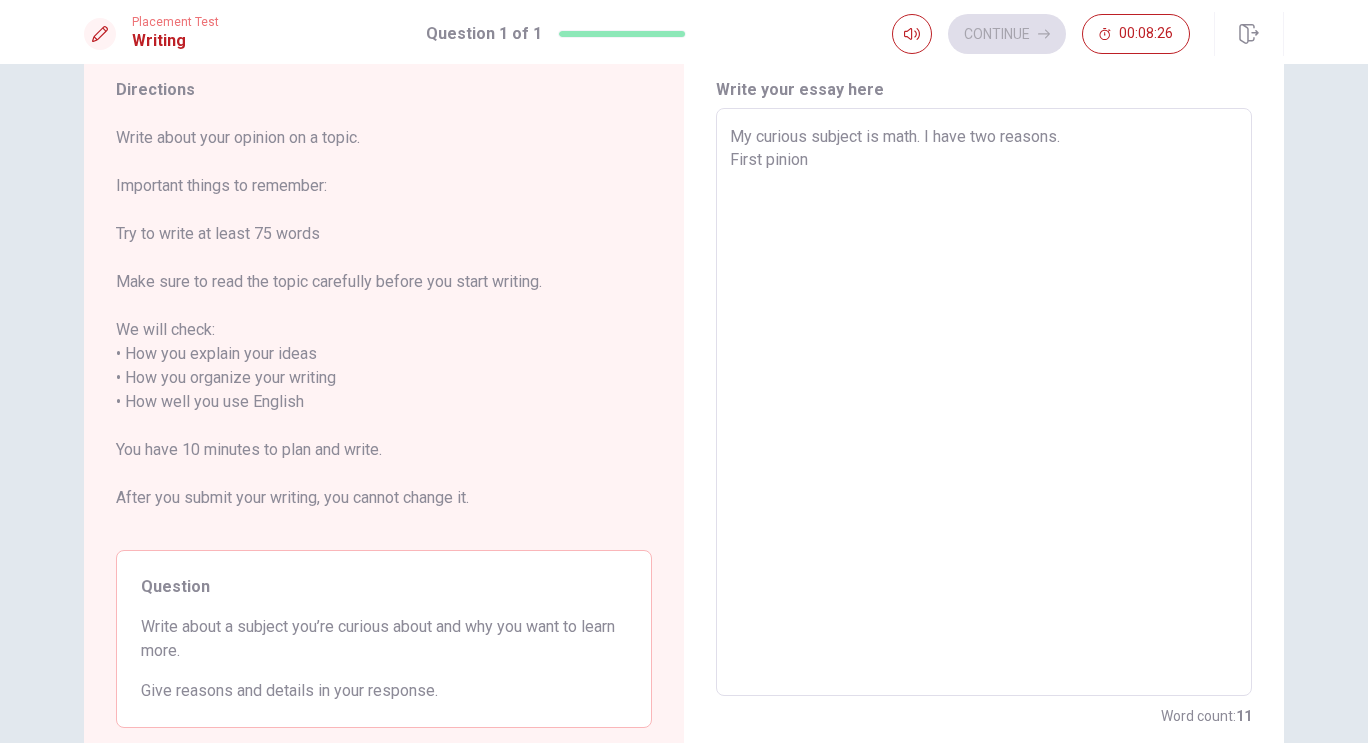 type on "x" 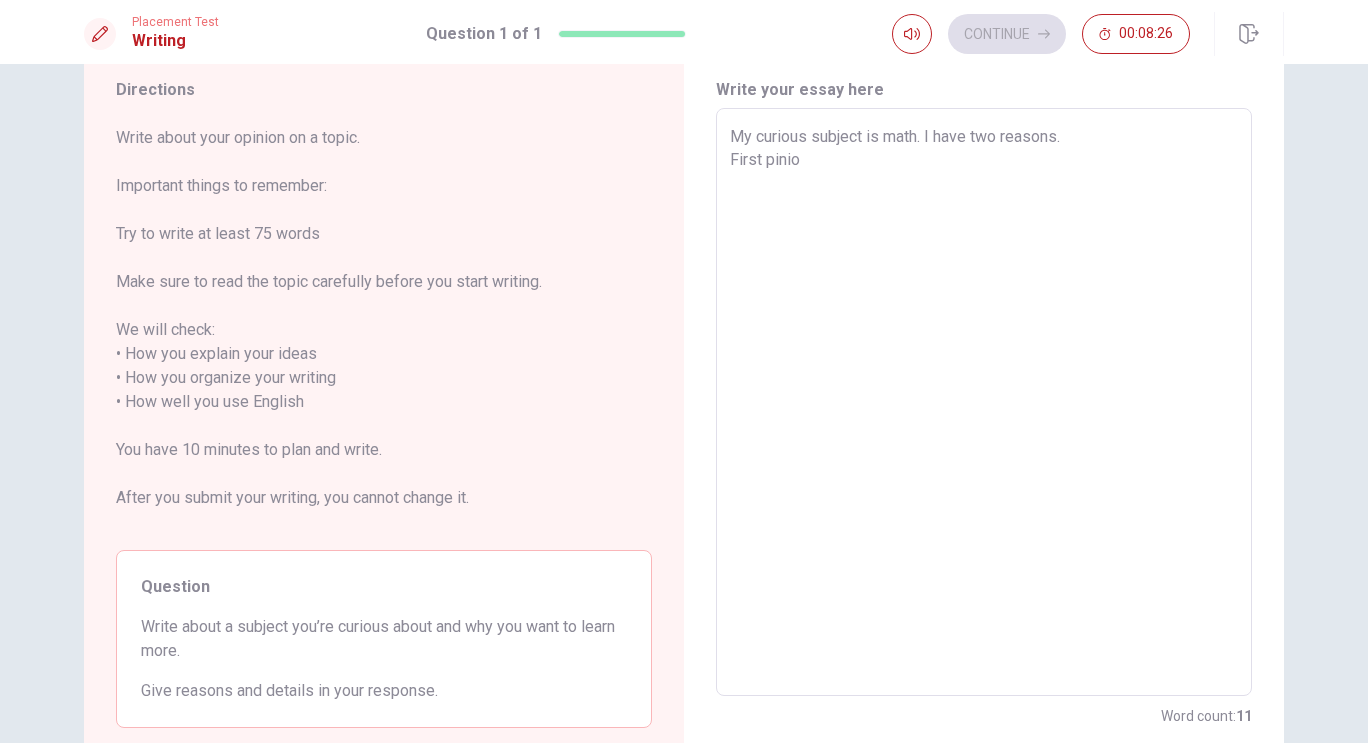 type on "x" 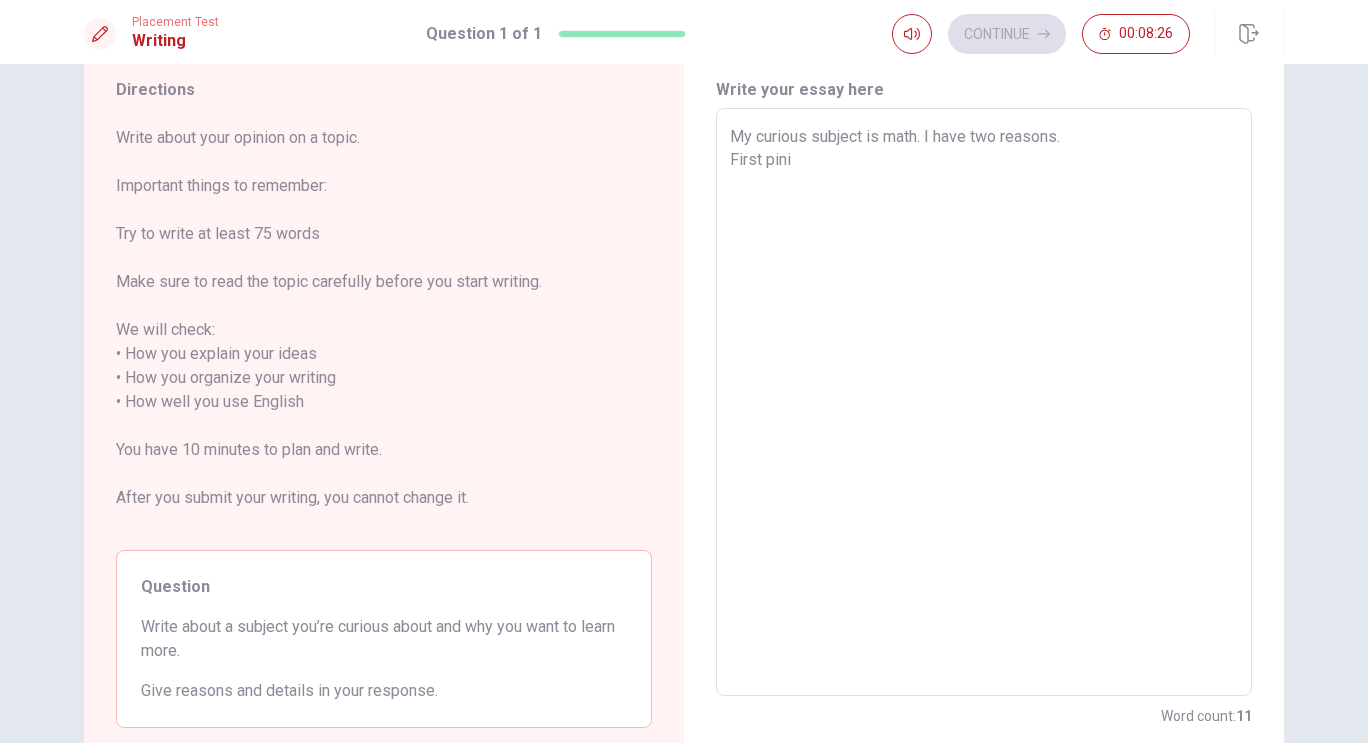 type on "x" 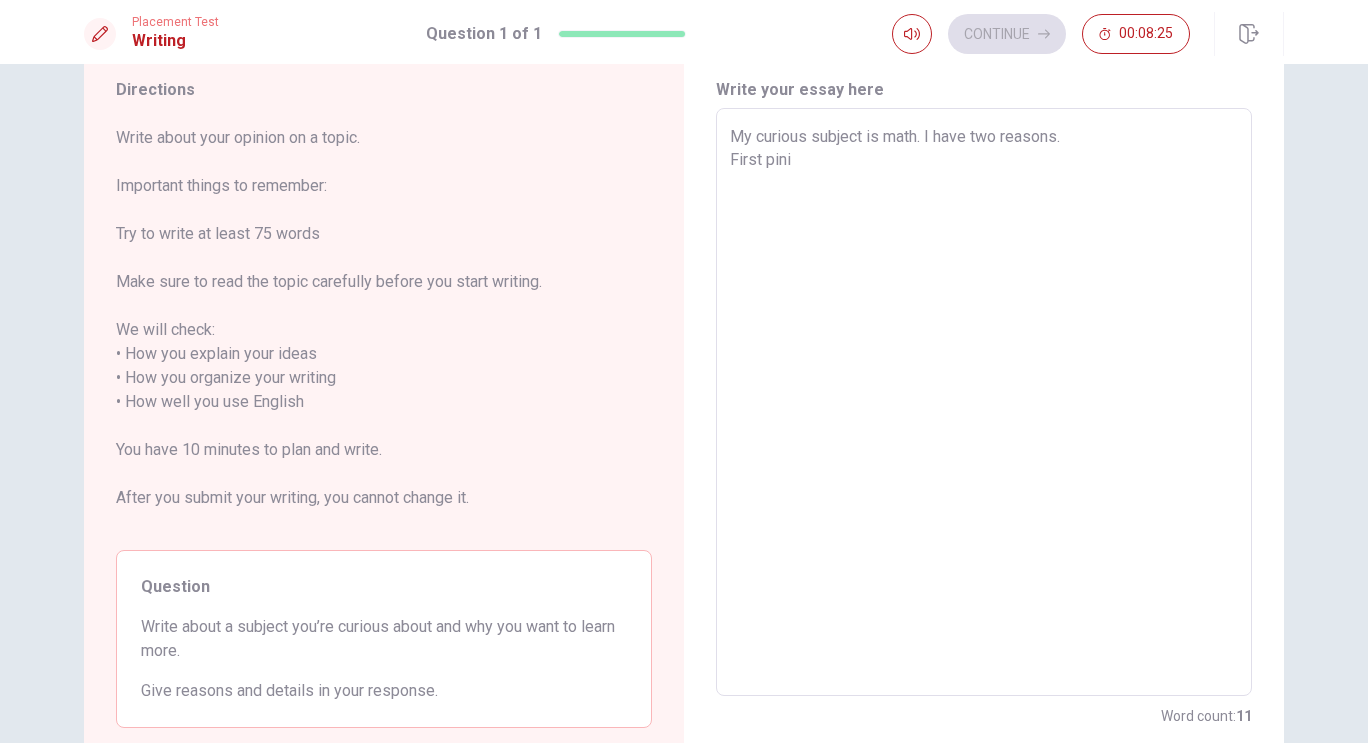 type on "My curious subject is math. I have two reasons.
First pin" 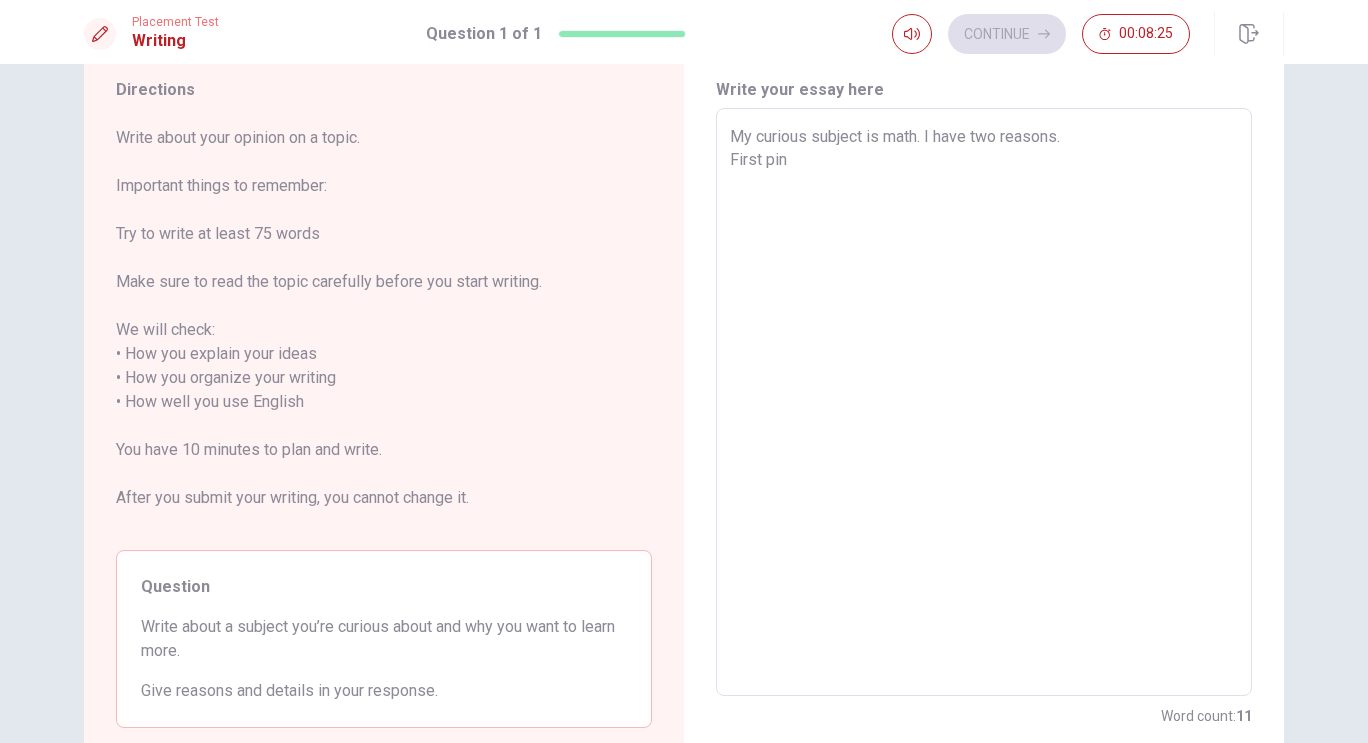 type on "x" 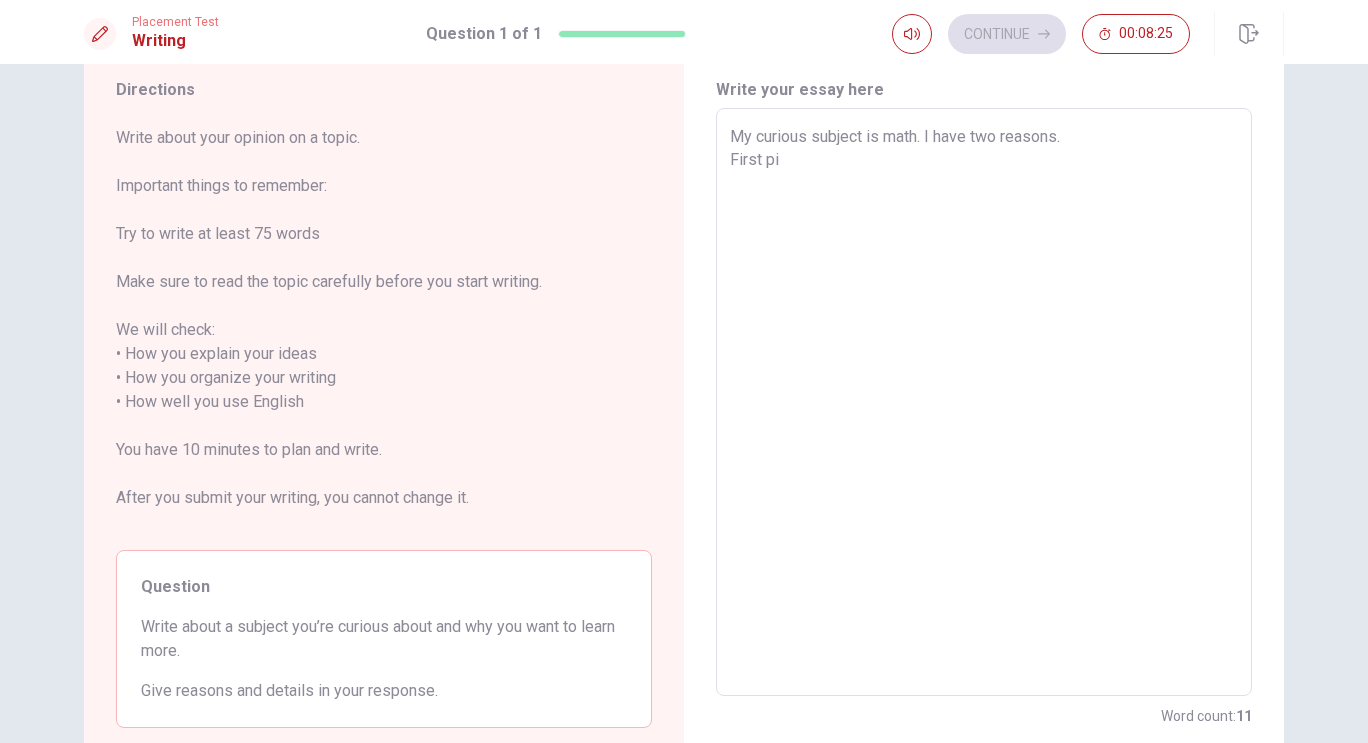 type on "x" 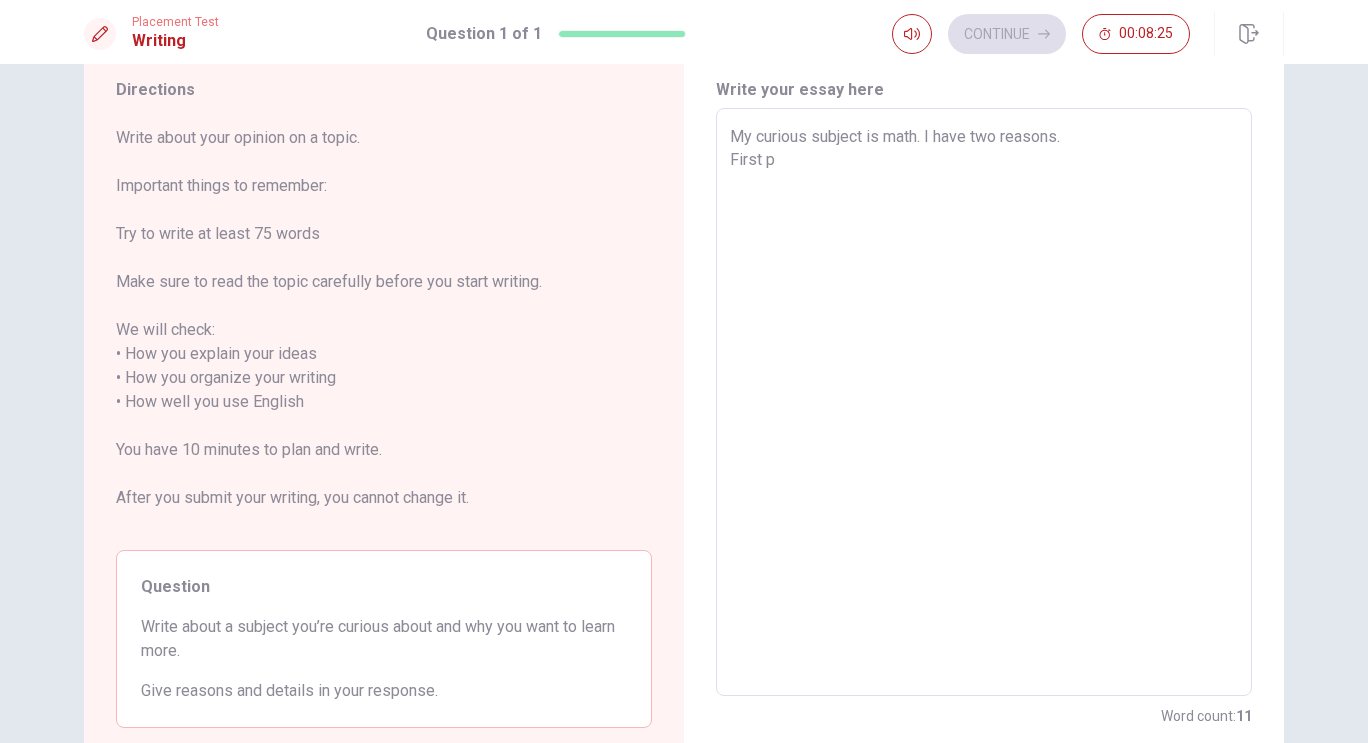 type 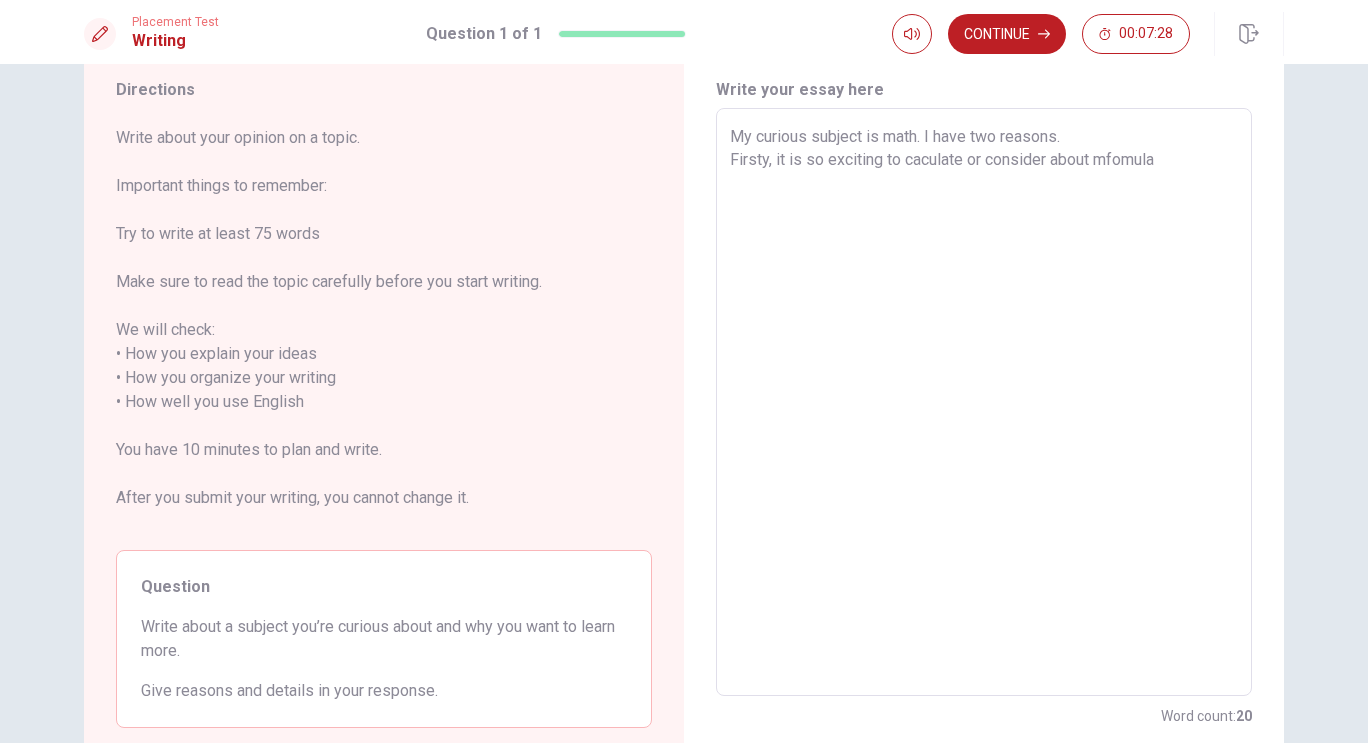 click on "My curious subject is math. I have two reasons.
Firsty, it is so exciting to caculate or consider about mfomula" at bounding box center (984, 402) 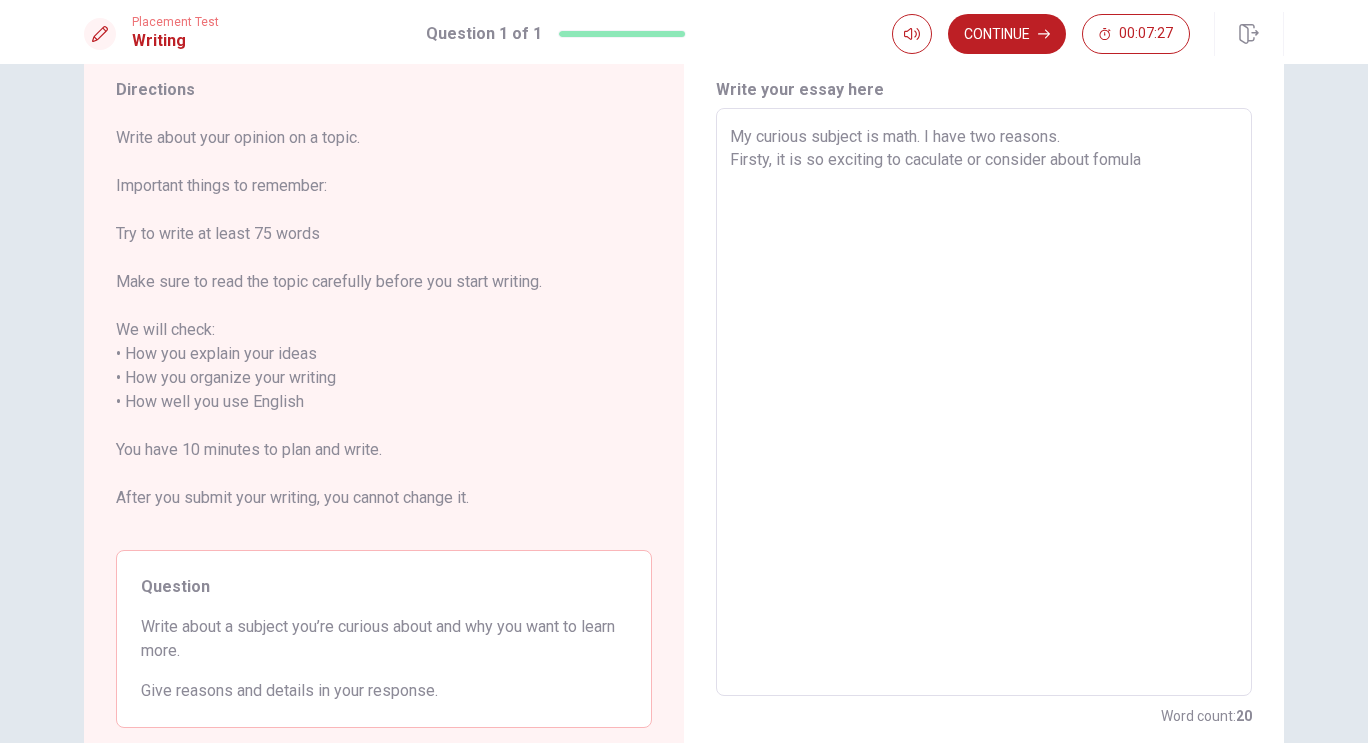 click on "My curious subject is math. I have two reasons.
Firsty, it is so exciting to caculate or consider about fomula" at bounding box center (984, 402) 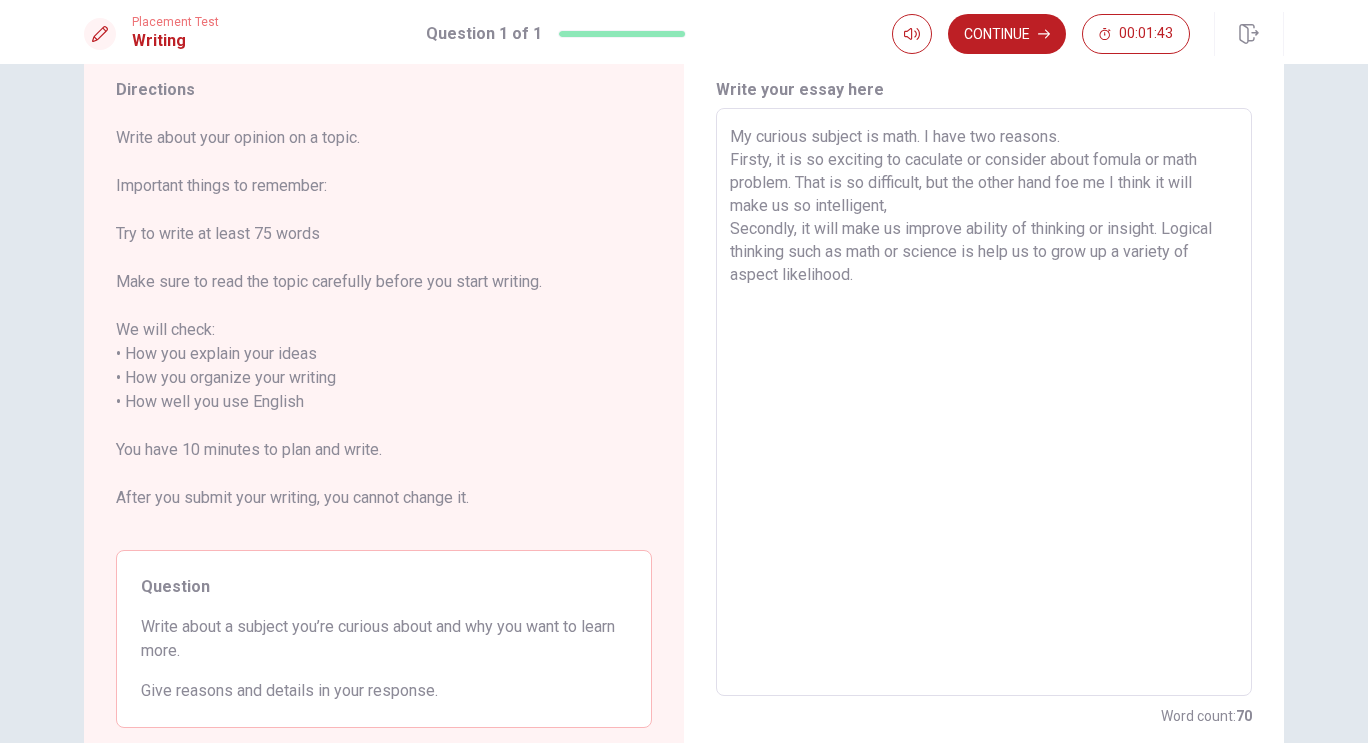 click on "My curious subject is math. I have two reasons.
Firsty, it is so exciting to caculate or consider about fomula or math problem. That is so difficult, but the other hand foe me I think it will make us so intelligent,
Secondly, it will make us improve ability of thinking or insight. Logical thinking such as math or science is help us to grow up a variety of aspect likelihood." at bounding box center (984, 402) 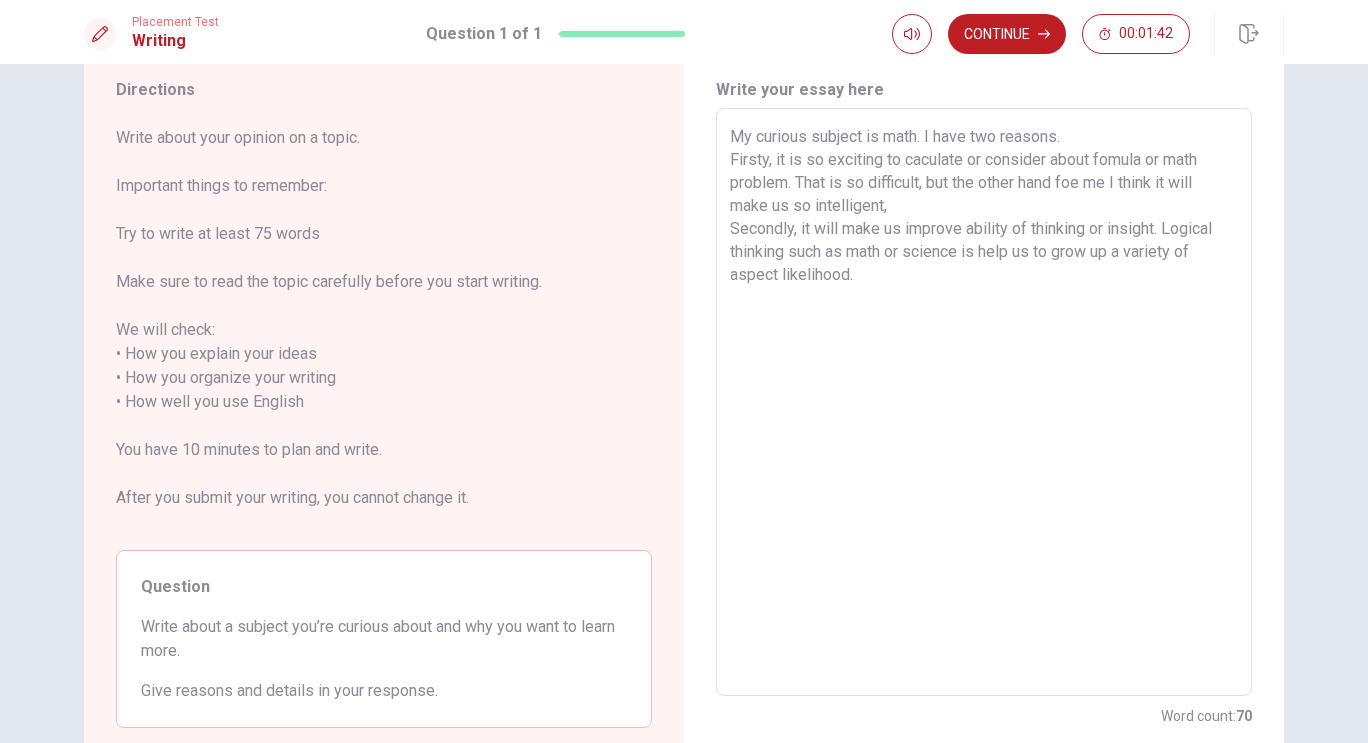 click on "My curious subject is math. I have two reasons.
Firsty, it is so exciting to caculate or consider about fomula or math problem. That is so difficult, but the other hand foe me I think it will make us so intelligent,
Secondly, it will make us improve ability of thinking or insight. Logical thinking such as math or science is help us to grow up a variety of aspect likelihood." at bounding box center (984, 402) 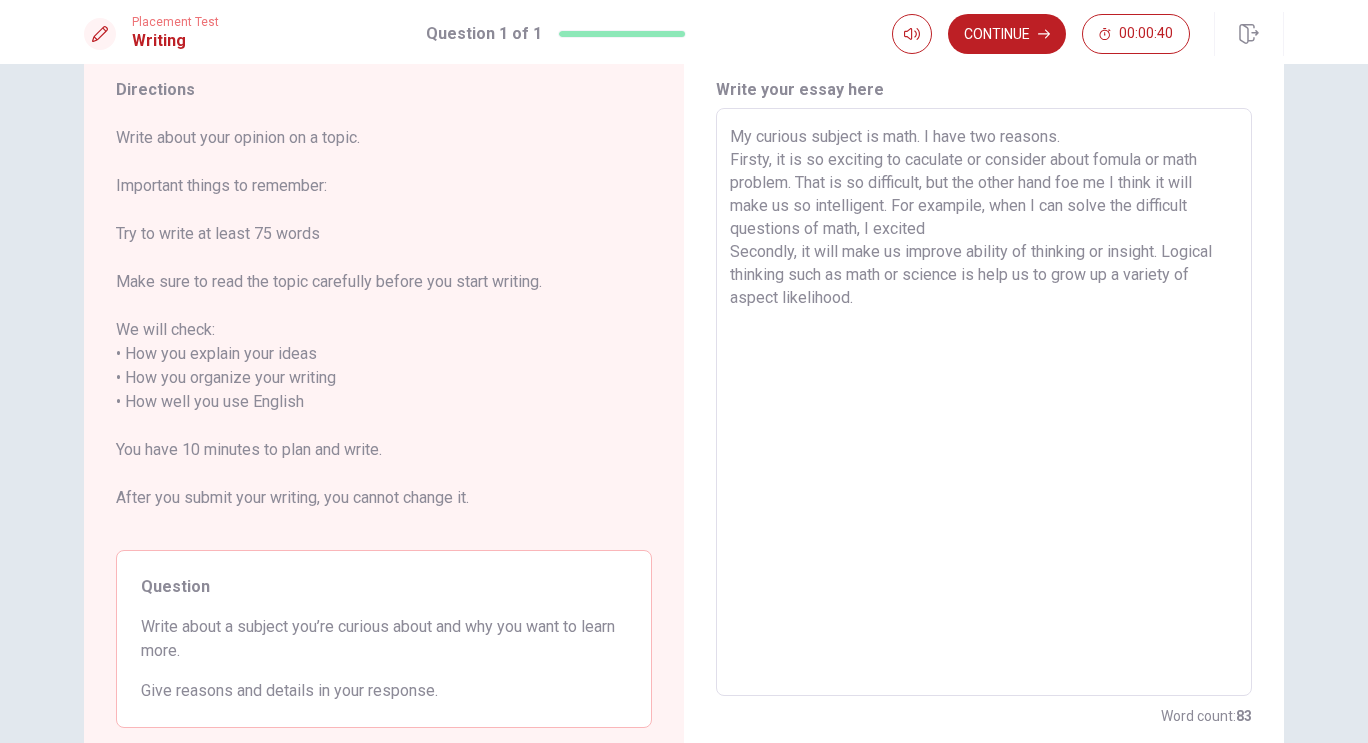 click on "My curious subject is math. I have two reasons.
Firsty, it is so exciting to caculate or consider about fomula or math problem. That is so difficult, but the other hand foe me I think it will make us so intelligent. For exampile, when I can solve the difficult questions of math, I excited
Secondly, it will make us improve ability of thinking or insight. Logical thinking such as math or science is help us to grow up a variety of aspect likelihood." at bounding box center [984, 402] 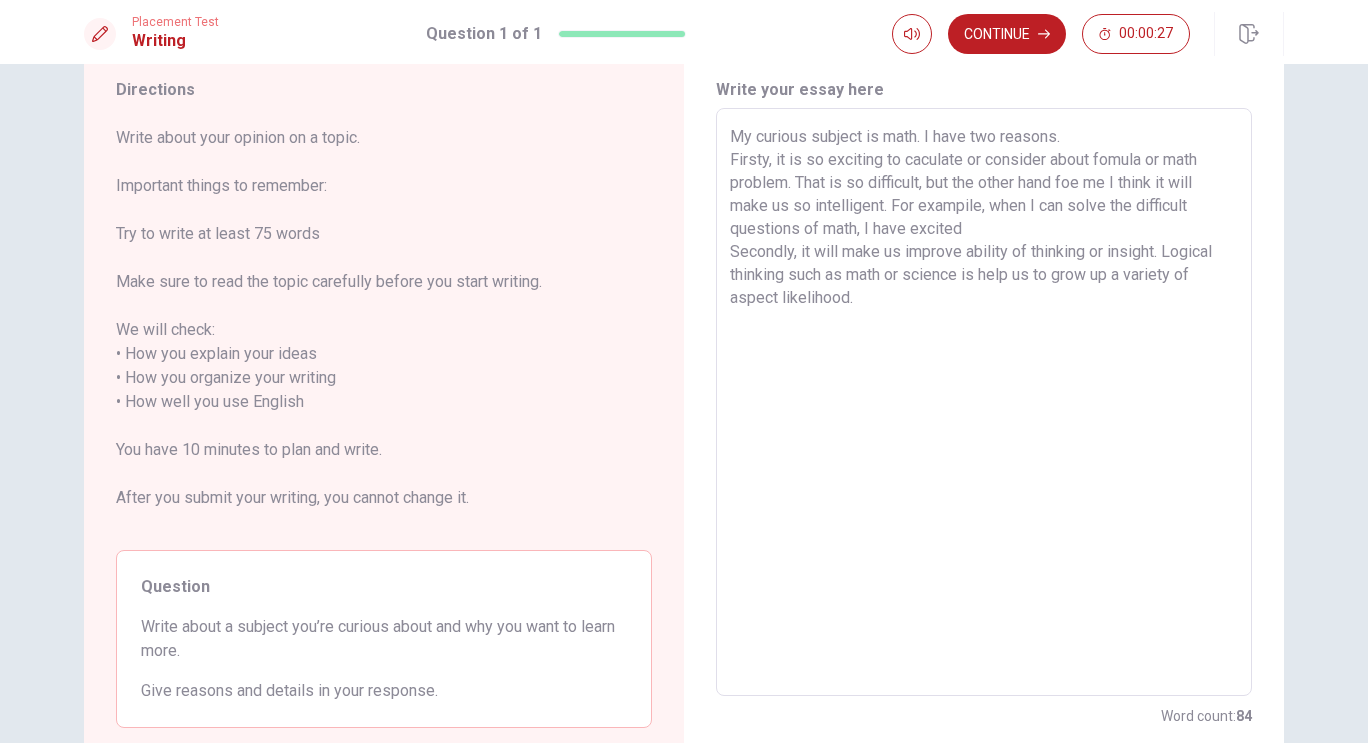 click on "My curious subject is math. I have two reasons.
Firsty, it is so exciting to caculate or consider about fomula or math problem. That is so difficult, but the other hand foe me I think it will make us so intelligent. For exampile, when I can solve the difficult questions of math, I have excited
Secondly, it will make us improve ability of thinking or insight. Logical thinking such as math or science is help us to grow up a variety of aspect likelihood." at bounding box center [984, 402] 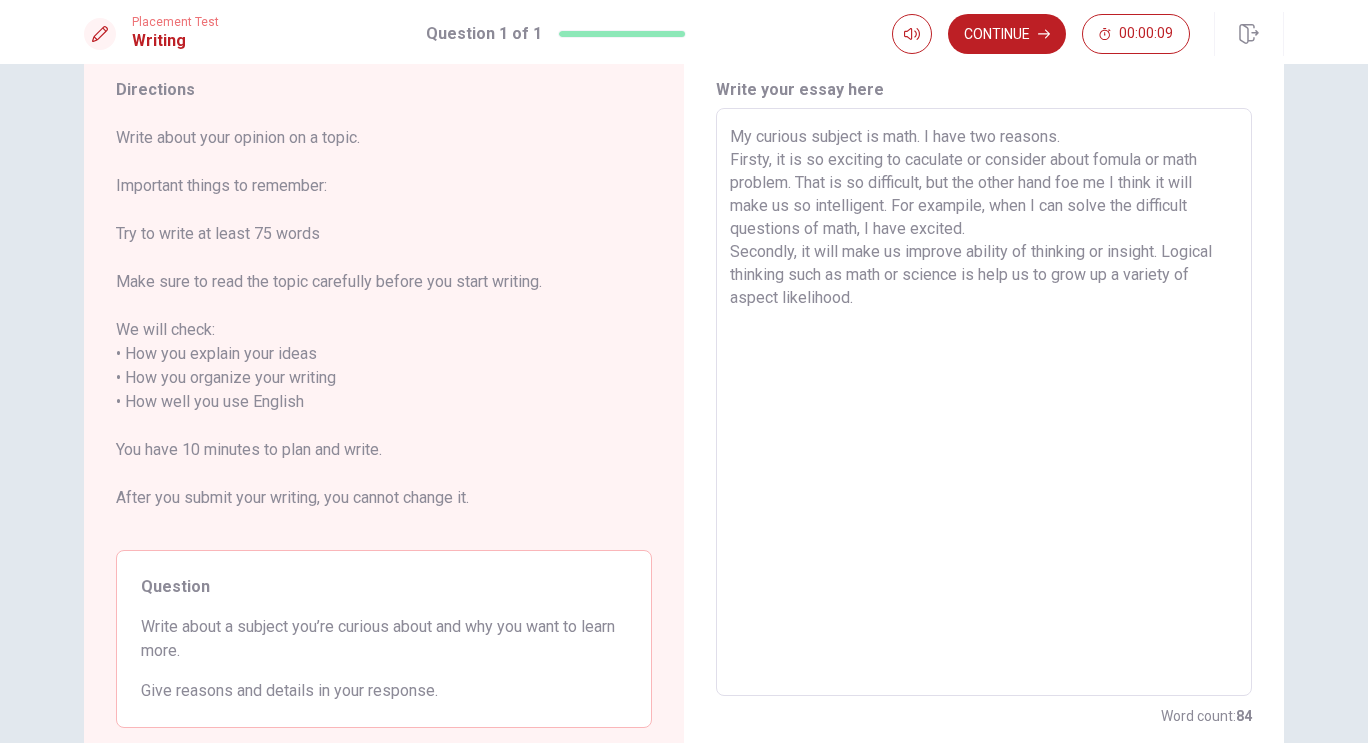 click on "My curious subject is math. I have two reasons.
Firsty, it is so exciting to caculate or consider about fomula or math problem. That is so difficult, but the other hand foe me I think it will make us so intelligent. For exampile, when I can solve the difficult questions of math, I have excited.
Secondly, it will make us improve ability of thinking or insight. Logical thinking such as math or science is help us to grow up a variety of aspect likelihood." at bounding box center (984, 402) 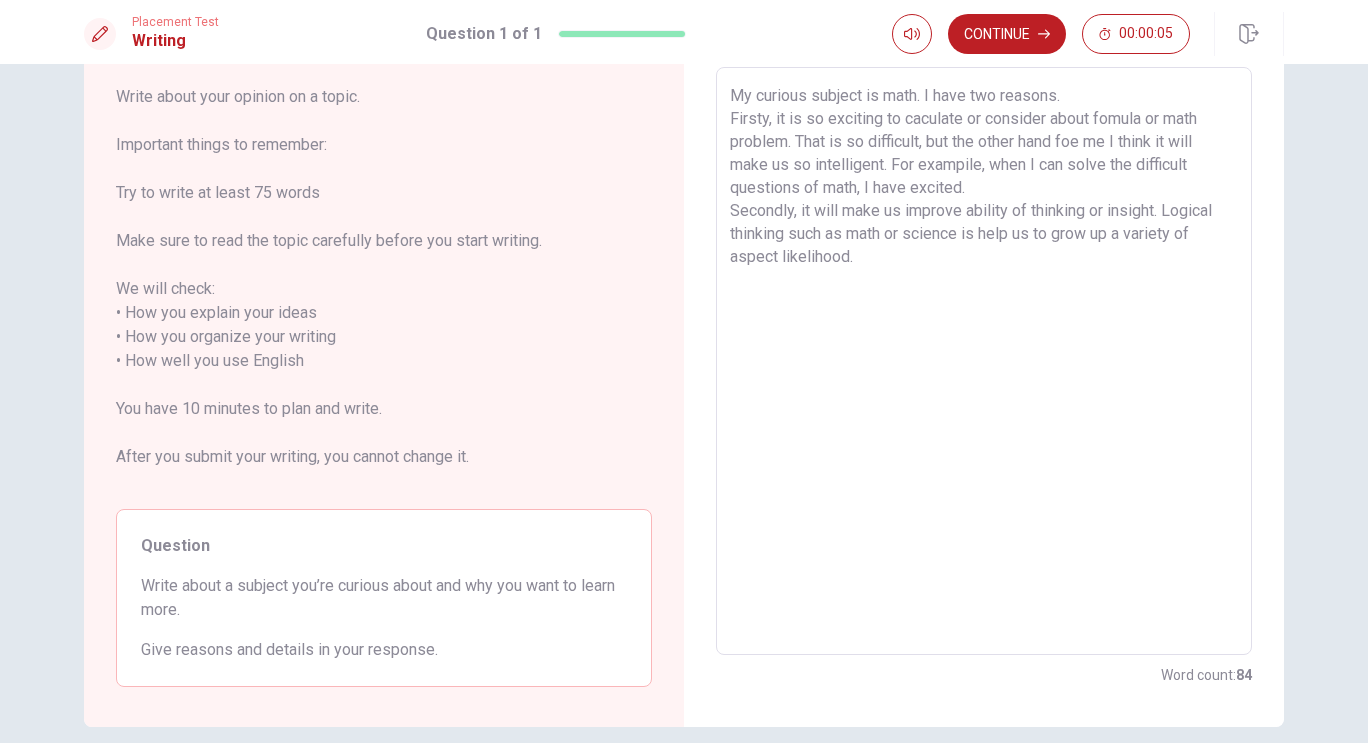 scroll, scrollTop: 117, scrollLeft: 0, axis: vertical 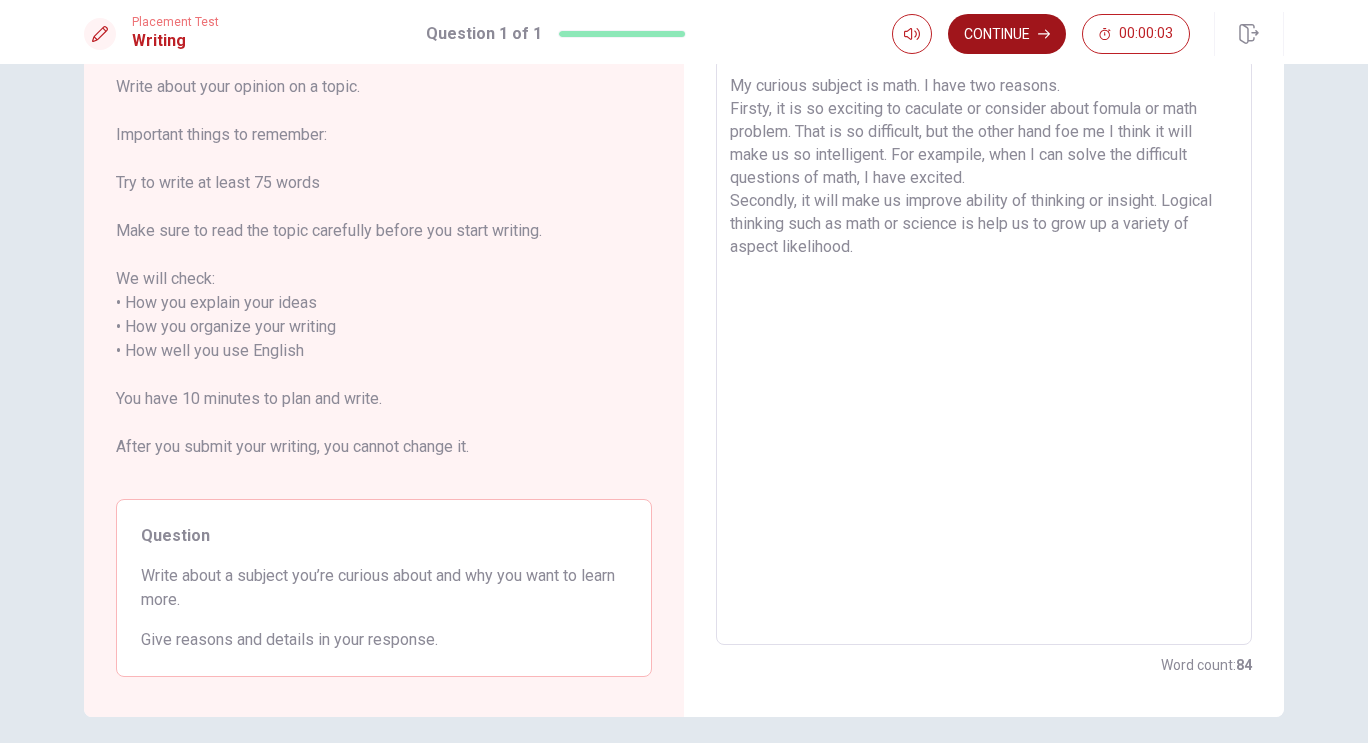 click on "Continue" at bounding box center (1007, 34) 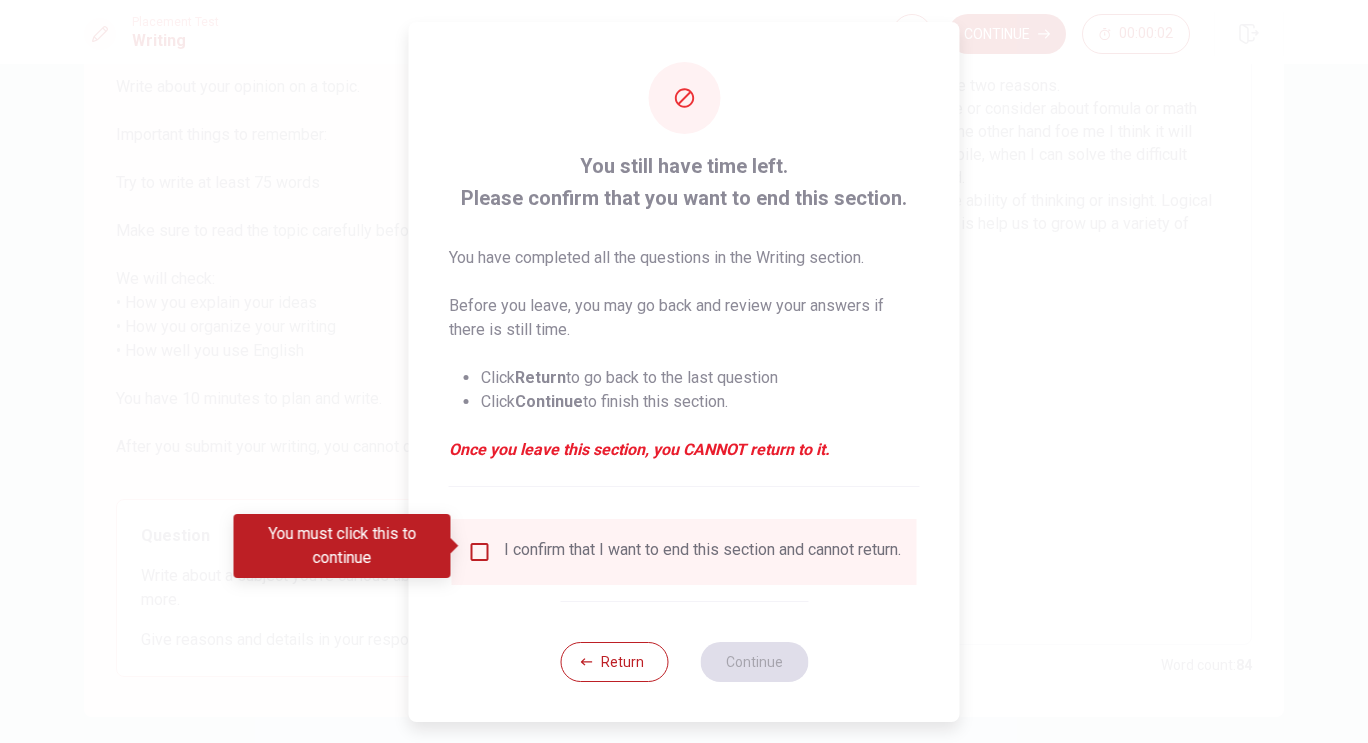 click at bounding box center (480, 552) 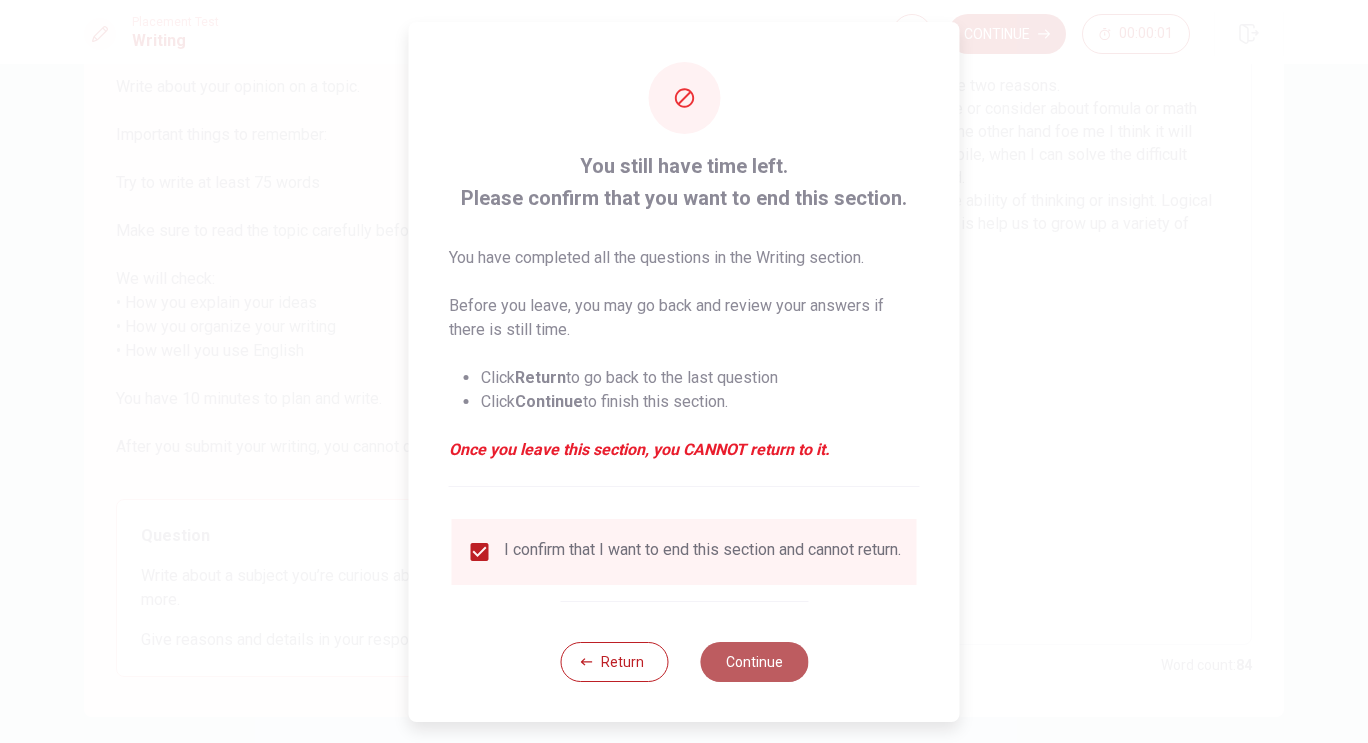 click on "Continue" at bounding box center [754, 662] 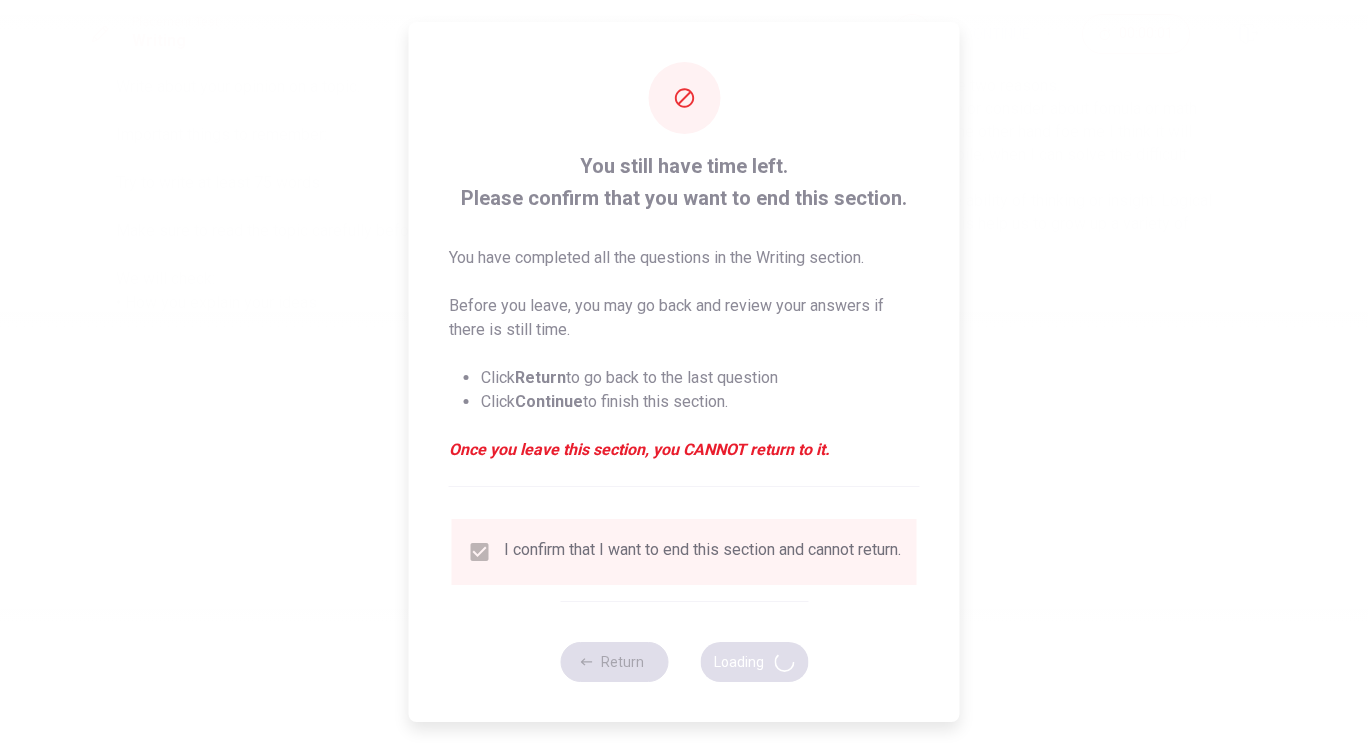 scroll, scrollTop: 0, scrollLeft: 0, axis: both 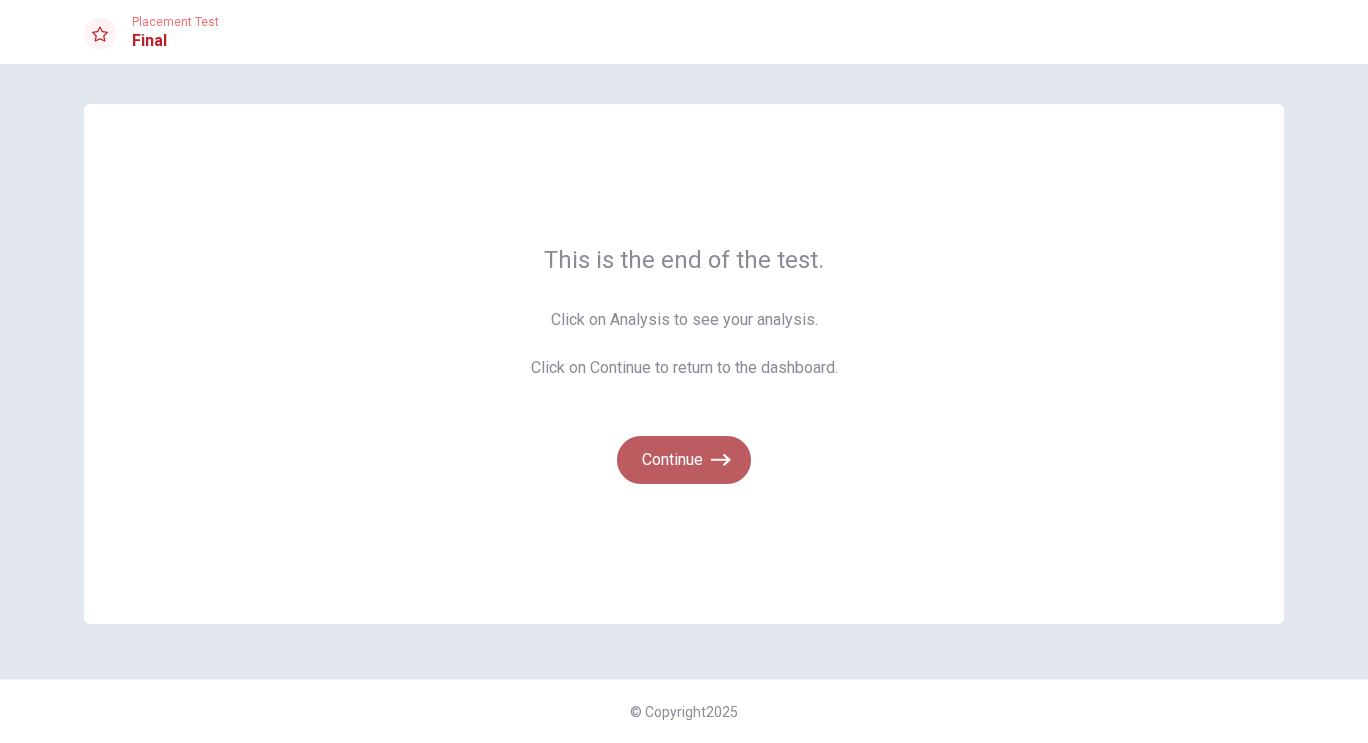 click 